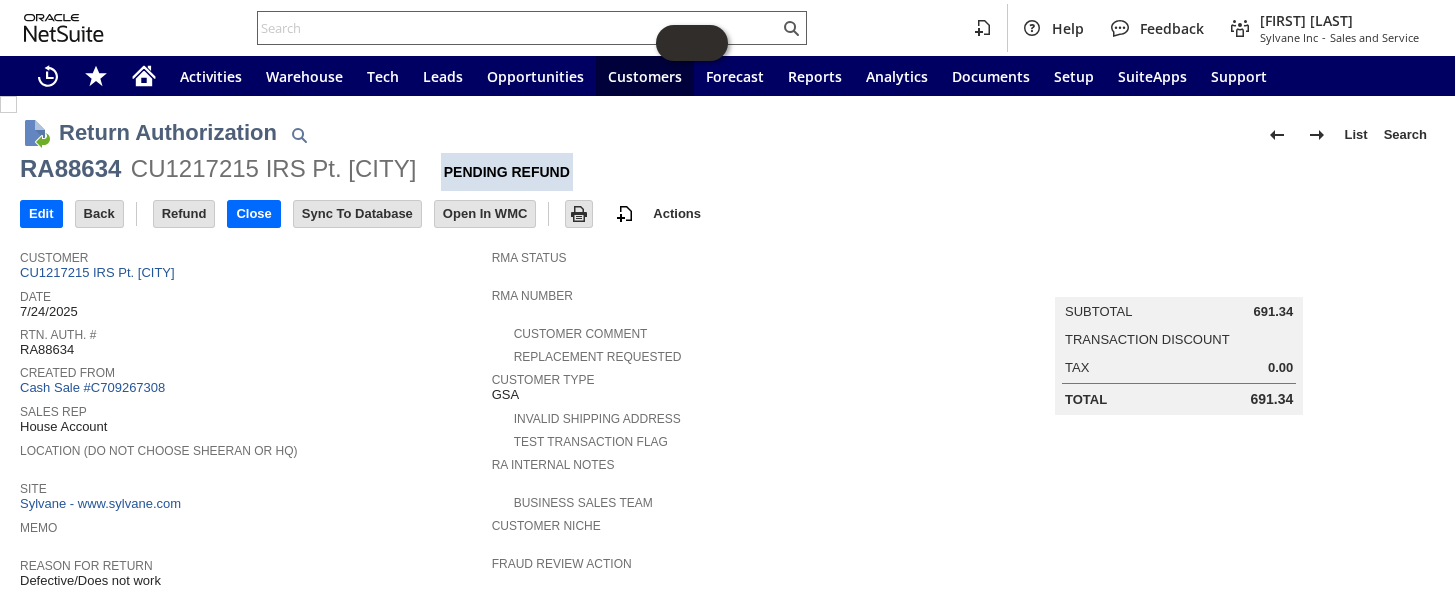 click at bounding box center [518, 28] 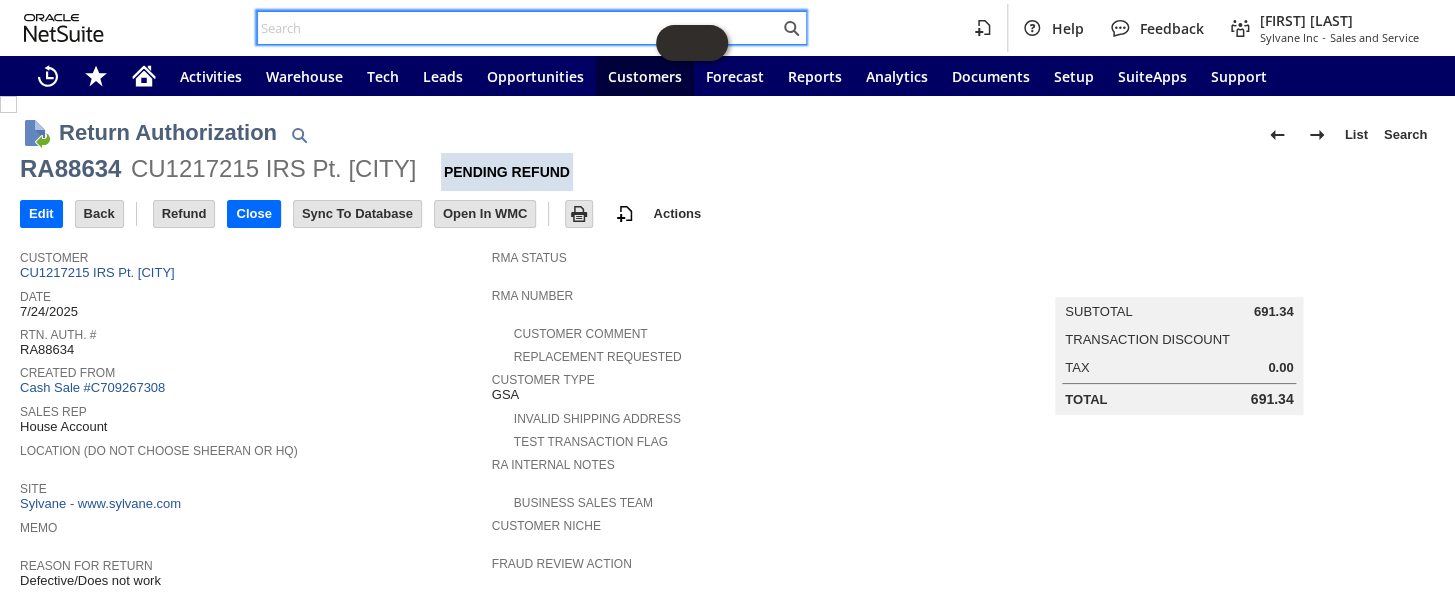 paste on "S1329961" 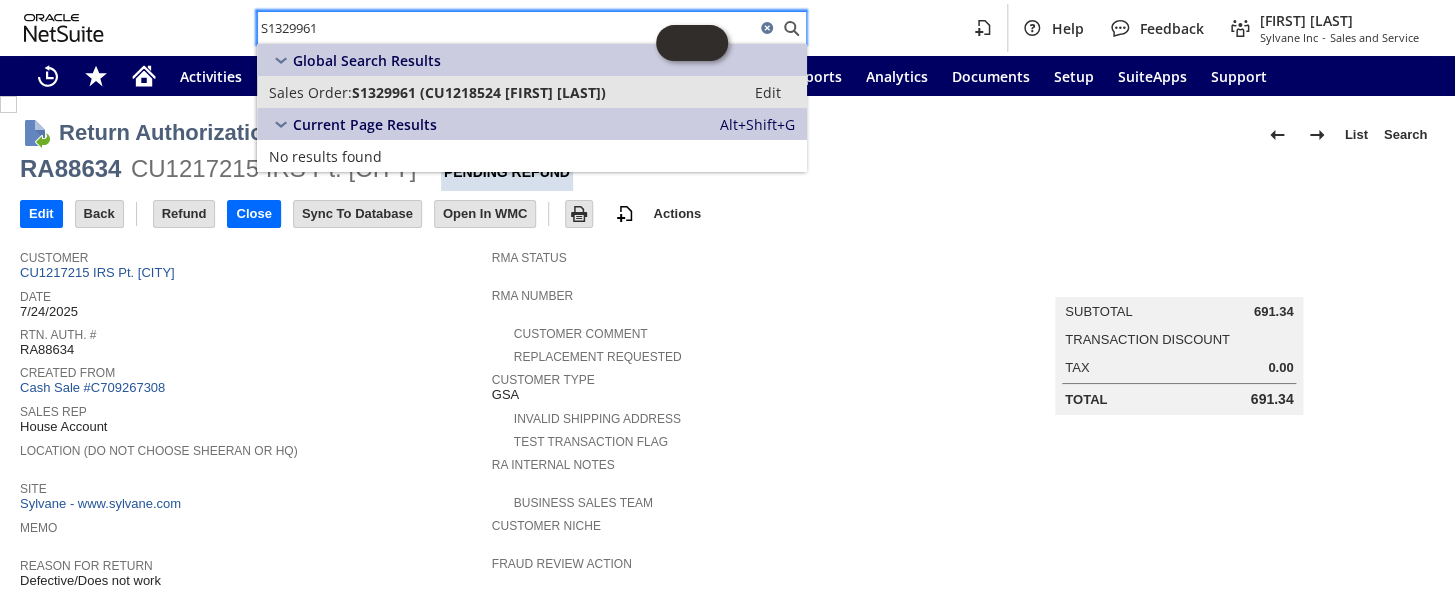 type on "S1329961" 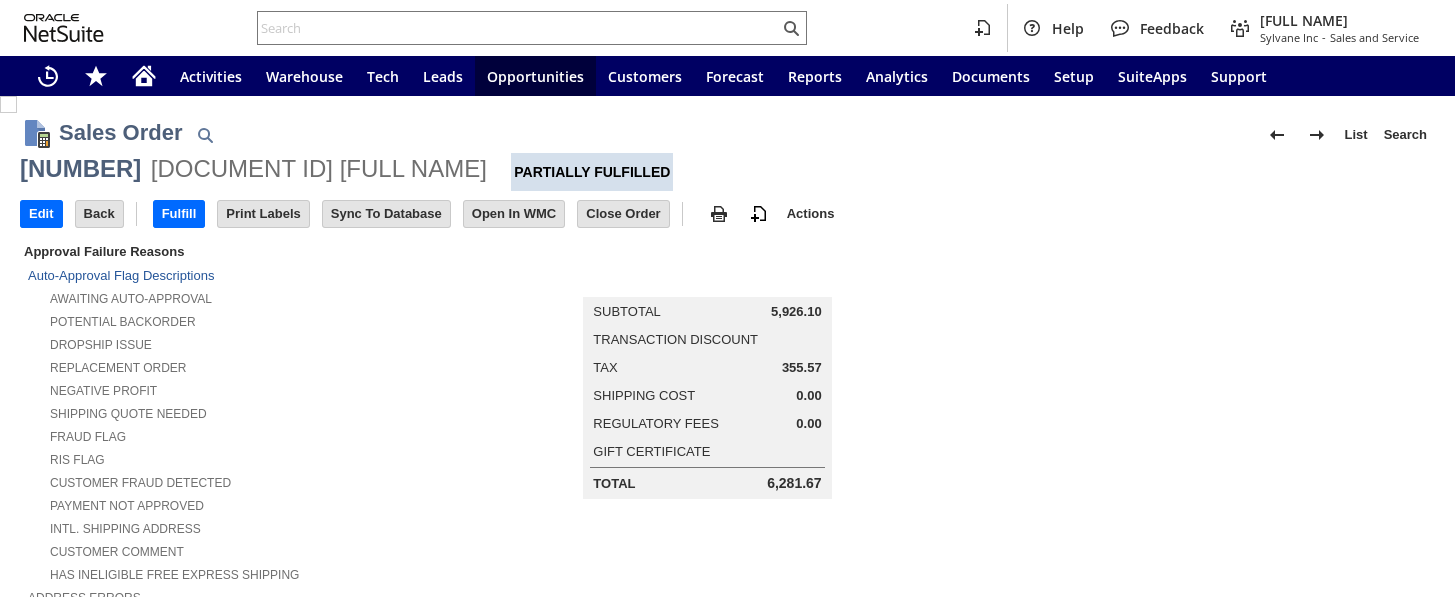 scroll, scrollTop: 0, scrollLeft: 0, axis: both 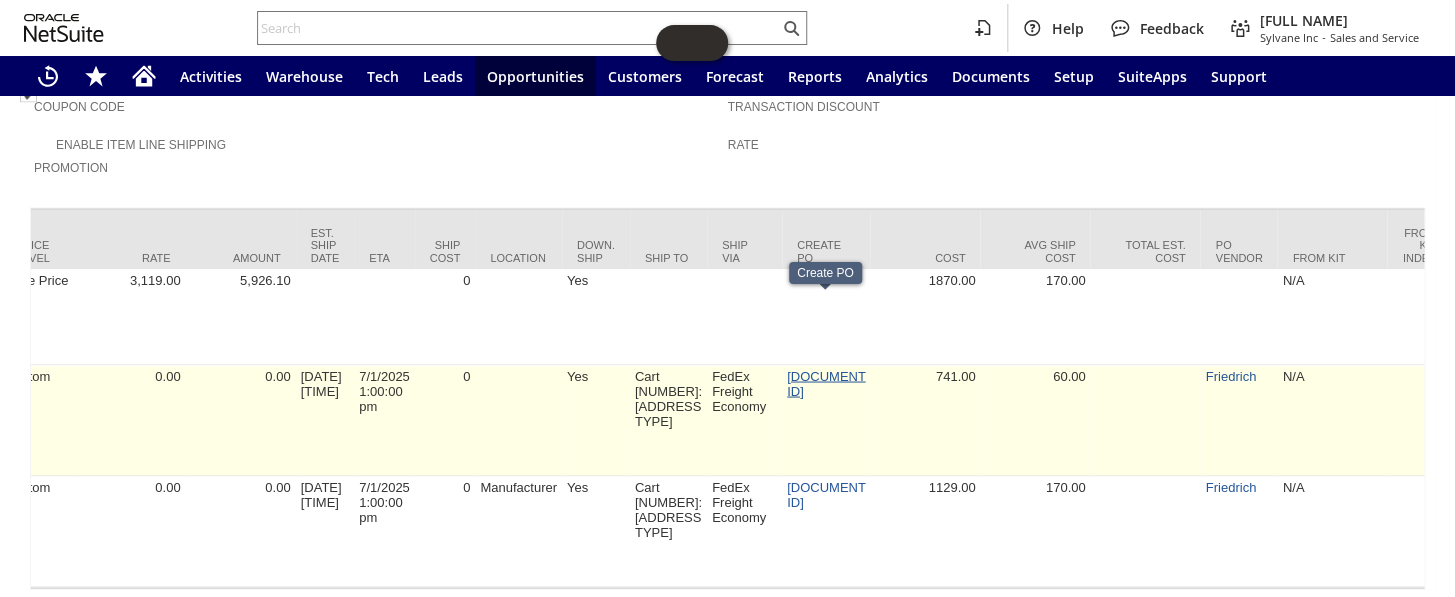 click on "P216767" at bounding box center [826, 383] 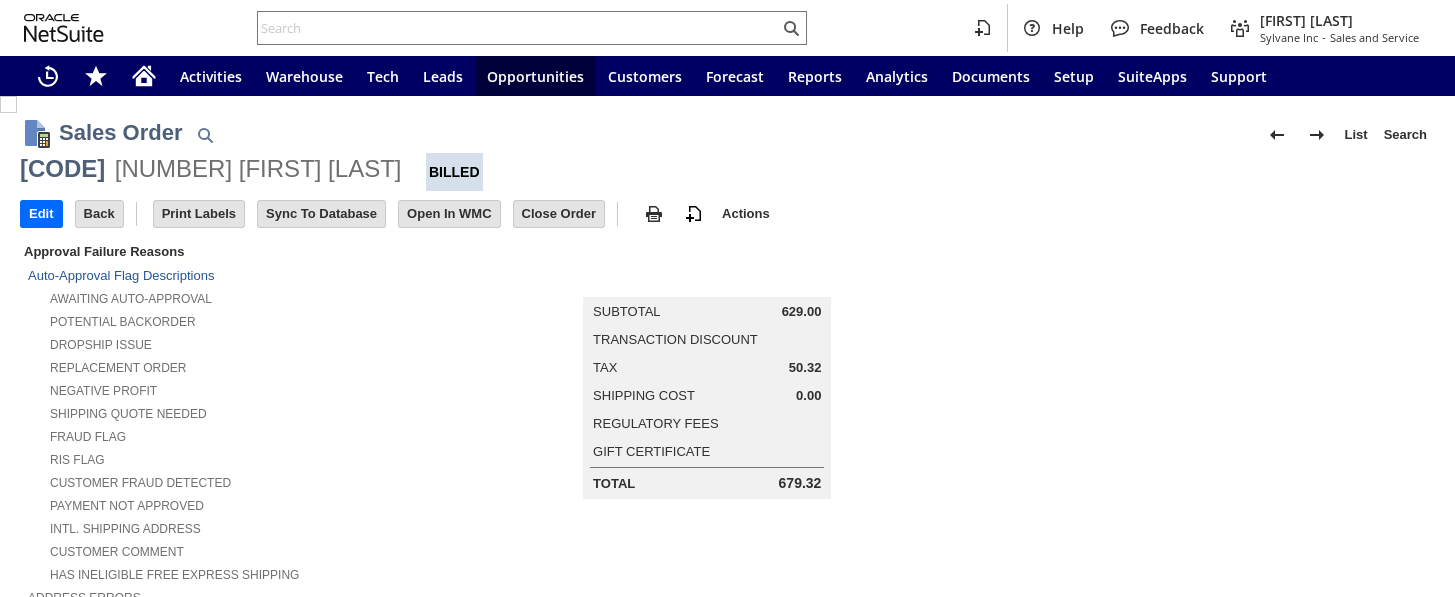 scroll, scrollTop: 0, scrollLeft: 0, axis: both 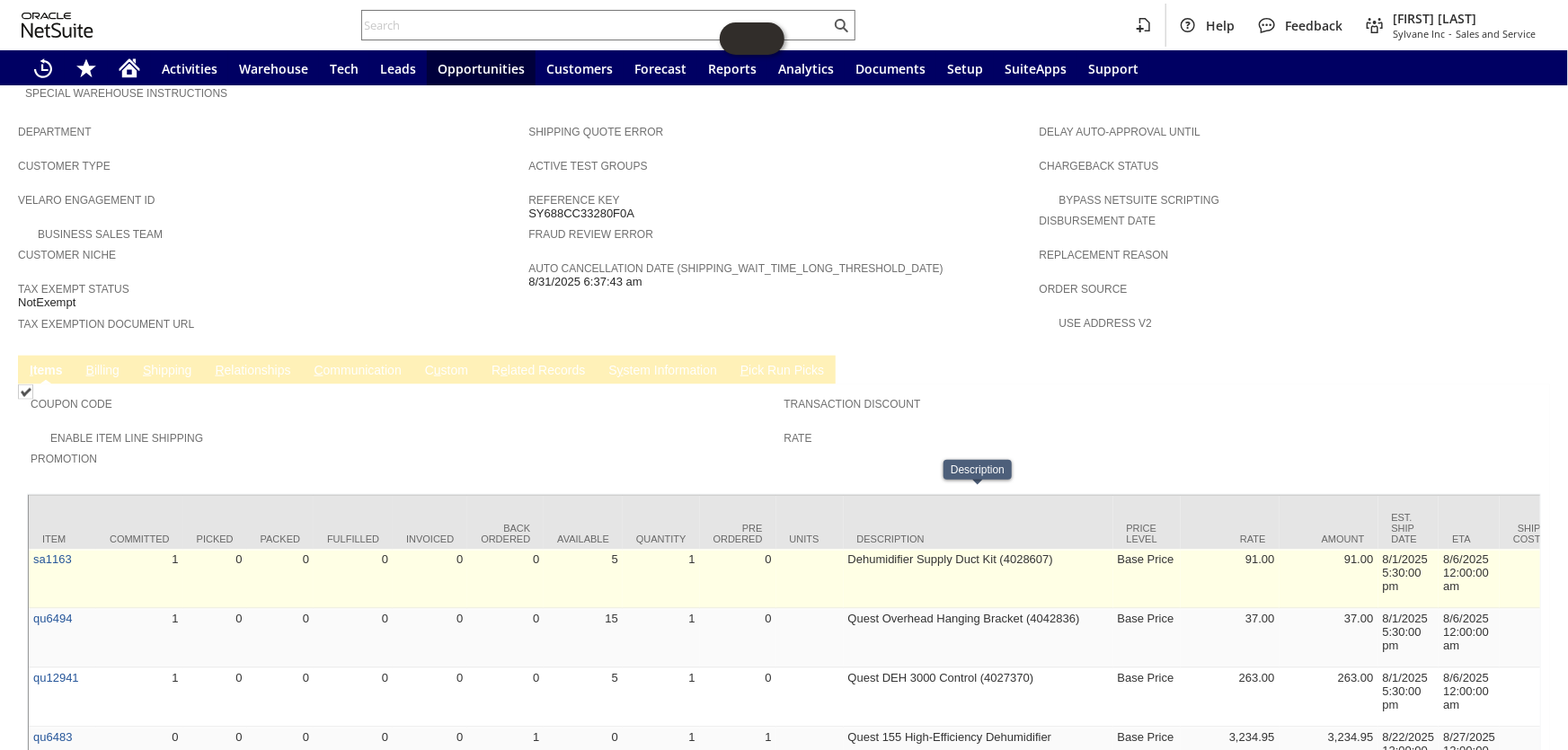 click on "Dehumidifier Supply Duct Kit (4028607)" at bounding box center (979, 579) 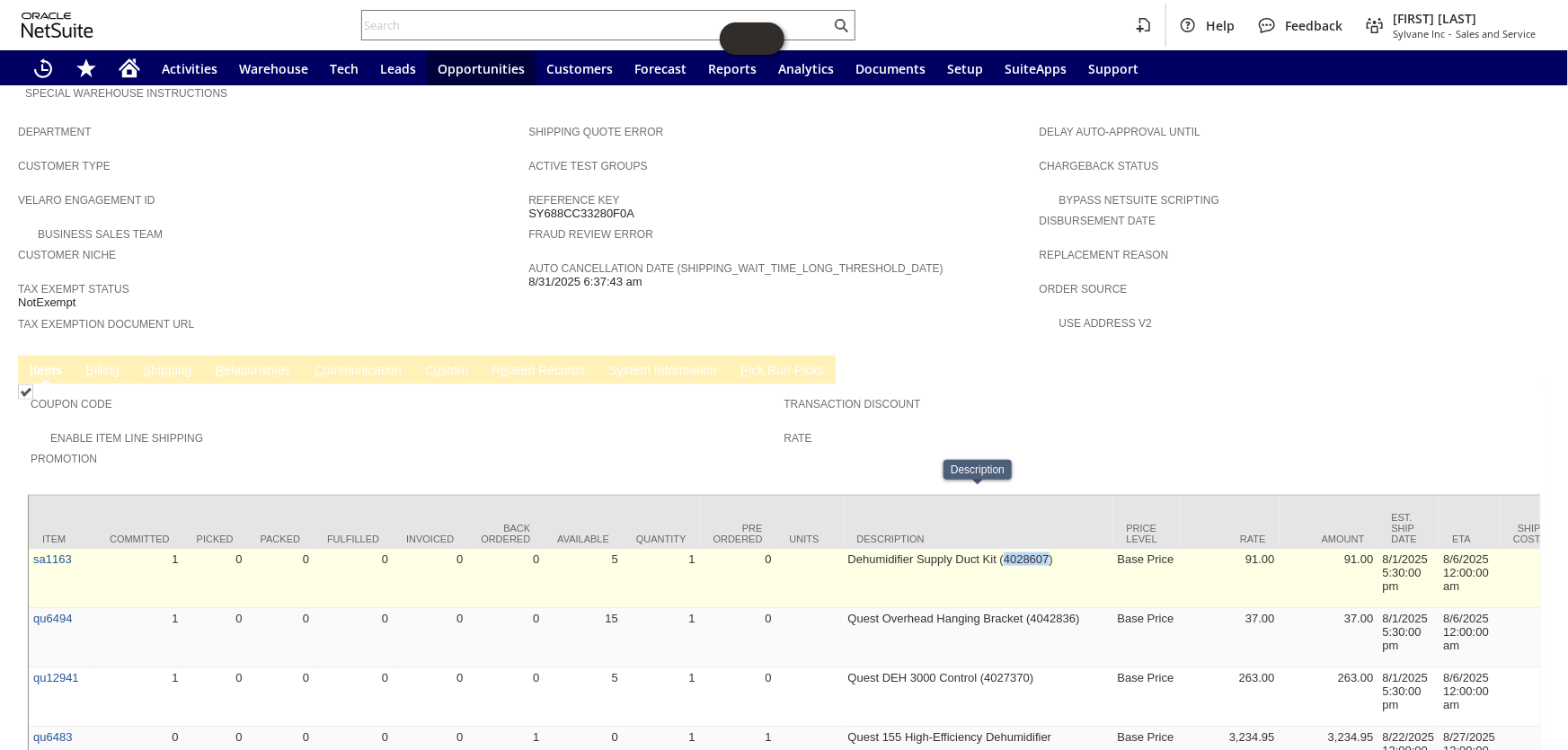 click on "Dehumidifier Supply Duct Kit (4028607)" at bounding box center (979, 579) 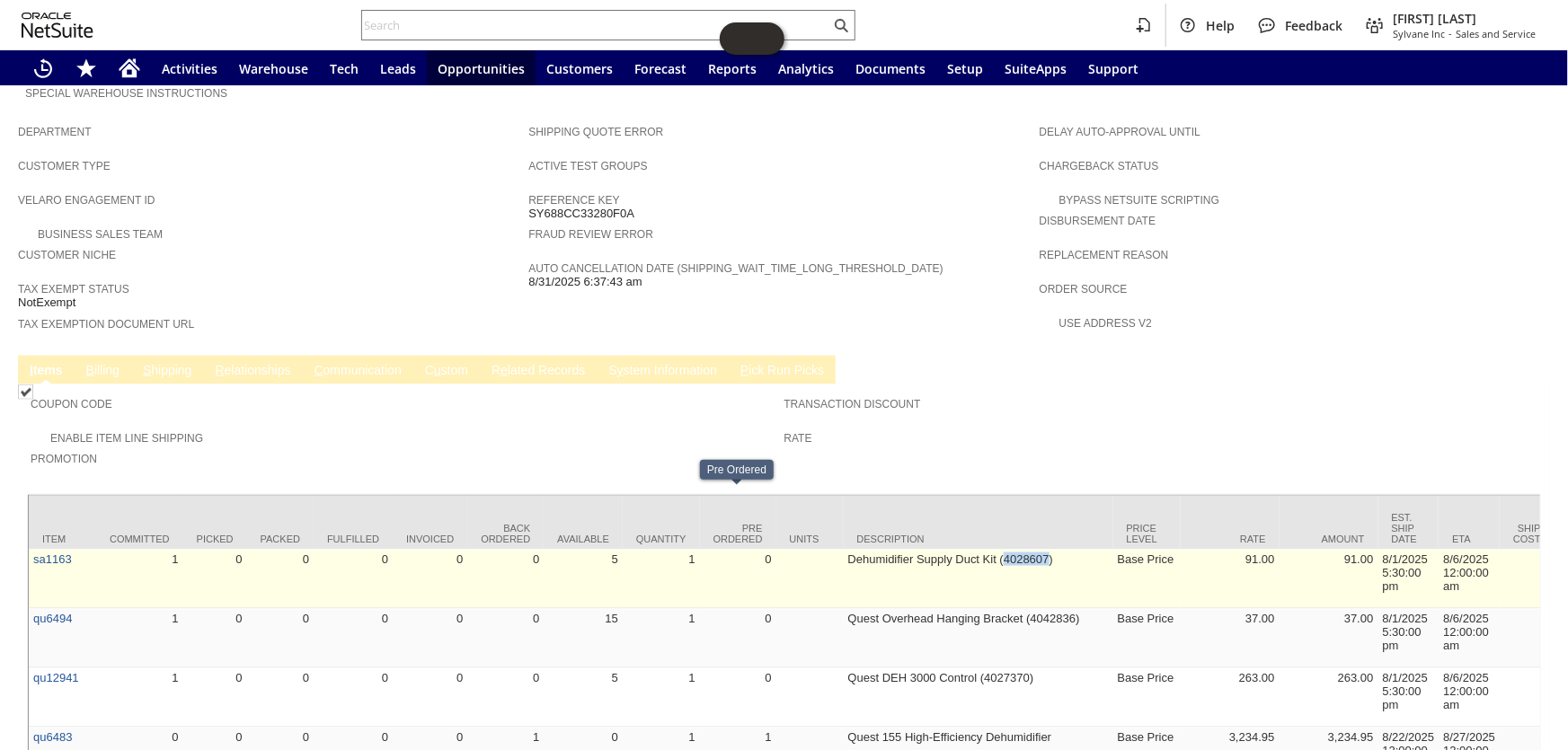 scroll, scrollTop: 1036, scrollLeft: 0, axis: vertical 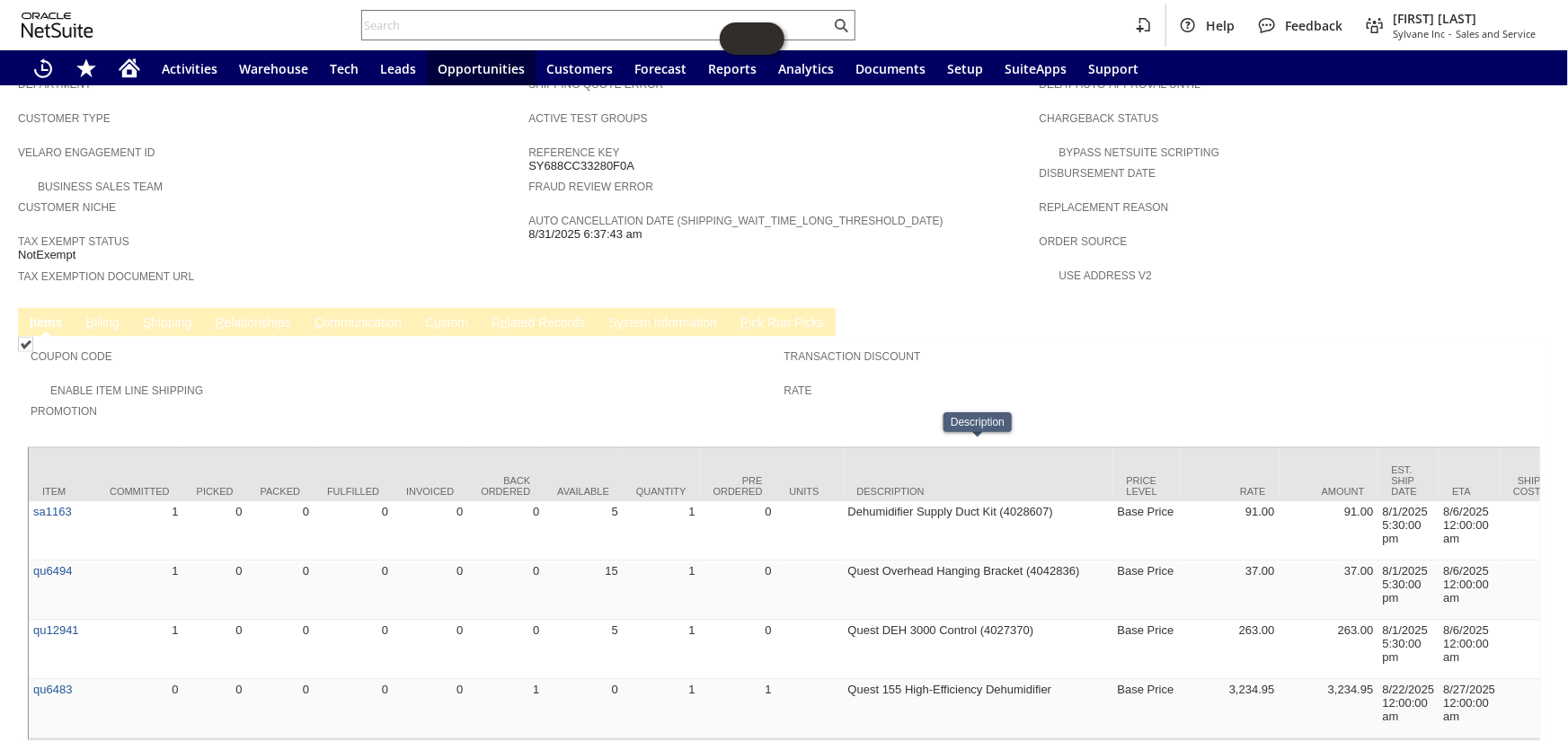 click on "Coupon Code
Enable Item Line Shipping
Promotion
Transaction Discount
Rate" at bounding box center (784, 387) 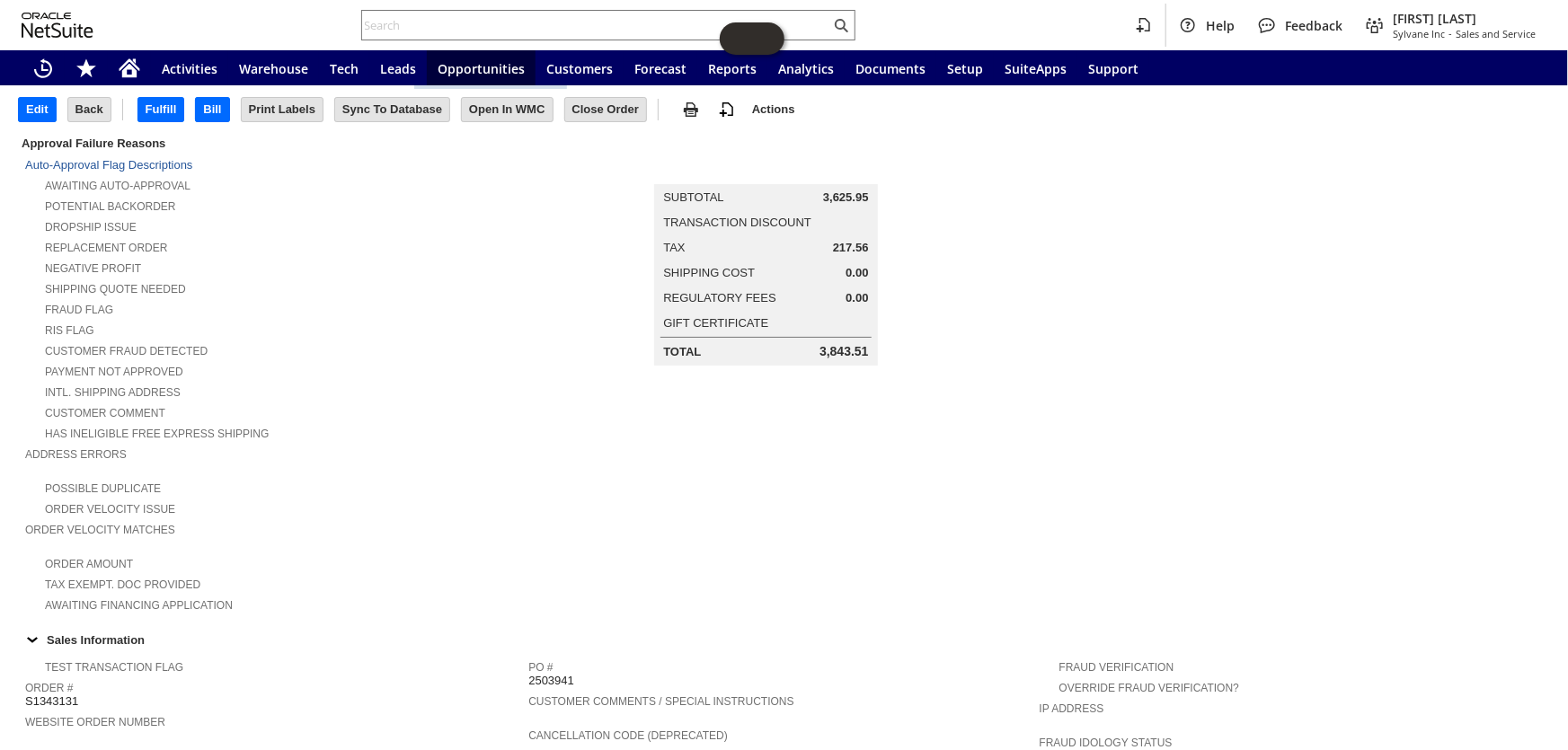 scroll, scrollTop: 0, scrollLeft: 0, axis: both 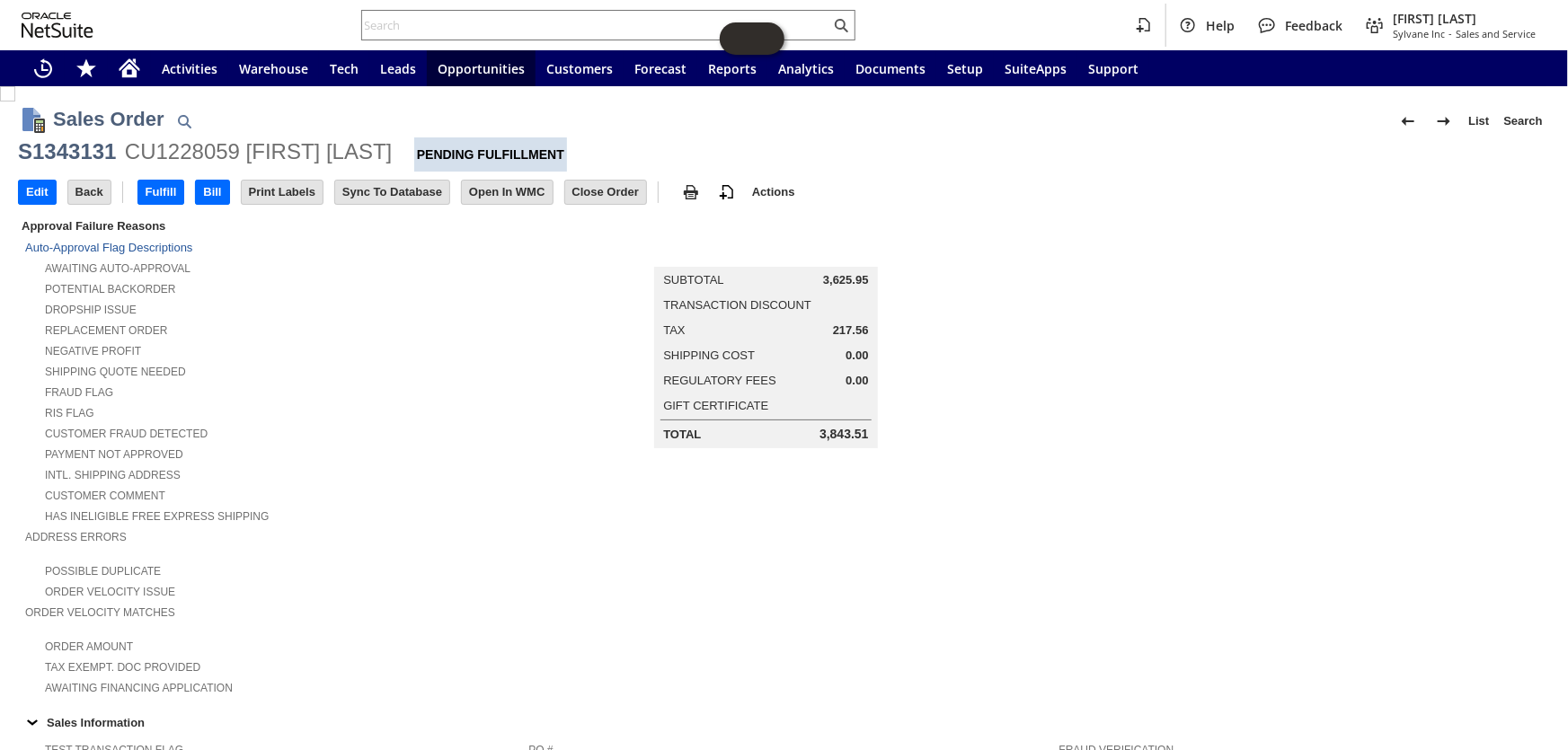 drag, startPoint x: 425, startPoint y: 153, endPoint x: 13, endPoint y: 146, distance: 412.0595 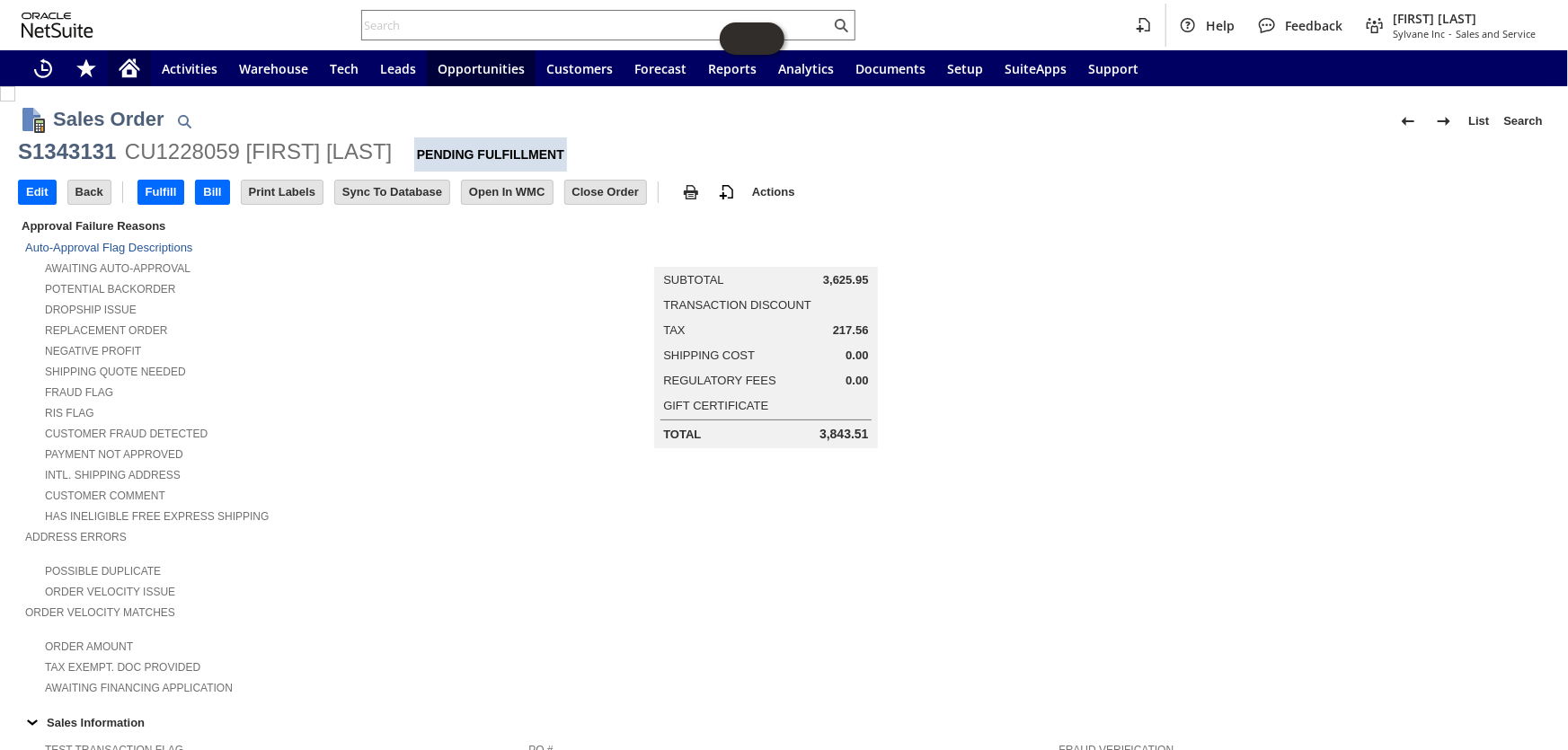 click 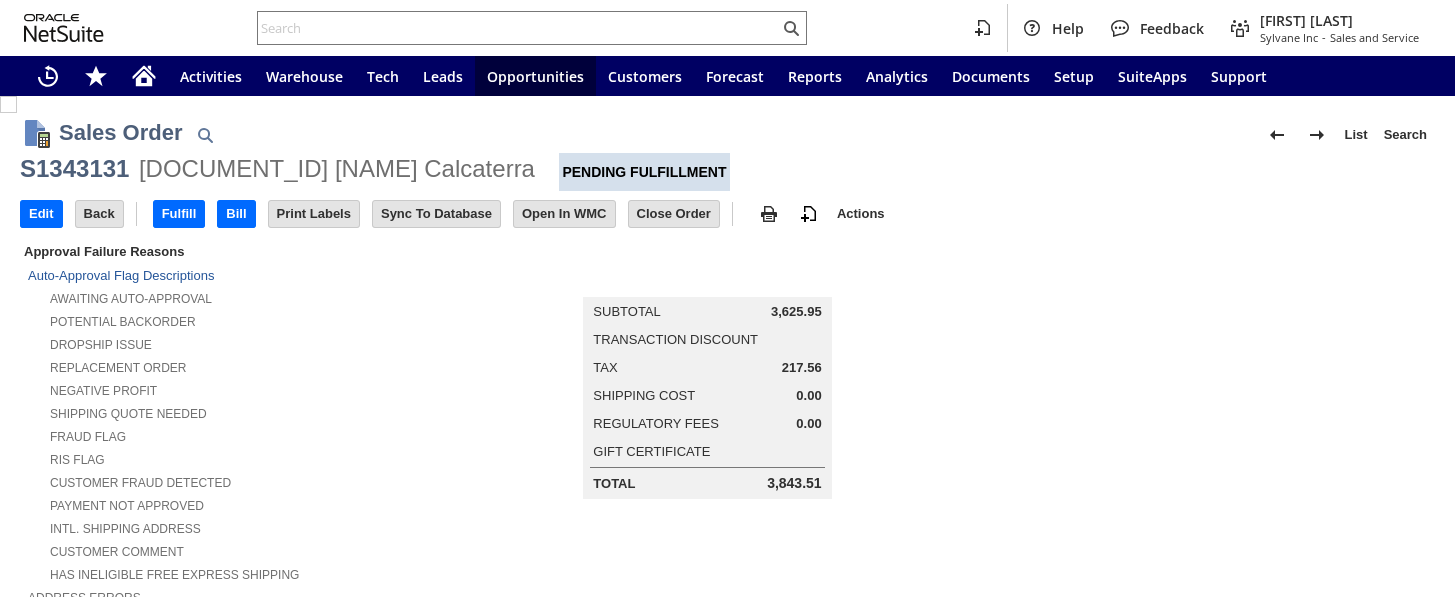 scroll, scrollTop: 0, scrollLeft: 0, axis: both 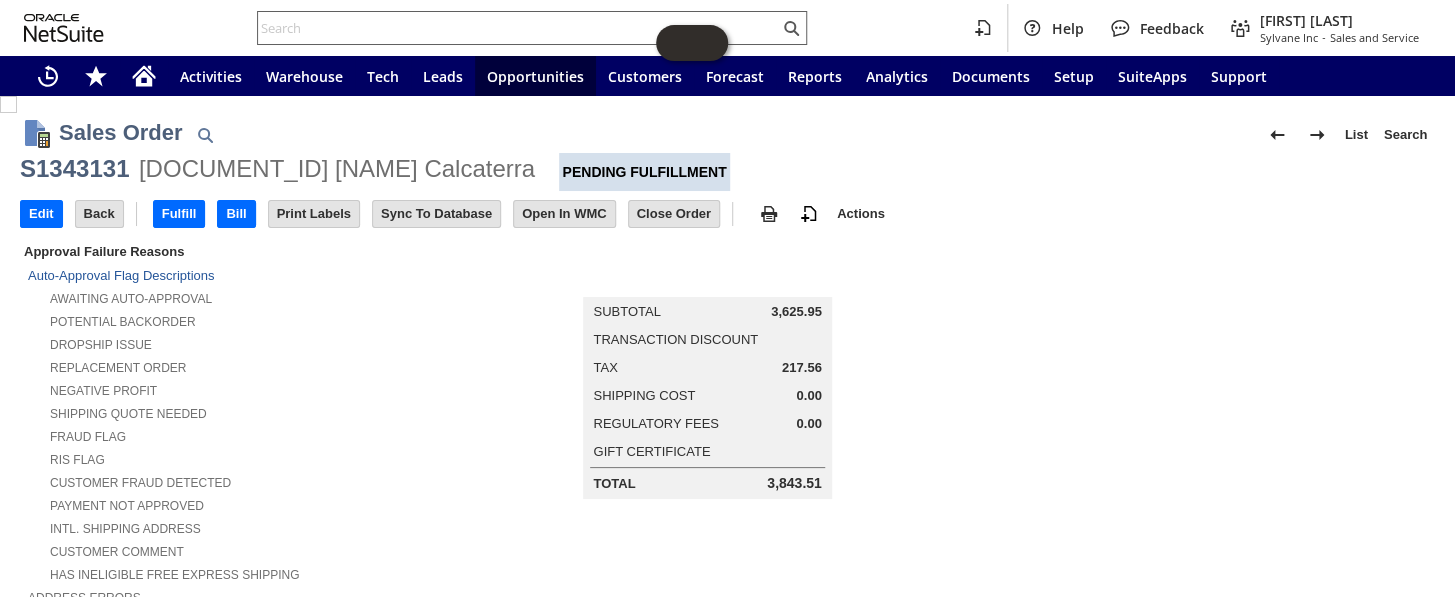 click at bounding box center (518, 28) 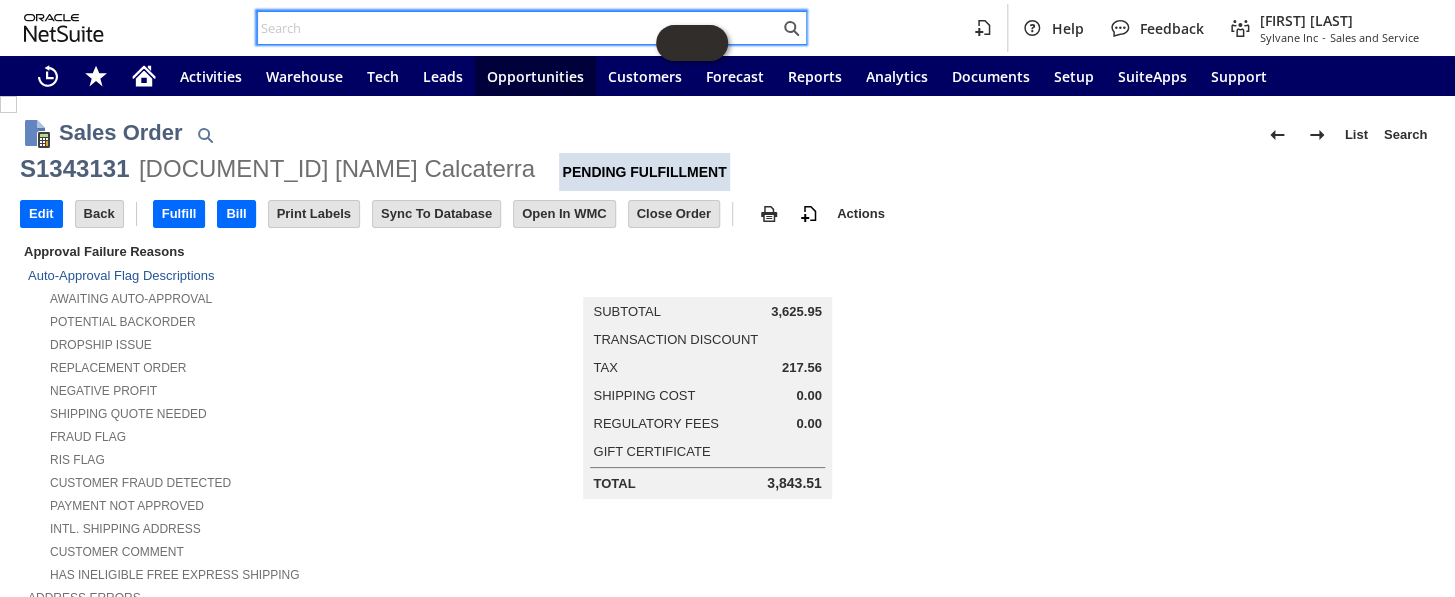 paste on "S1342178" 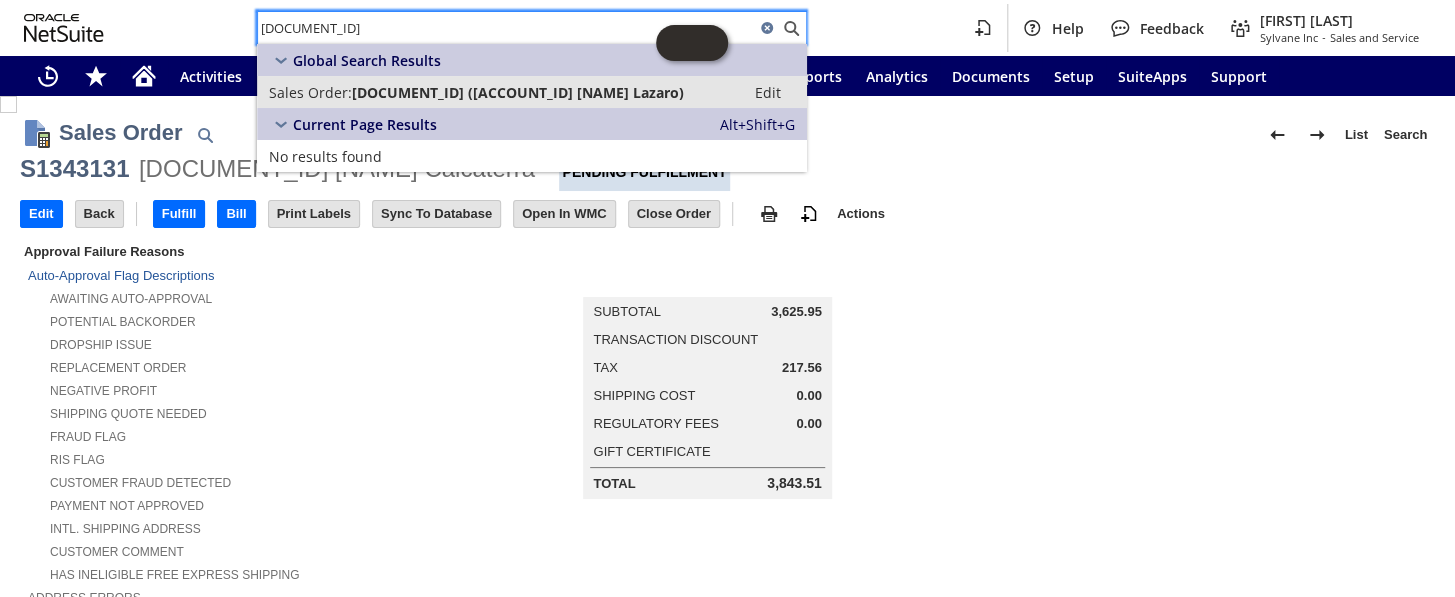 type on "S1342178" 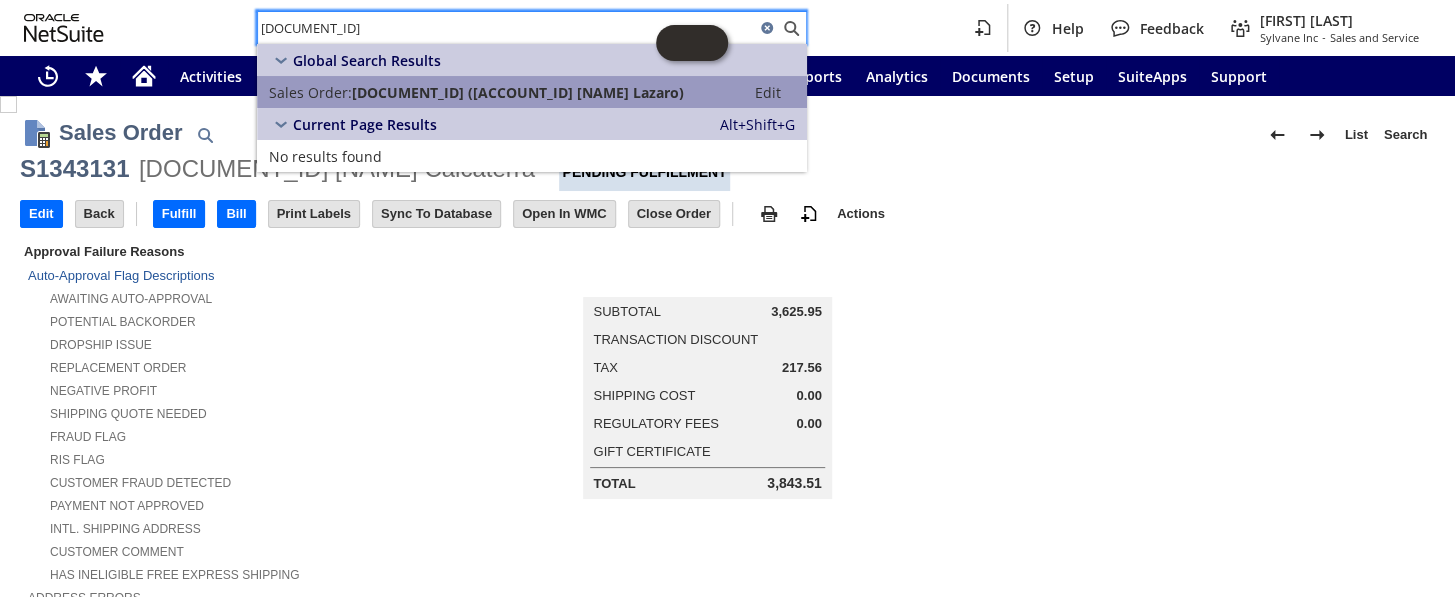 click on "S1342178 (CU1226412 David Lazaro)" at bounding box center [518, 92] 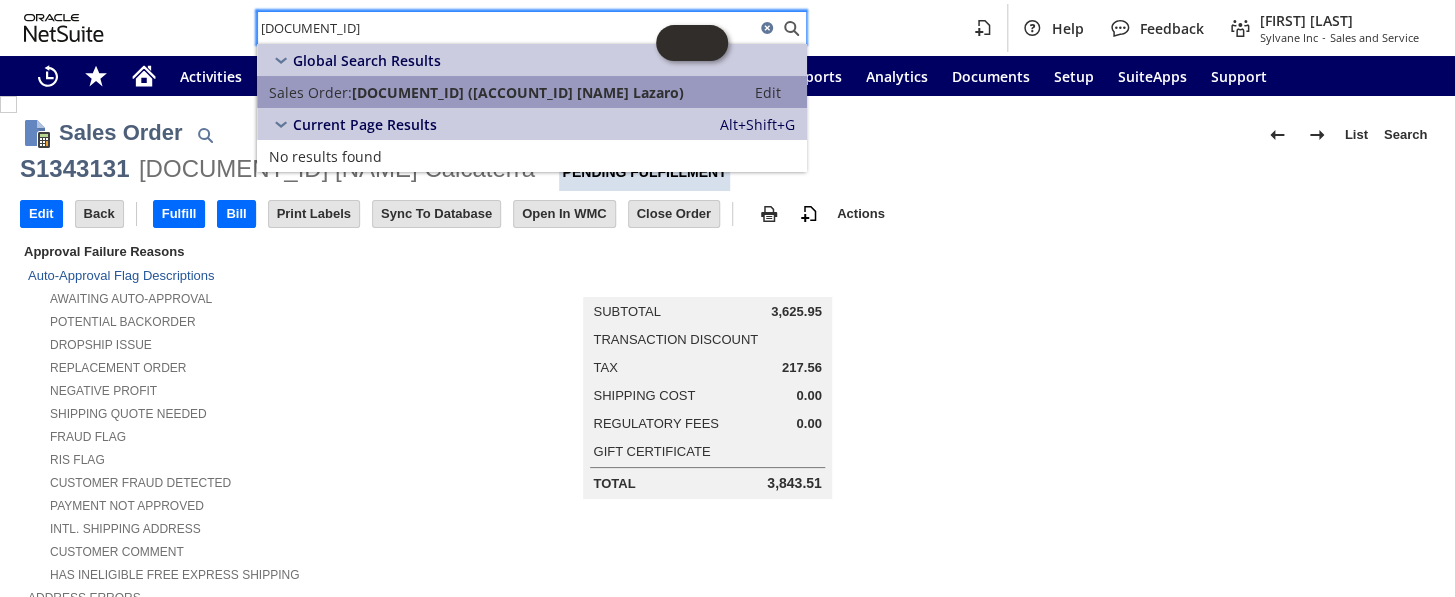click on "S1342178 (CU1226412 David Lazaro)" at bounding box center [518, 92] 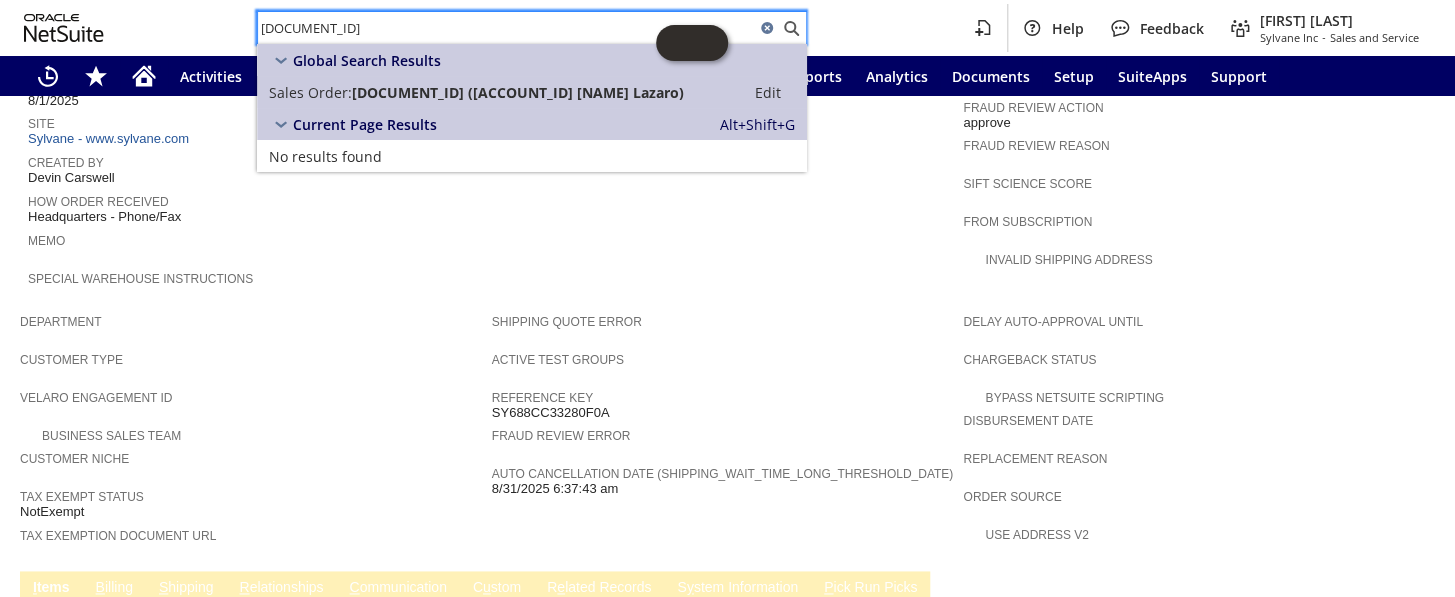 scroll, scrollTop: 1000, scrollLeft: 0, axis: vertical 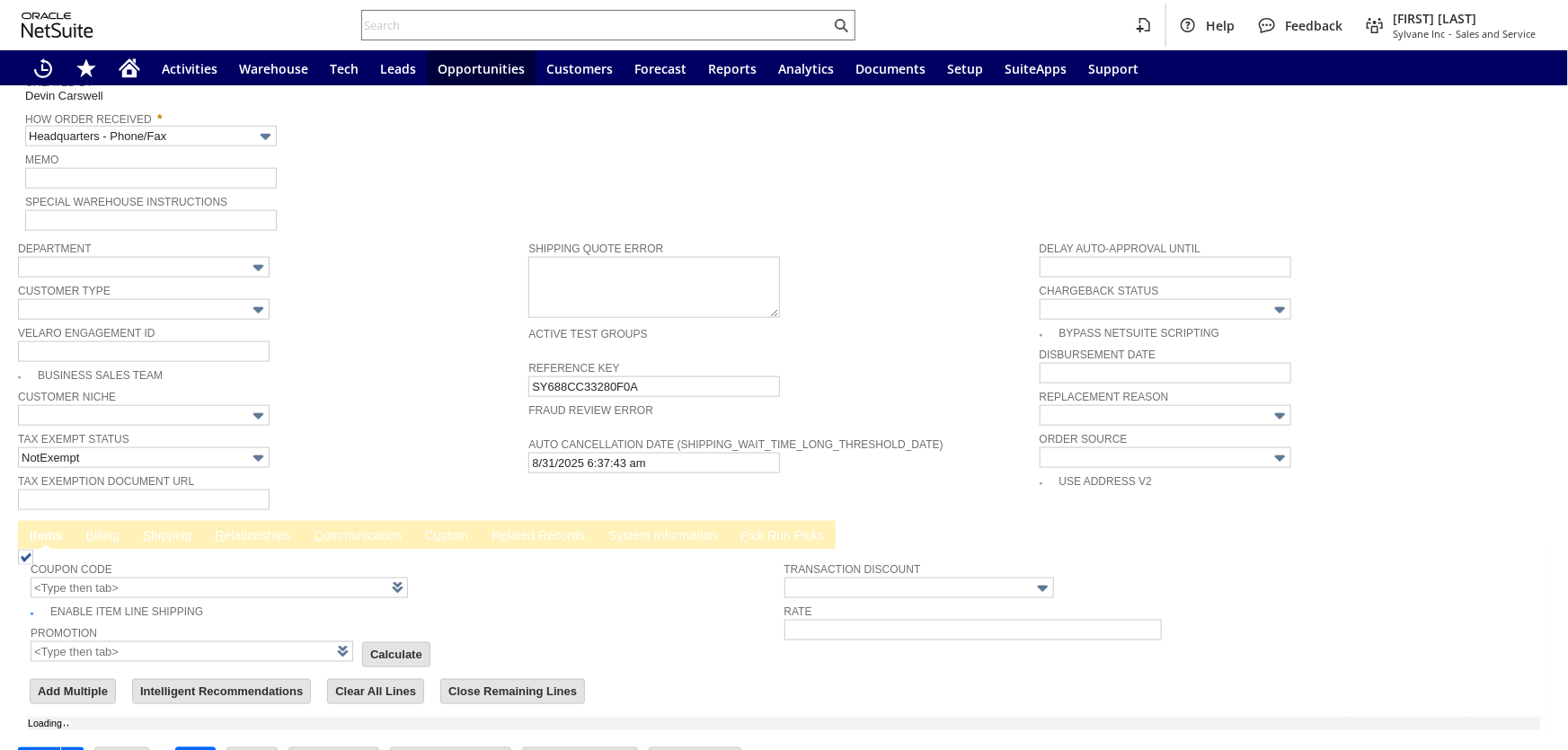 type on "Add" 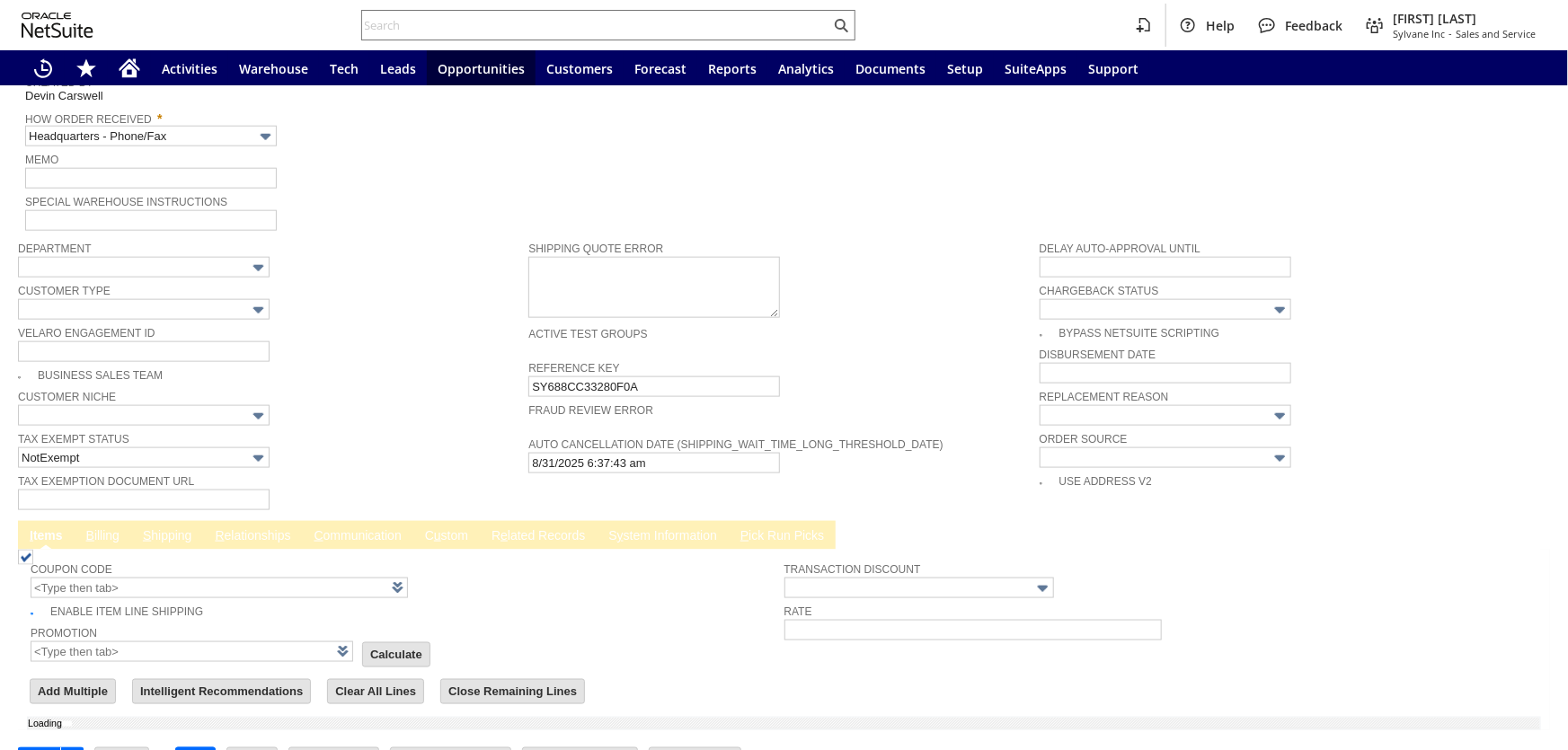 type on "Copy Previous" 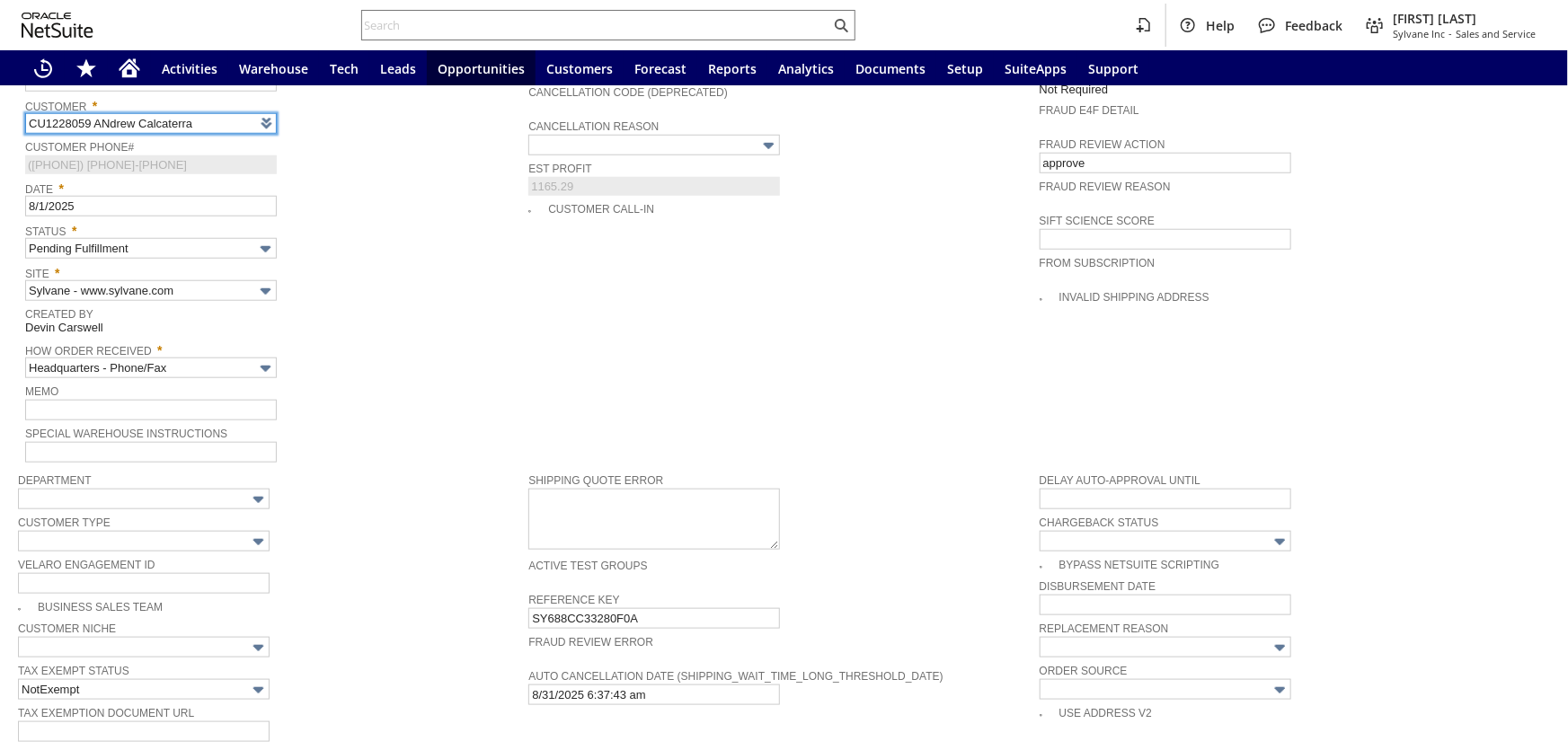 type on "Intelligent Recommendations¹⁰" 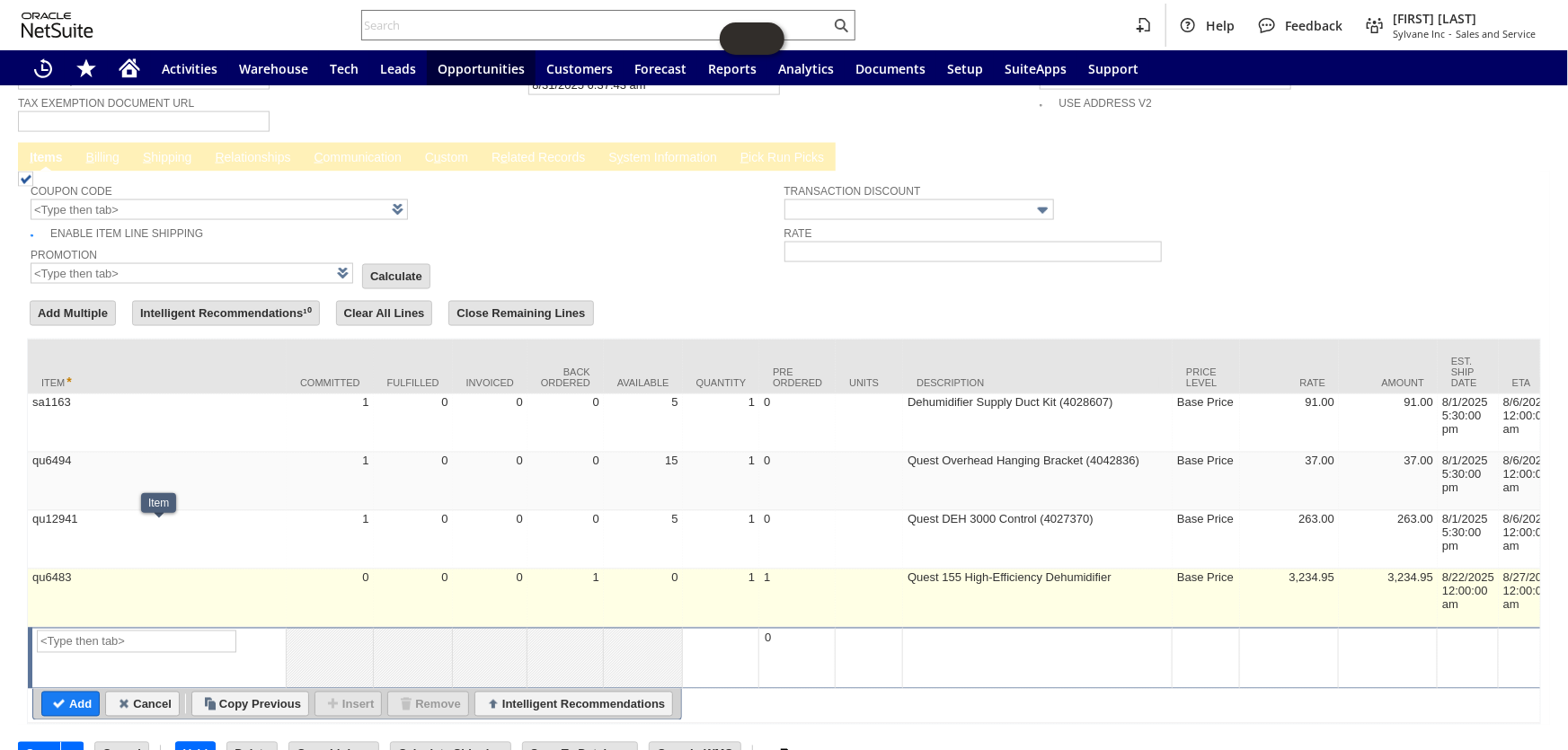 click on "qu6483" at bounding box center [157, 598] 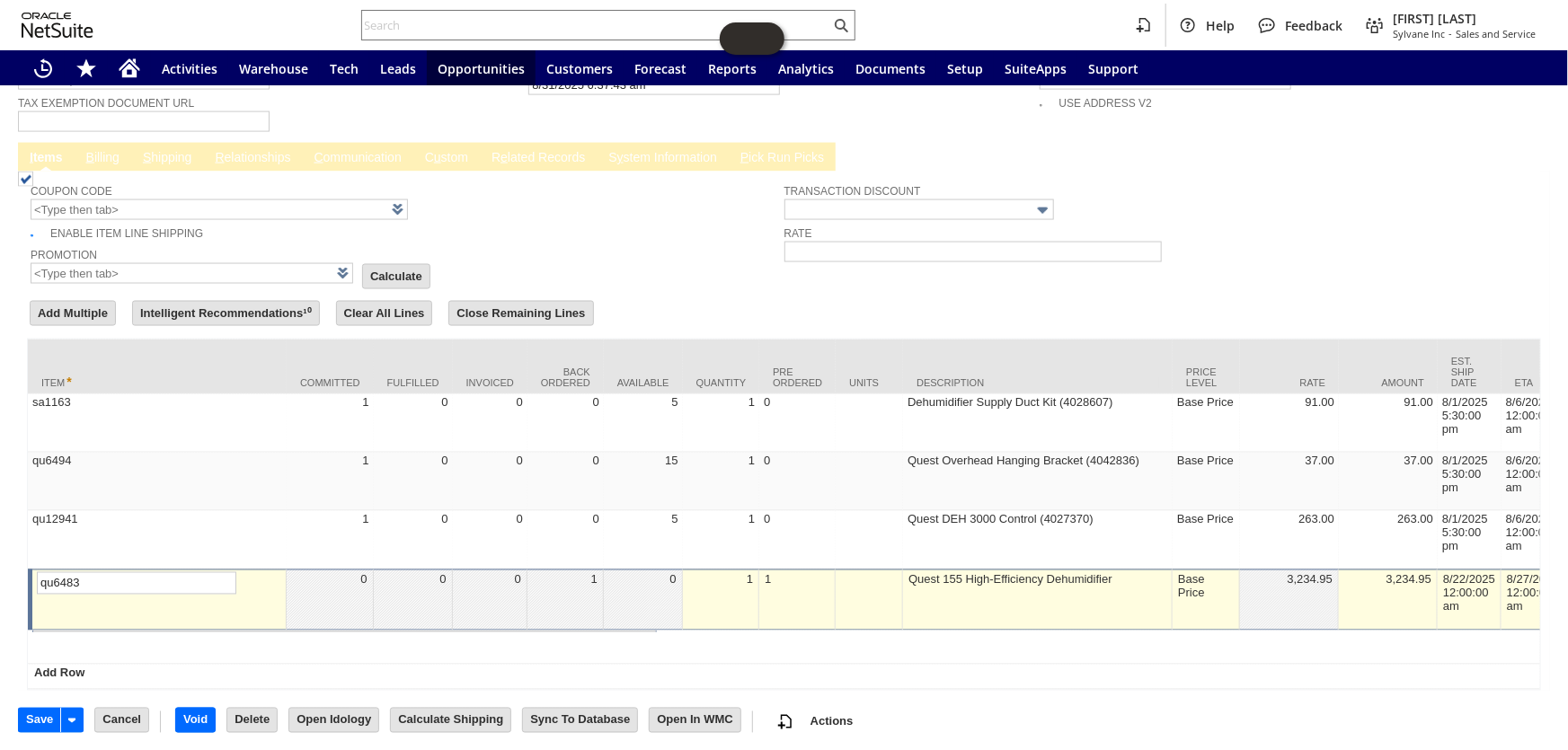 scroll, scrollTop: 1375, scrollLeft: 0, axis: vertical 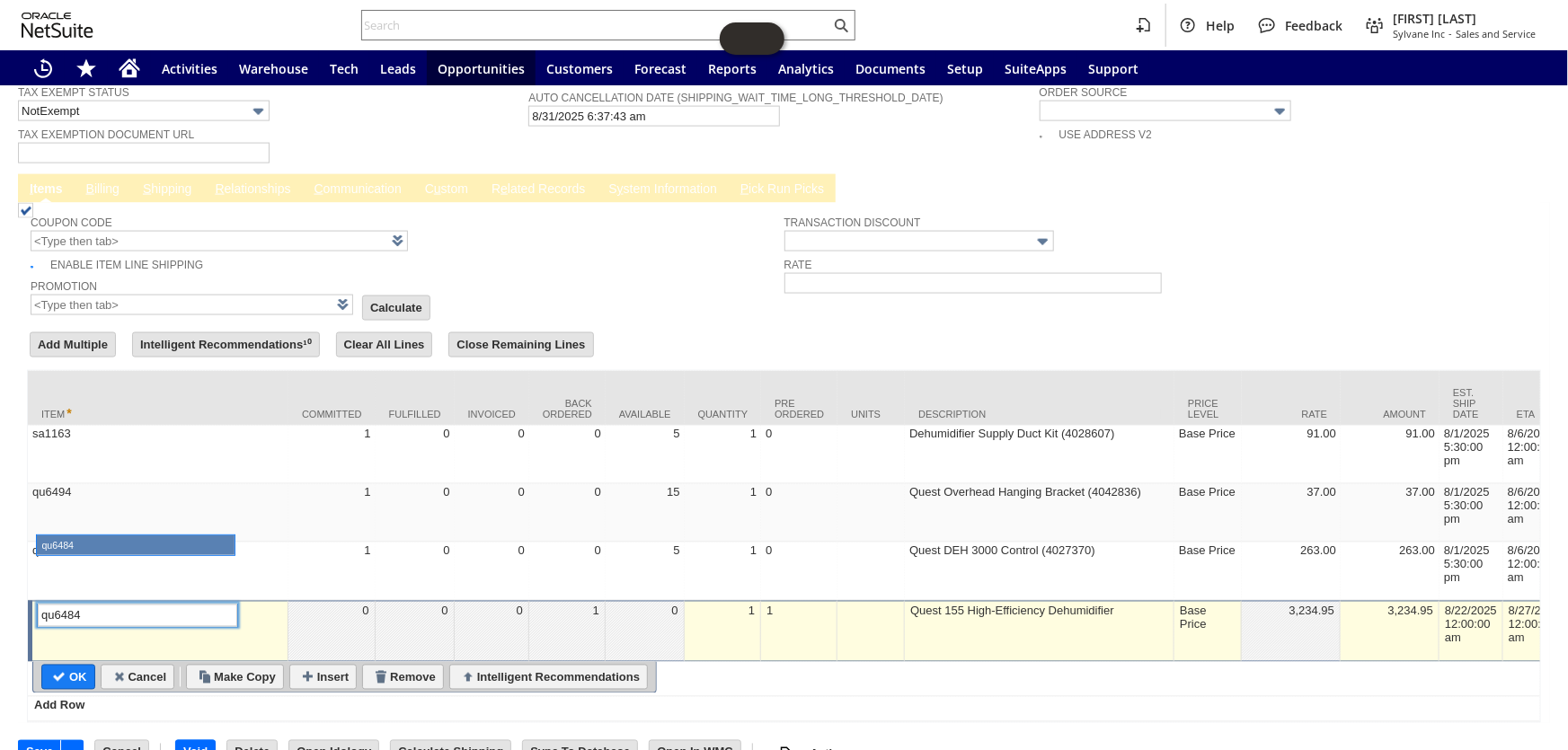 type on "qu6483" 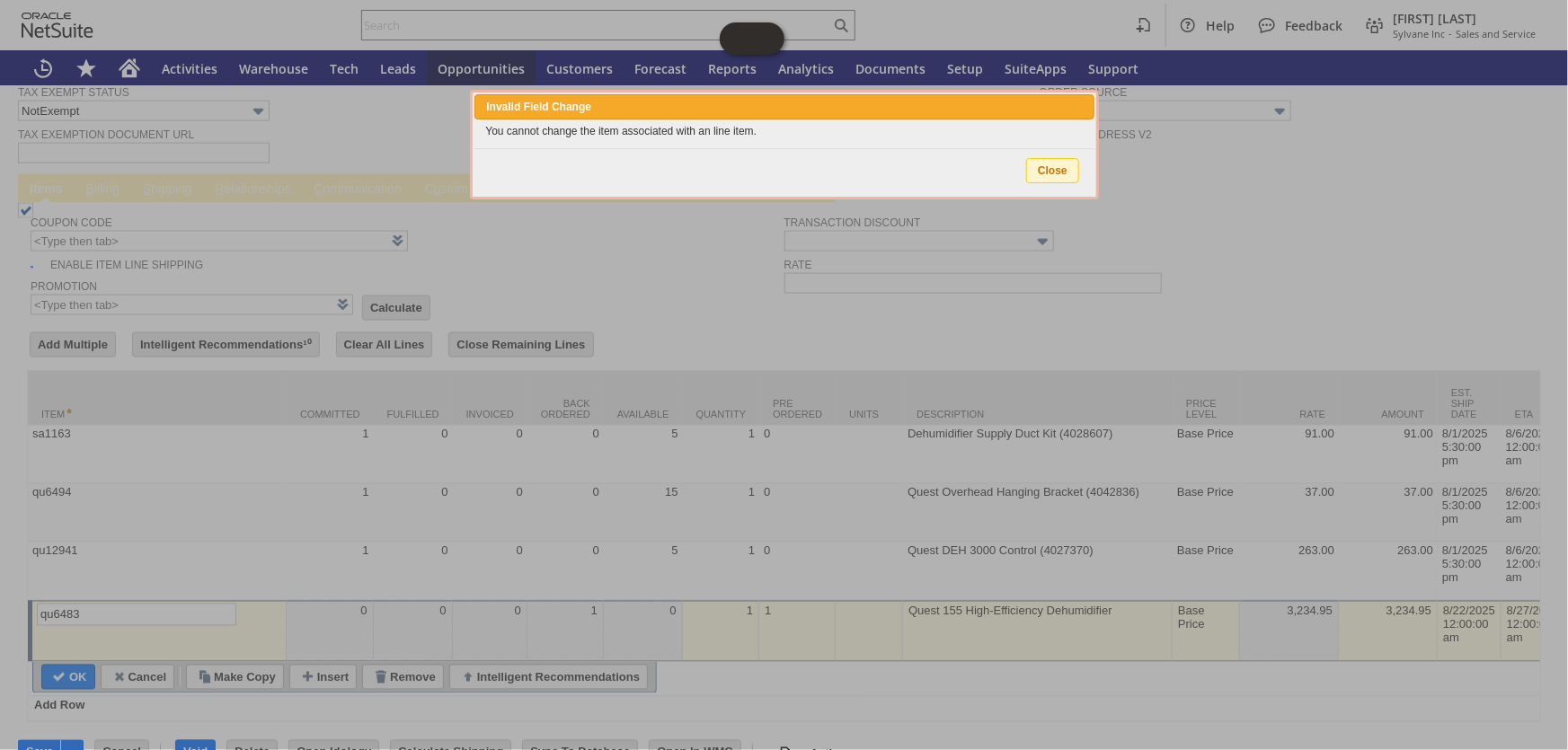 click on "Close" at bounding box center [1052, 171] 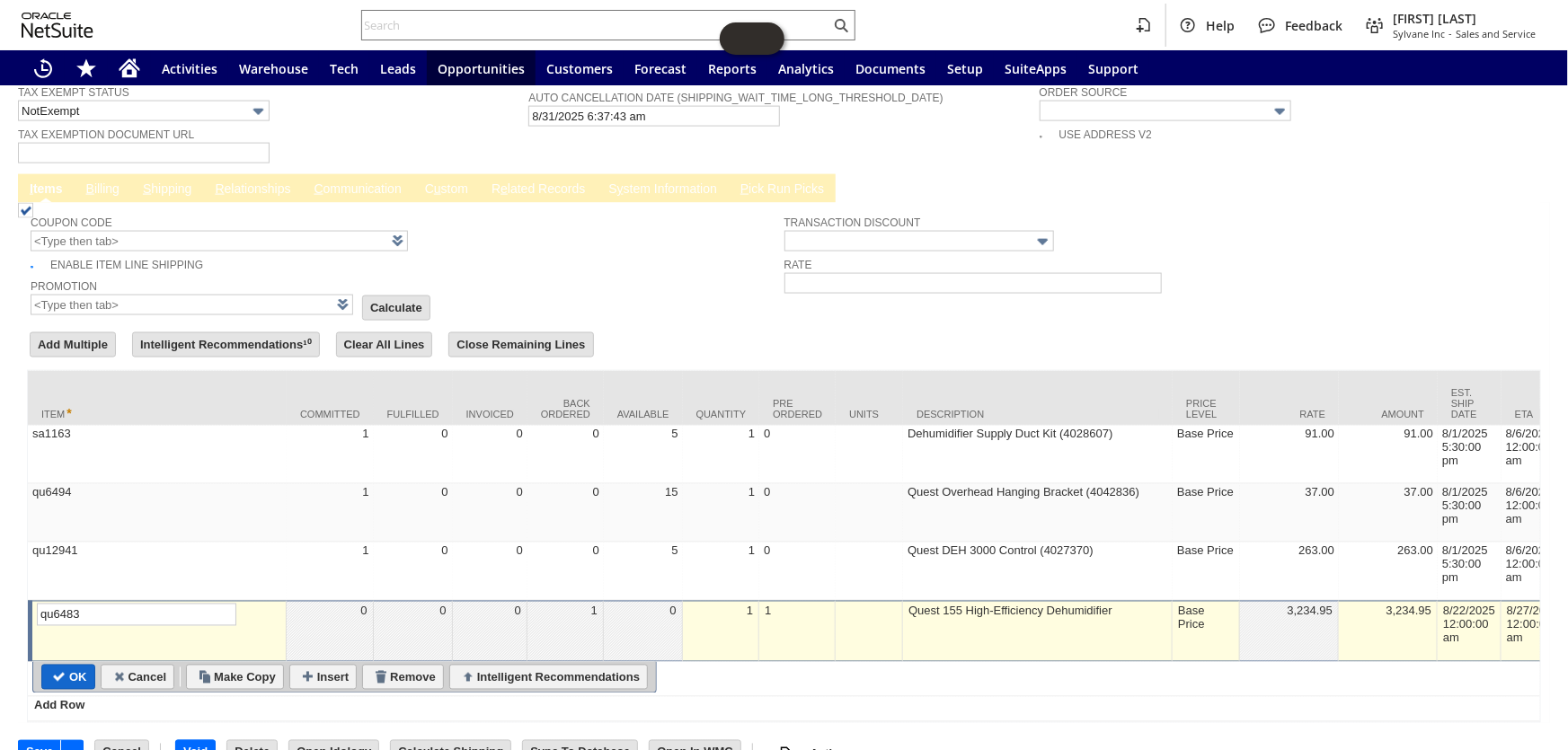 click on "OK" at bounding box center [68, 677] 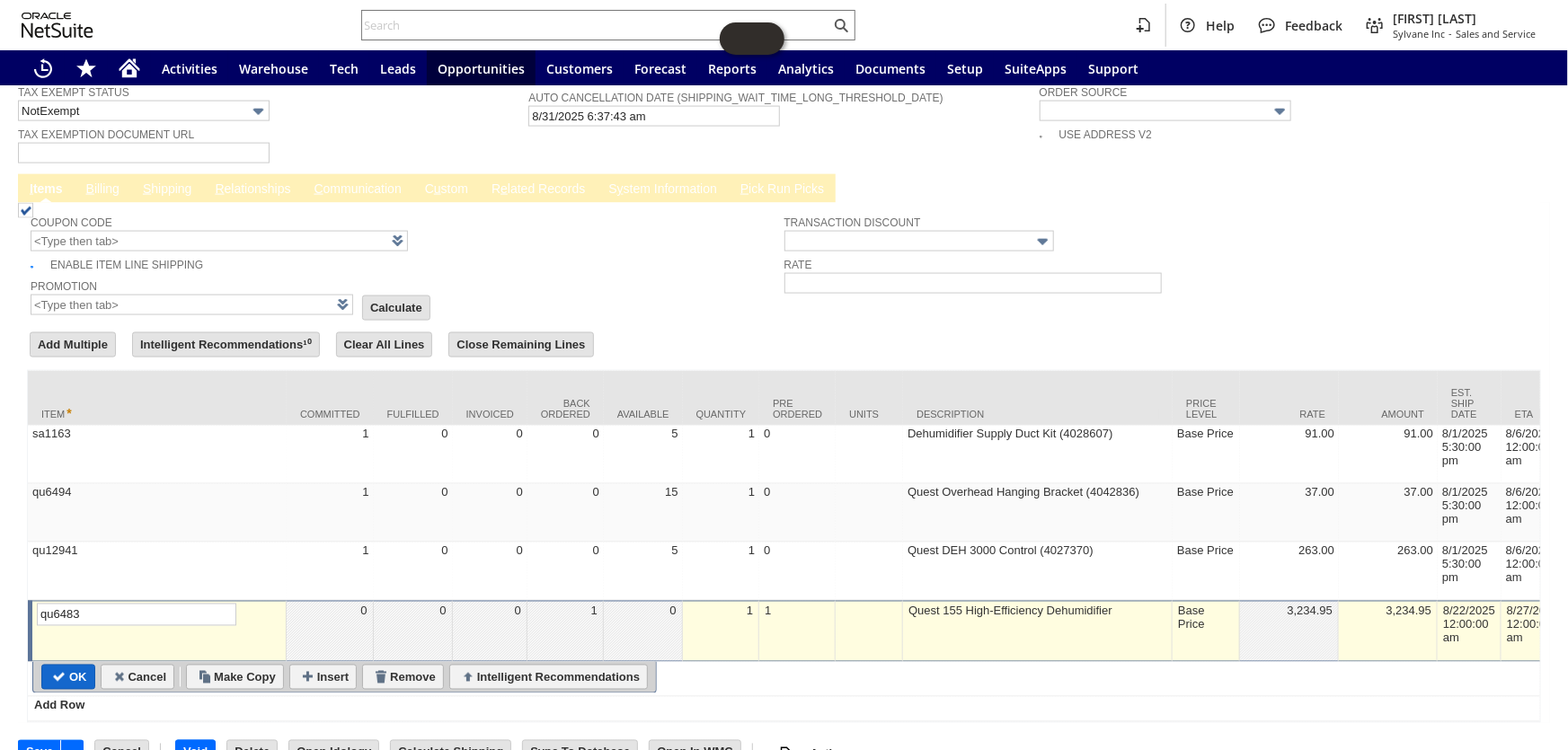 type 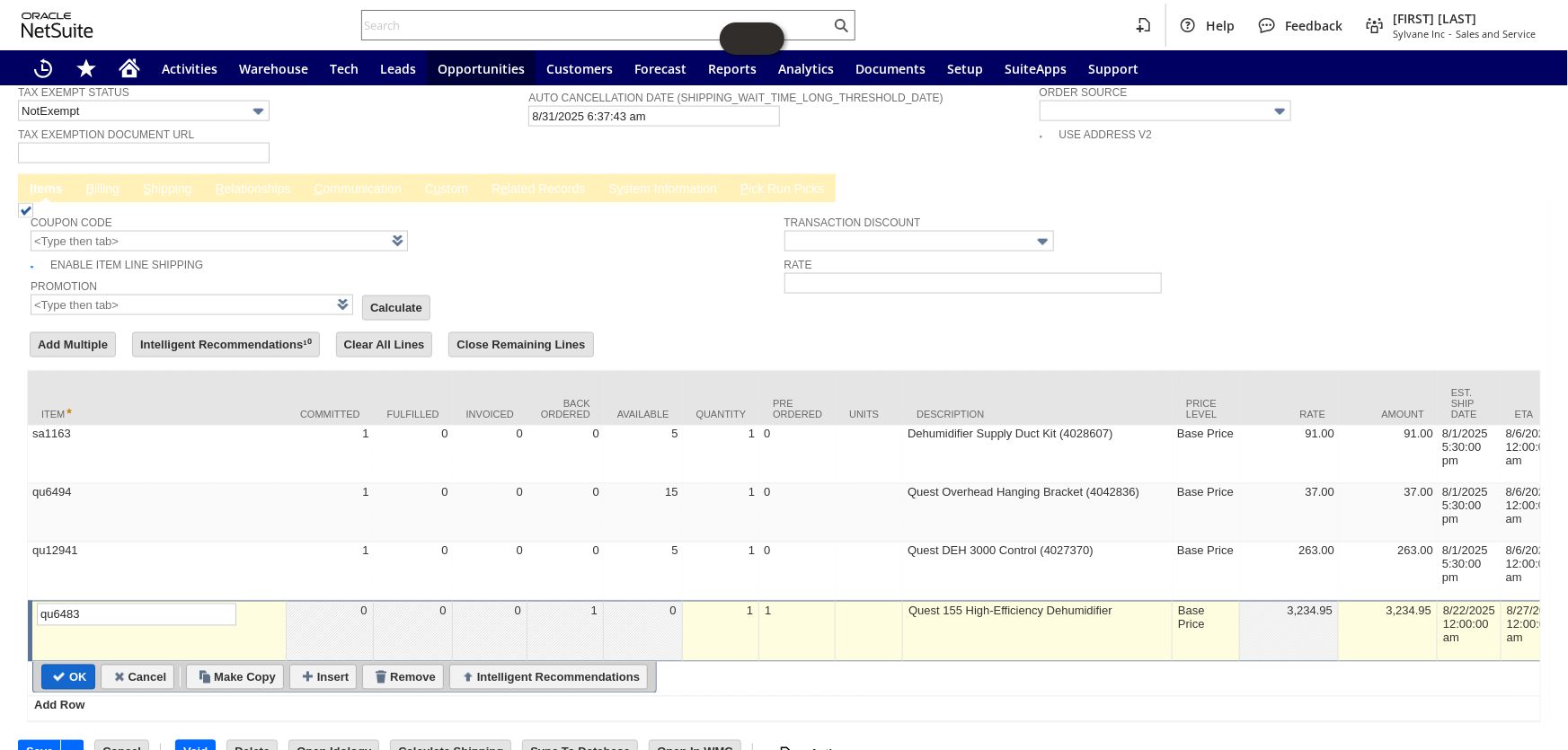type on "Add" 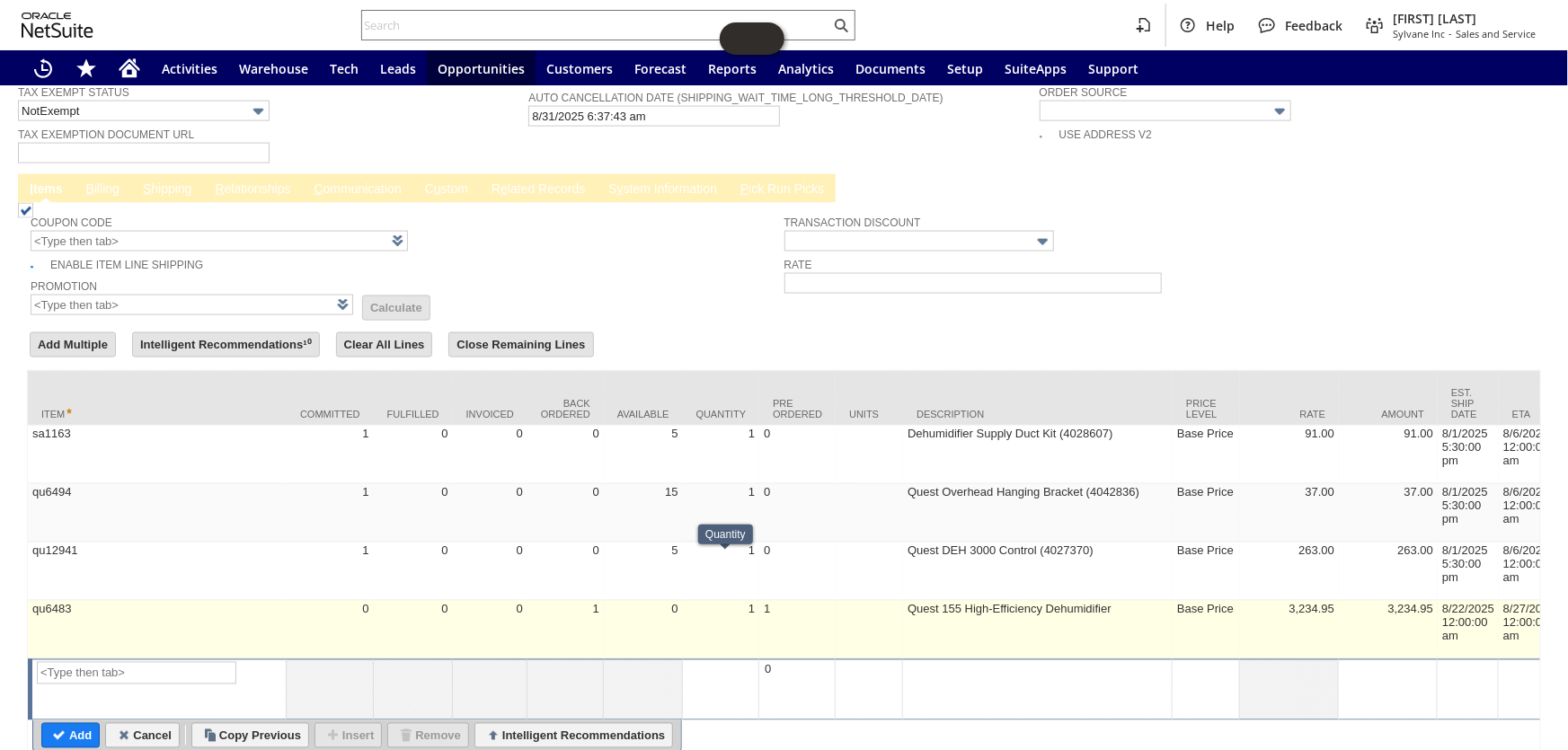 click on "1" at bounding box center (722, 630) 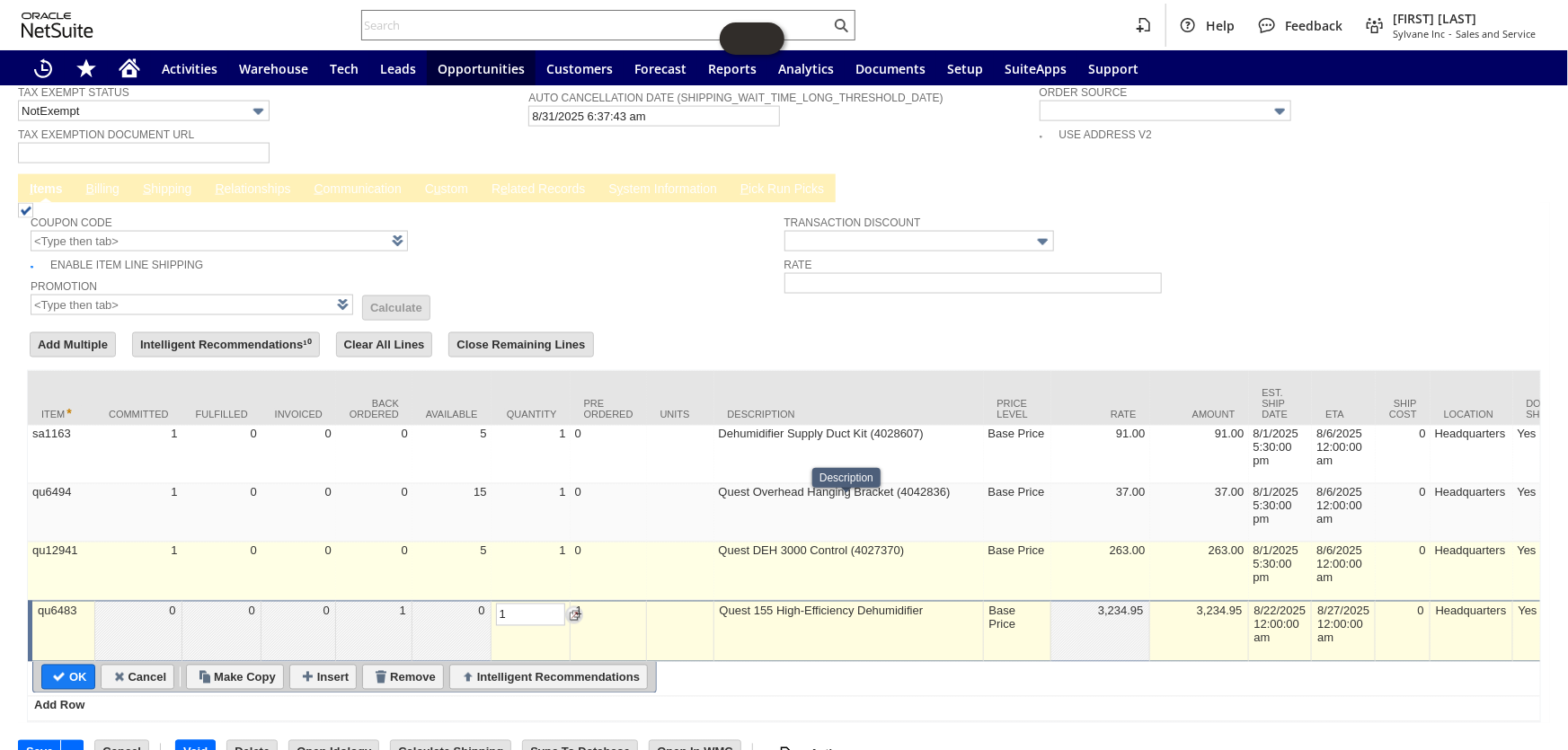 type on "0" 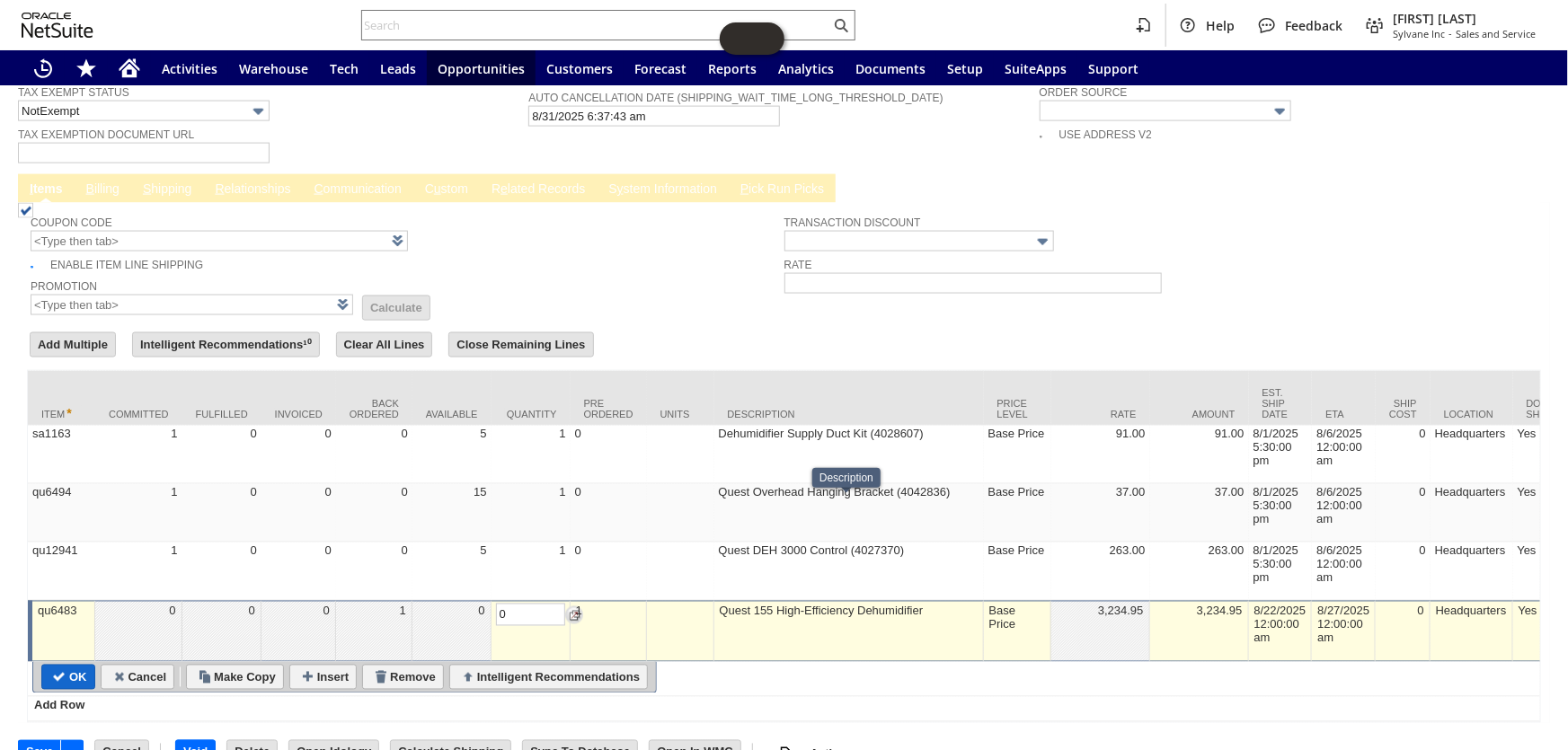 click on "OK" at bounding box center [68, 677] 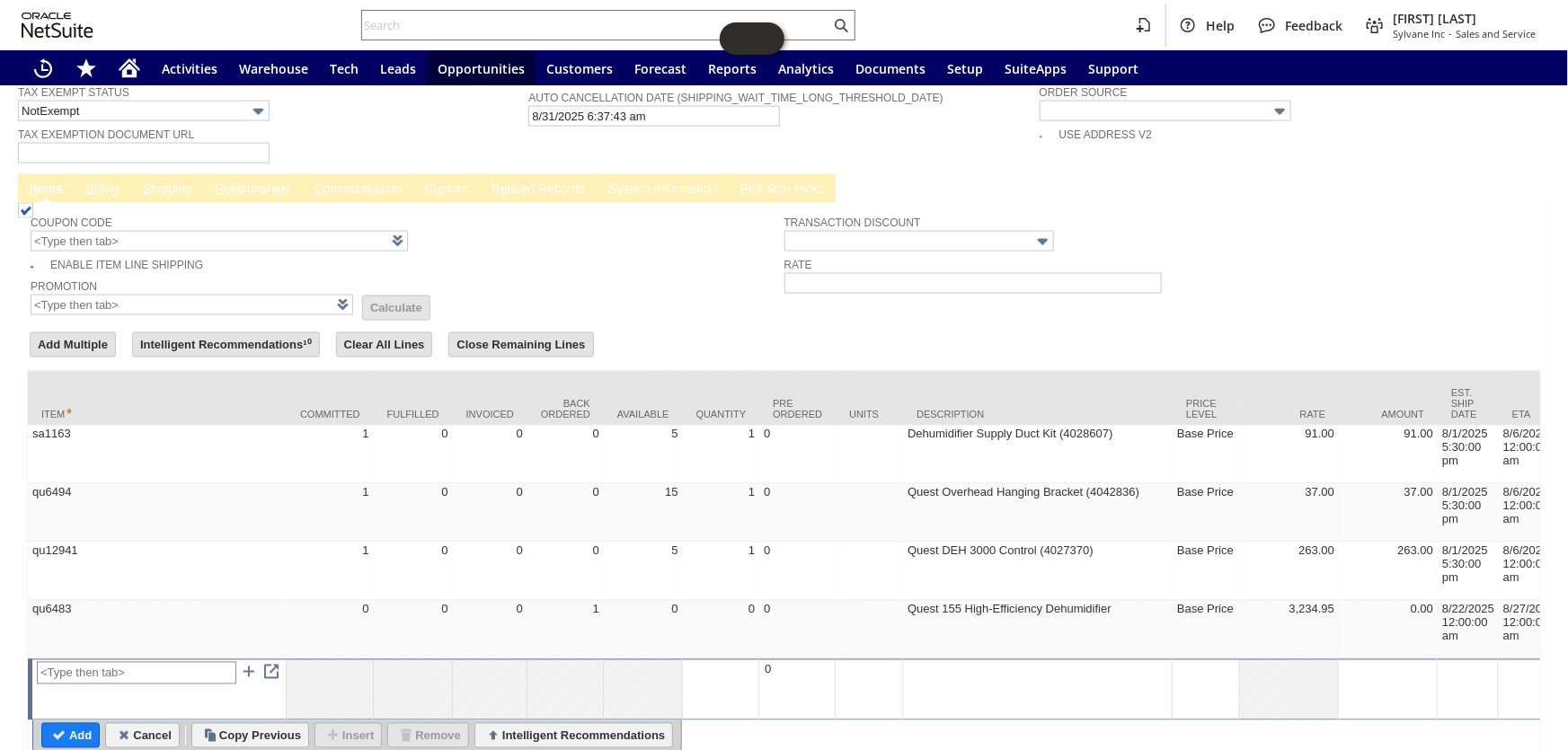 click at bounding box center (137, 673) 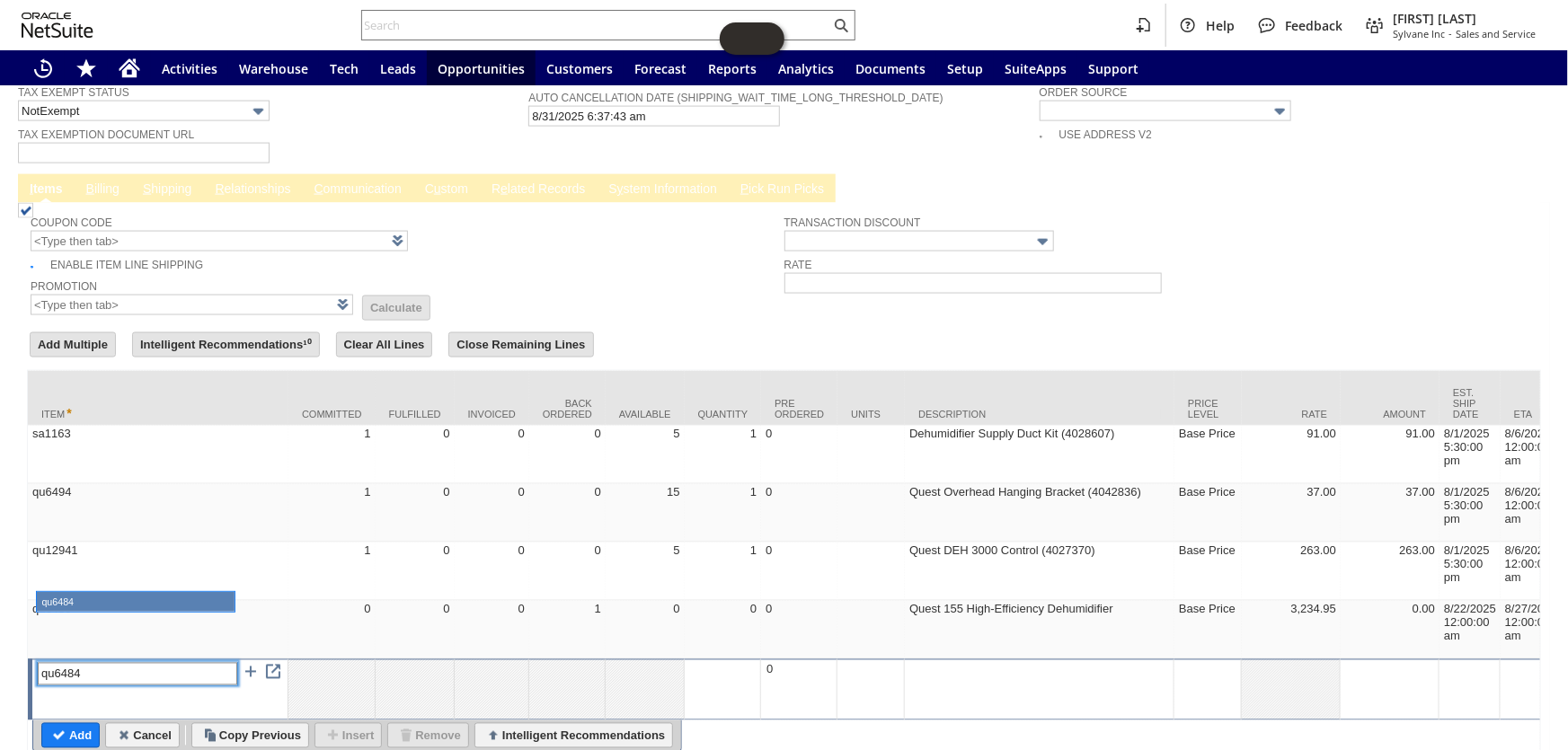 click on "qu6484" at bounding box center [137, 674] 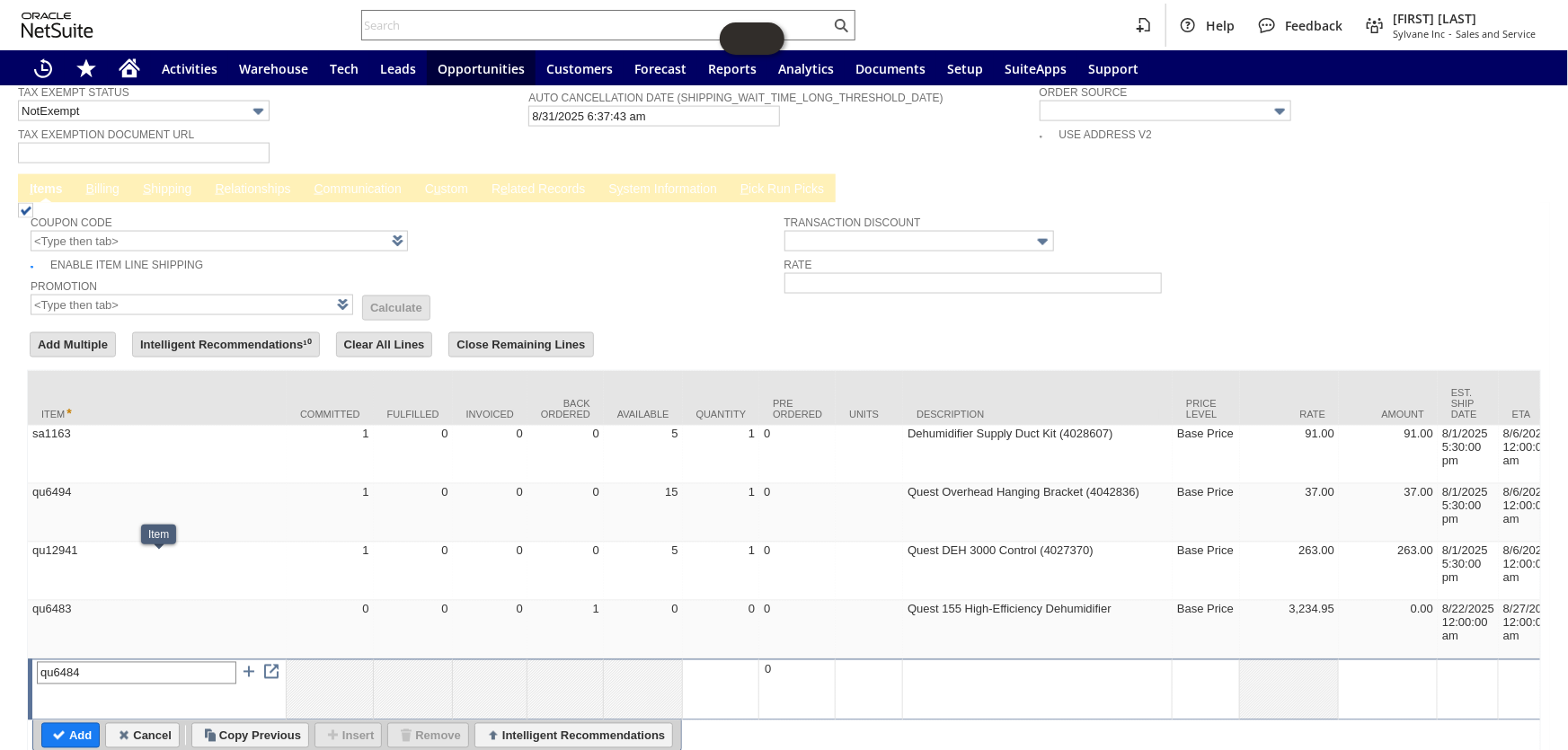 click on "qu6484" at bounding box center [137, 673] 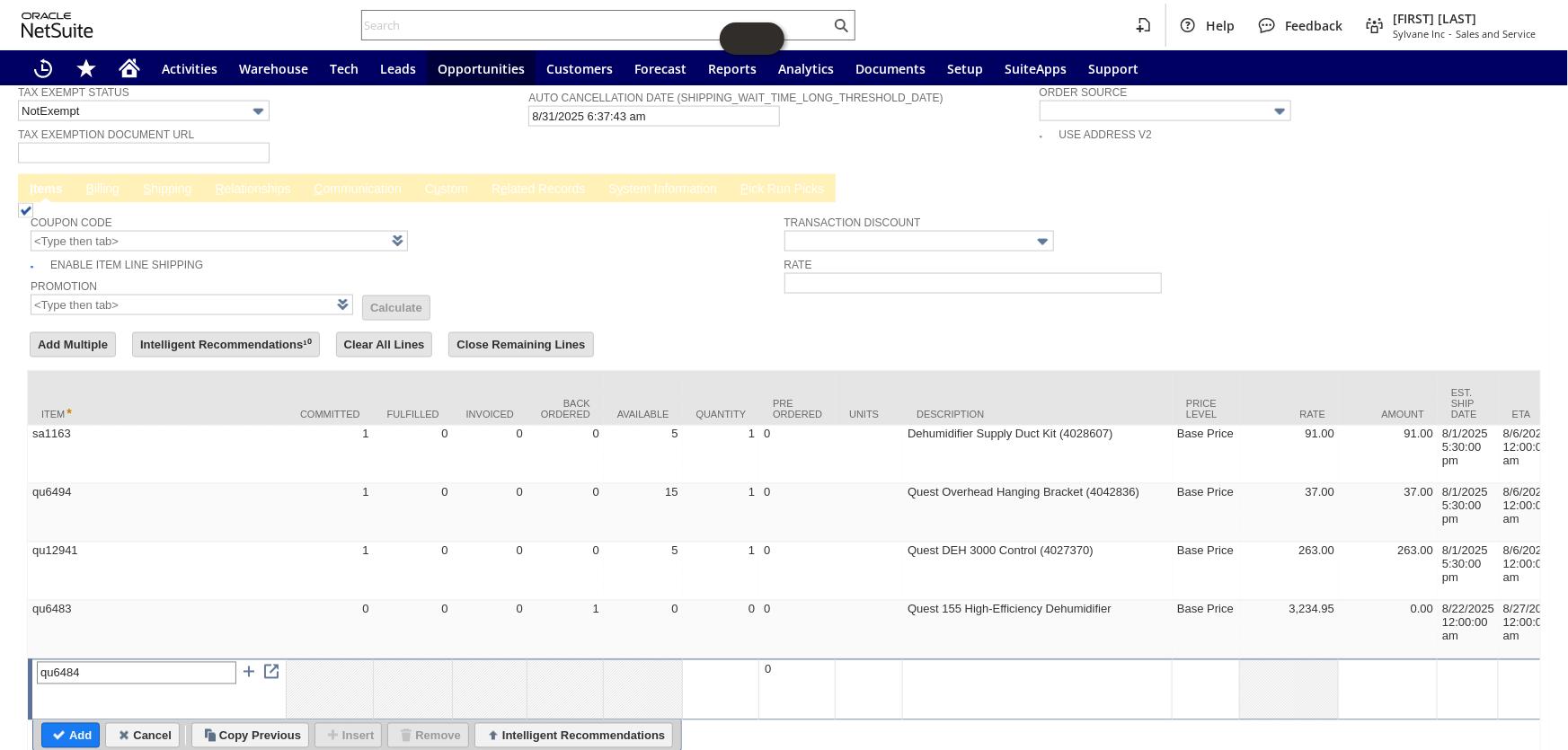 click on "qu6484" at bounding box center [137, 673] 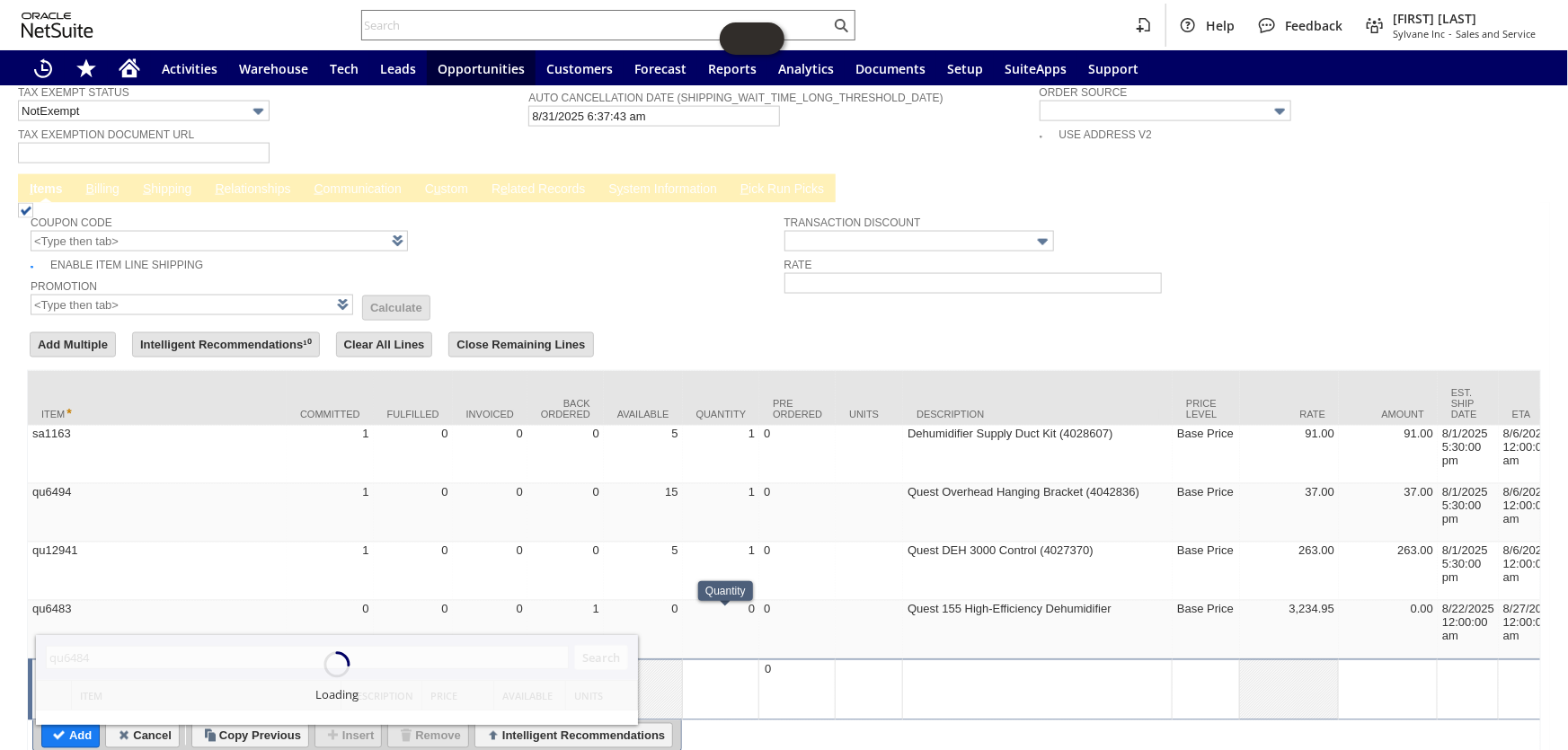 type on "qu6484" 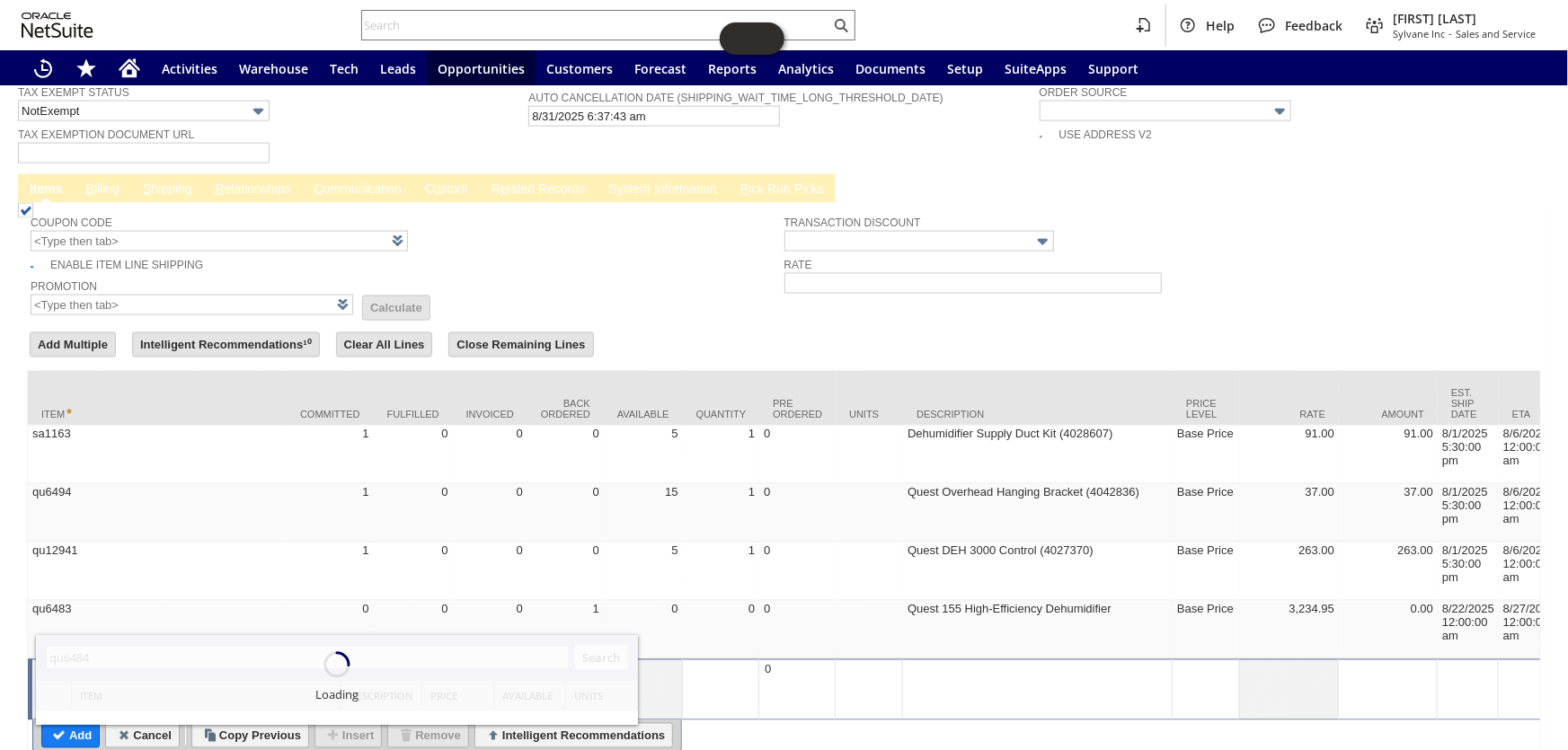 click on "Add
Cancel
Copy Previous
Insert
Remove
Intelligent Recommendations" at bounding box center (2436, 737) 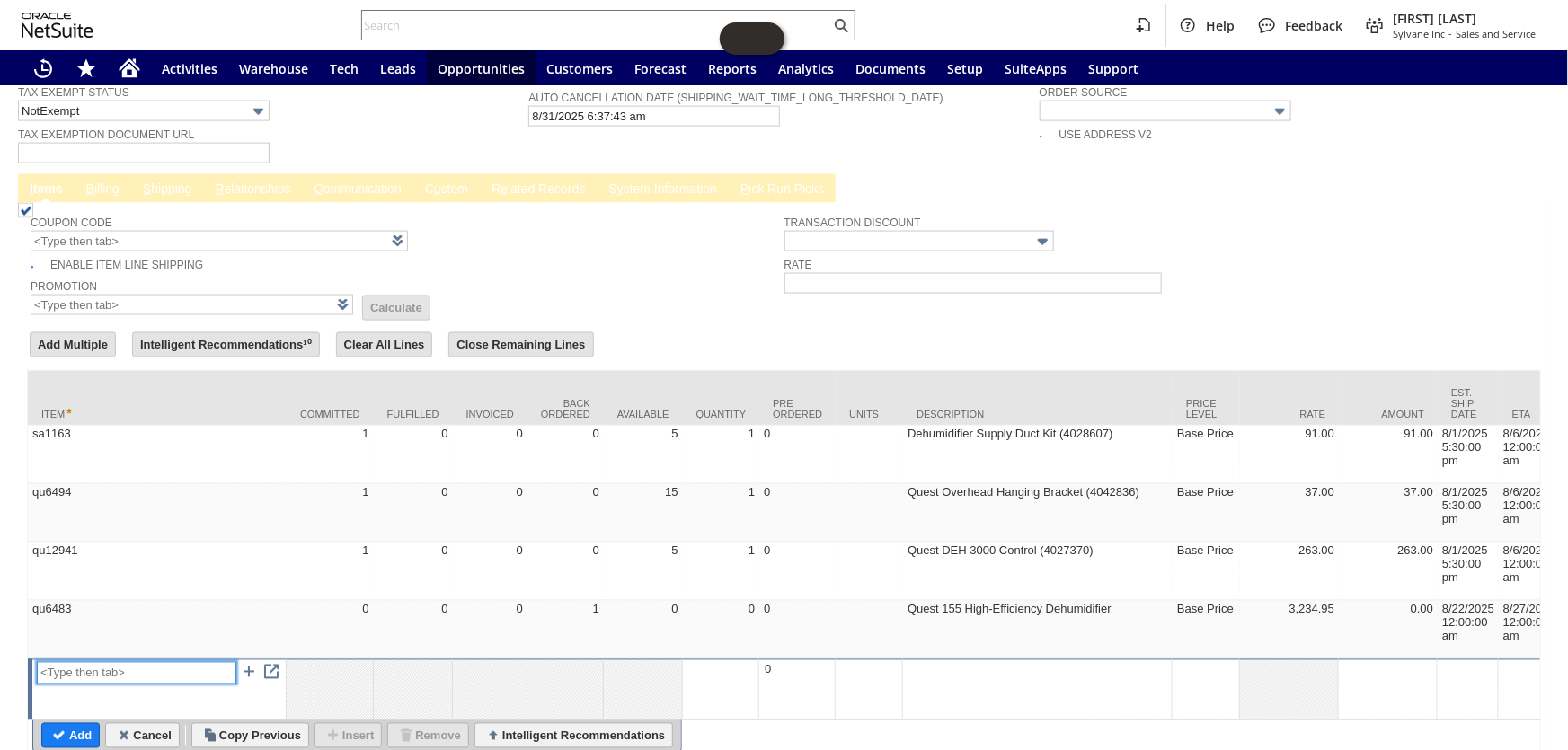 click at bounding box center [137, 673] 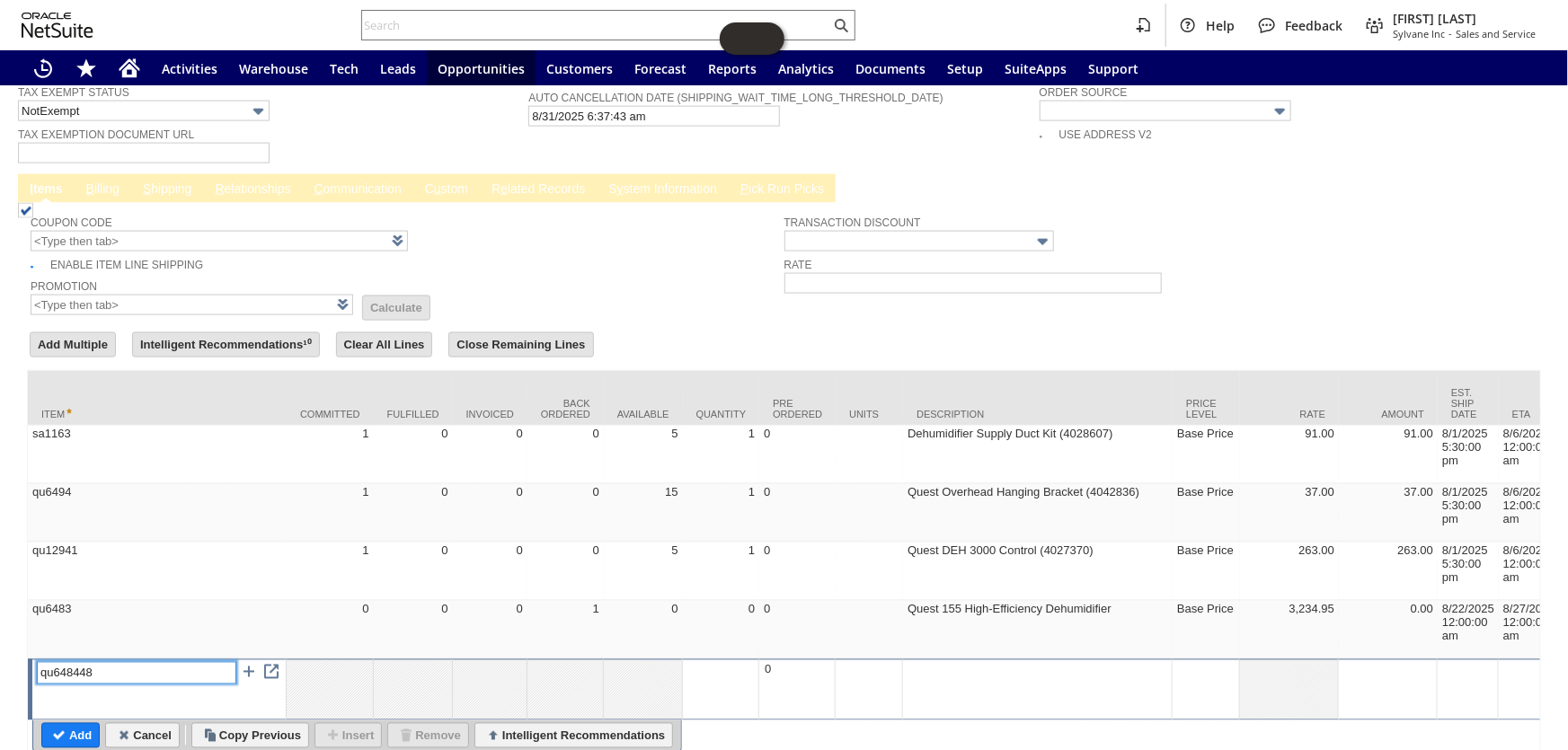 type on "qu6484484" 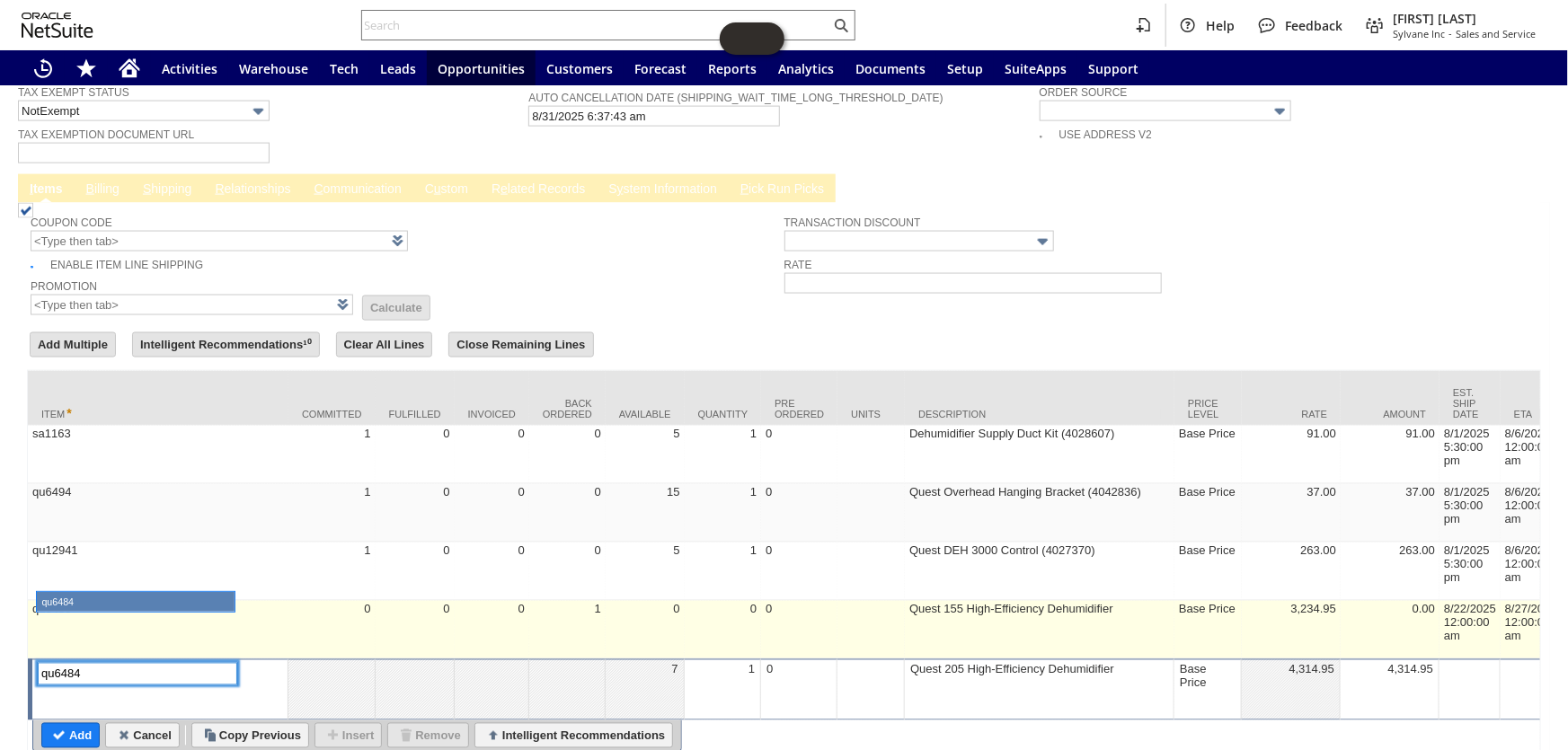type on "qu6484" 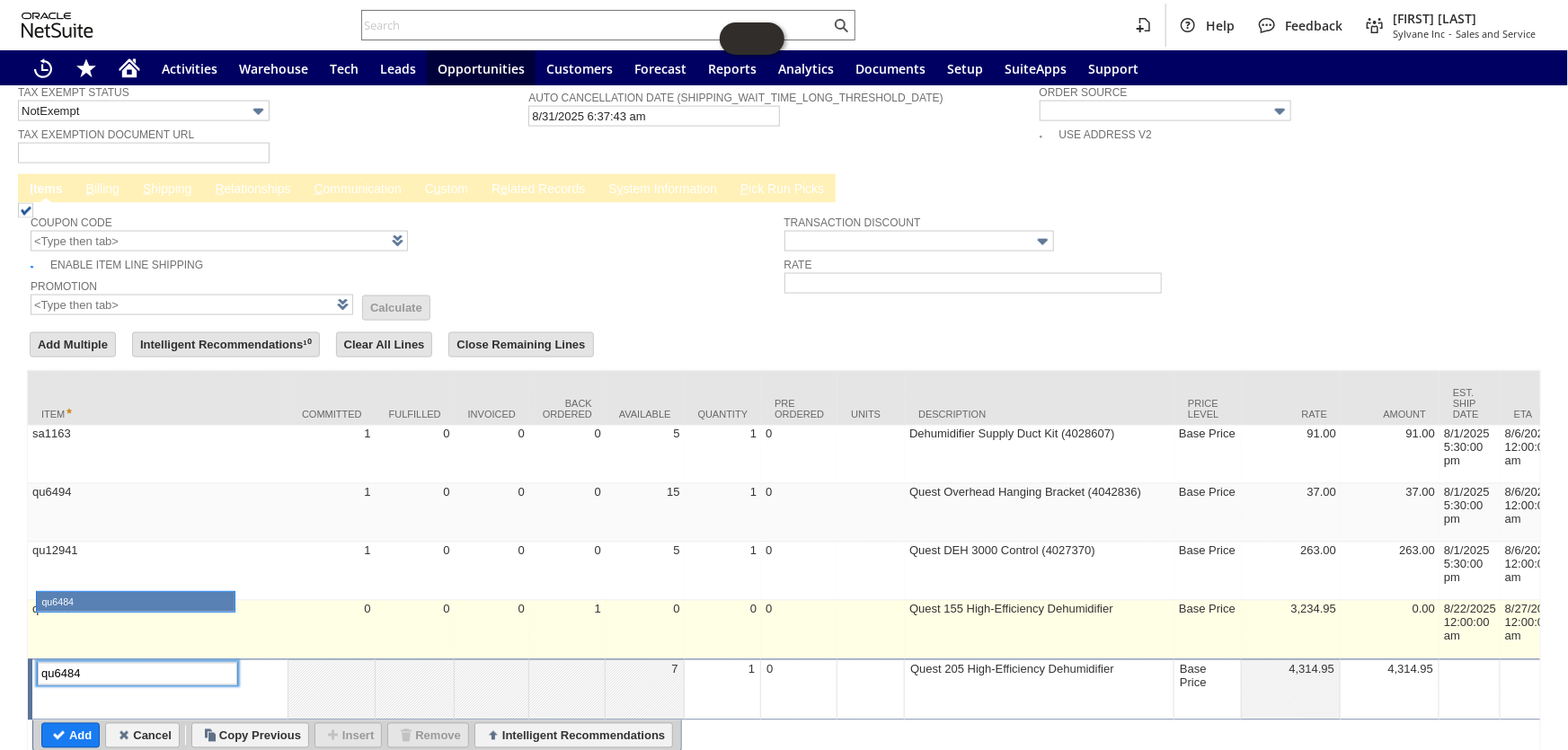 click on "qu6483" at bounding box center [158, 630] 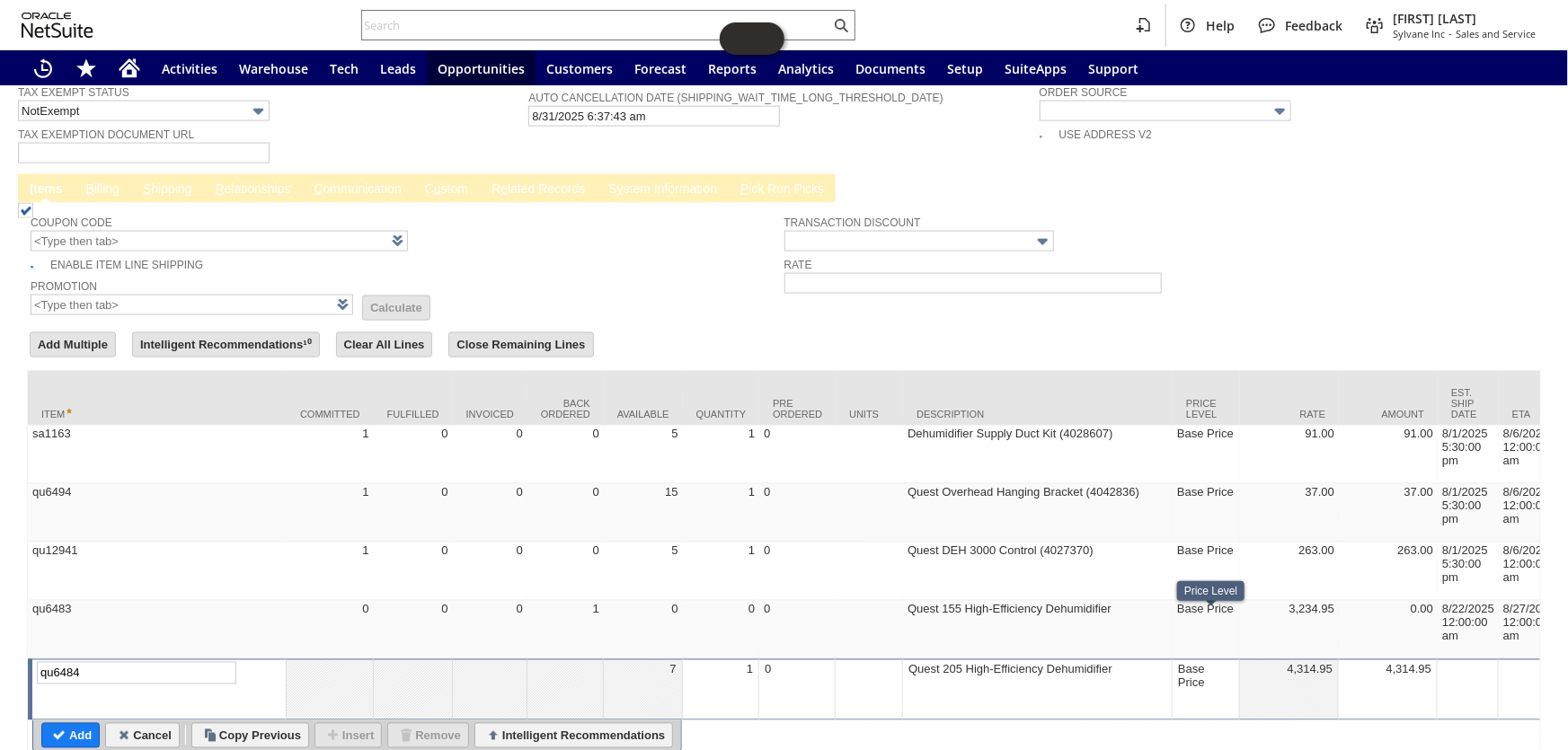 click on "Base Price" at bounding box center (1206, 676) 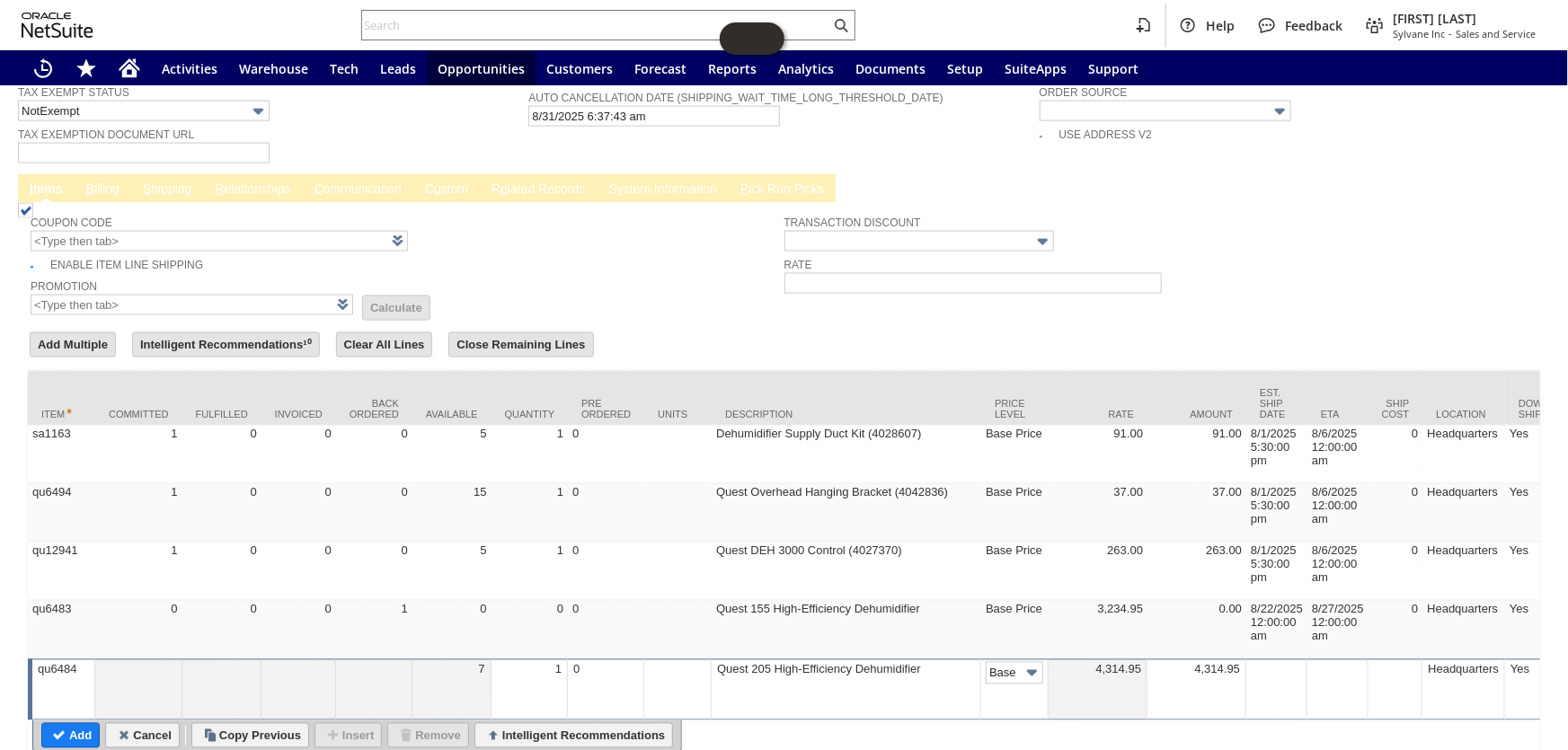 scroll, scrollTop: 0, scrollLeft: 26, axis: horizontal 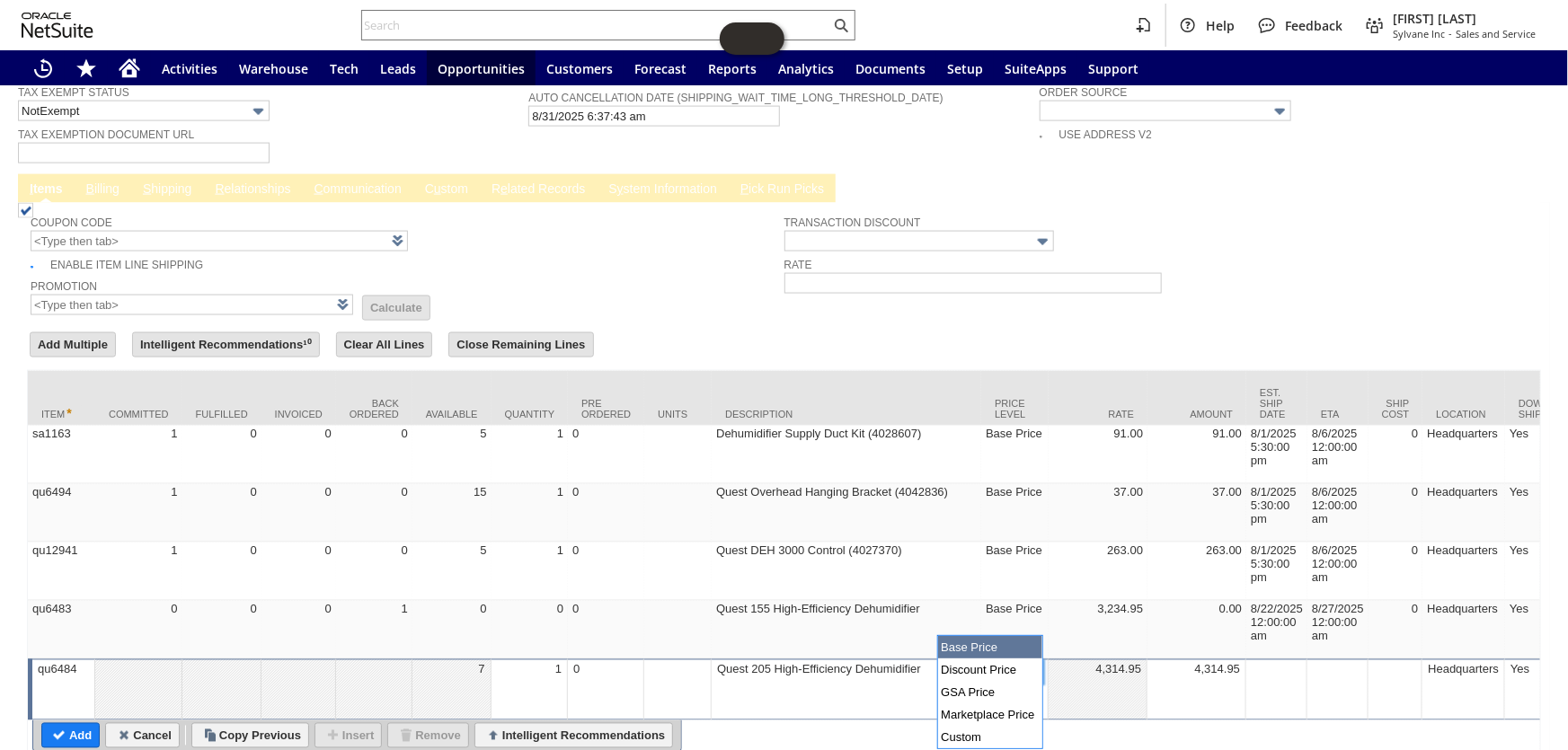 click at bounding box center [1032, 673] 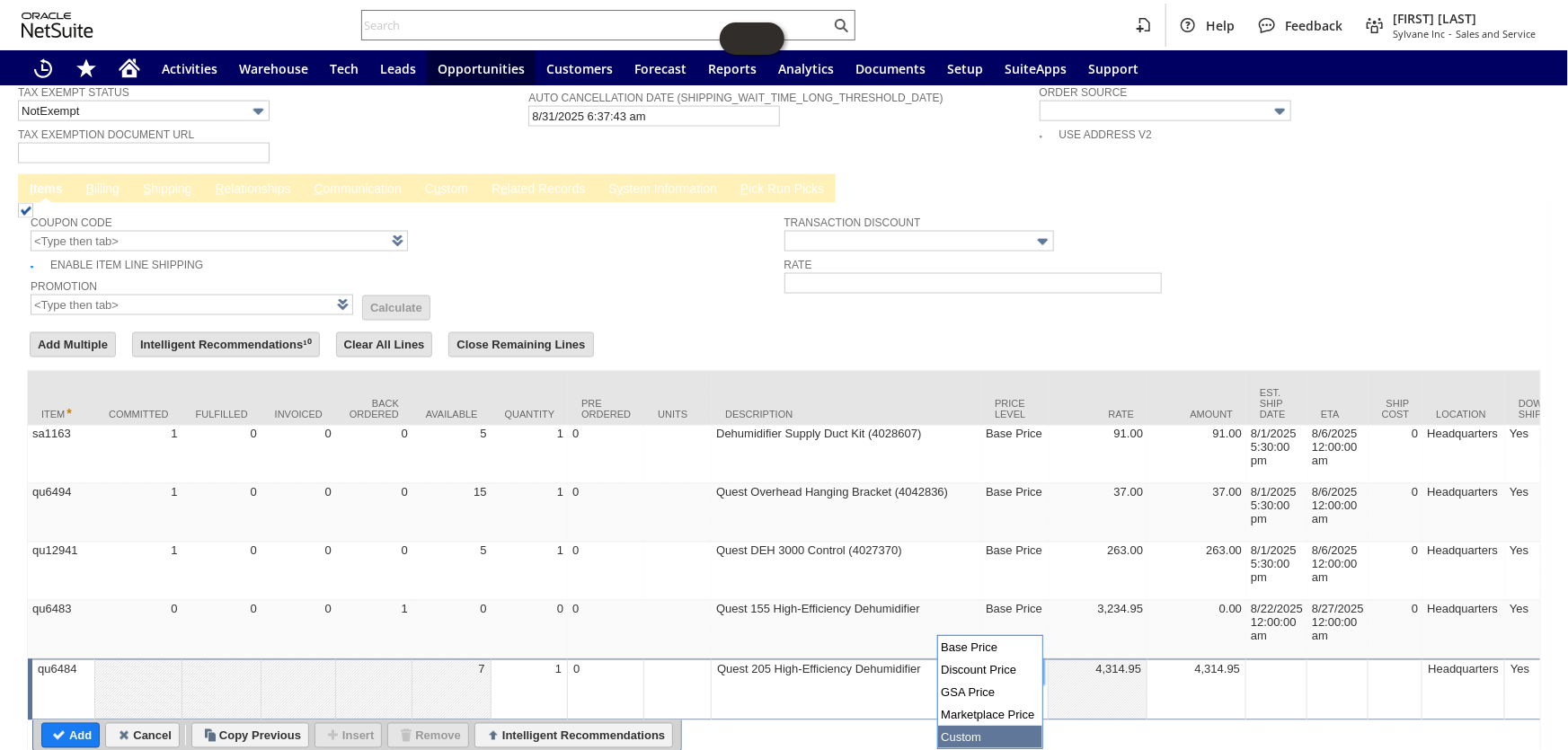 type on "Custom" 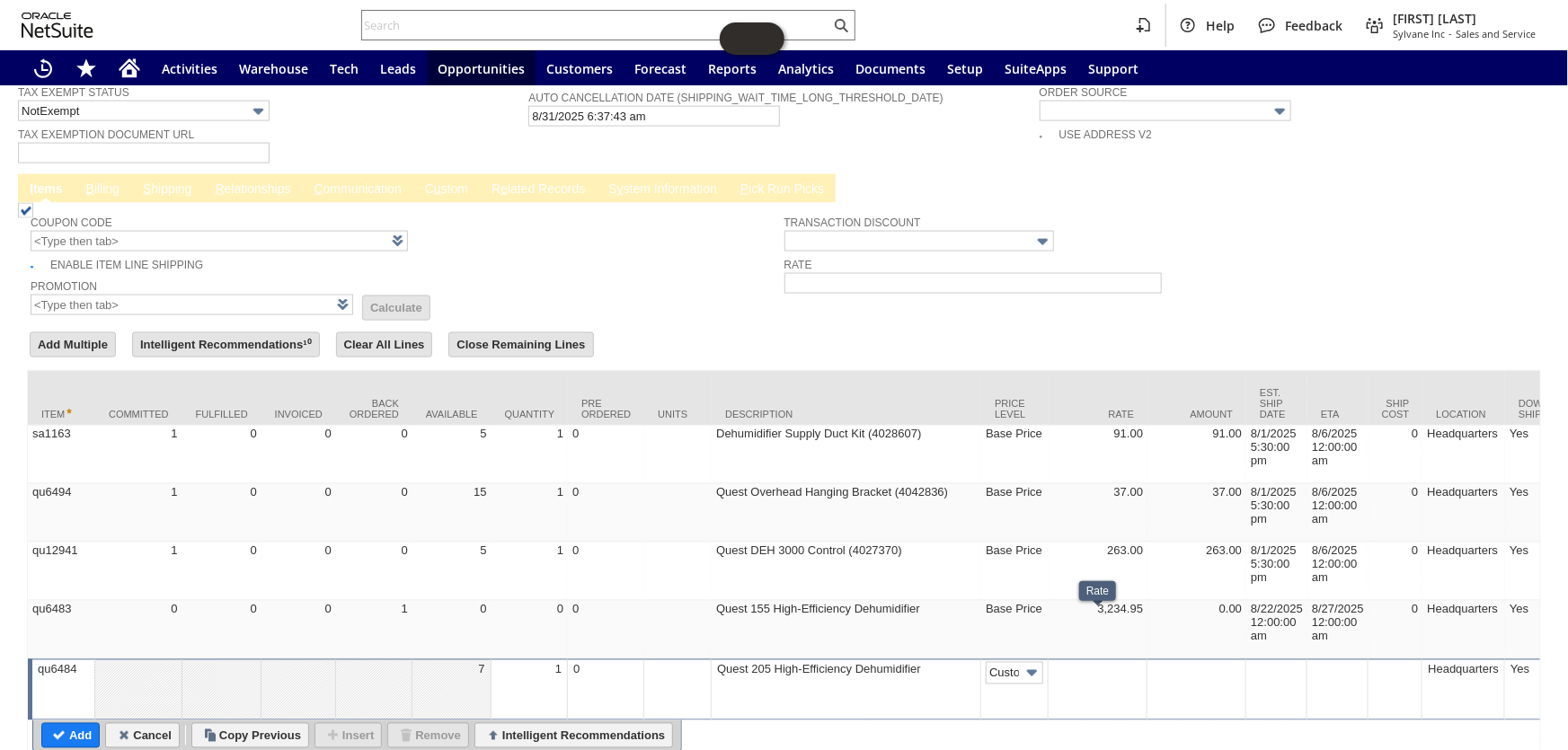 click at bounding box center [1098, 690] 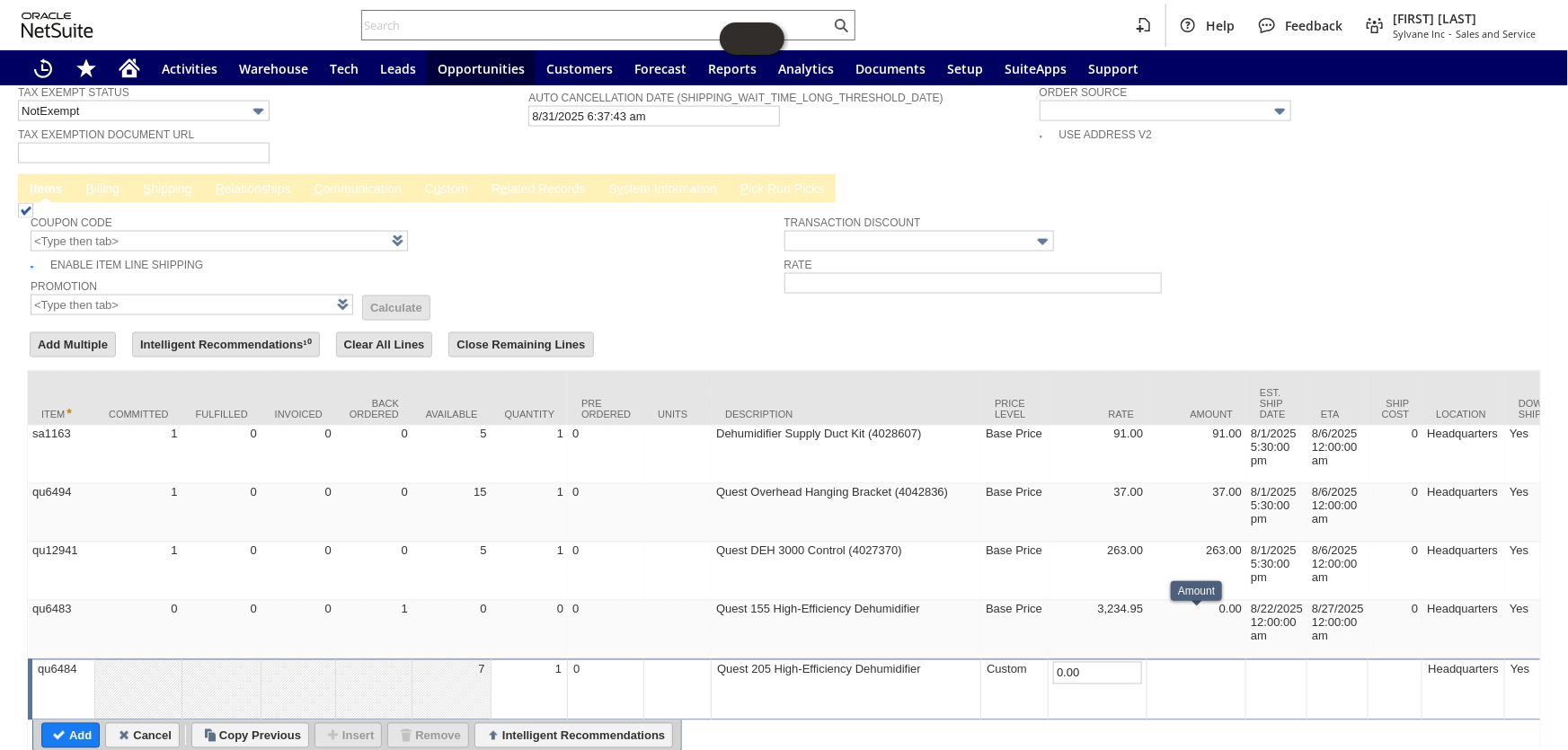 type on "0.00" 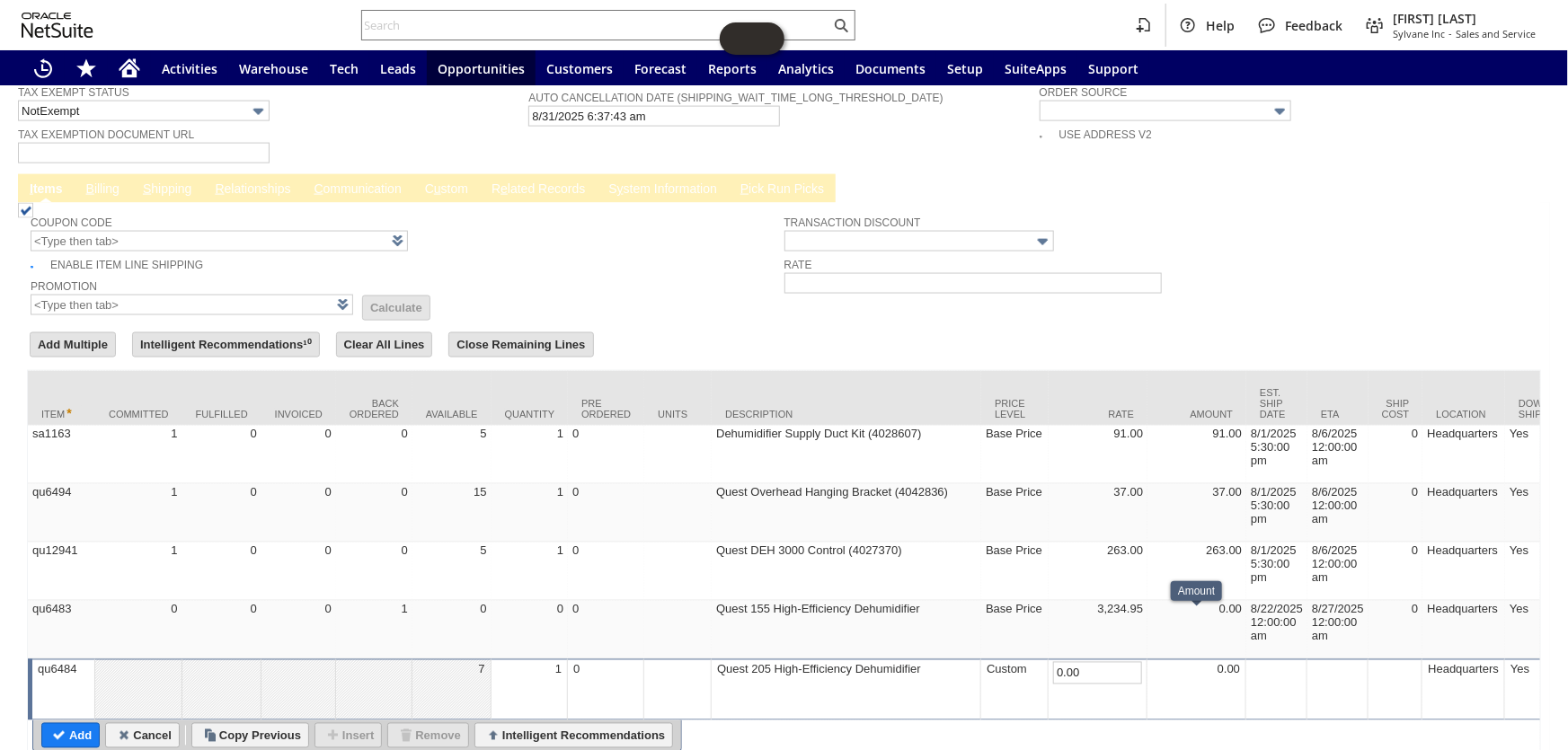 click on "0.00" at bounding box center [1197, 690] 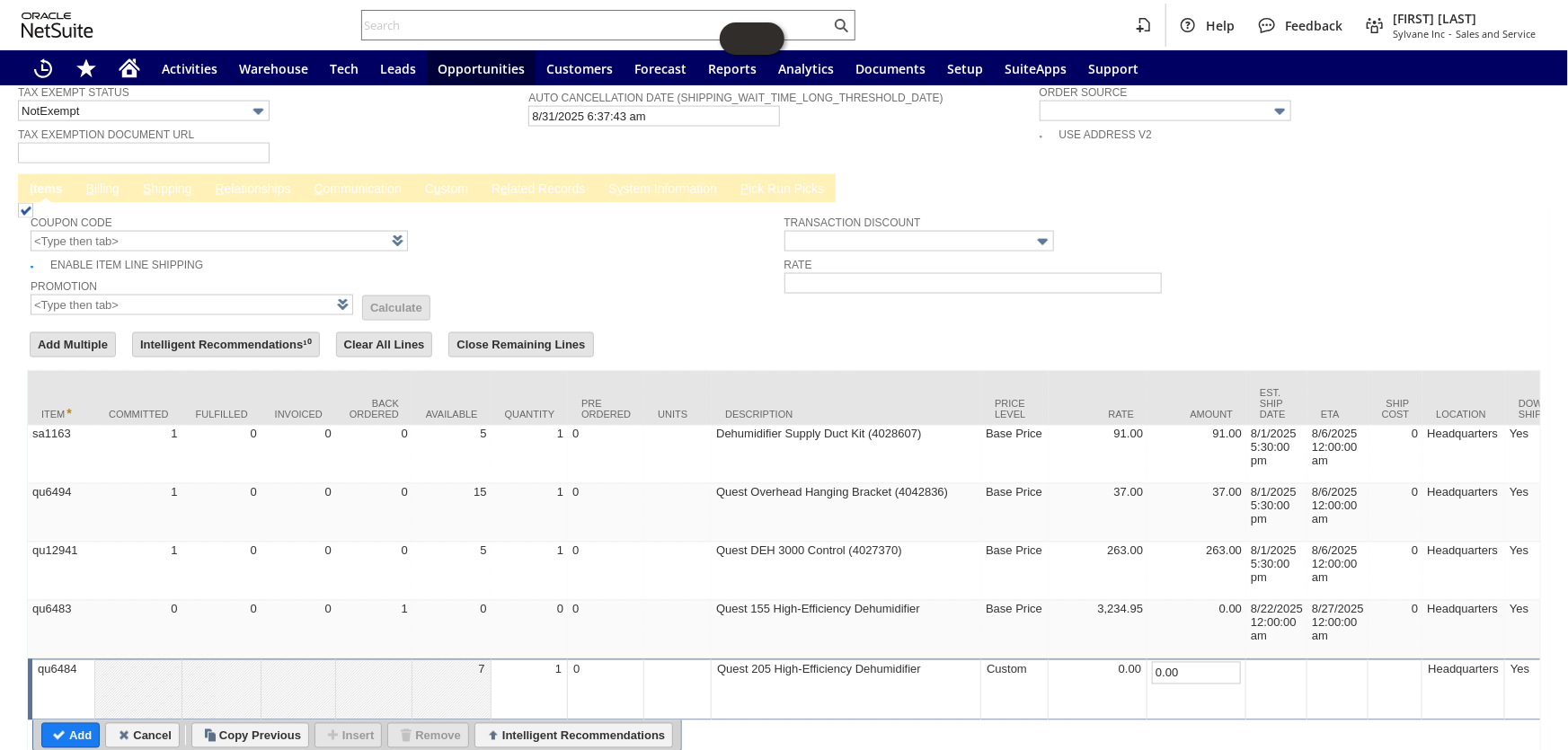 click on "0.00" at bounding box center [1097, 669] 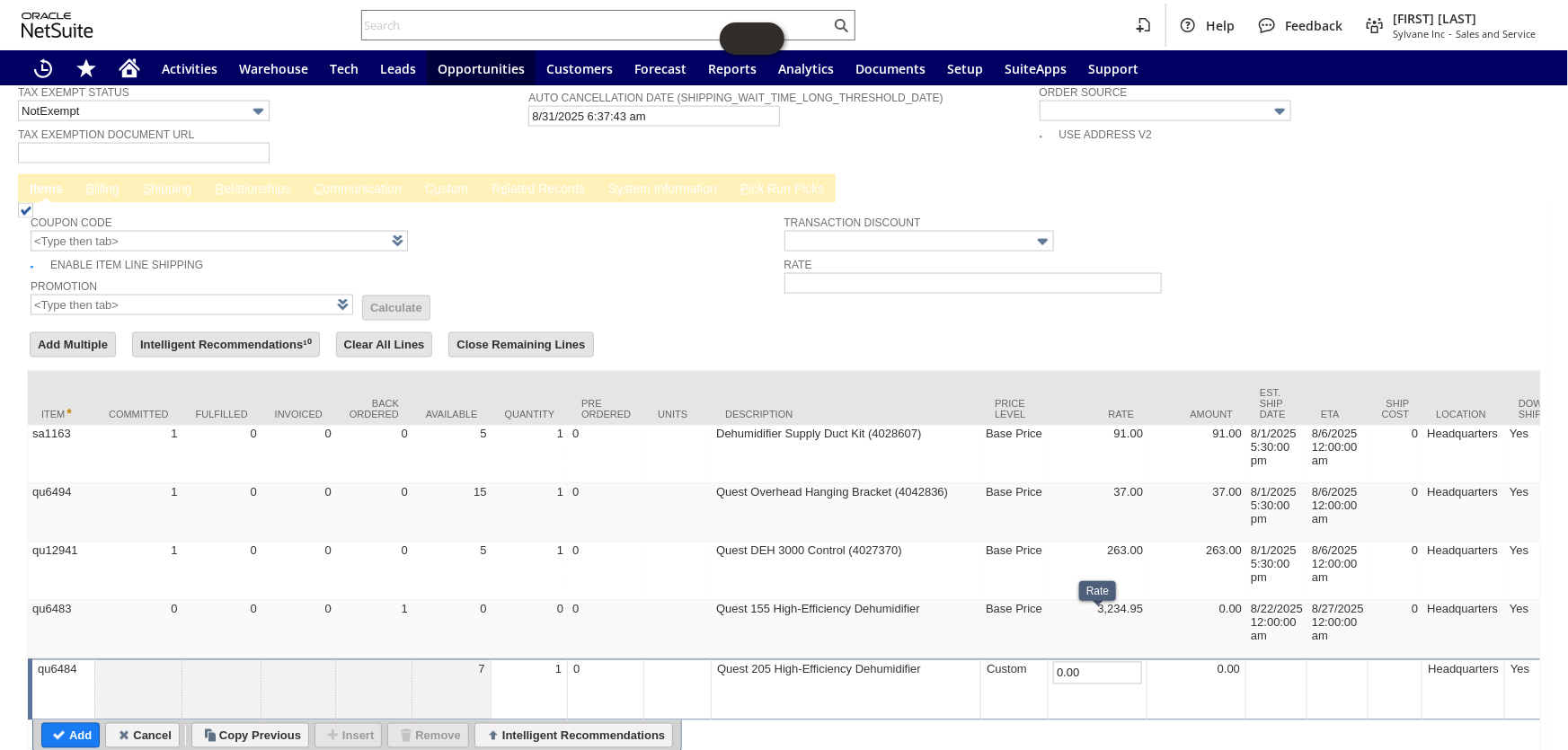 click on "0.00" at bounding box center [1097, 673] 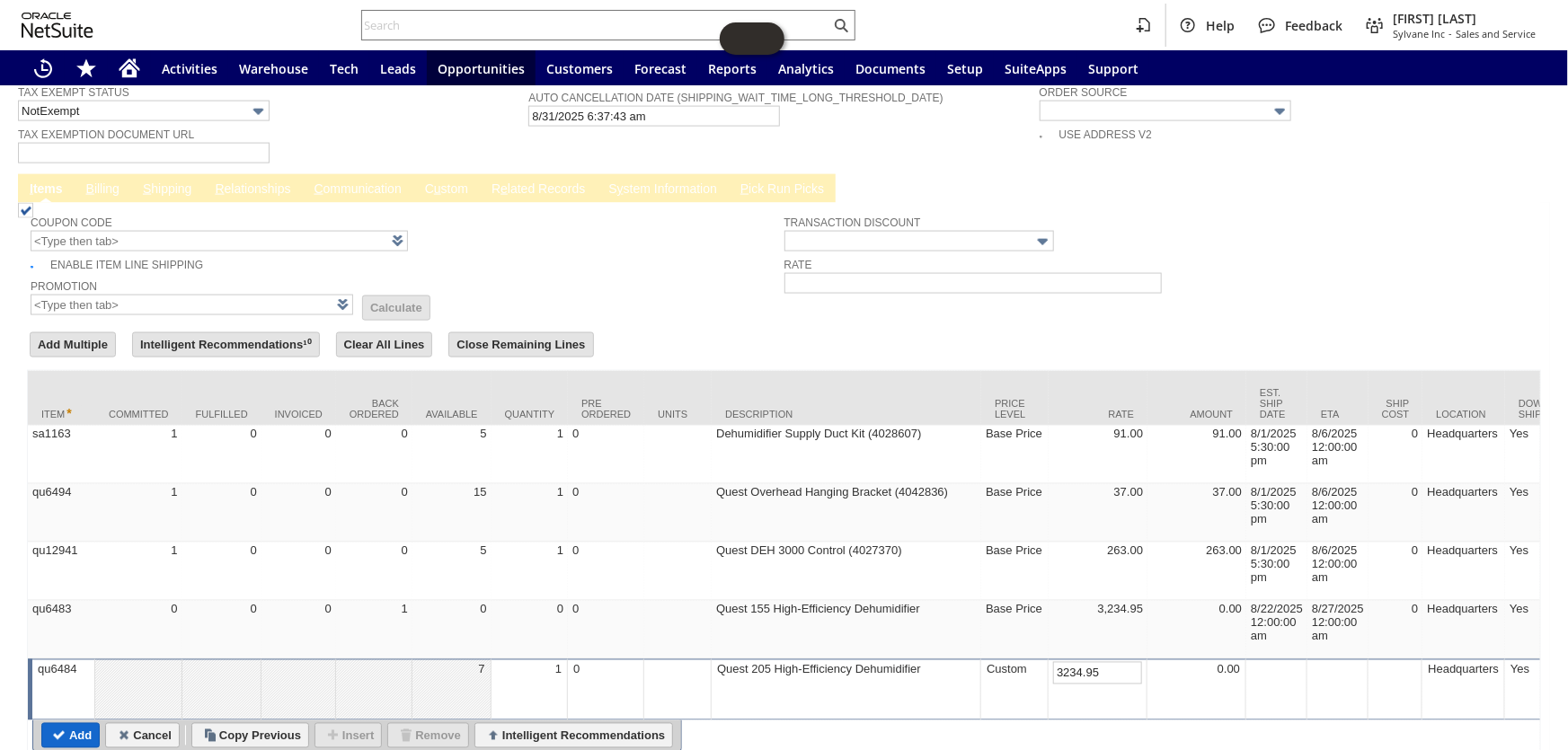 type on "3,234.95" 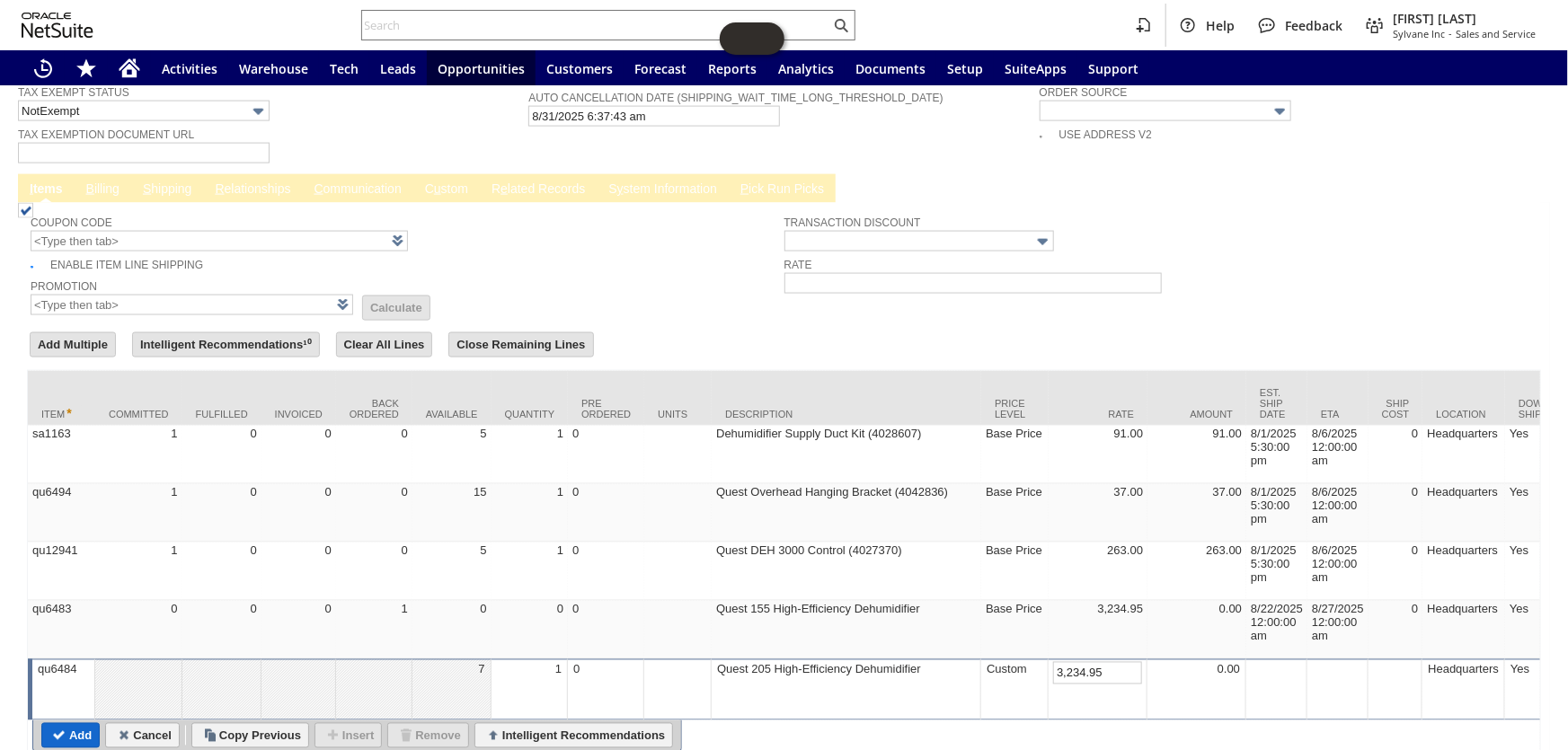 click on "Add" at bounding box center [70, 736] 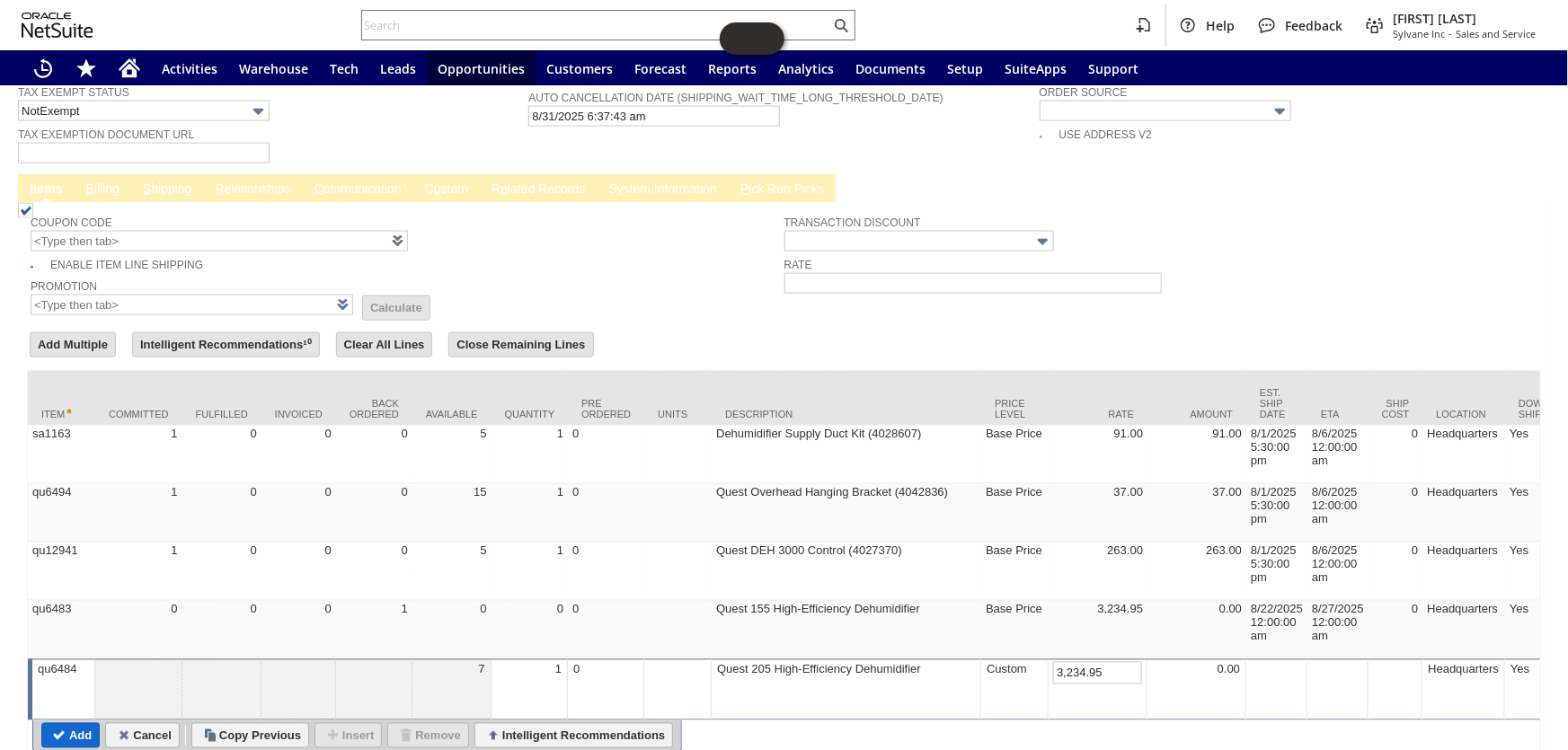 type 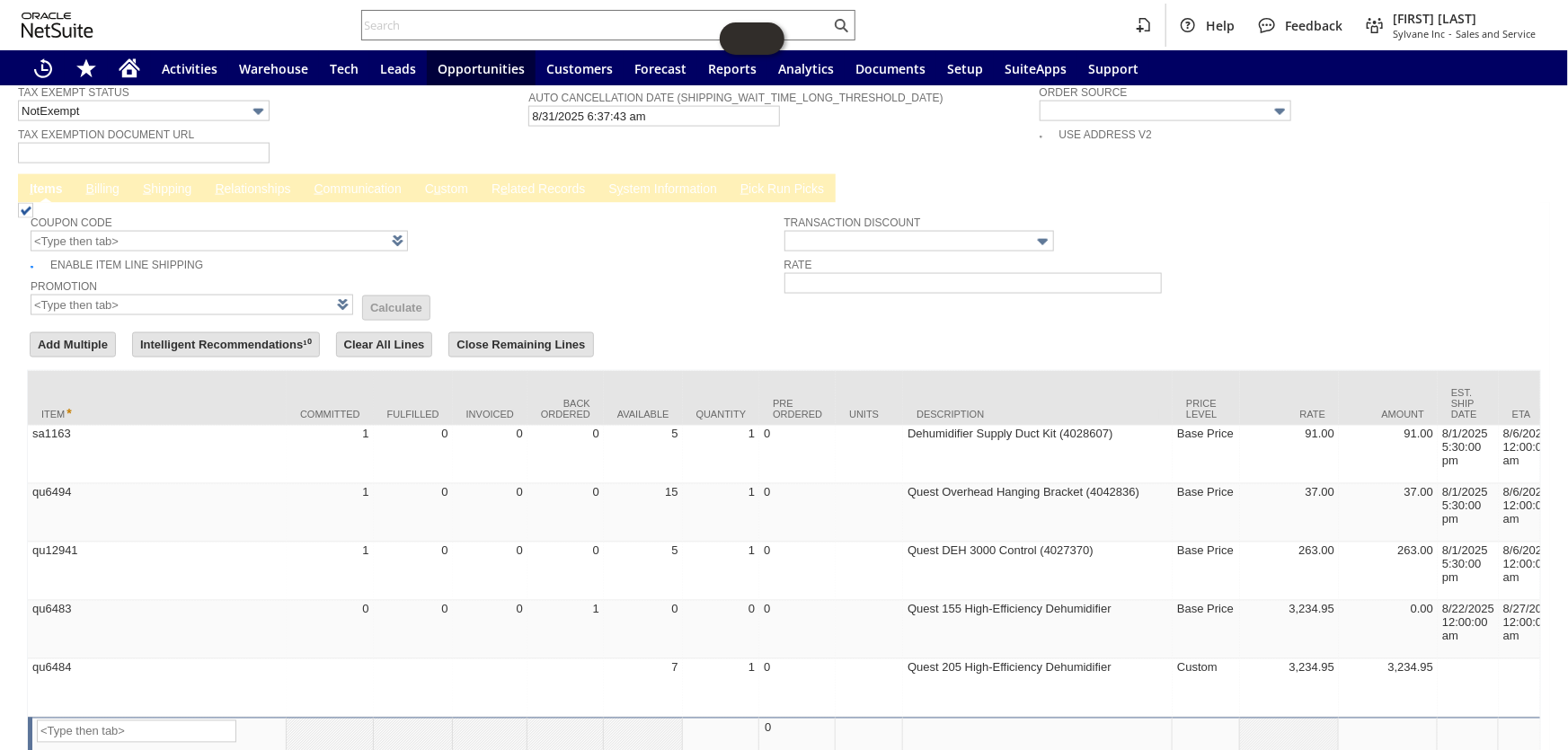 scroll, scrollTop: 0, scrollLeft: 529, axis: horizontal 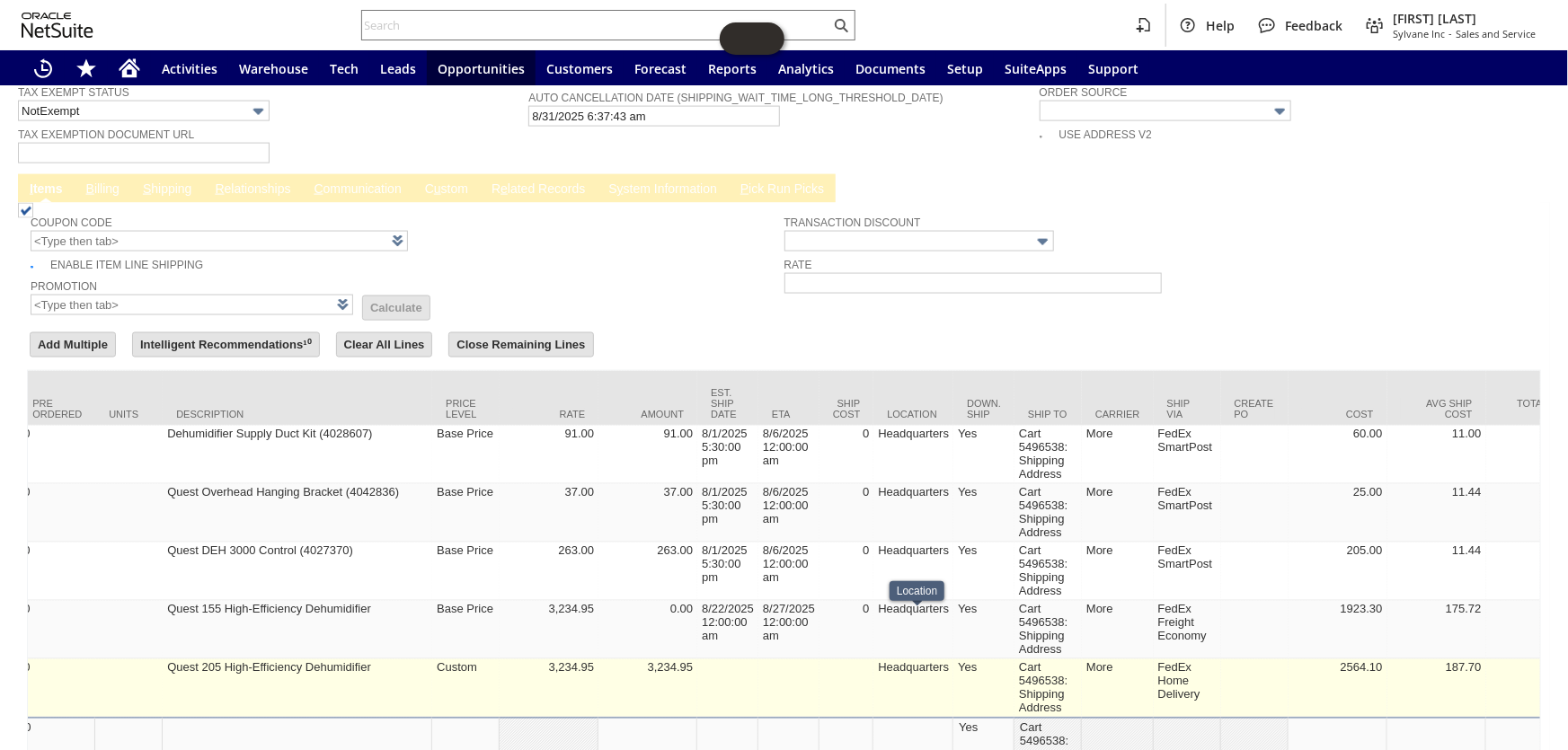 click on "Headquarters" at bounding box center [913, 688] 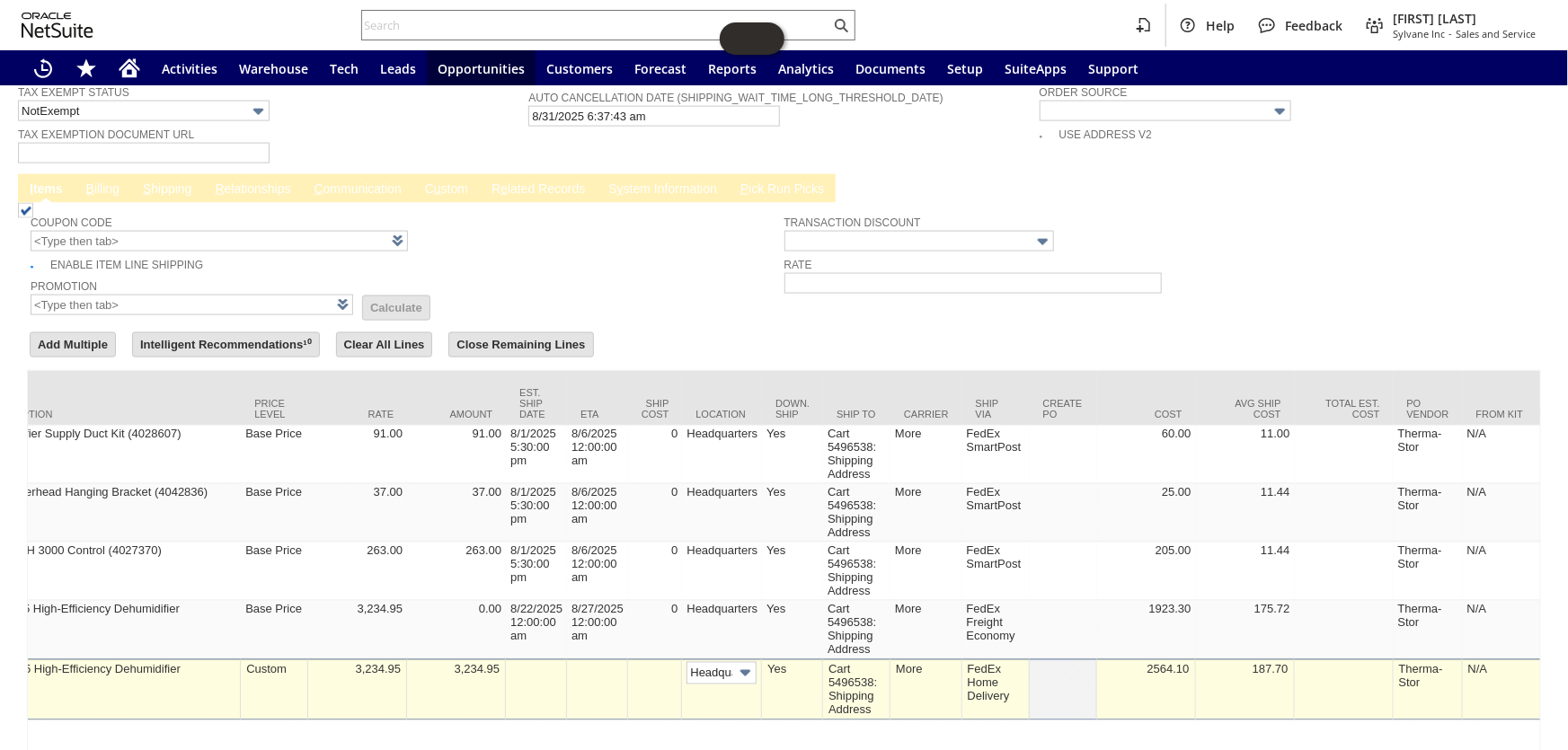 scroll, scrollTop: 0, scrollLeft: 28, axis: horizontal 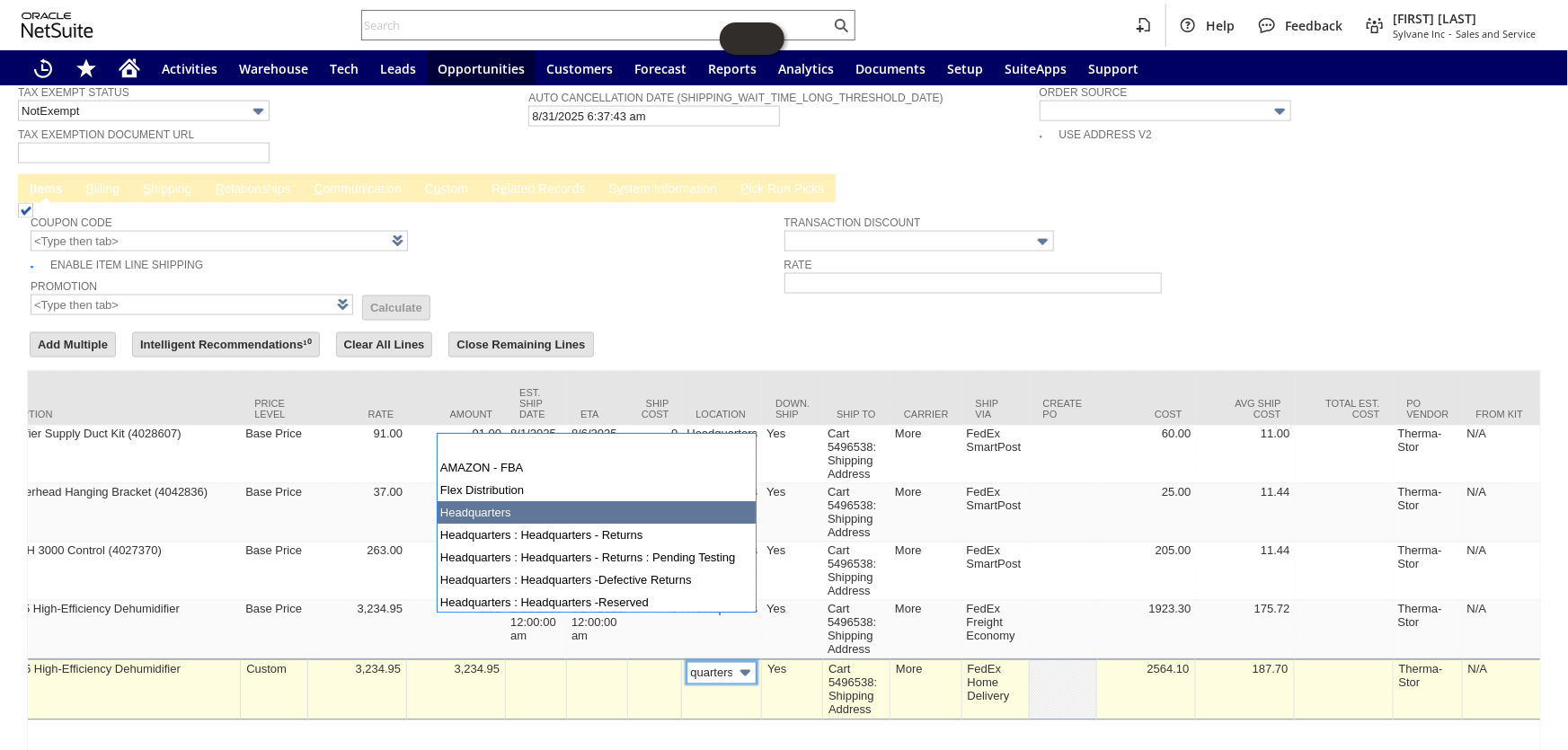 click at bounding box center [745, 673] 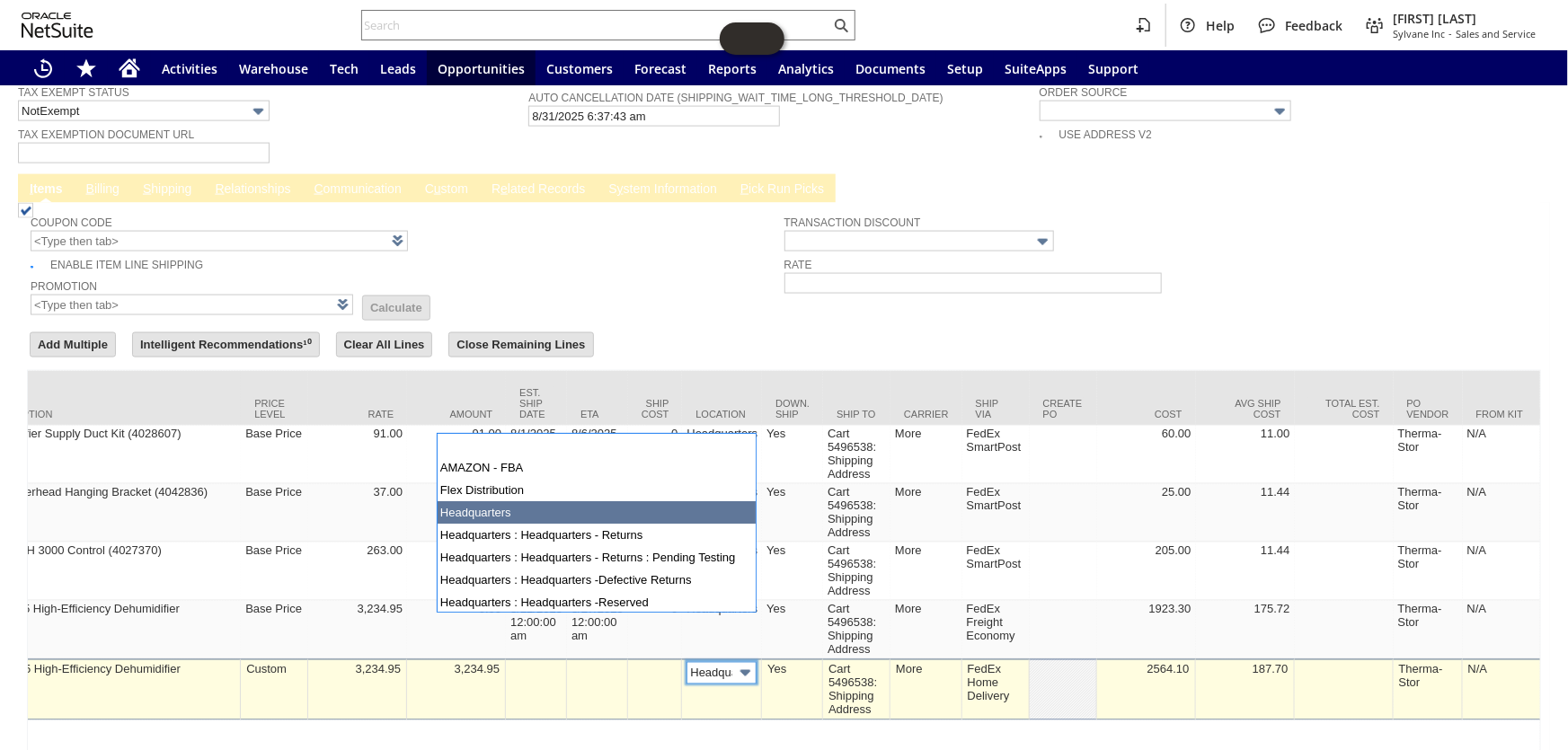 scroll, scrollTop: 66, scrollLeft: 0, axis: vertical 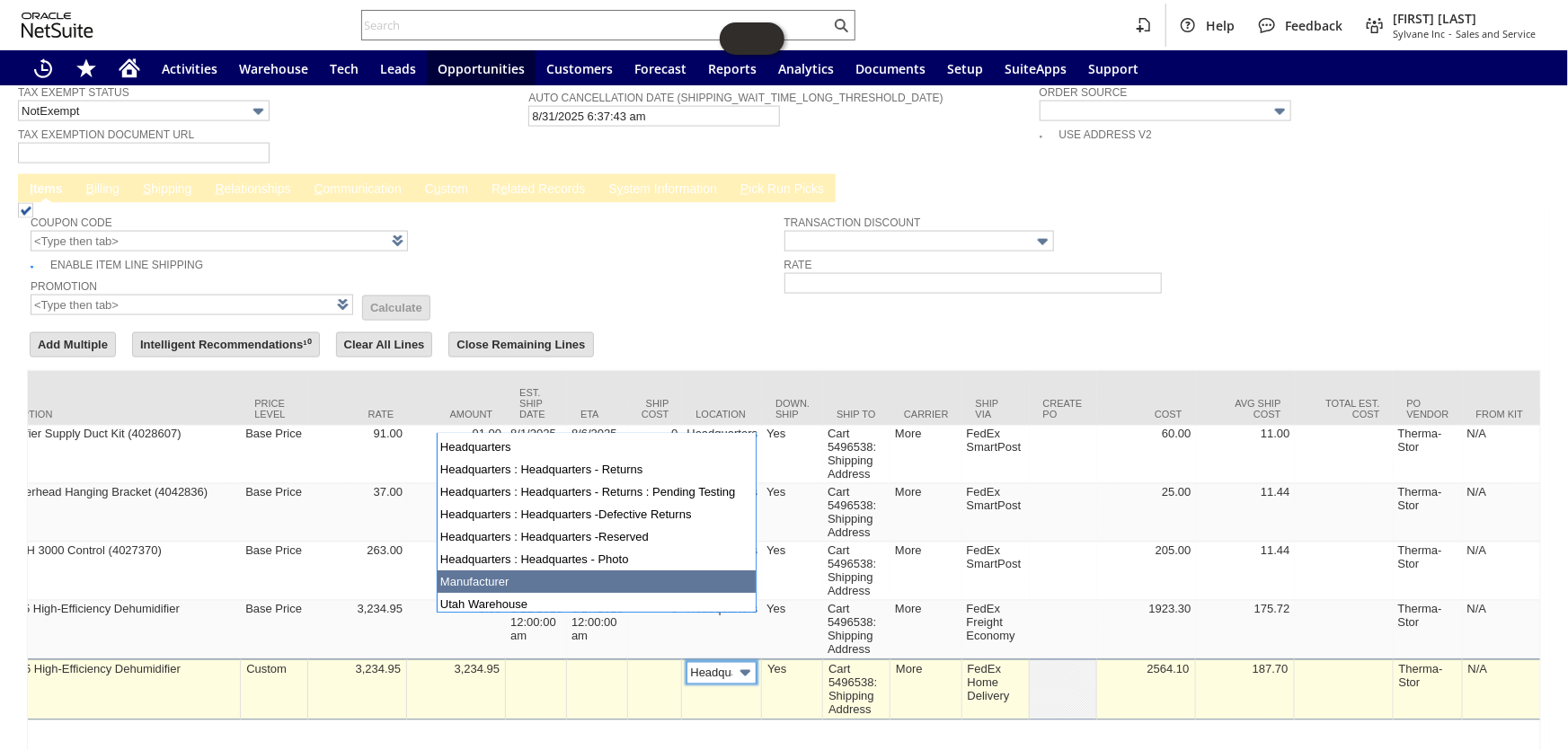 type on "Manufacturer" 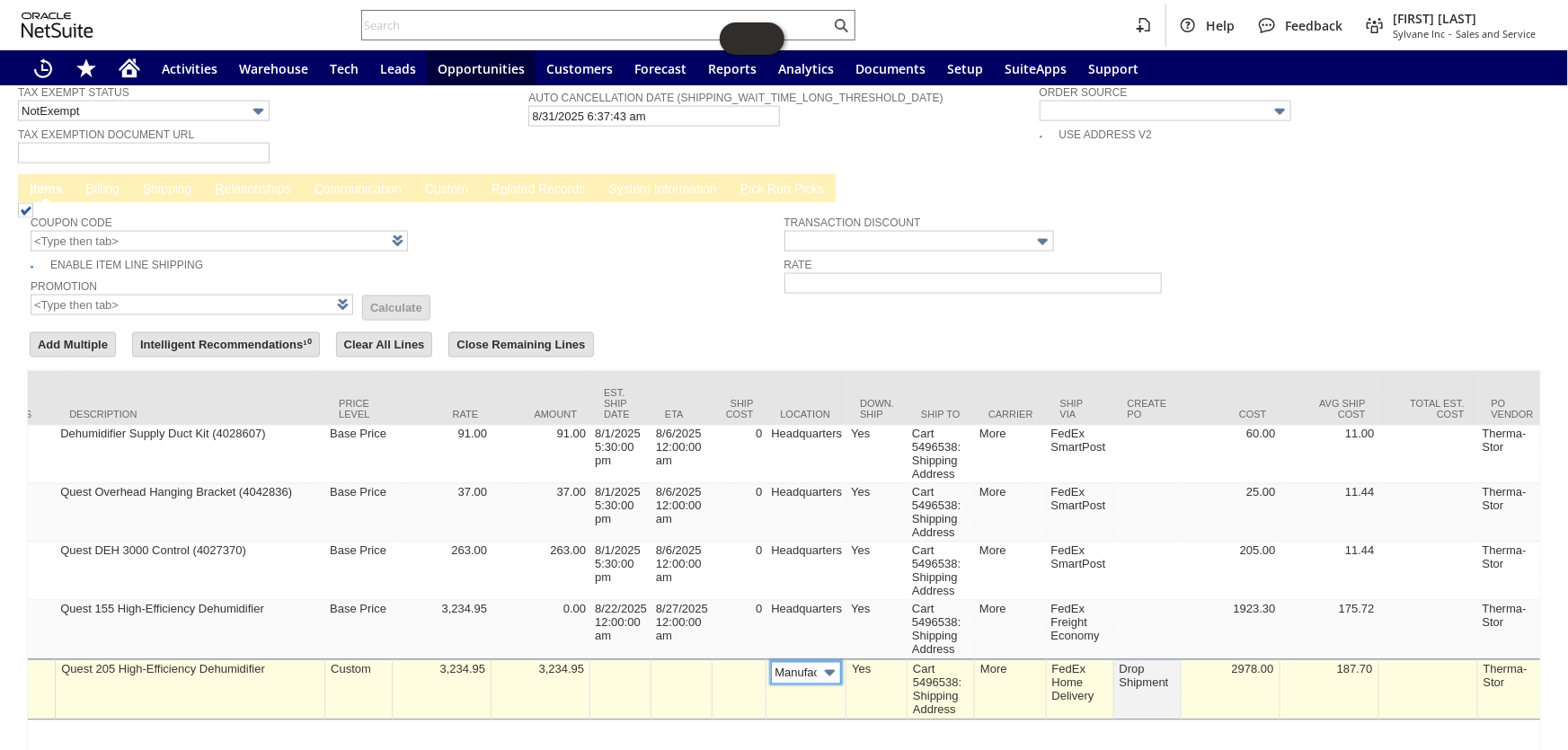 scroll, scrollTop: 0, scrollLeft: 0, axis: both 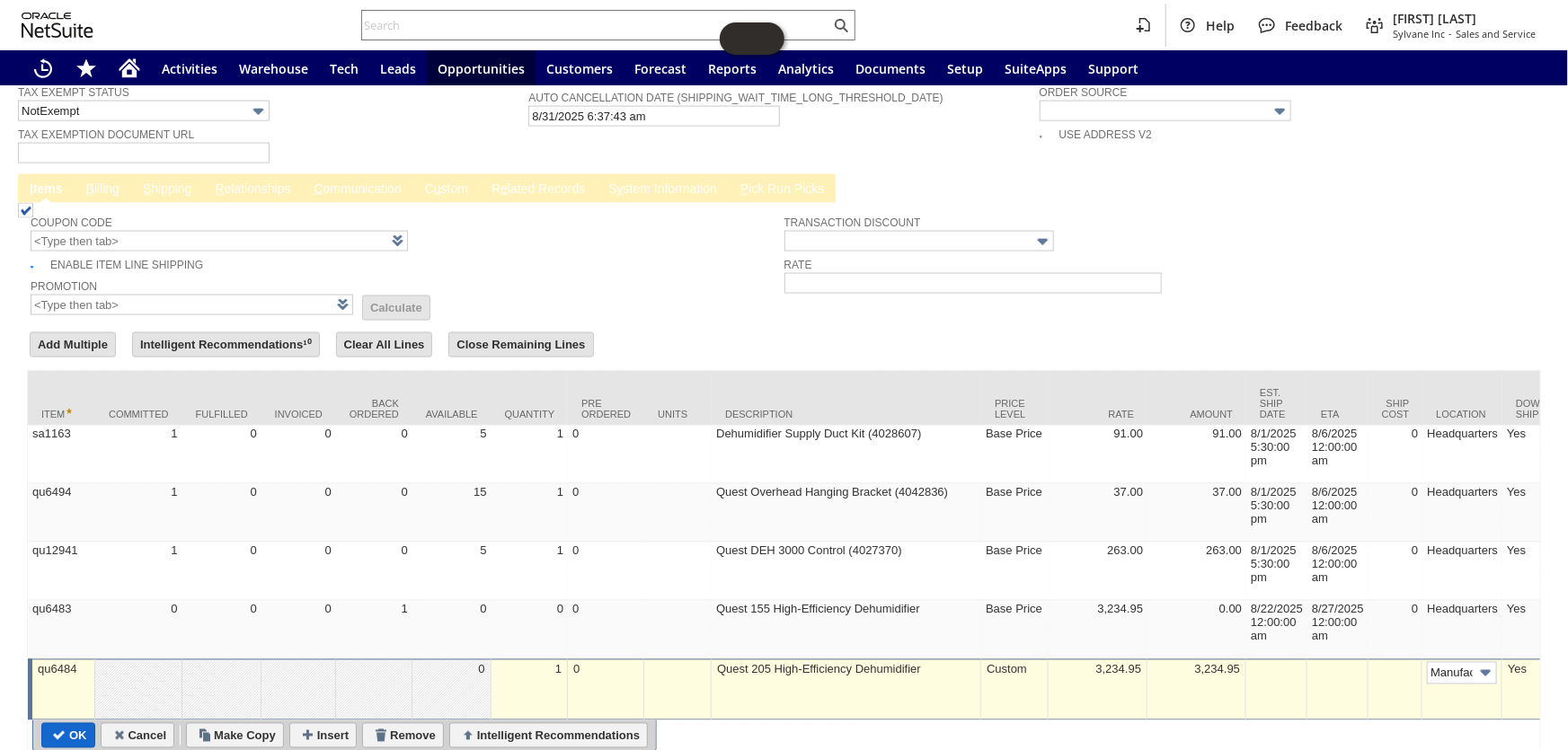 click on "OK" at bounding box center [68, 736] 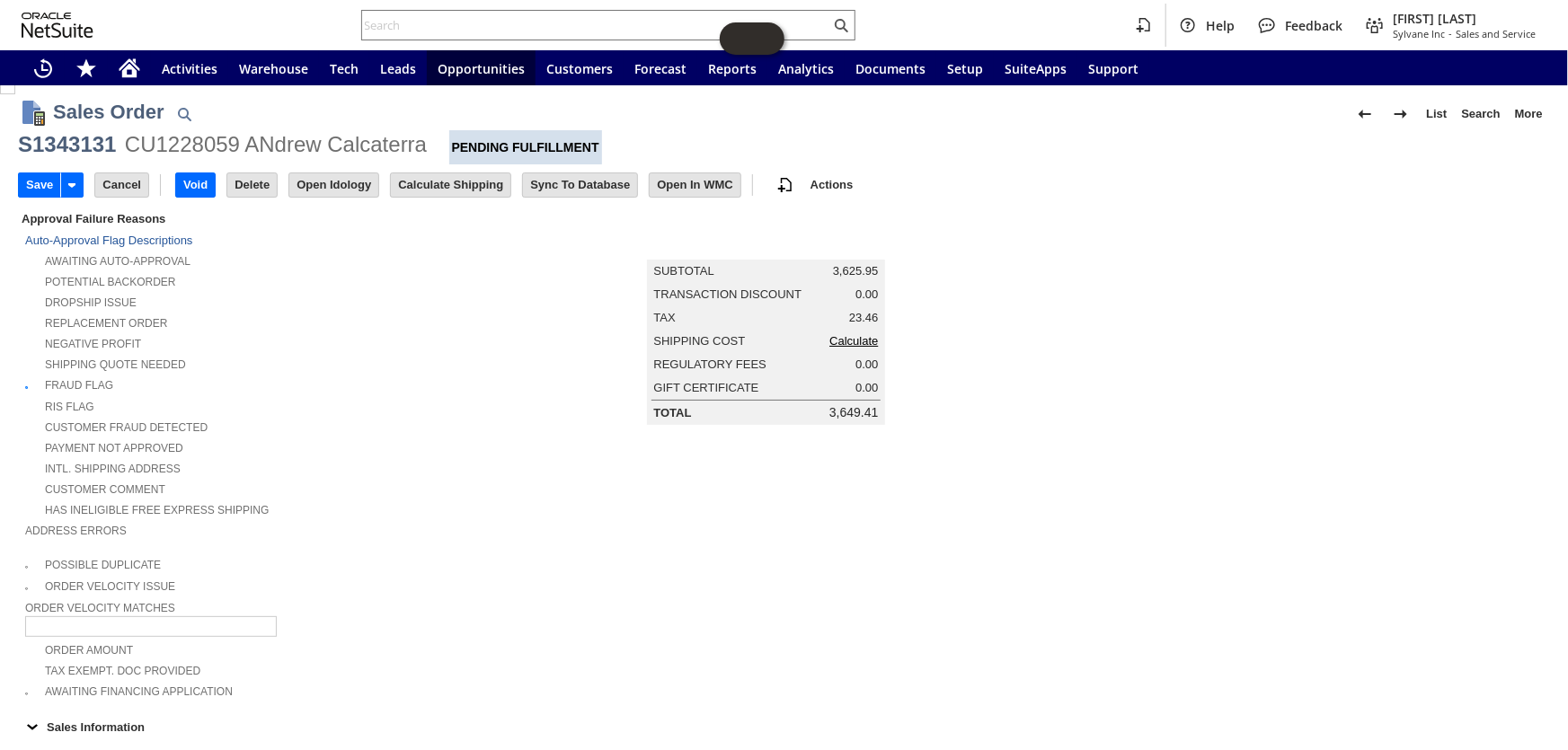 scroll, scrollTop: 0, scrollLeft: 0, axis: both 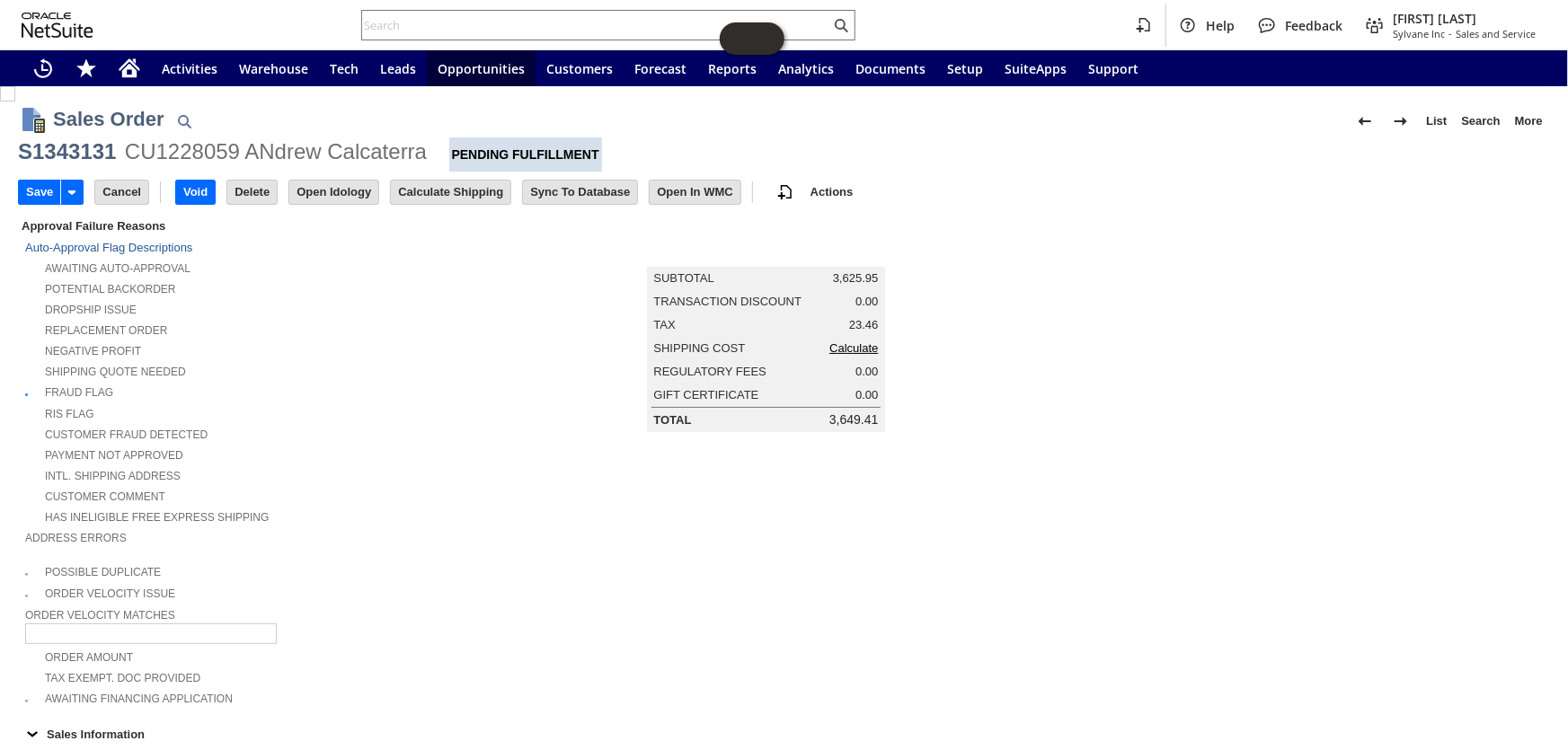 click on "Calculate" at bounding box center [854, 348] 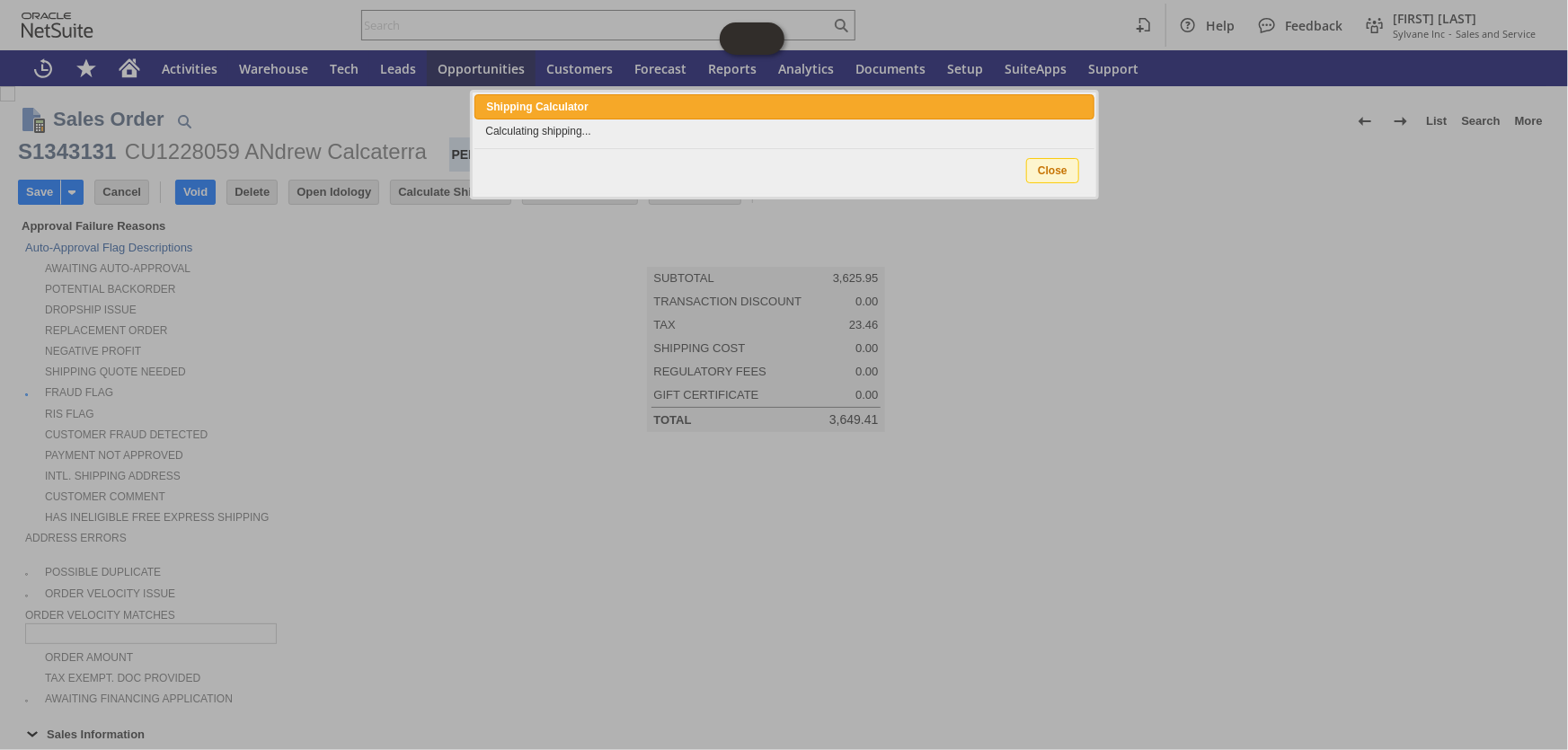 click at bounding box center (784, 375) 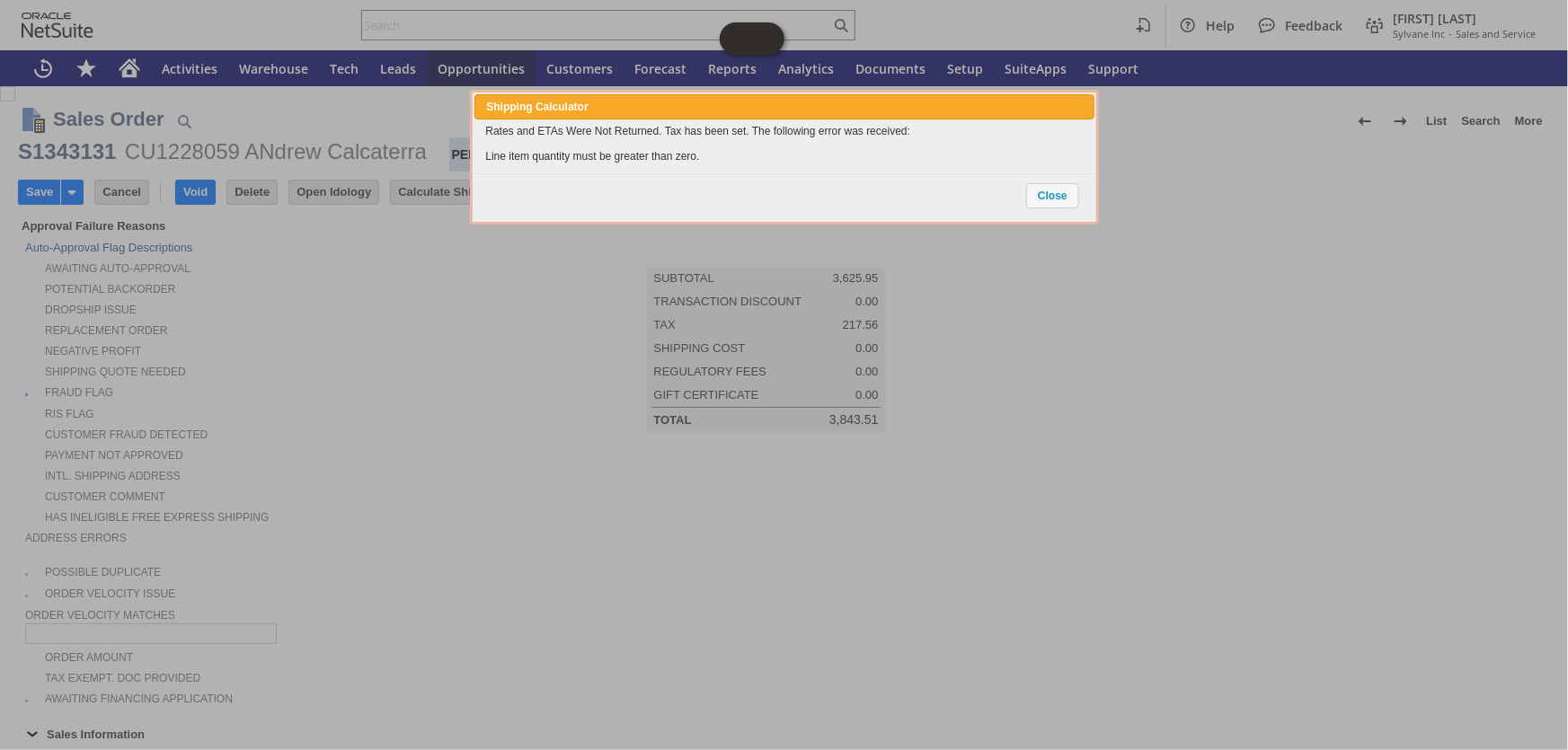 scroll, scrollTop: 163, scrollLeft: 0, axis: vertical 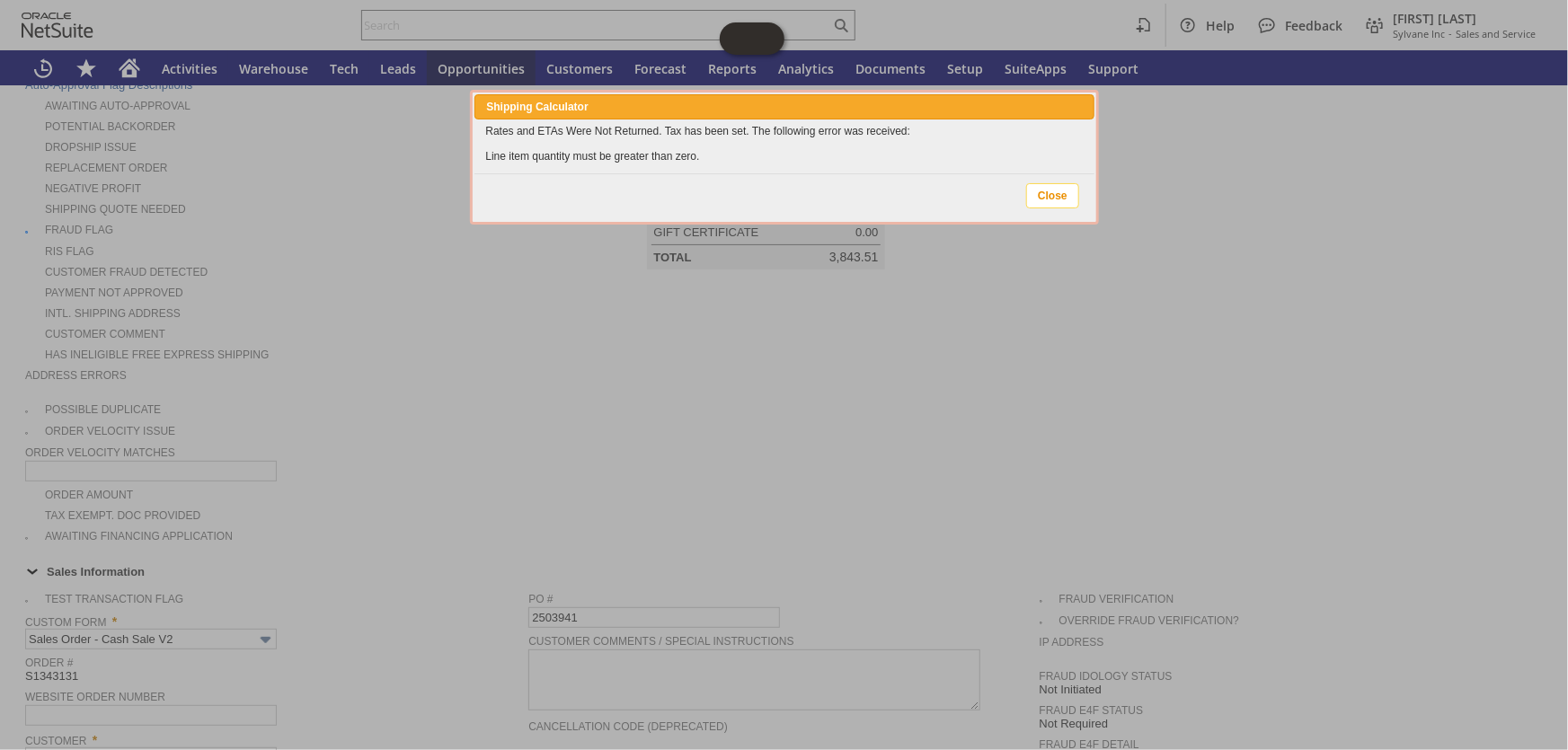 click on "Close" at bounding box center (1052, 196) 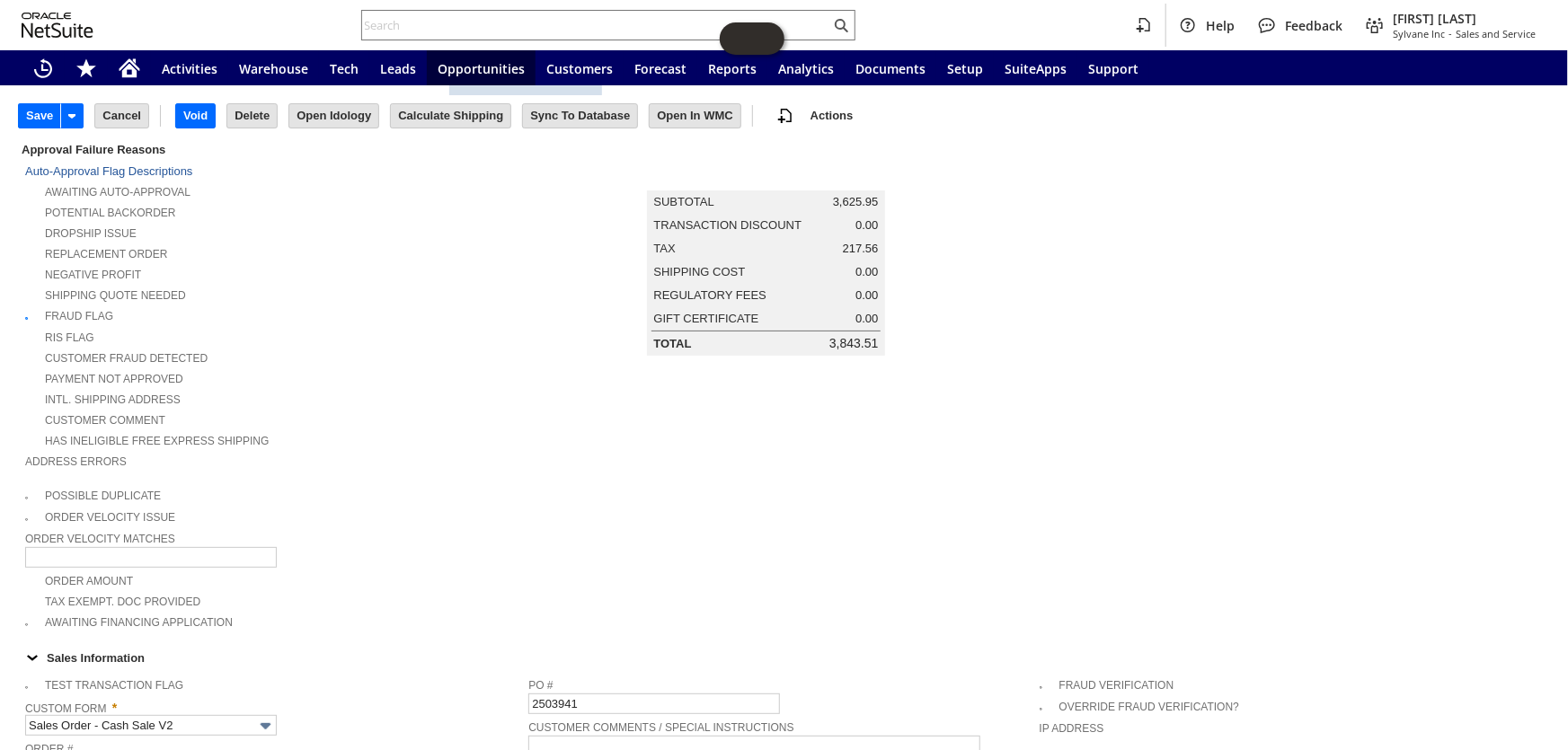 scroll, scrollTop: 0, scrollLeft: 0, axis: both 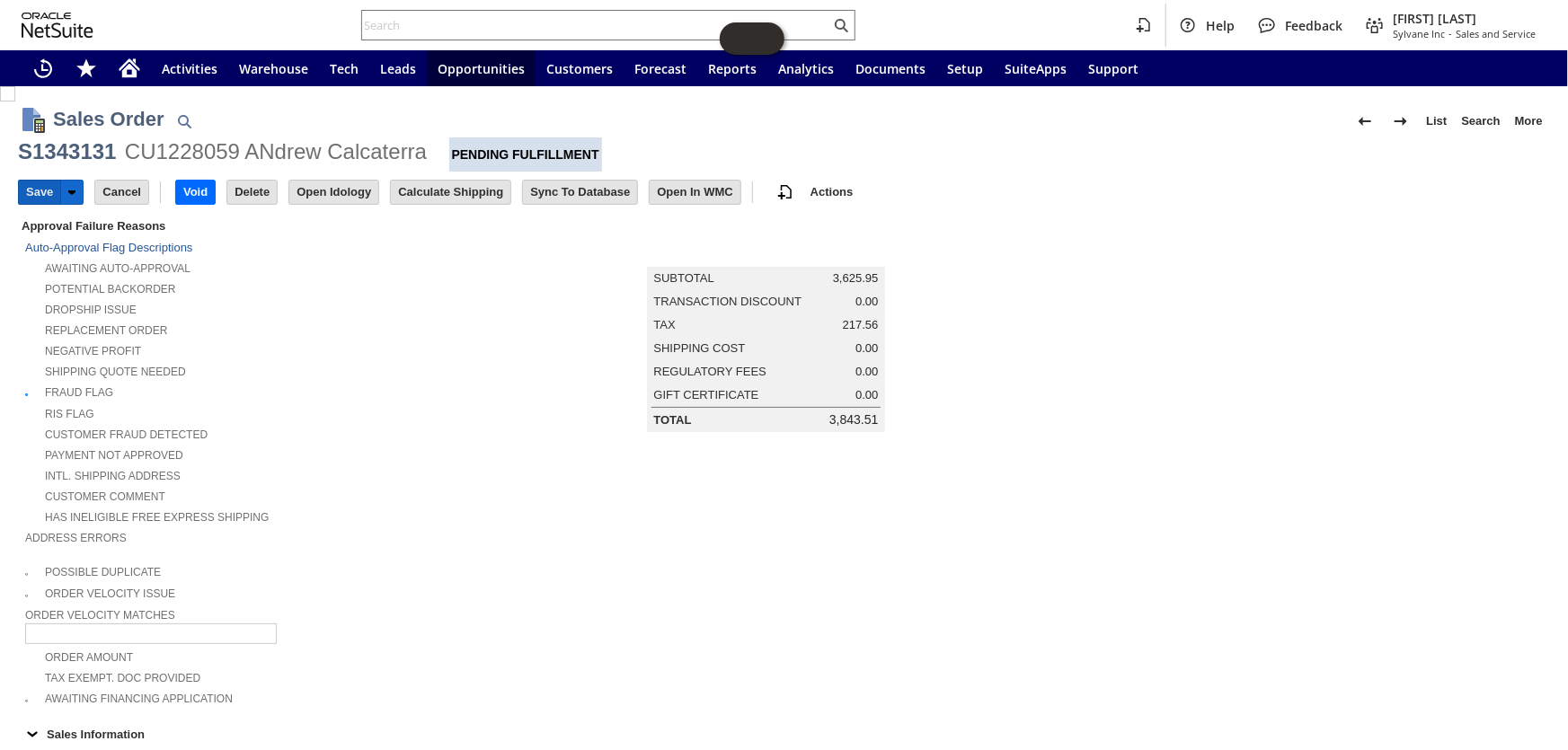 click on "Save" at bounding box center [40, 192] 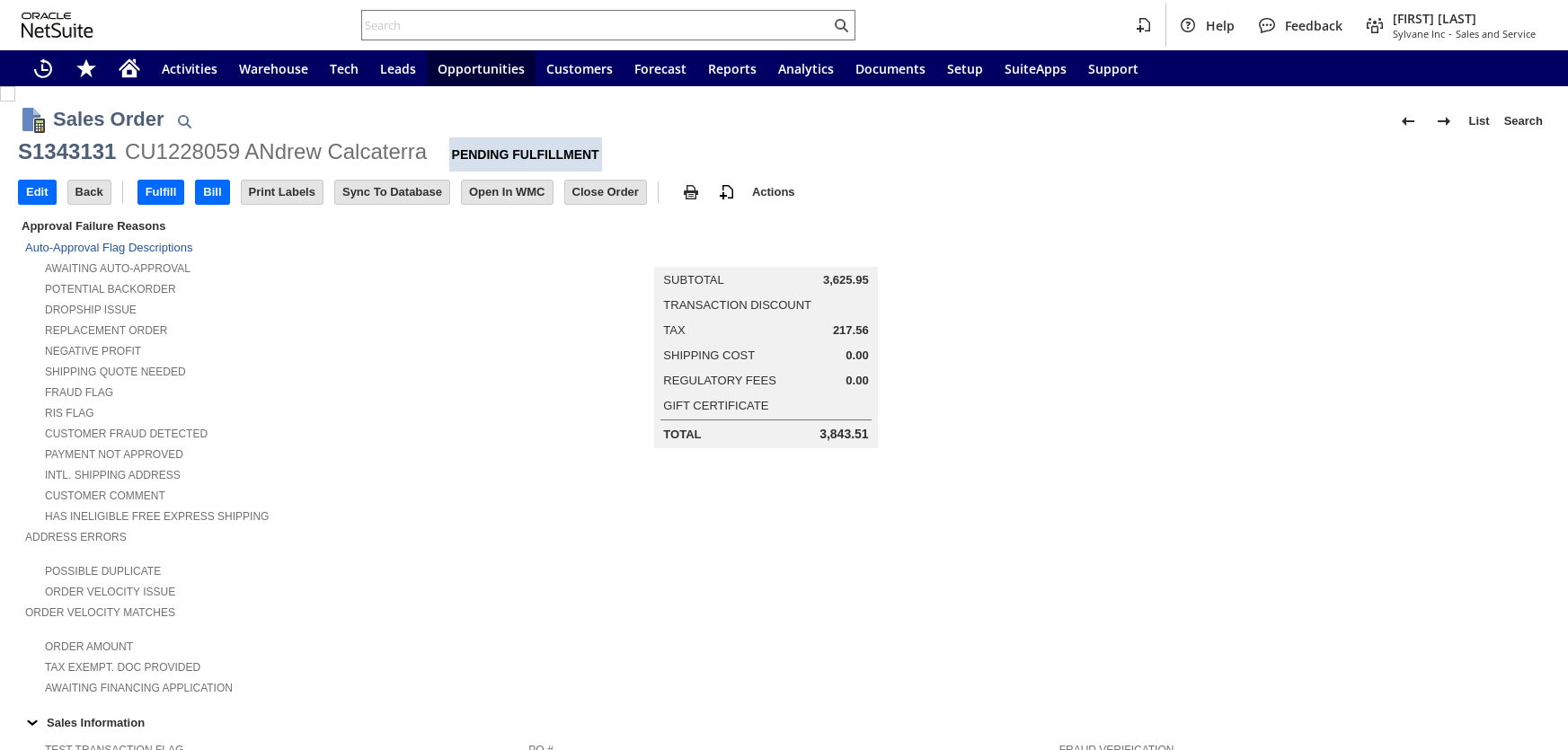 scroll, scrollTop: 0, scrollLeft: 0, axis: both 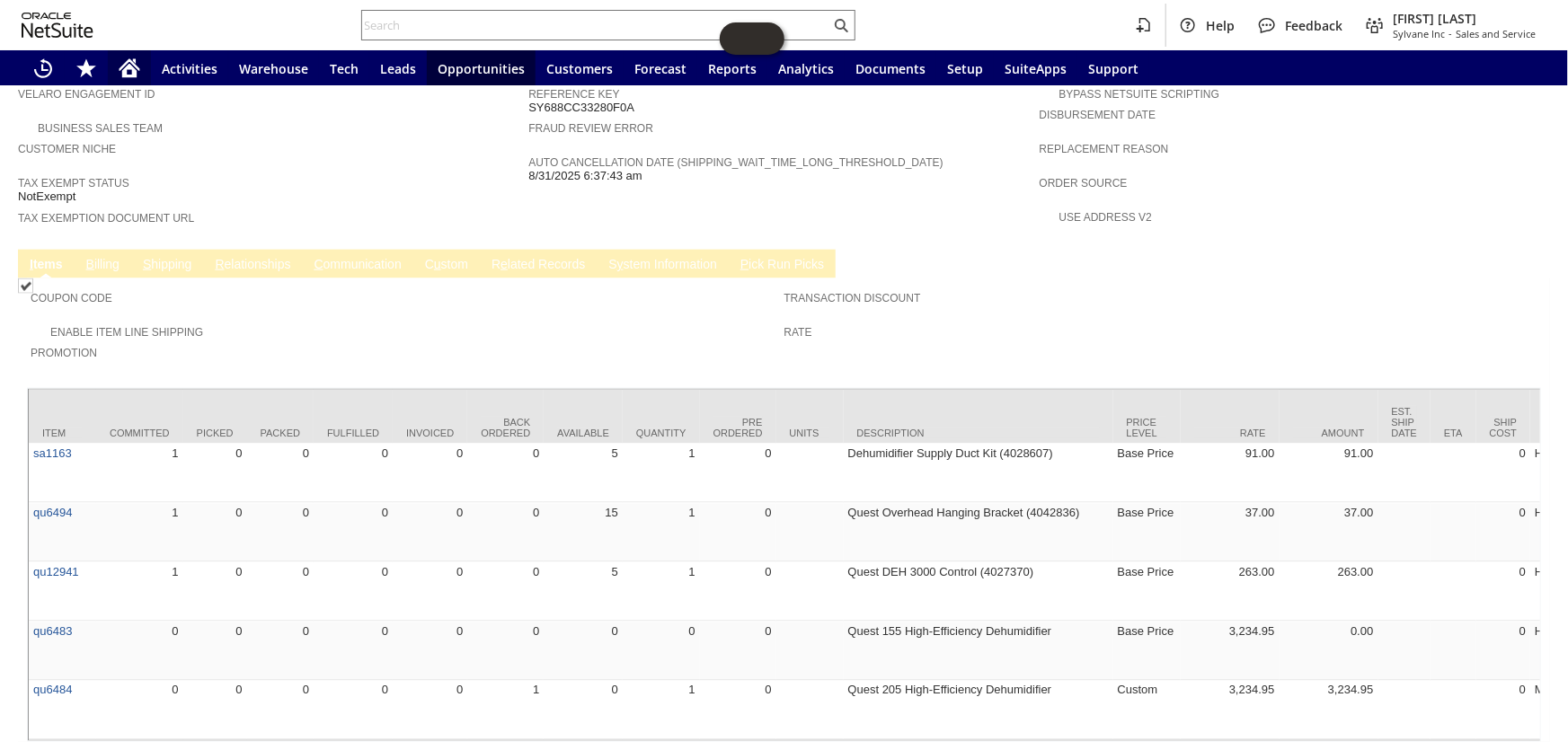 click 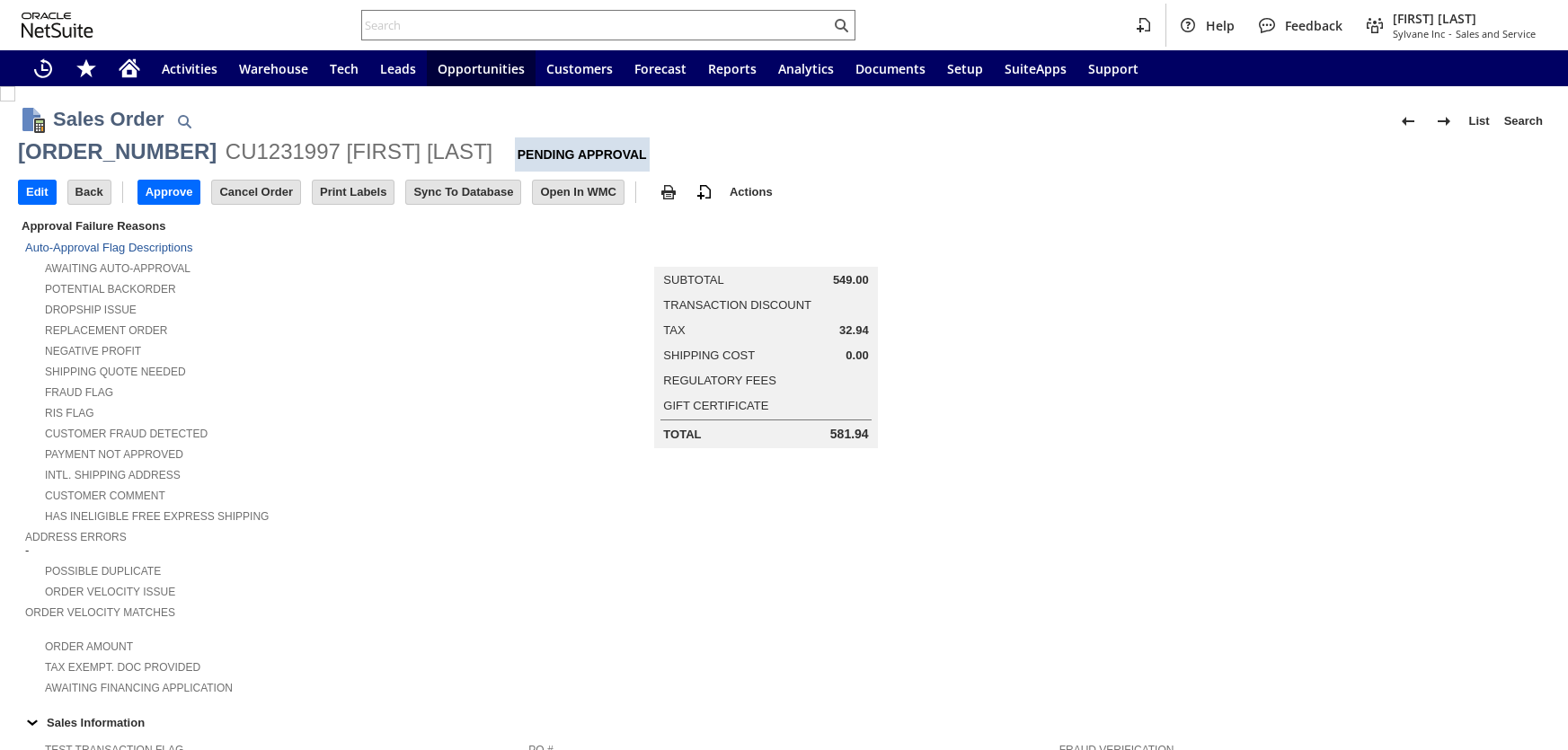 scroll, scrollTop: 0, scrollLeft: 0, axis: both 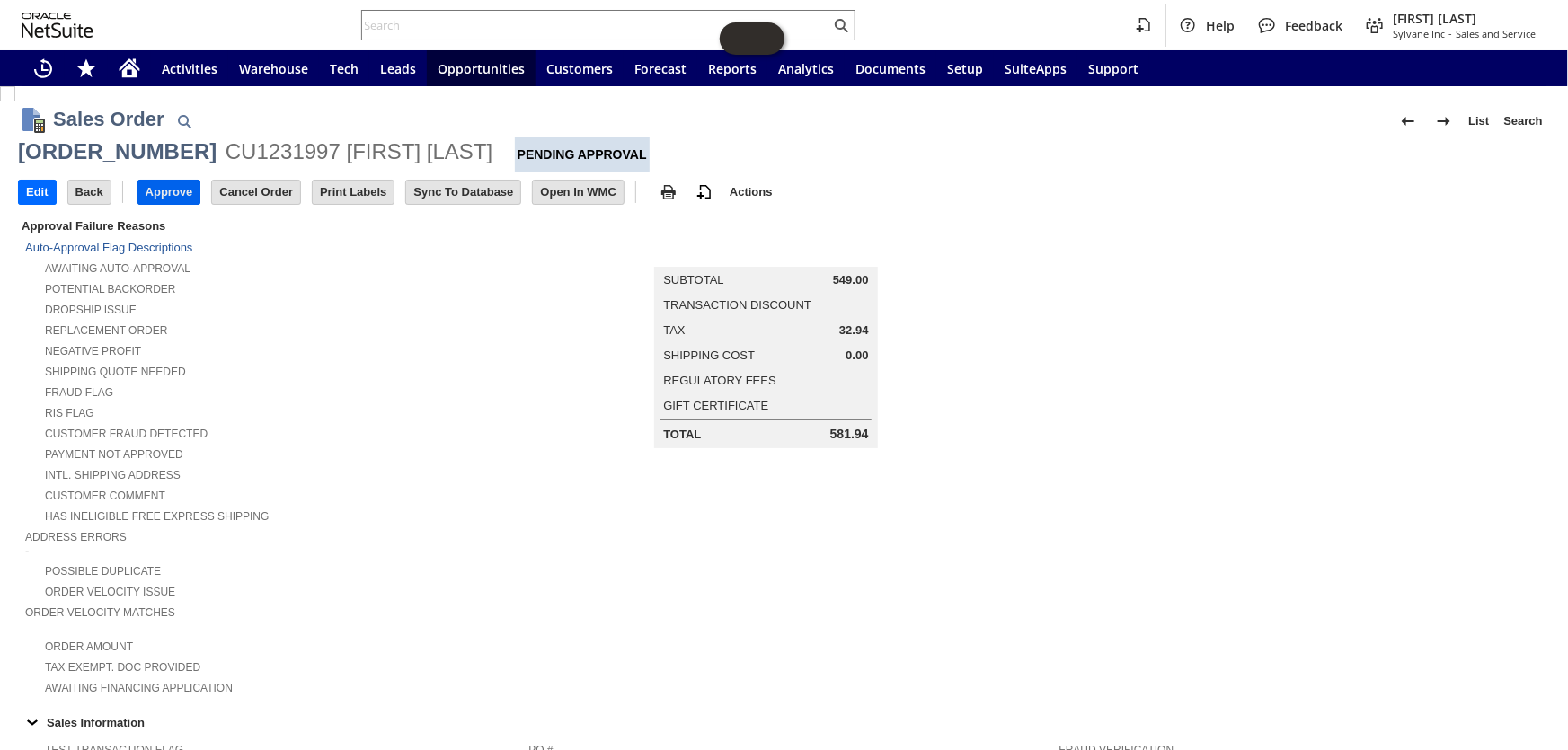 click on "Approve" at bounding box center (169, 192) 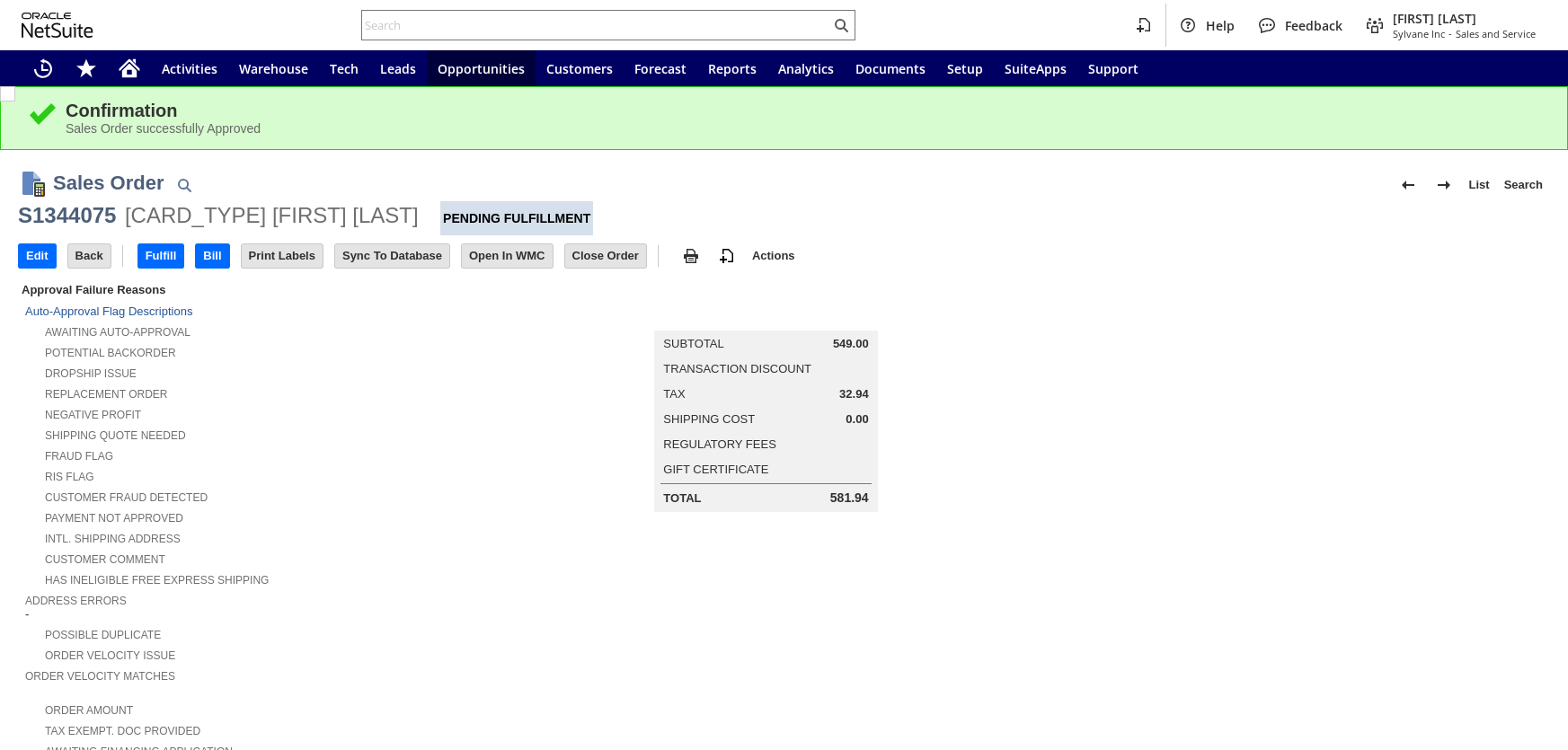 scroll, scrollTop: 0, scrollLeft: 0, axis: both 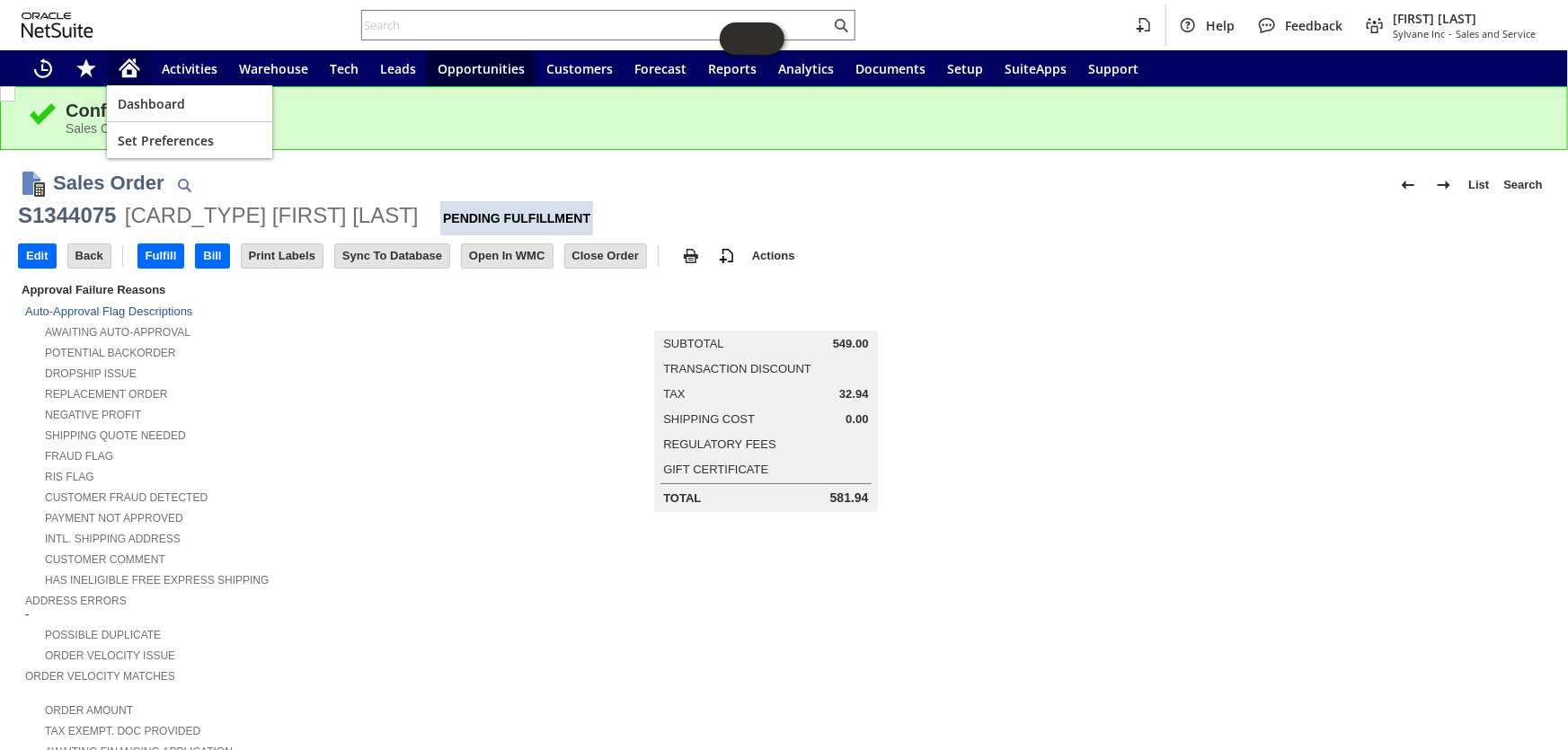click 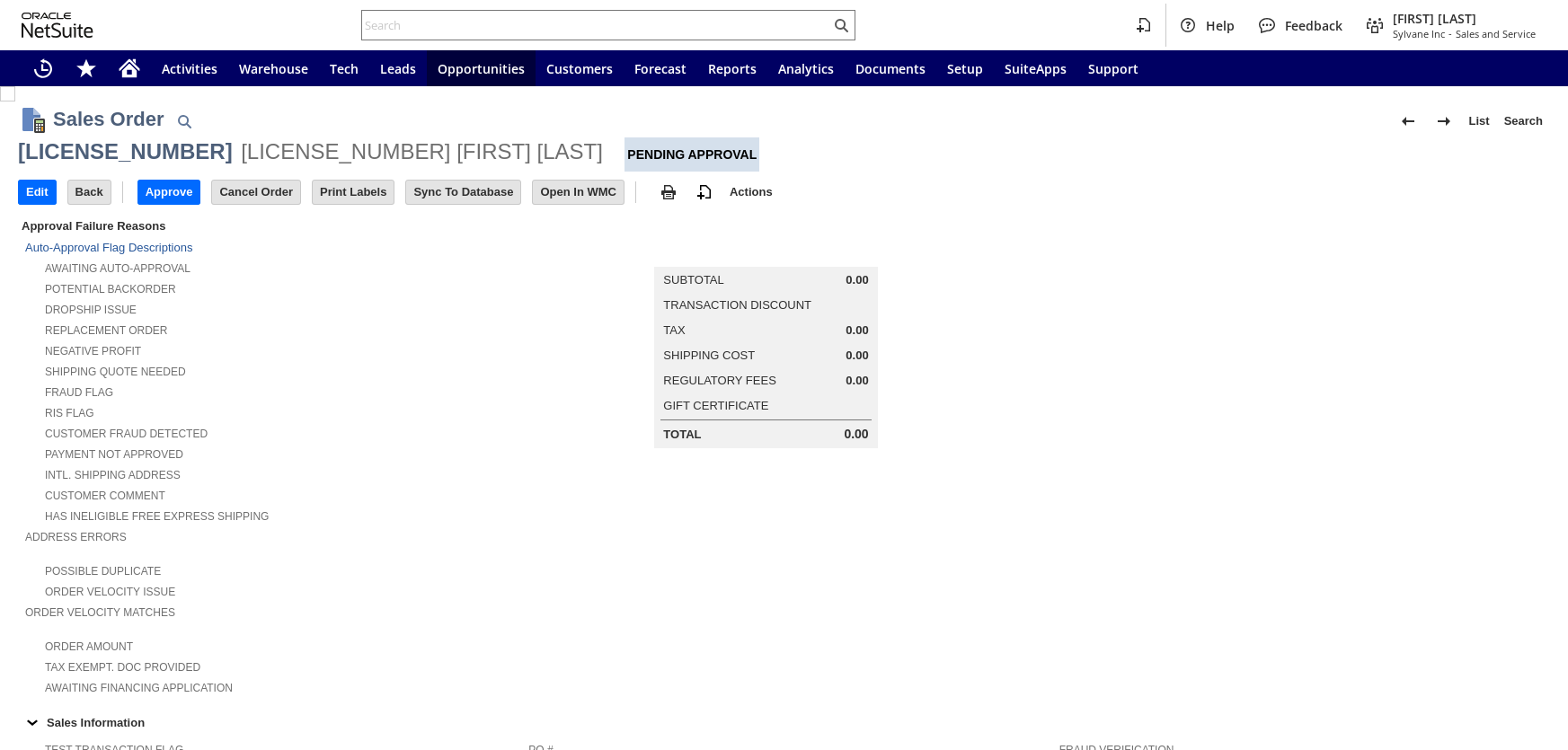 scroll, scrollTop: 0, scrollLeft: 0, axis: both 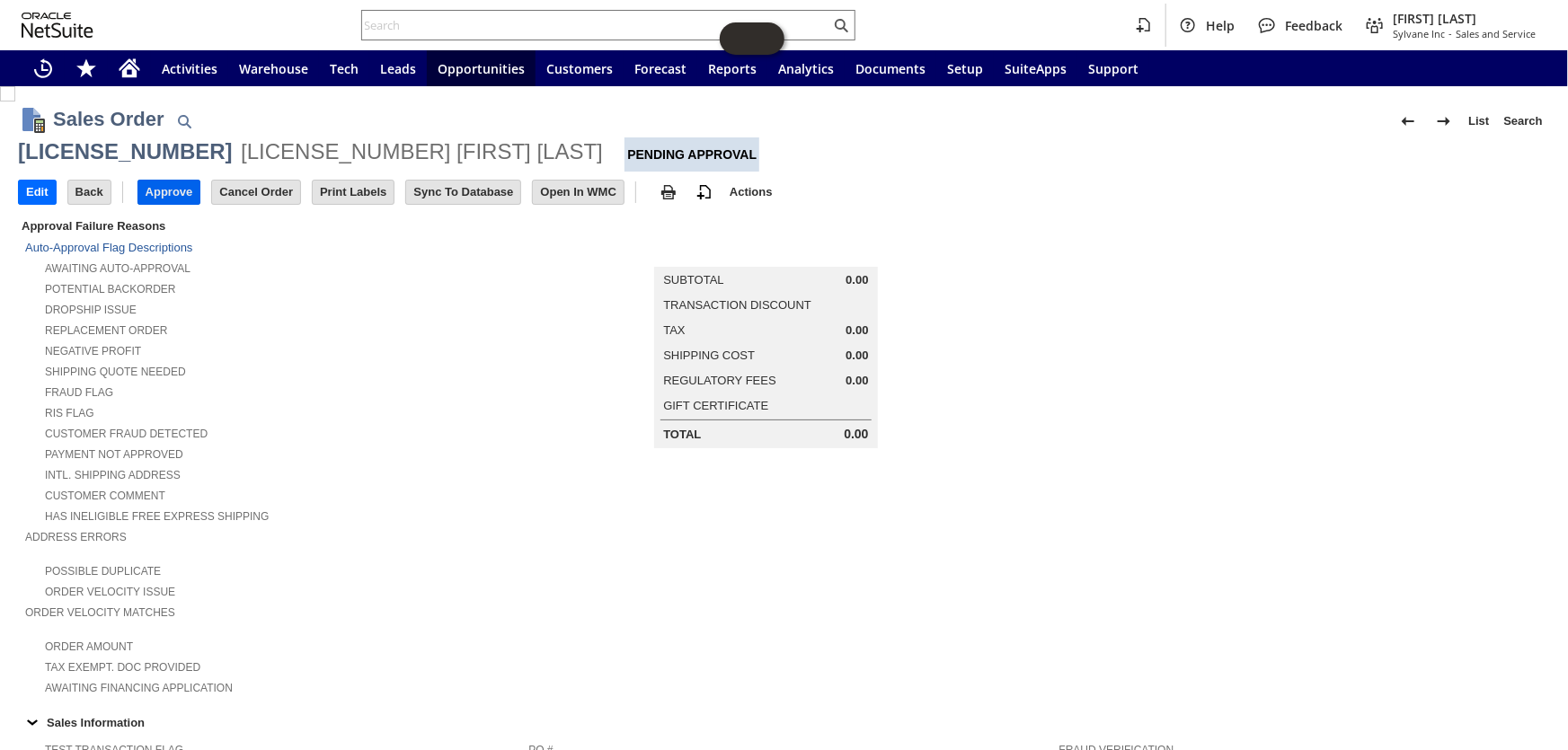click on "Approve" at bounding box center [169, 192] 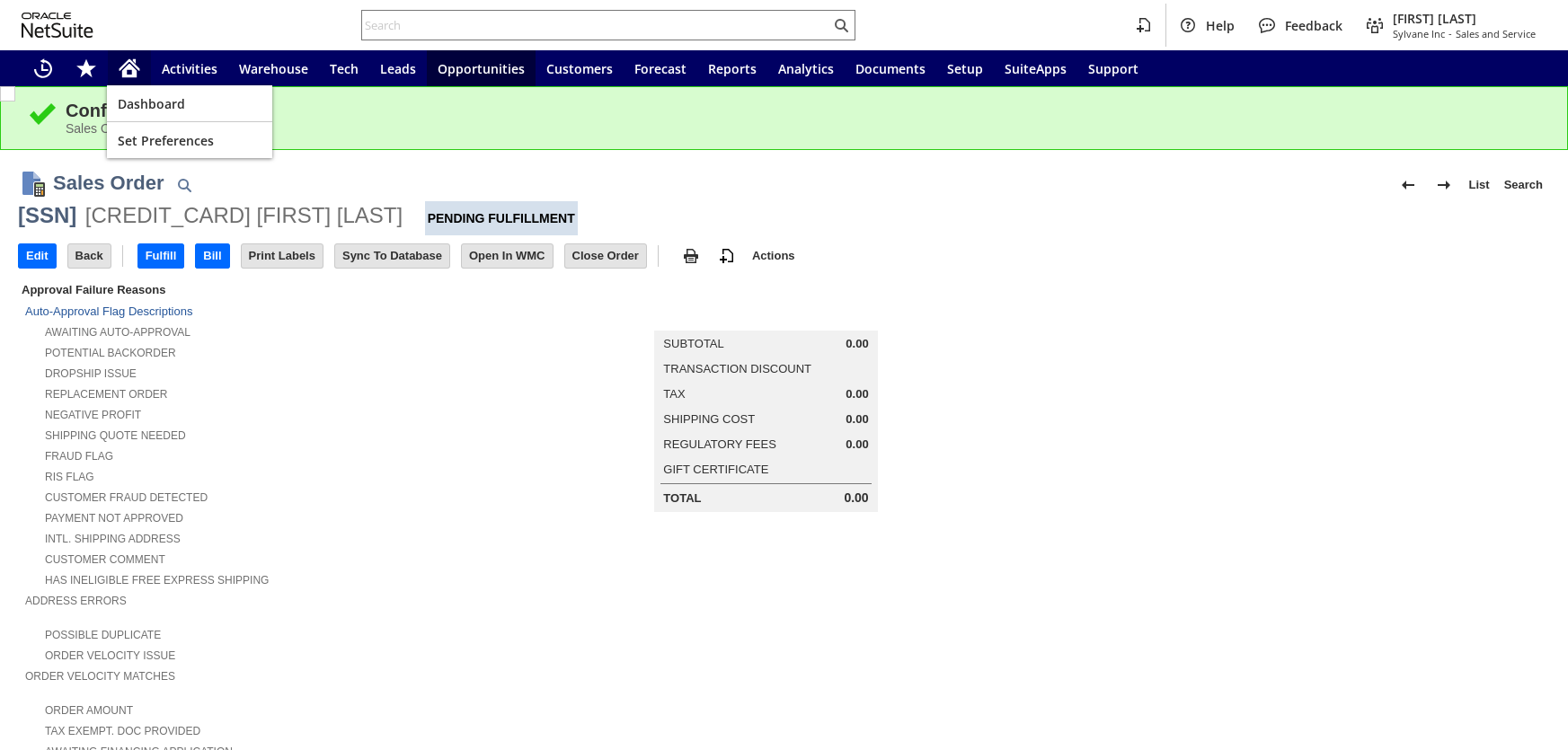 scroll, scrollTop: 0, scrollLeft: 0, axis: both 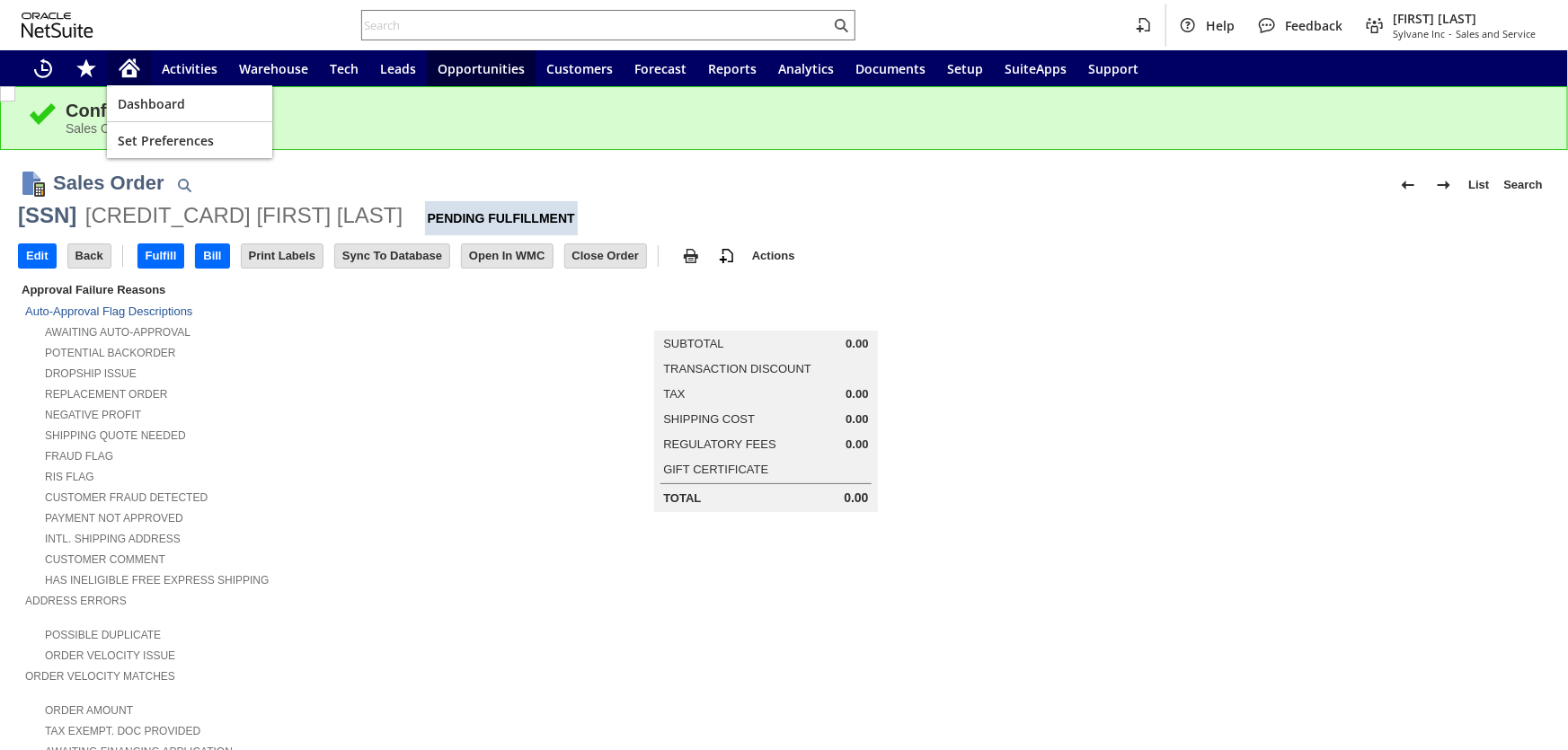 click at bounding box center (129, 68) 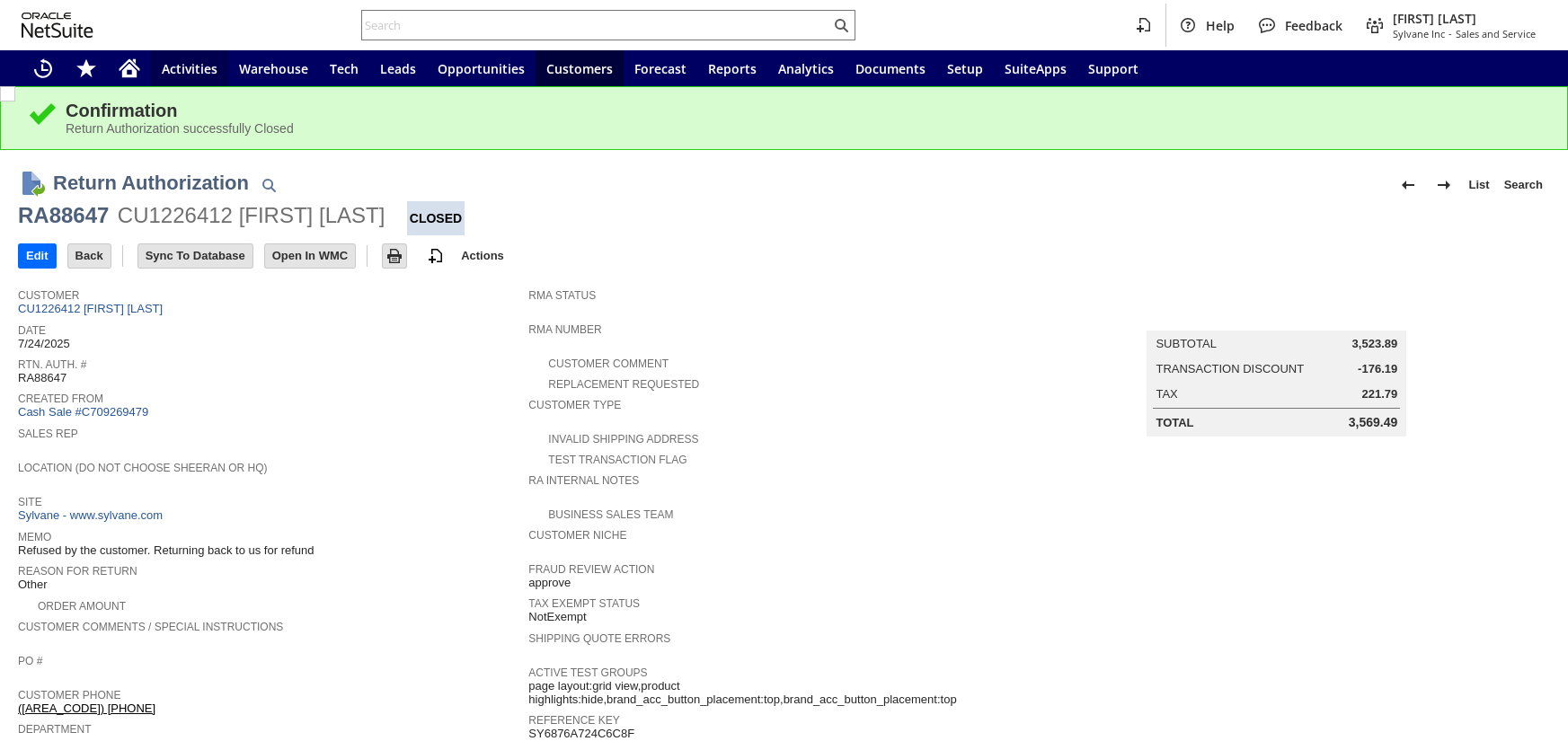 scroll, scrollTop: 0, scrollLeft: 0, axis: both 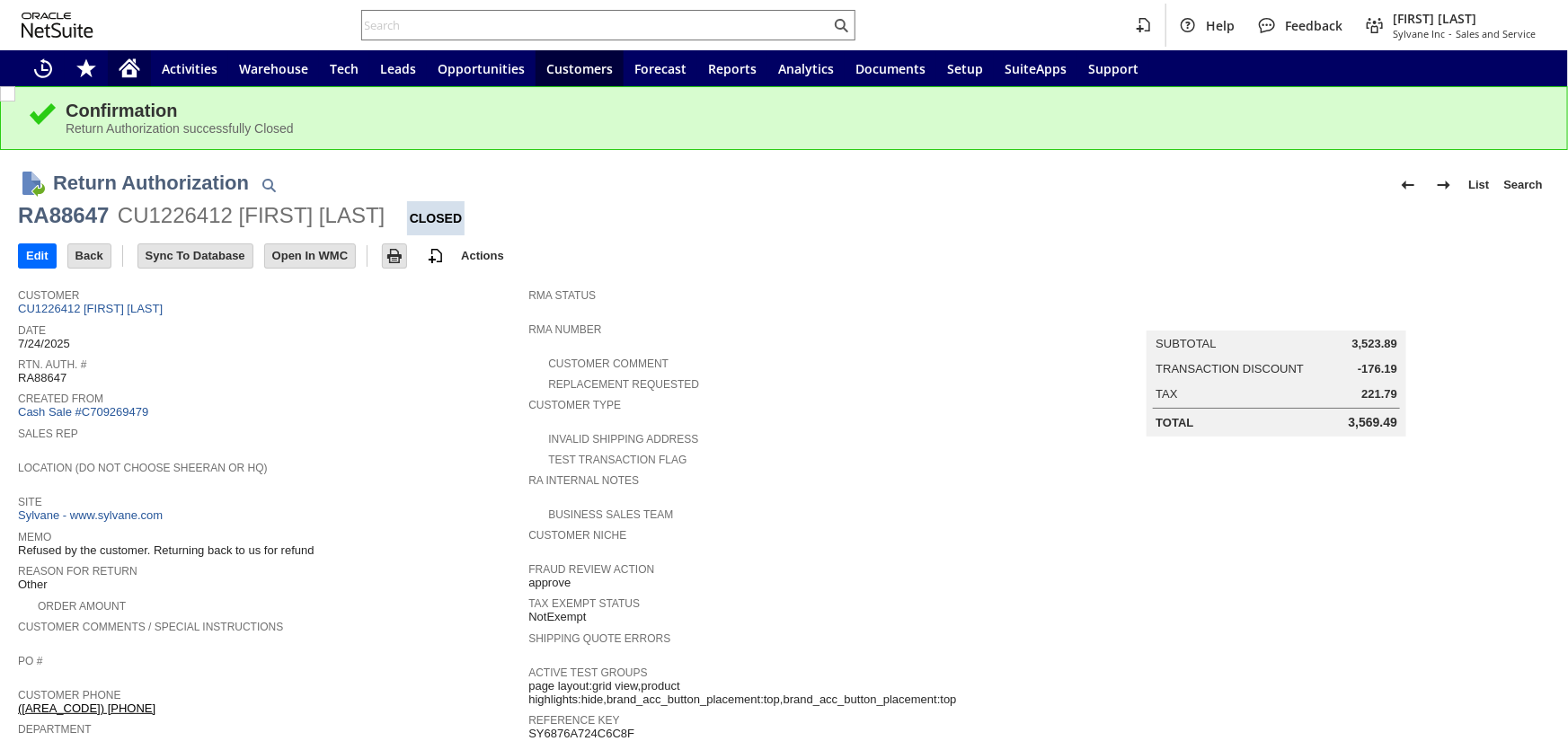 click 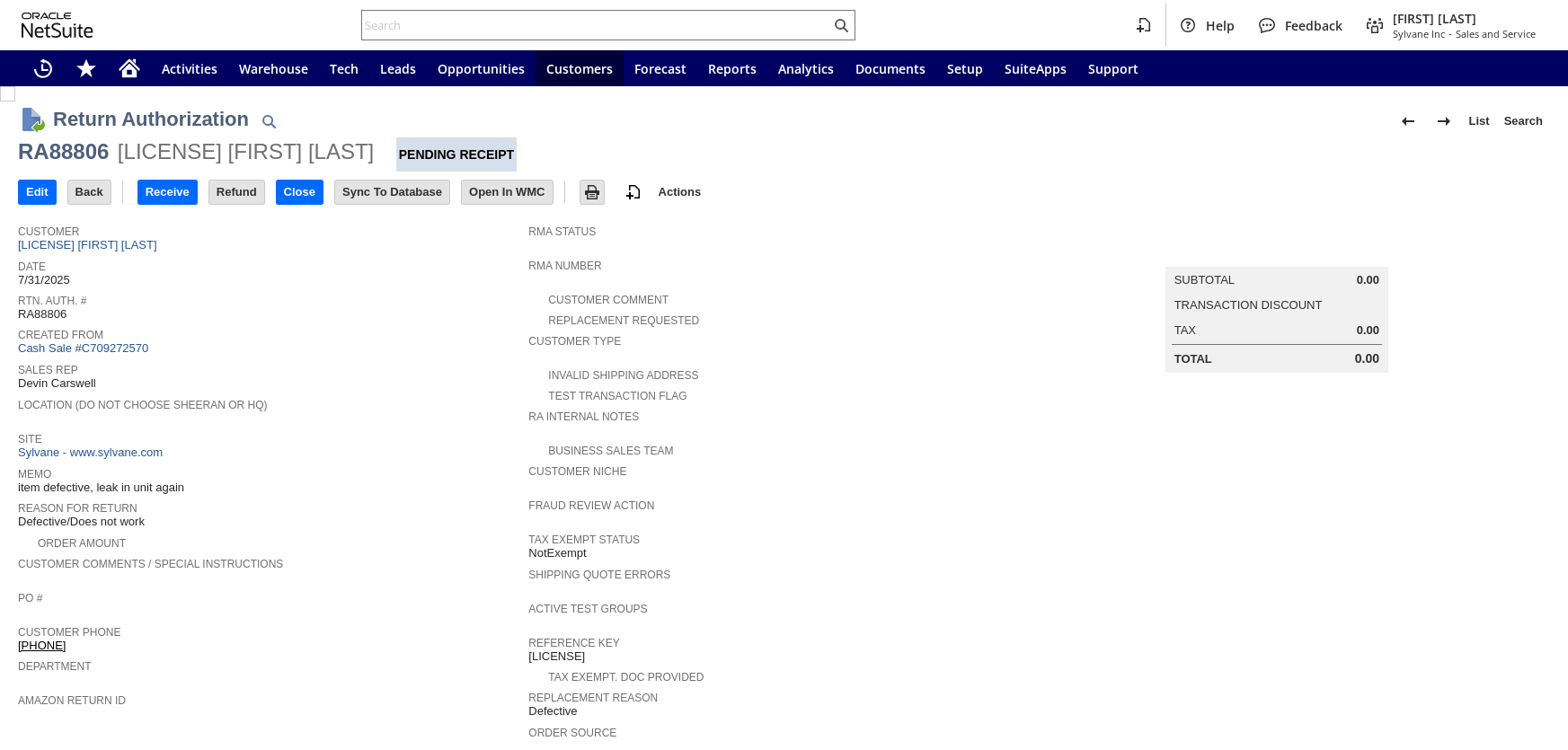 scroll, scrollTop: 0, scrollLeft: 0, axis: both 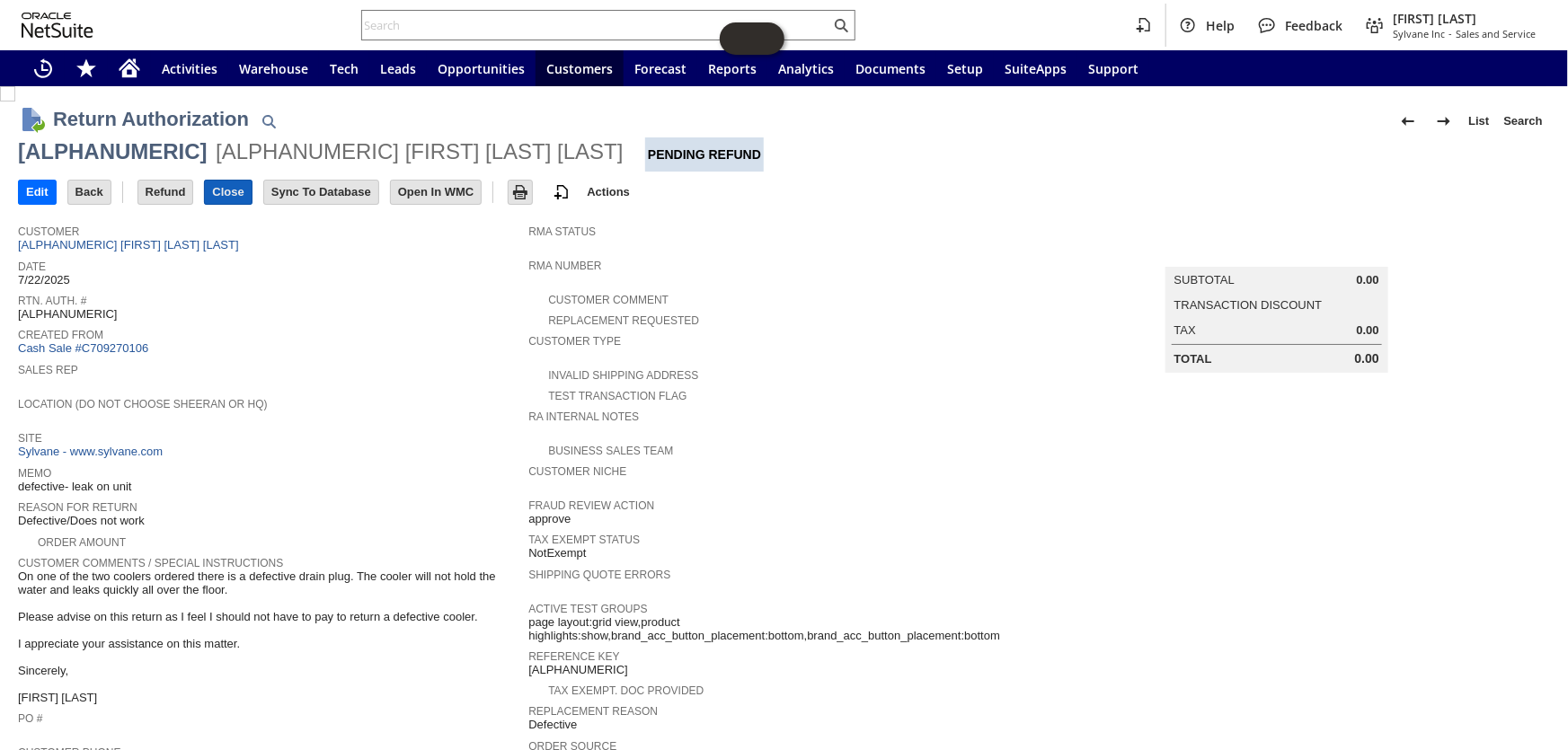 click on "Close" at bounding box center (227, 192) 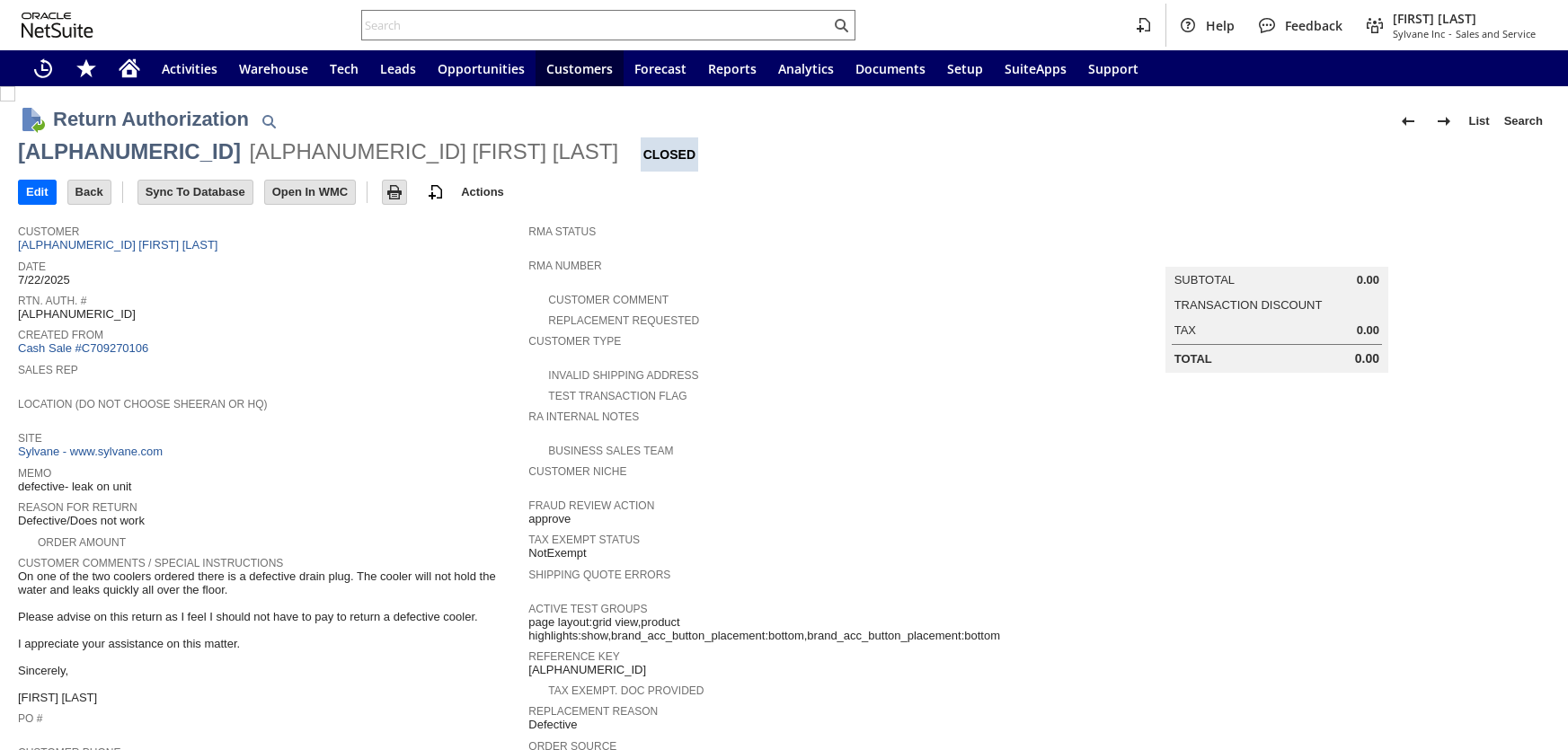 scroll, scrollTop: 0, scrollLeft: 0, axis: both 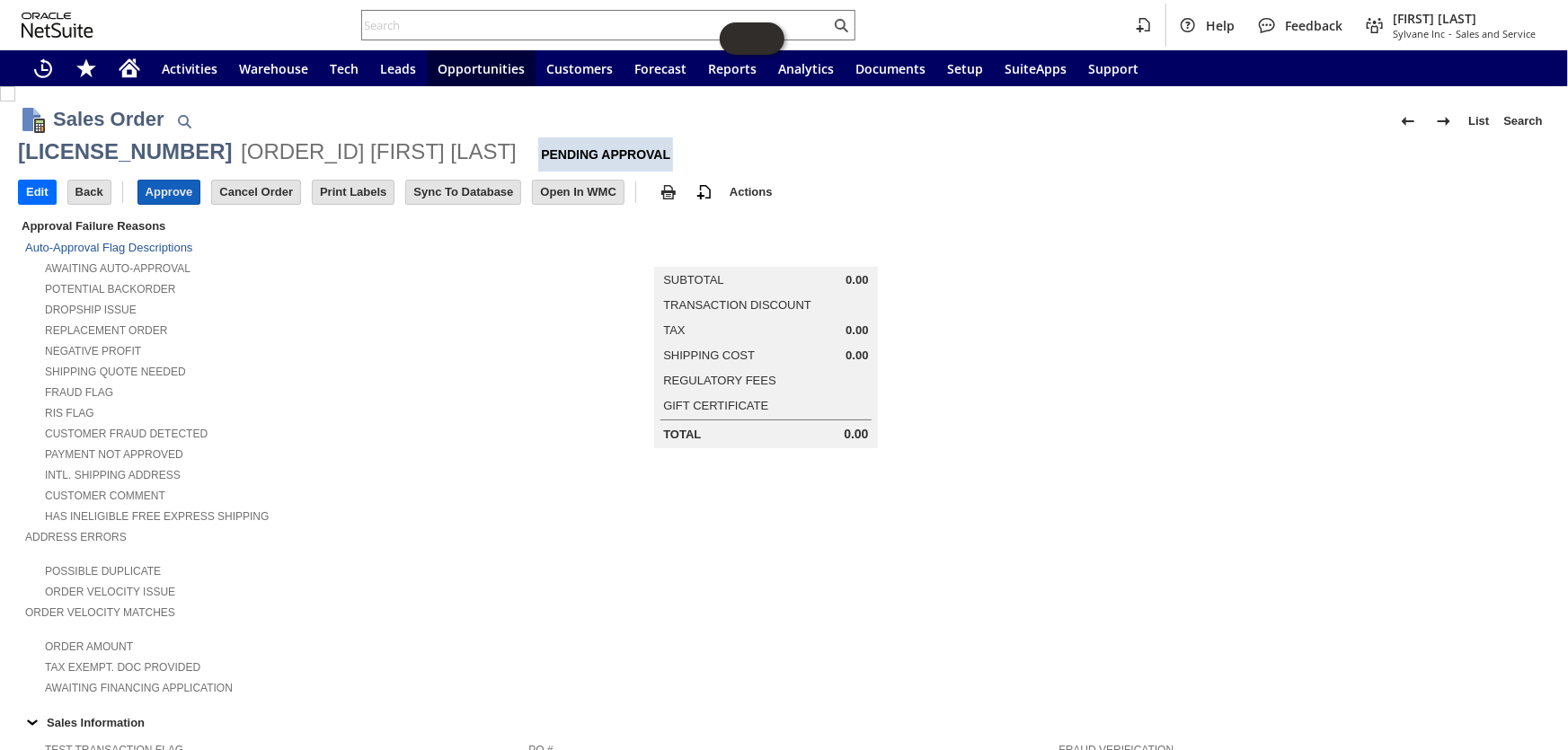 click on "Approve" at bounding box center [169, 192] 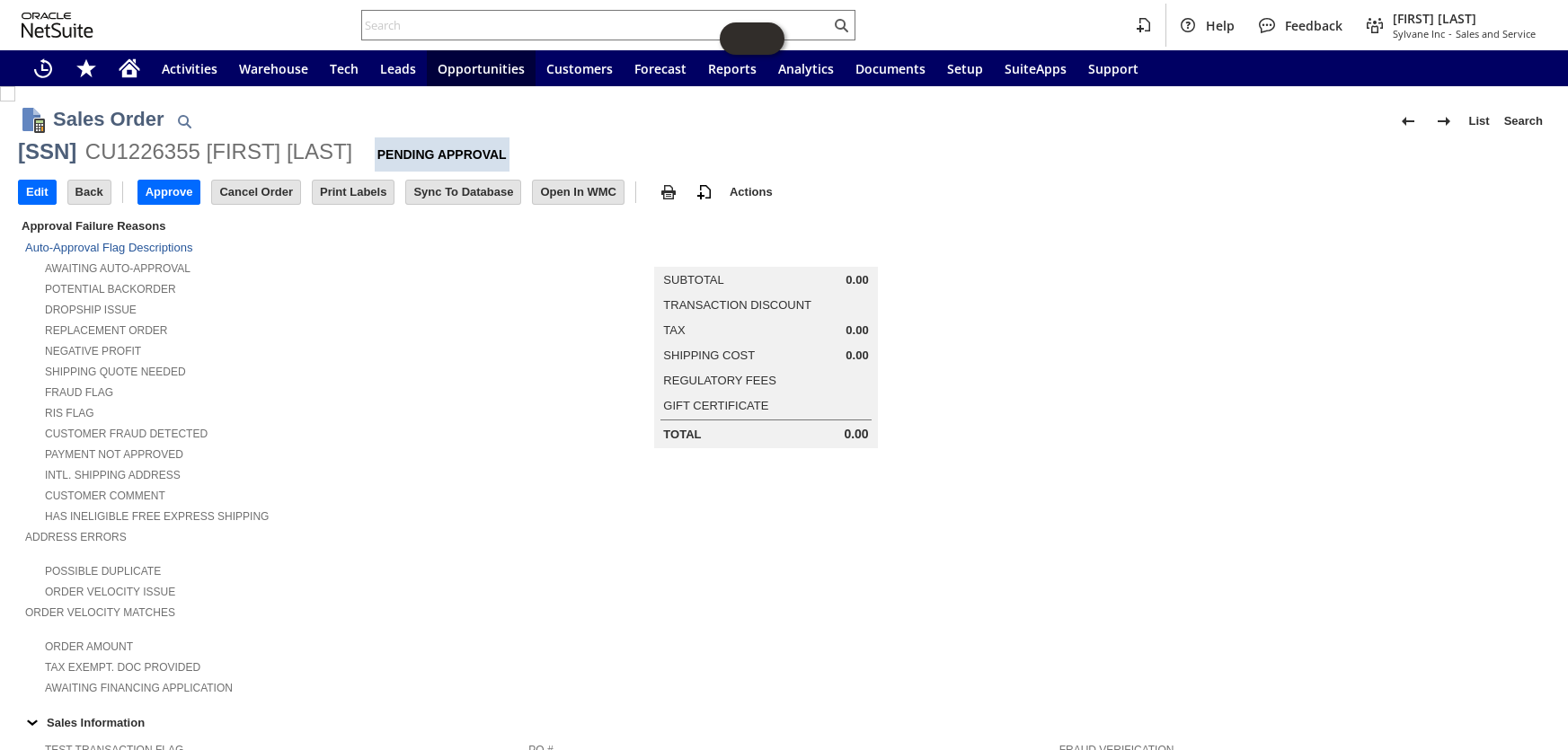 scroll, scrollTop: 0, scrollLeft: 0, axis: both 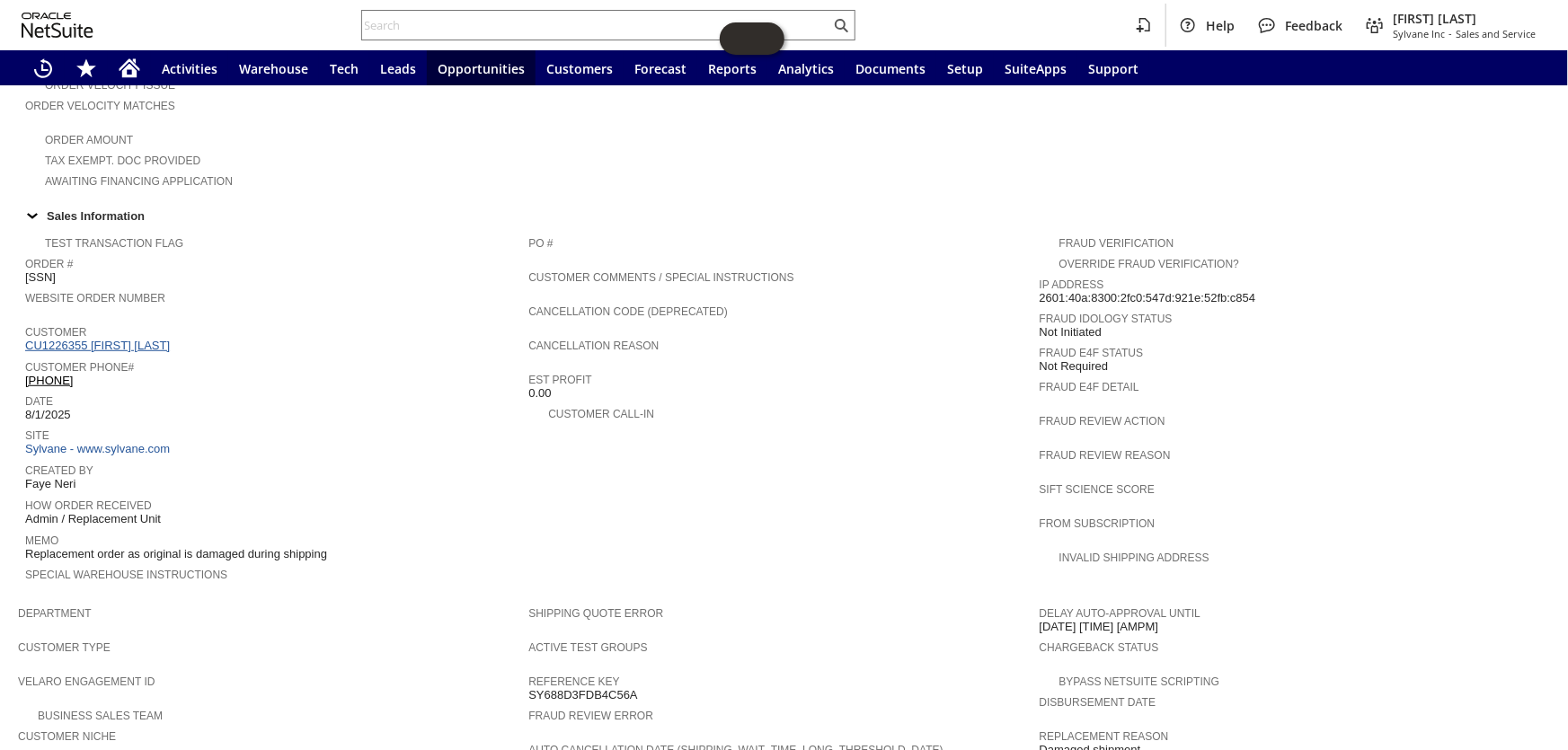 click on "CU1226355 Anna Savelsberg" at bounding box center (100, 345) 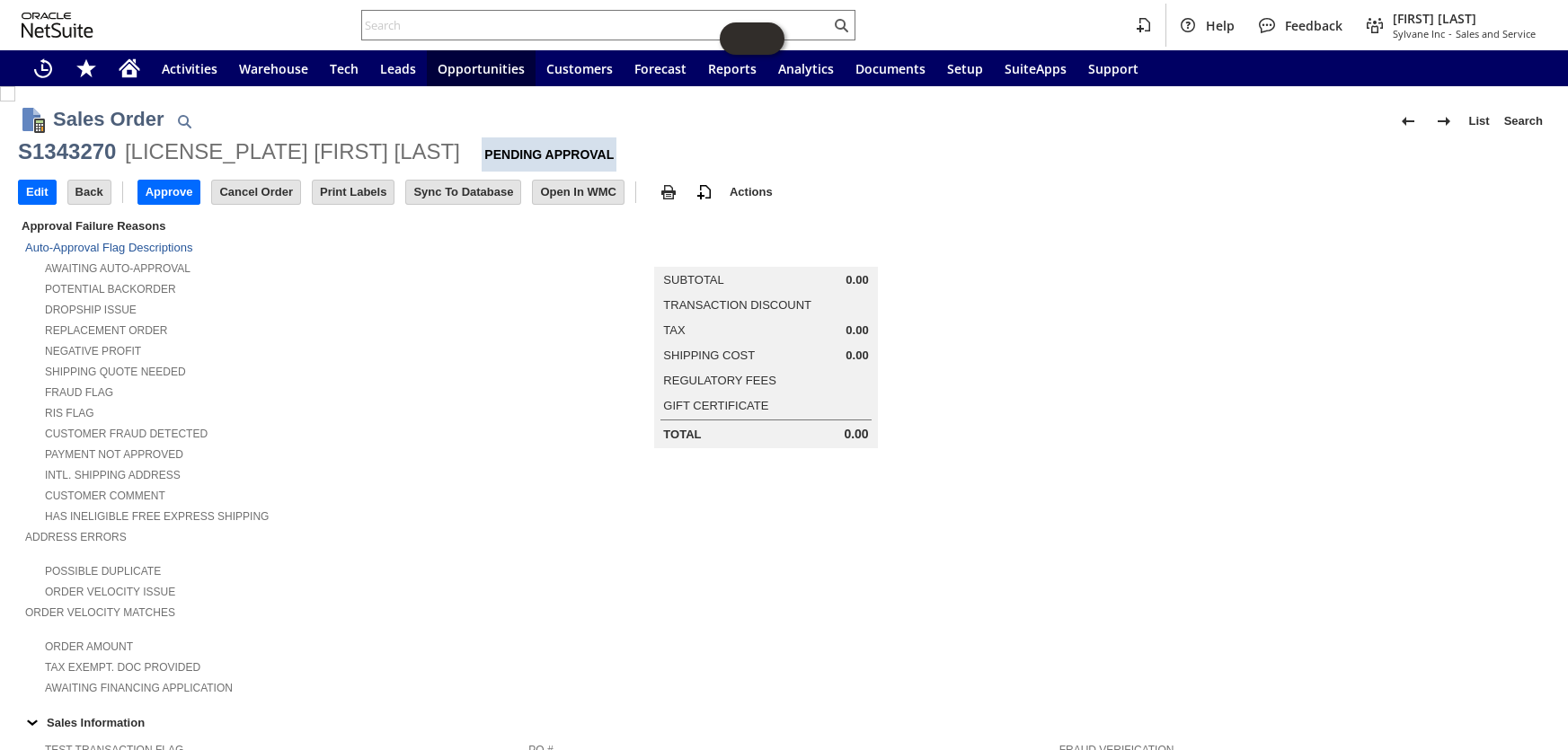 scroll, scrollTop: 0, scrollLeft: 0, axis: both 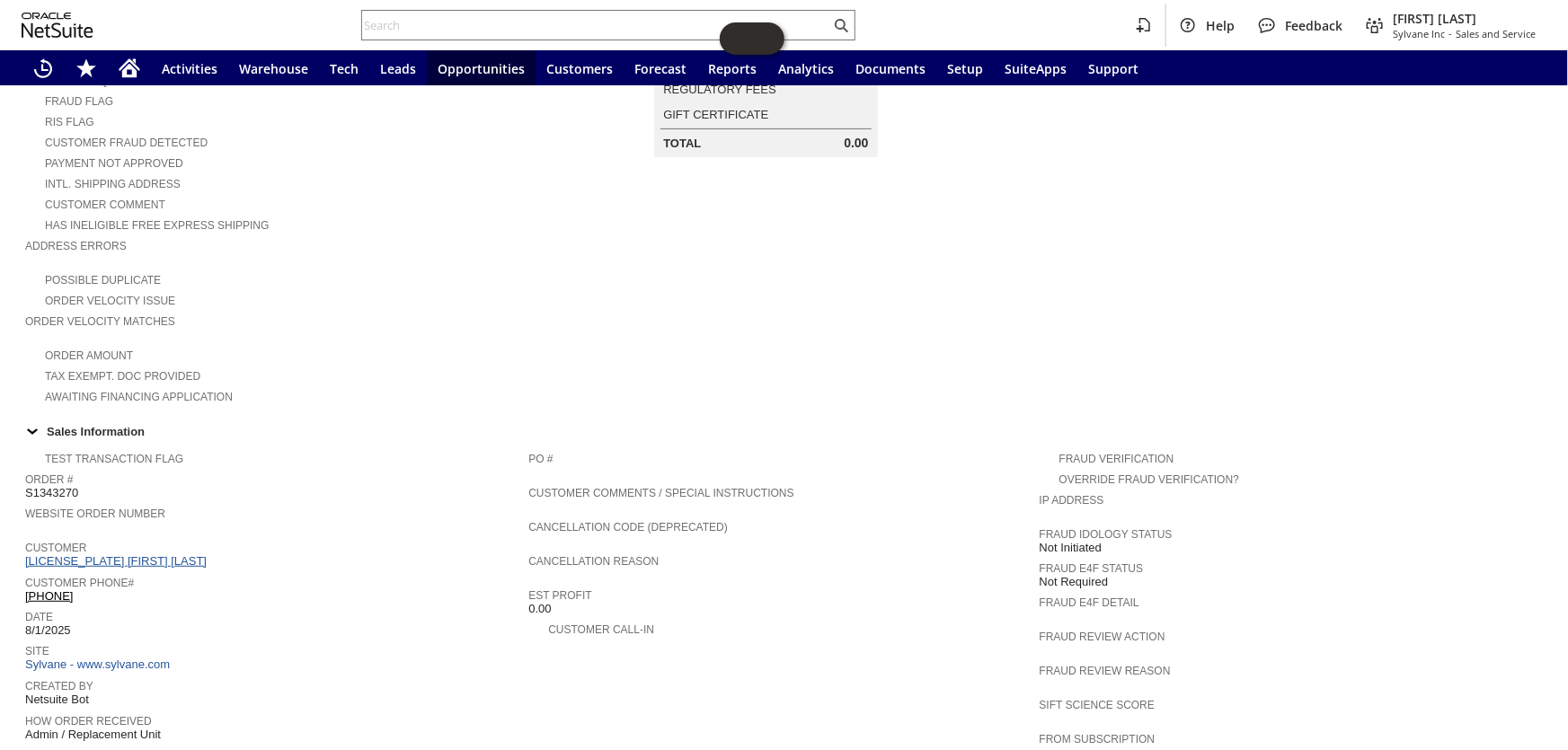 click on "[LICENSE_PLATE] [FIRST] [LAST]" at bounding box center (118, 560) 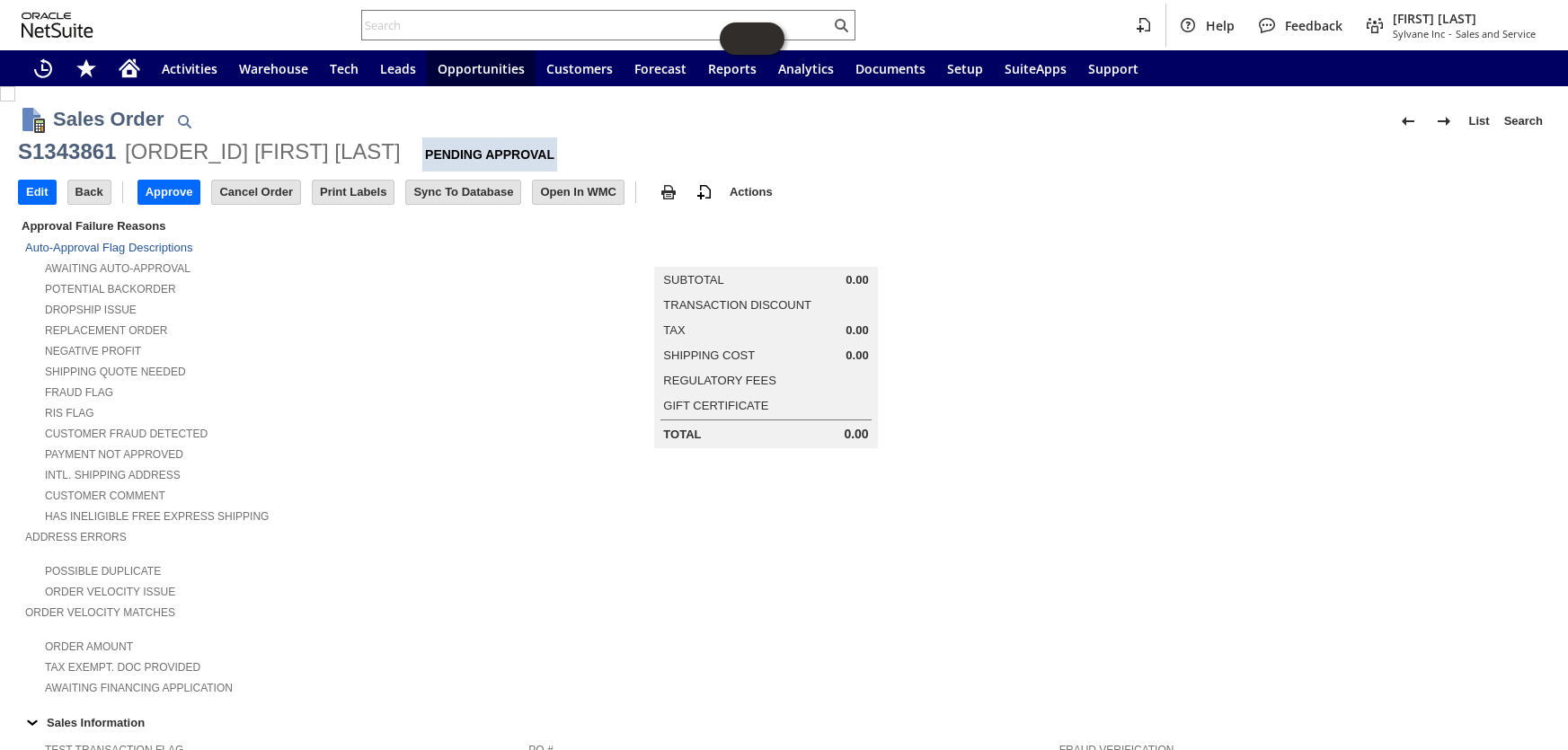 scroll, scrollTop: 0, scrollLeft: 0, axis: both 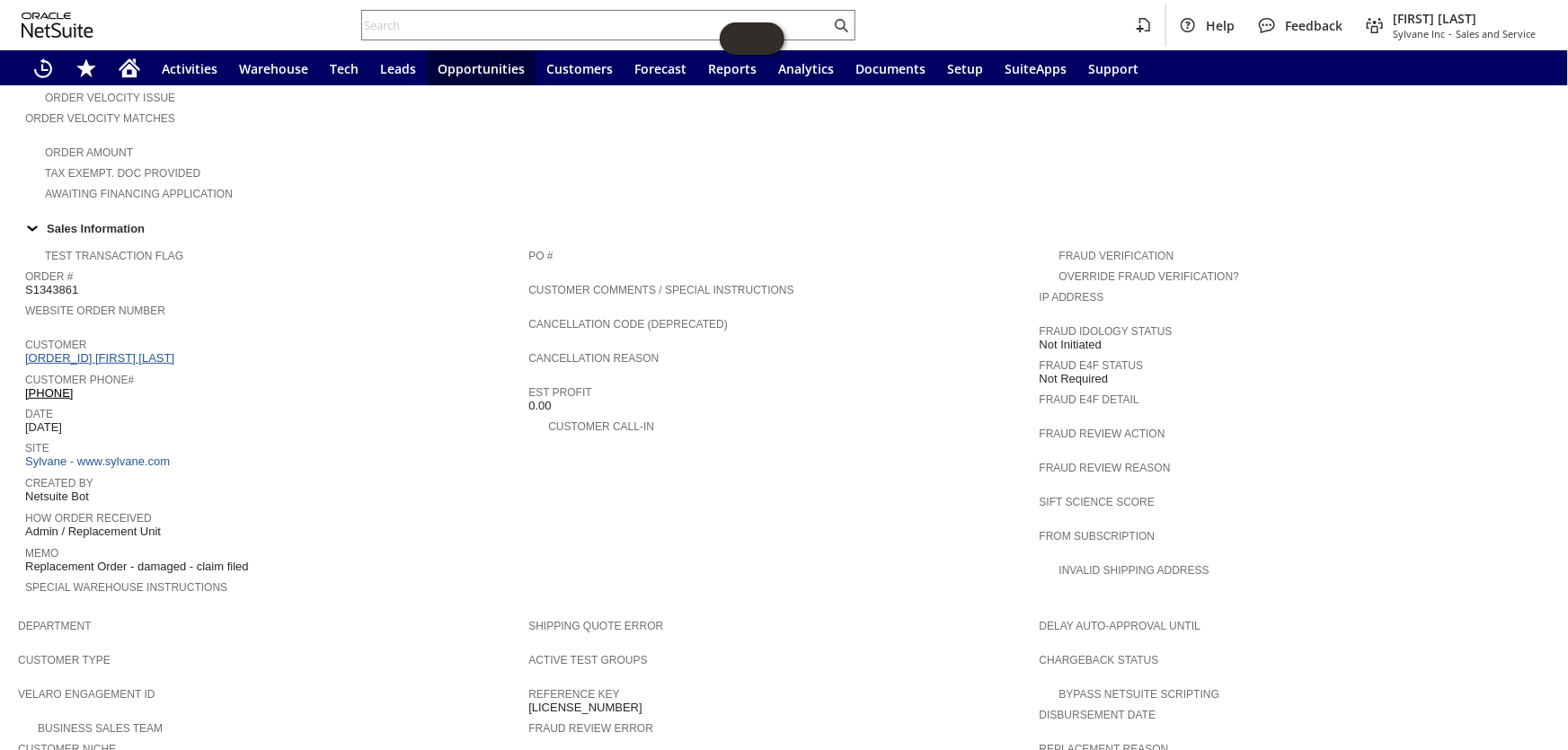 click on "[ORDER_ID] [FIRST] [LAST]" at bounding box center [102, 357] 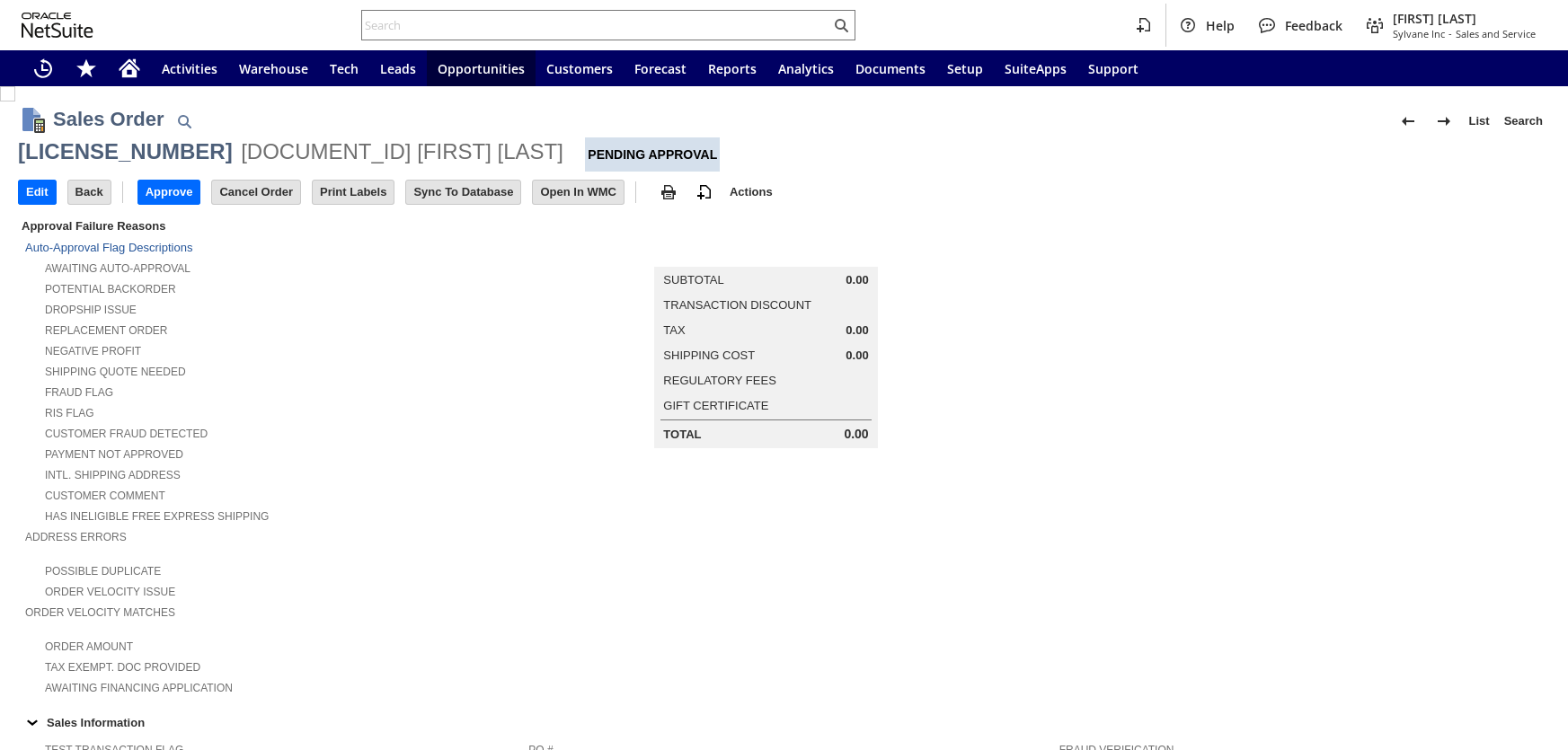 scroll, scrollTop: 0, scrollLeft: 0, axis: both 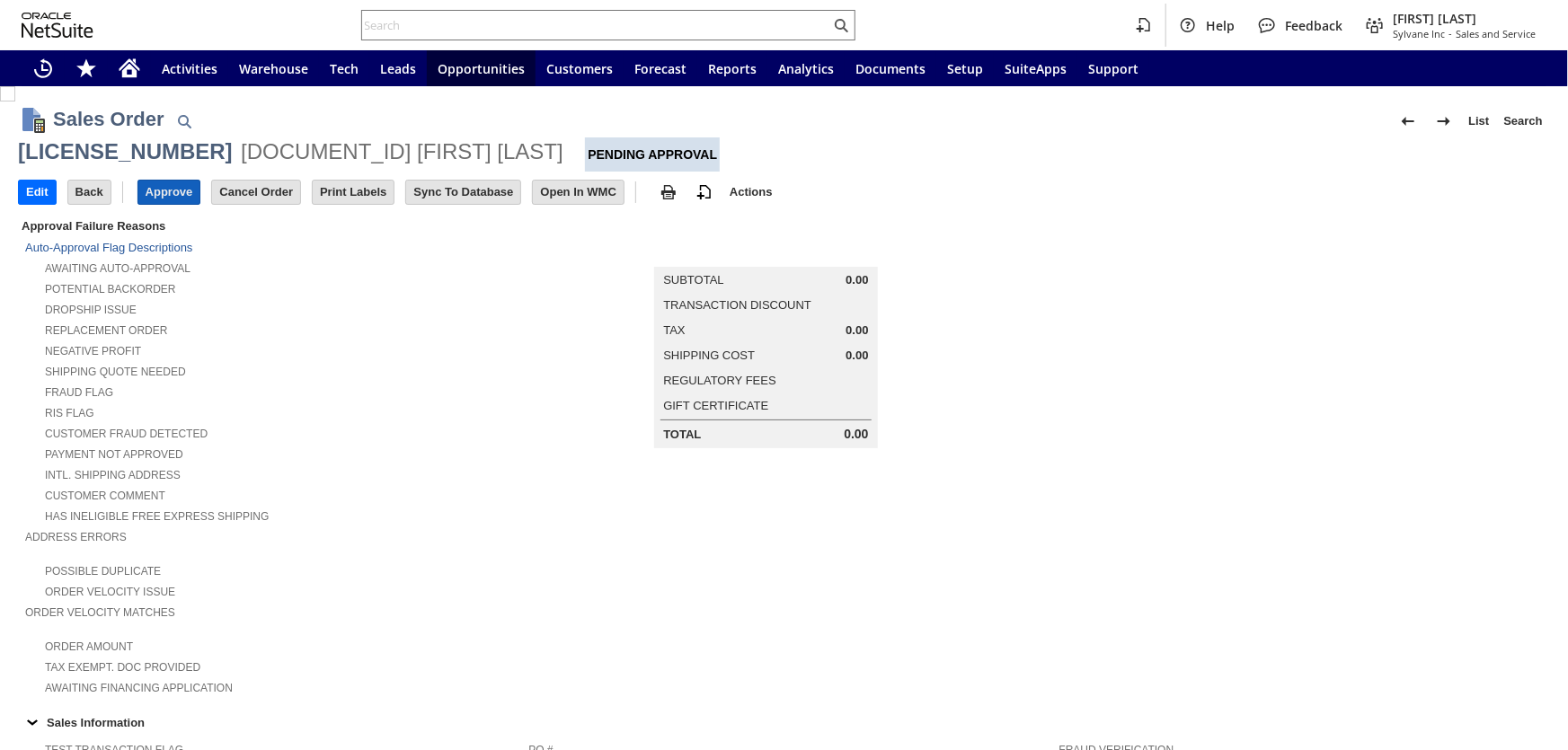 click on "Approve" at bounding box center (169, 192) 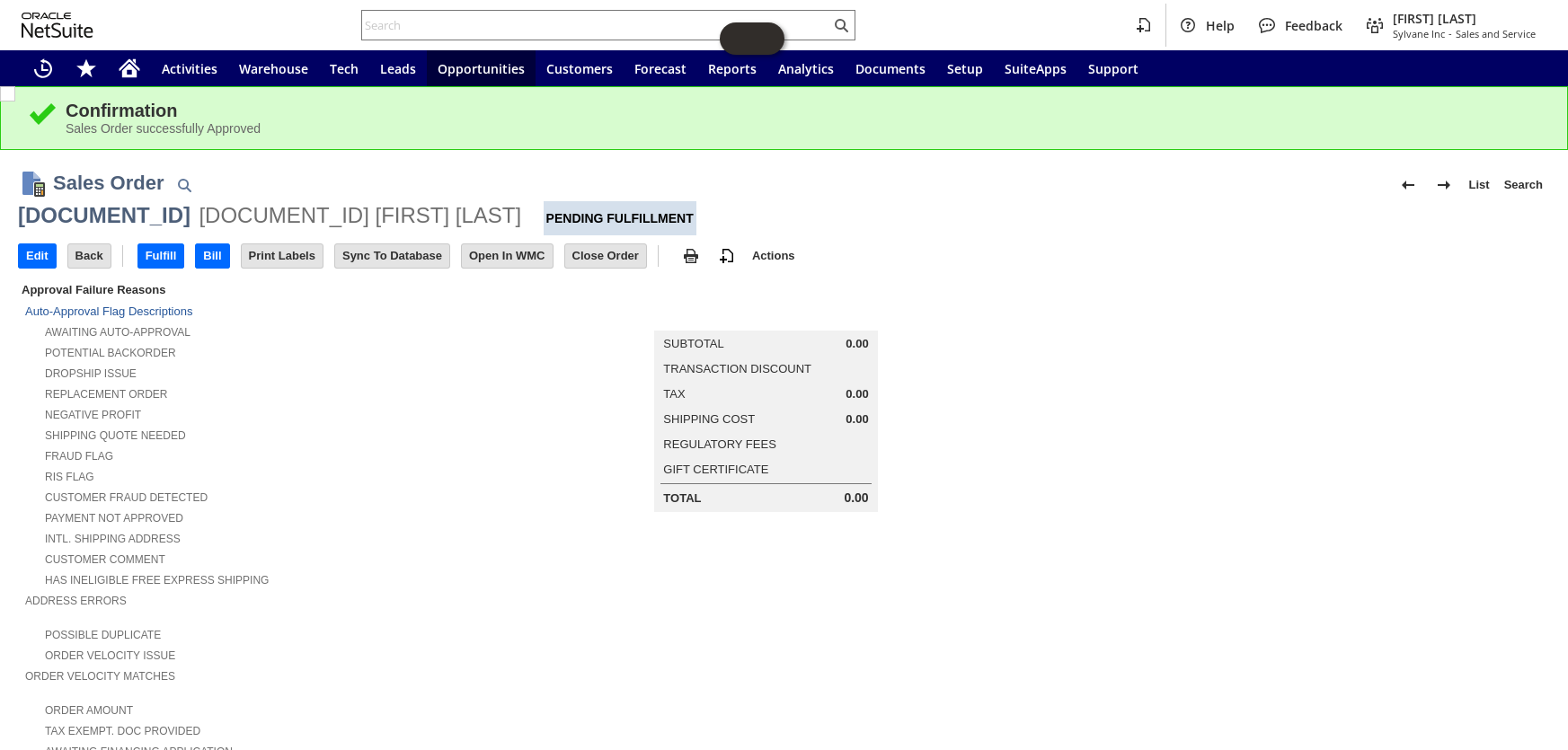 scroll, scrollTop: 0, scrollLeft: 0, axis: both 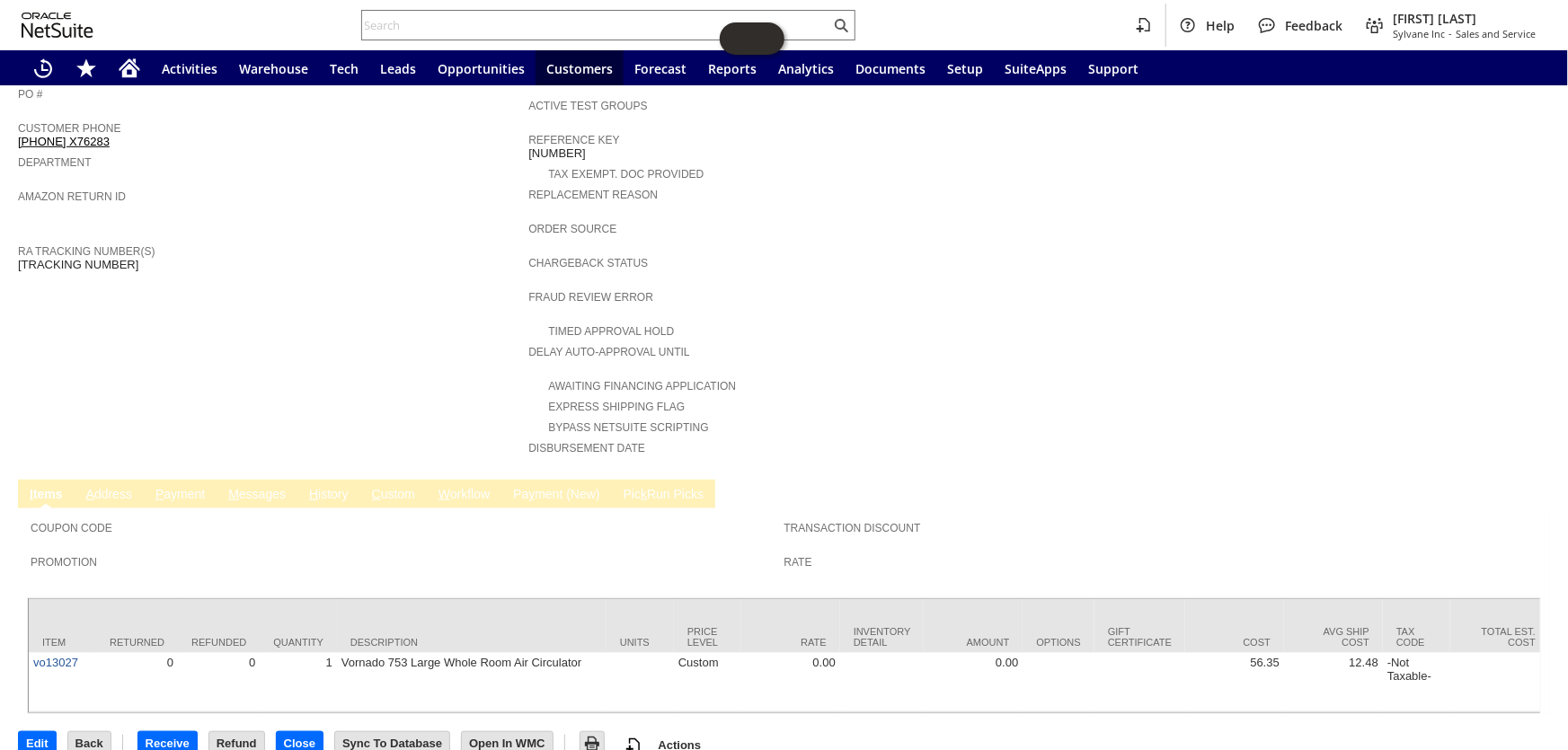 click on "RA Tracking Number(s)
[TRACKING NUMBER]" at bounding box center (269, 256) 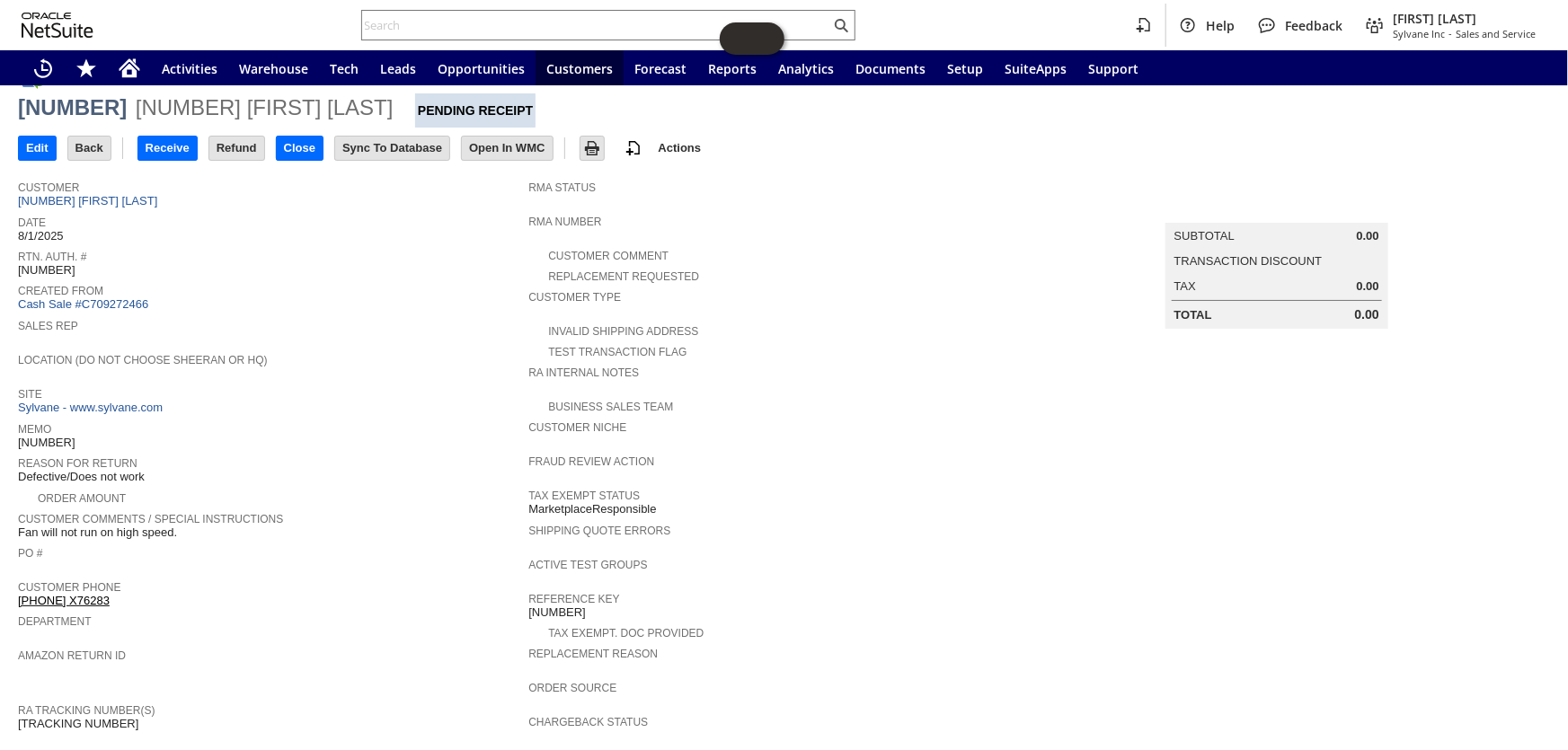 scroll, scrollTop: 0, scrollLeft: 0, axis: both 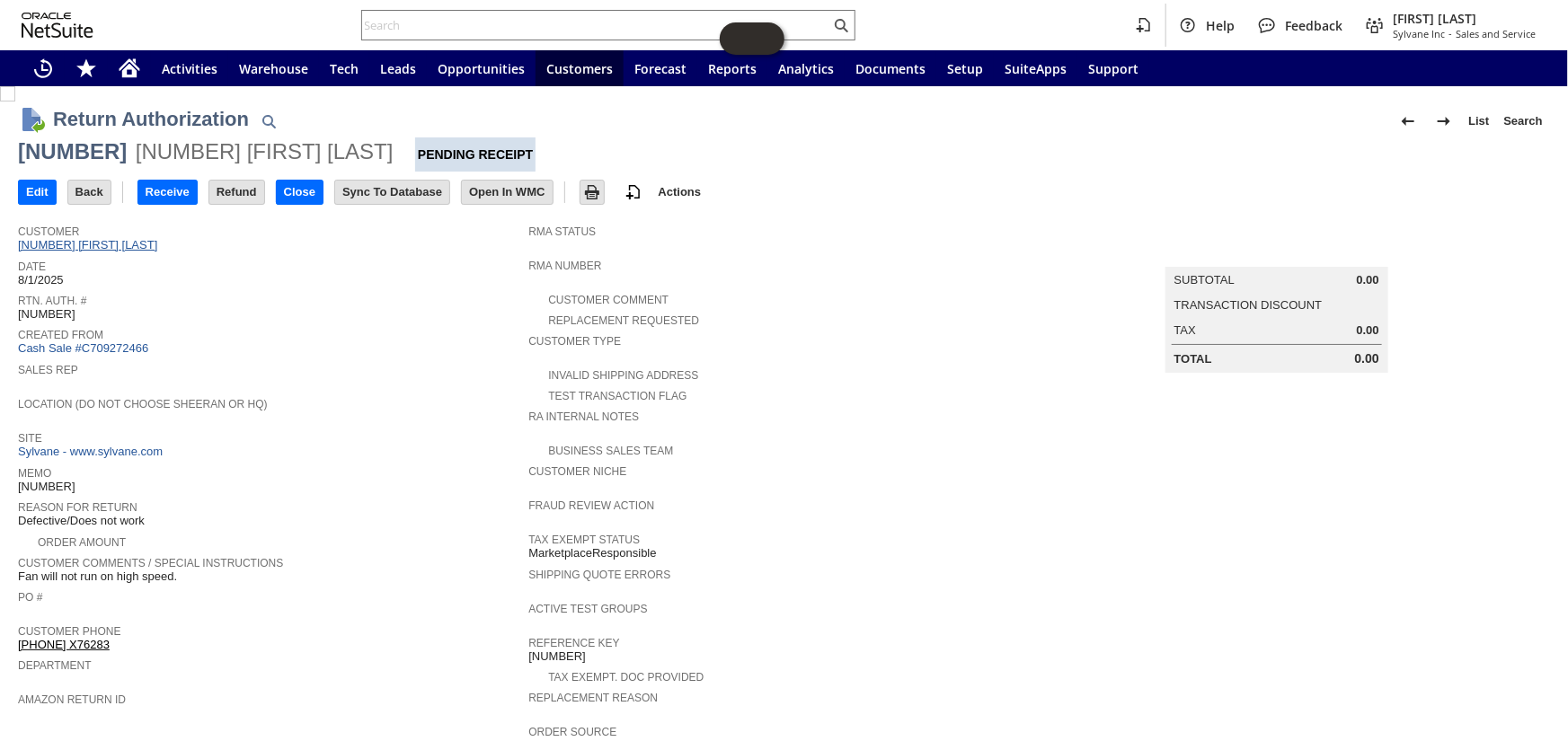 click on "[ALPHANUMERIC] [FIRST] [LAST]" at bounding box center (90, 244) 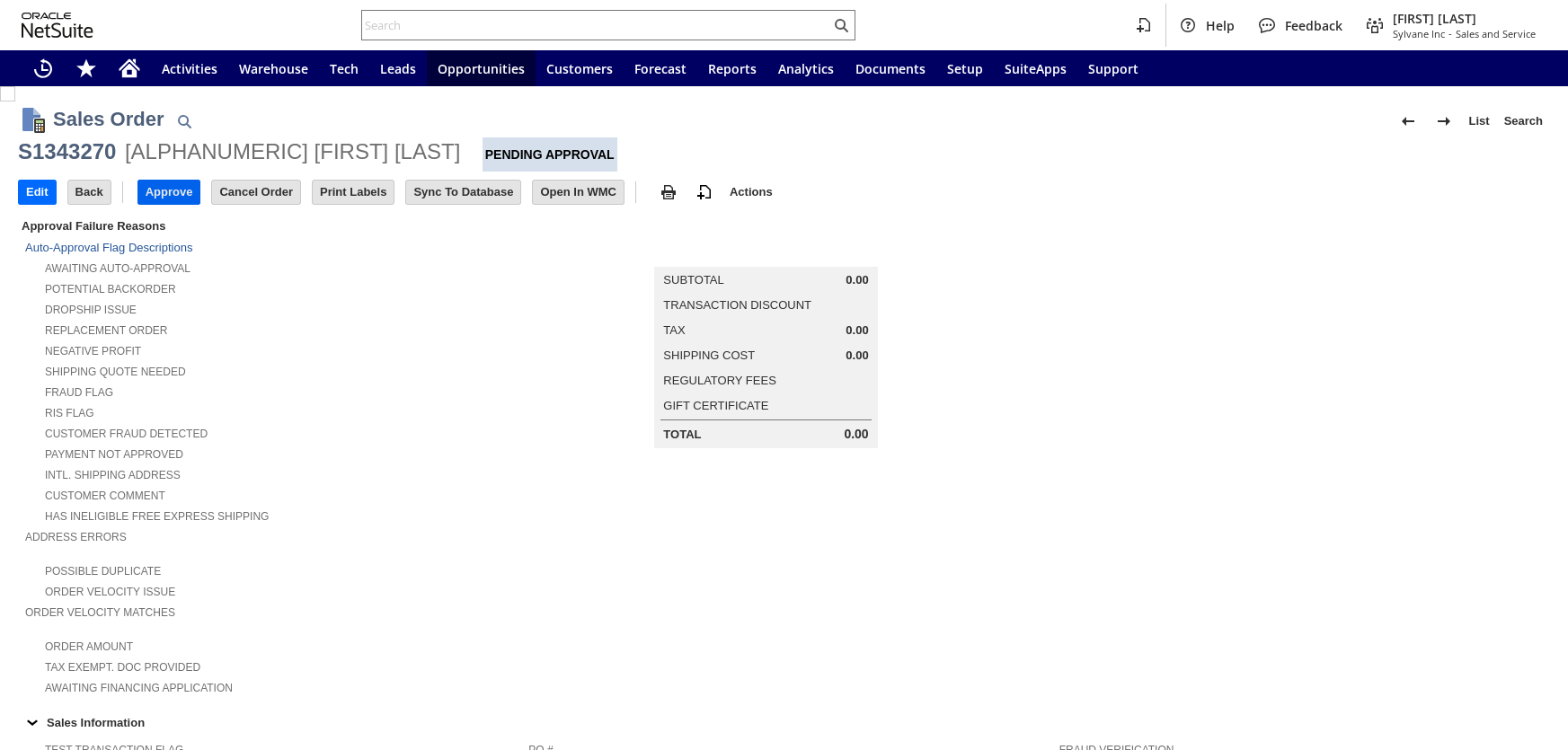scroll, scrollTop: 0, scrollLeft: 0, axis: both 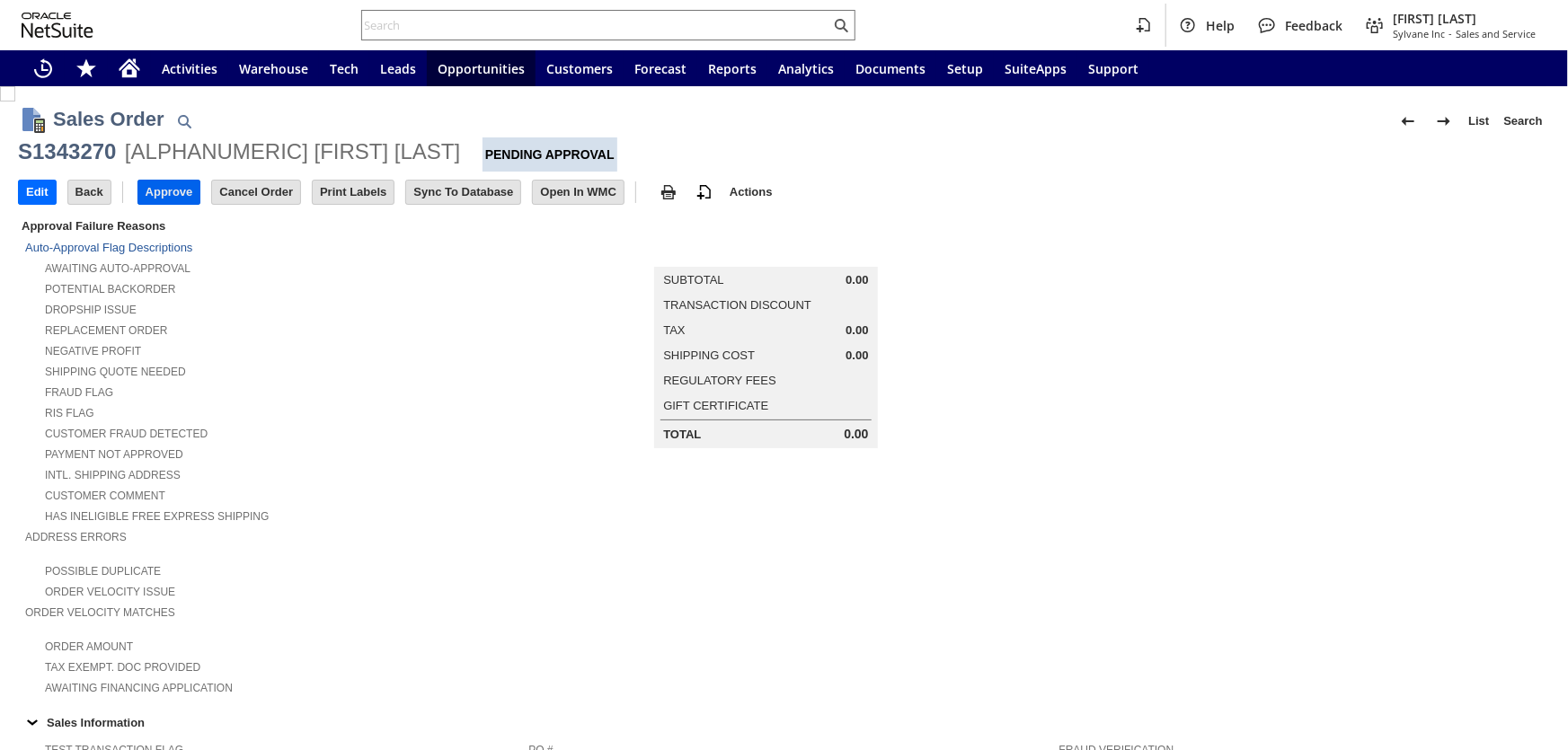 click on "Approve" at bounding box center [169, 192] 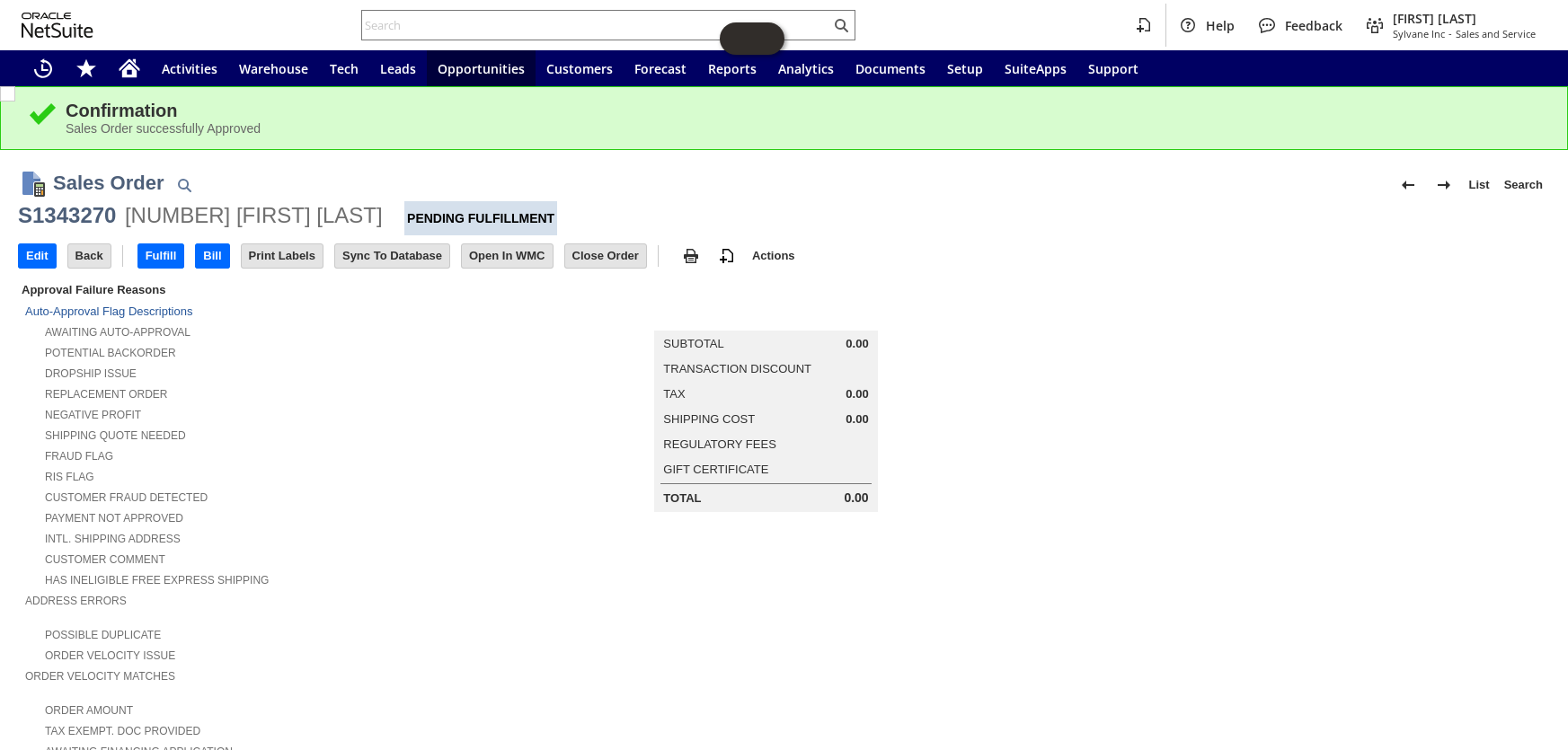 scroll, scrollTop: 0, scrollLeft: 0, axis: both 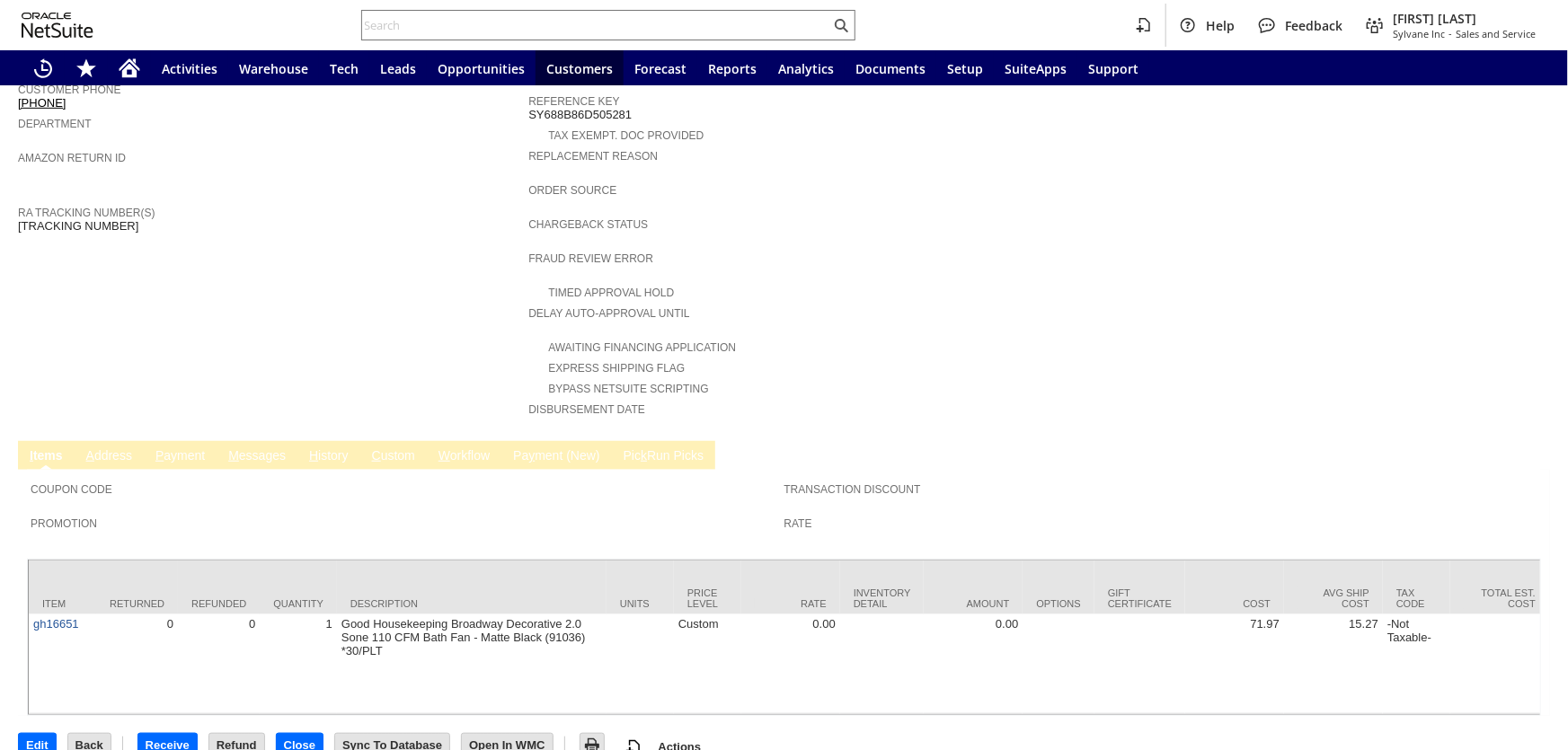 drag, startPoint x: 136, startPoint y: 193, endPoint x: 18, endPoint y: 194, distance: 118.00424 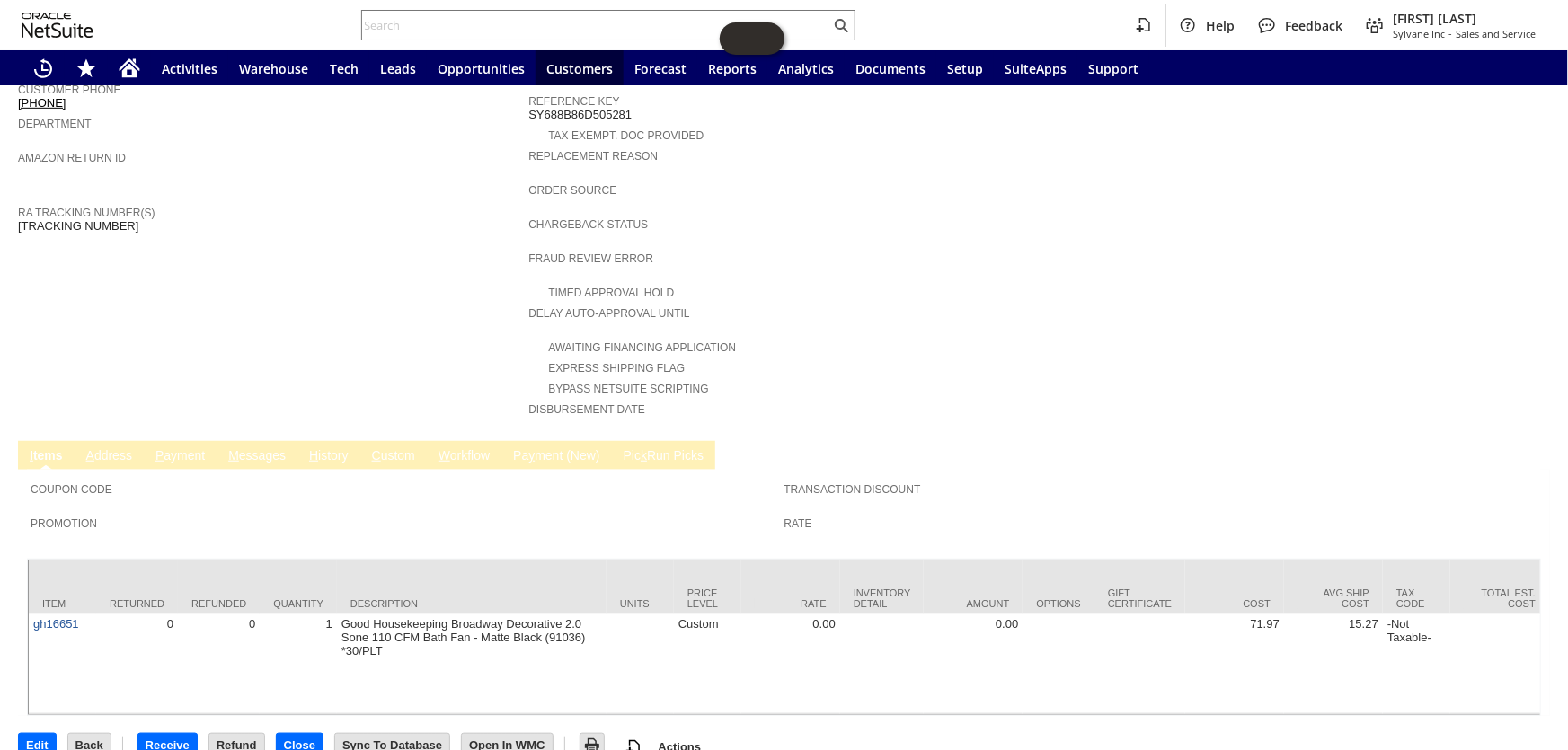 copy on "1ZJ74J529065224005" 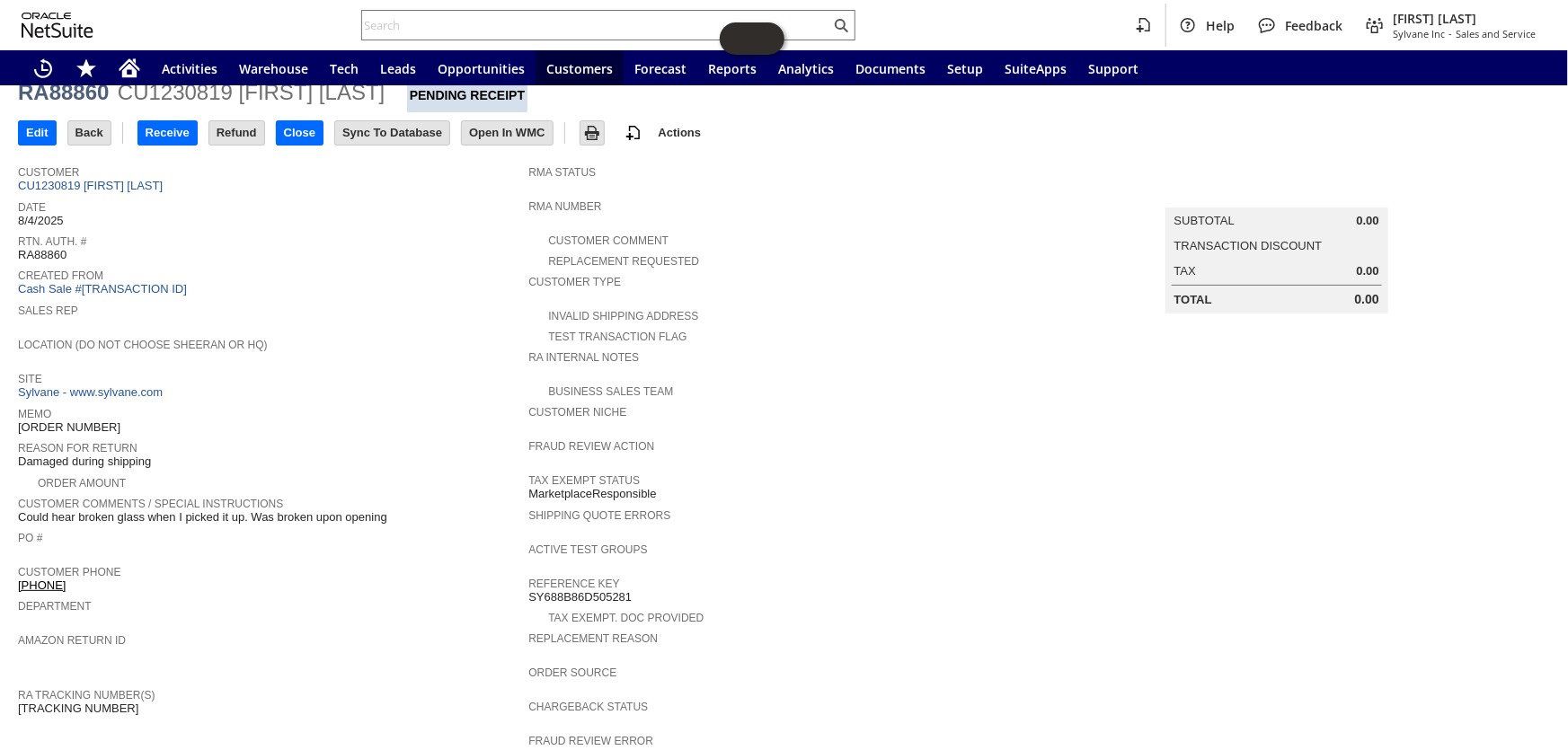 scroll, scrollTop: 0, scrollLeft: 0, axis: both 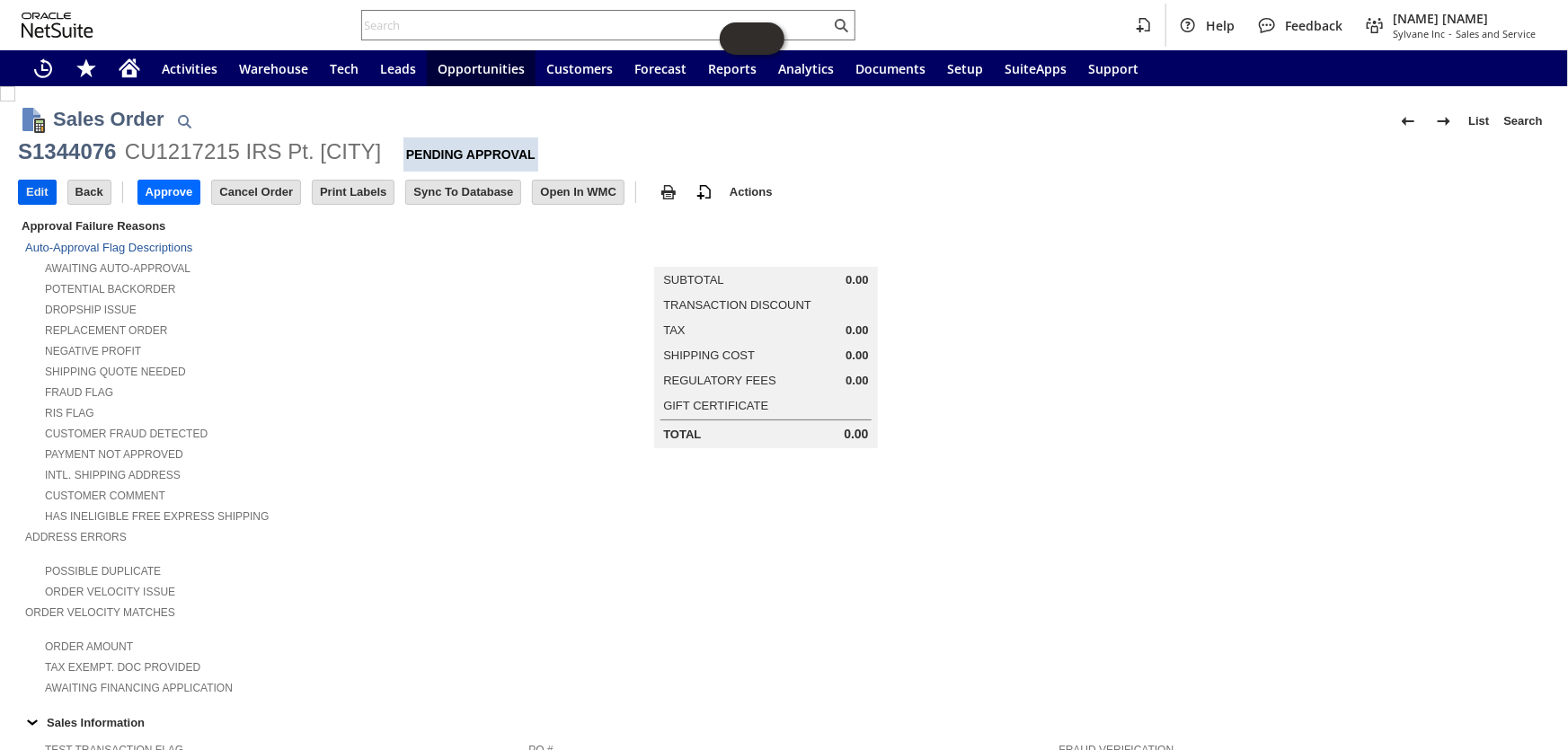 click on "Edit" at bounding box center (37, 192) 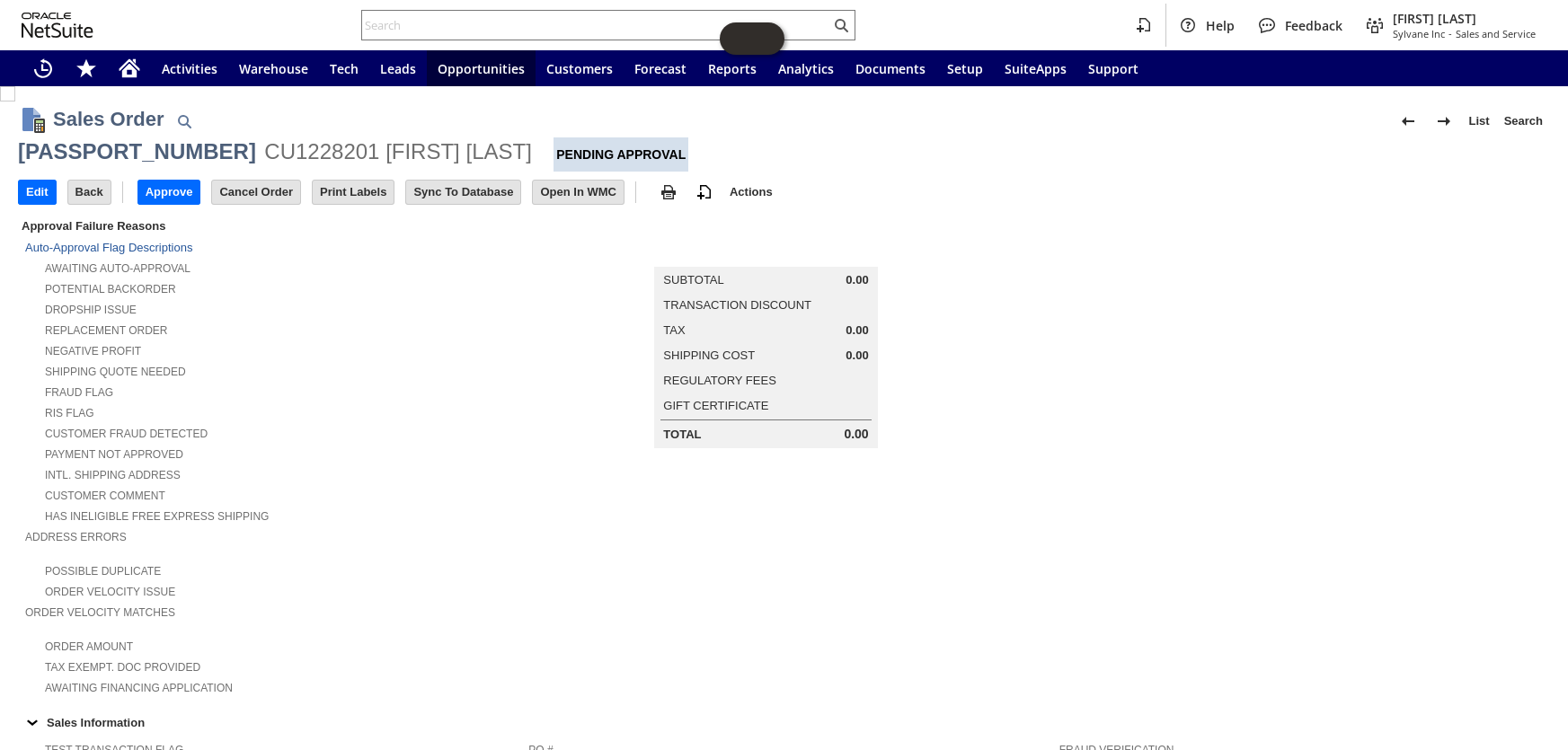 scroll, scrollTop: 0, scrollLeft: 0, axis: both 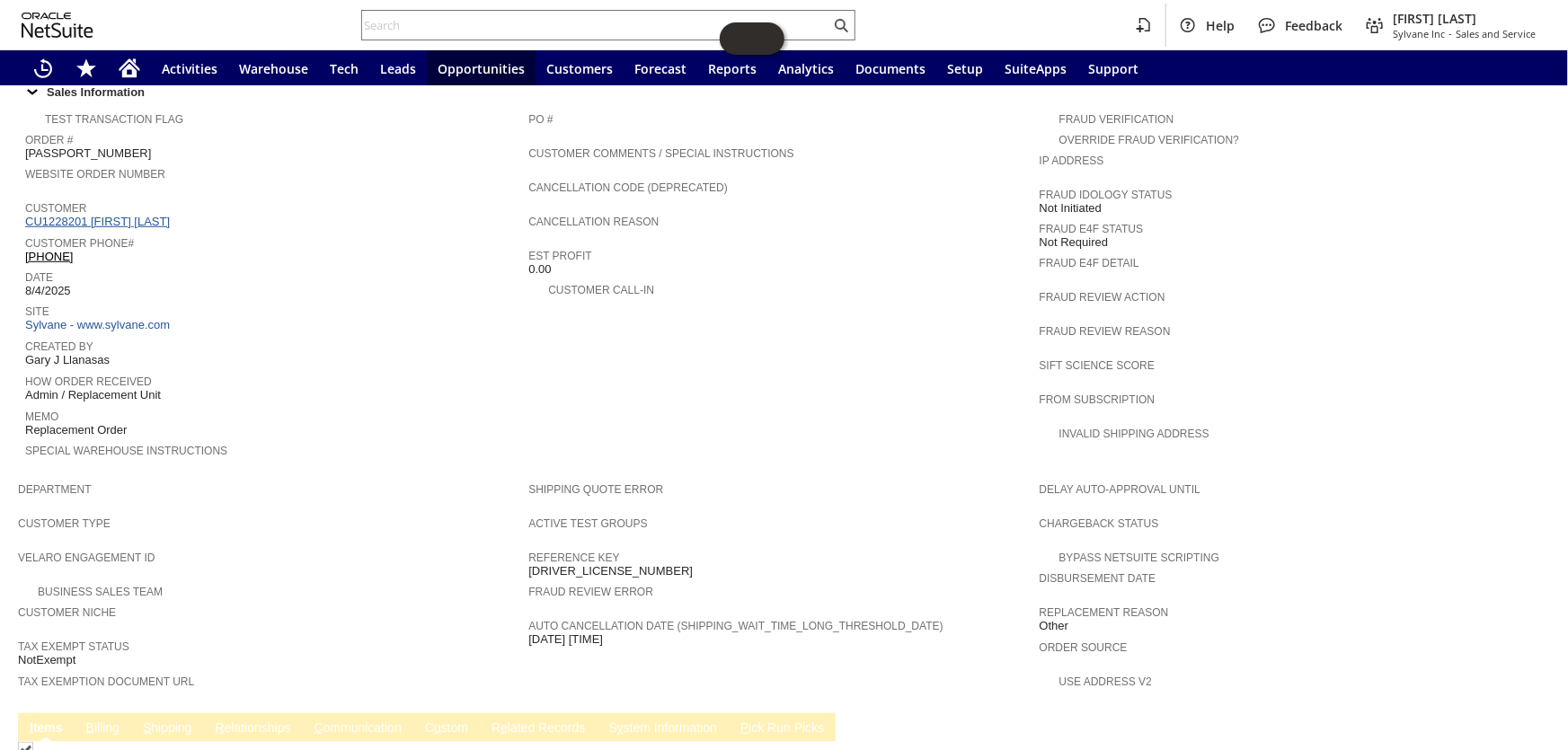 click on "CU1228201 David Moritz" at bounding box center [100, 221] 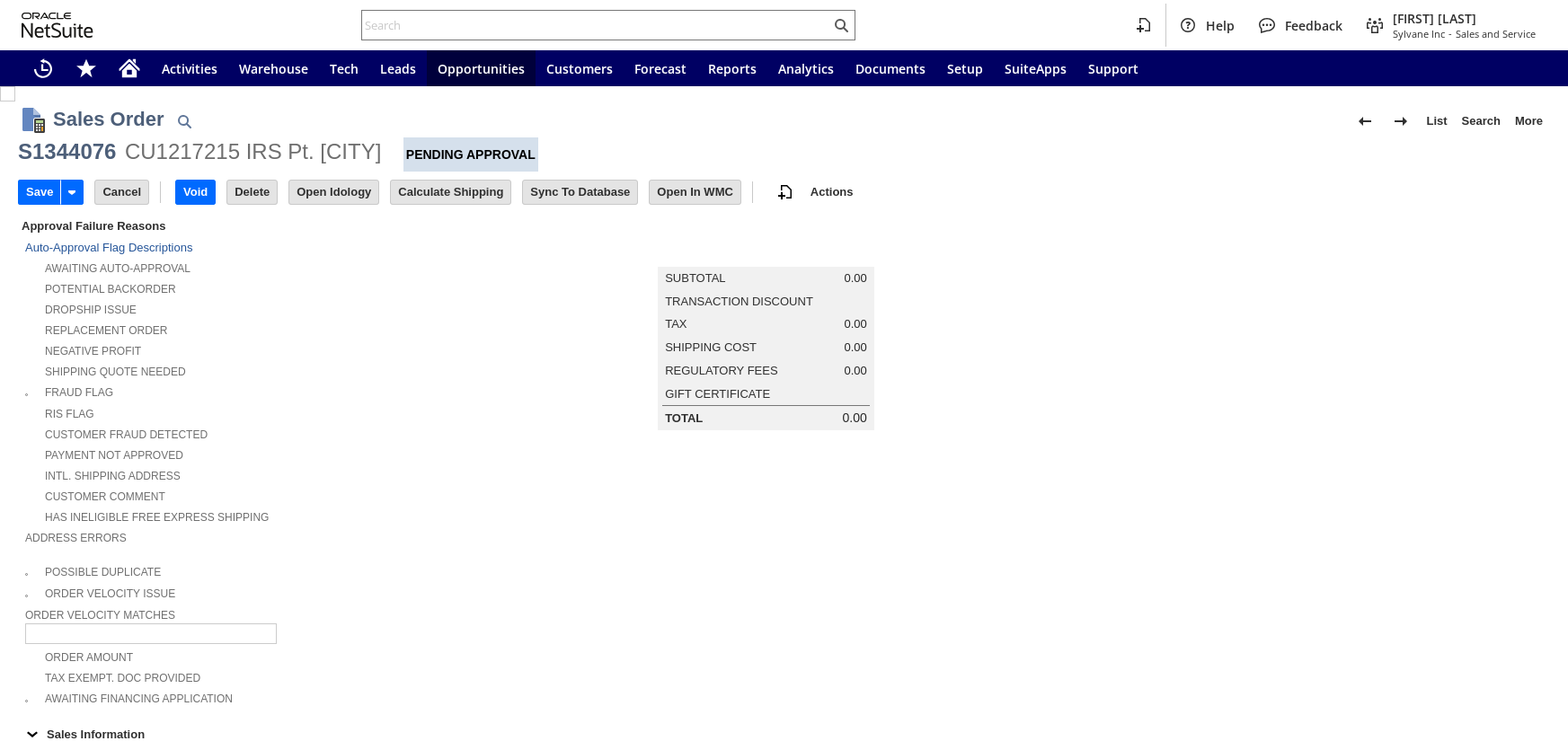 scroll, scrollTop: 0, scrollLeft: 0, axis: both 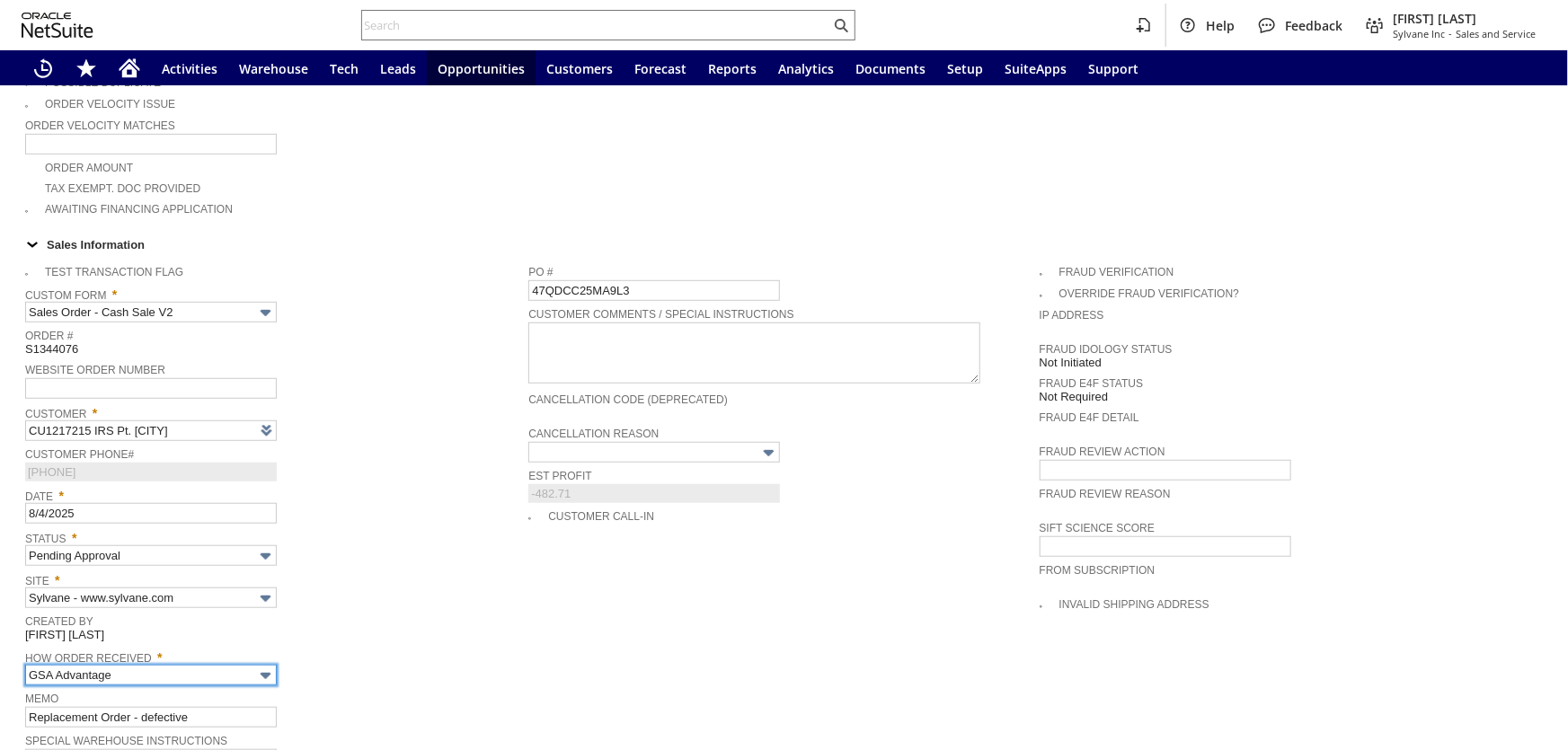 click on "GSA Advantage" at bounding box center (151, 675) 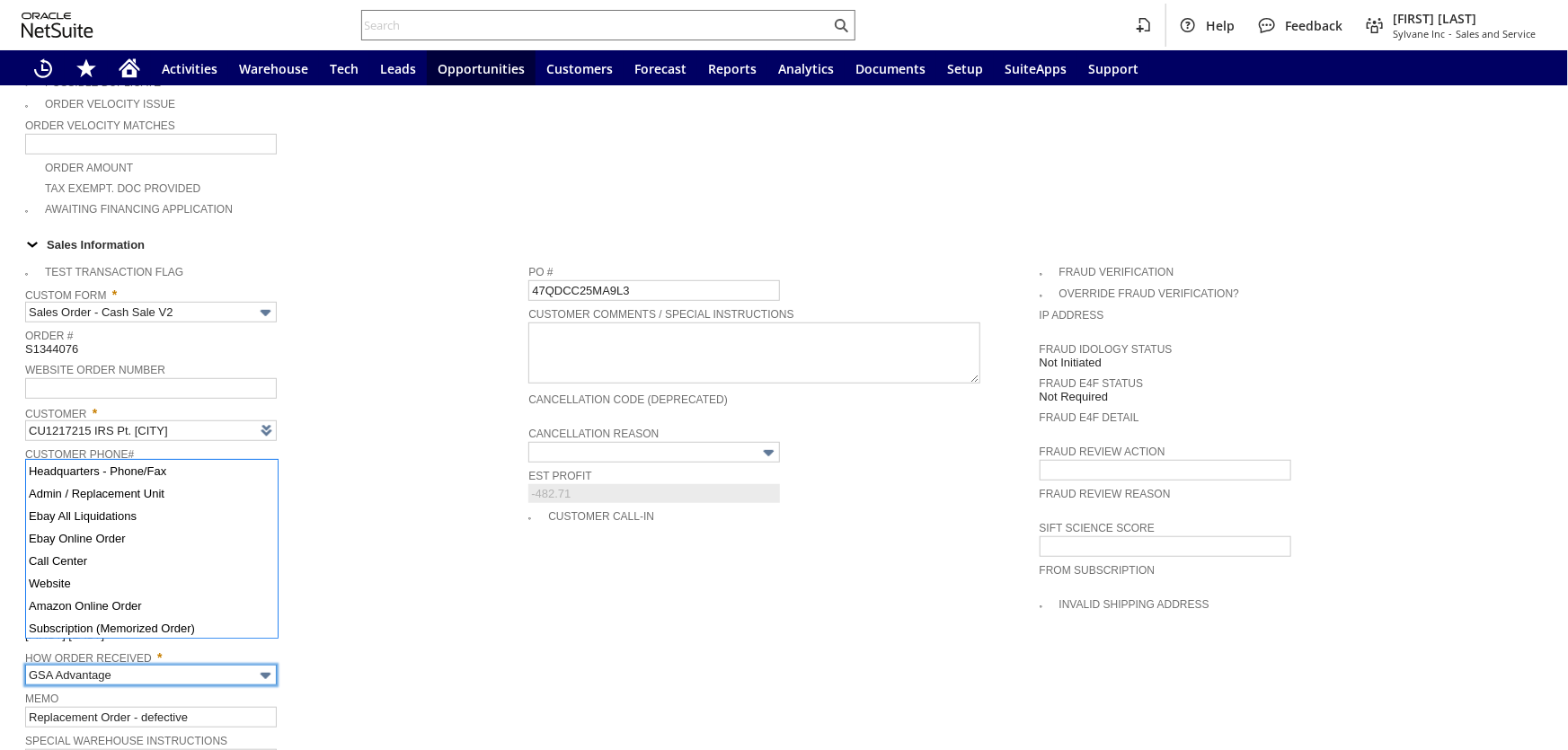 click on "GSA Advantage" at bounding box center [151, 675] 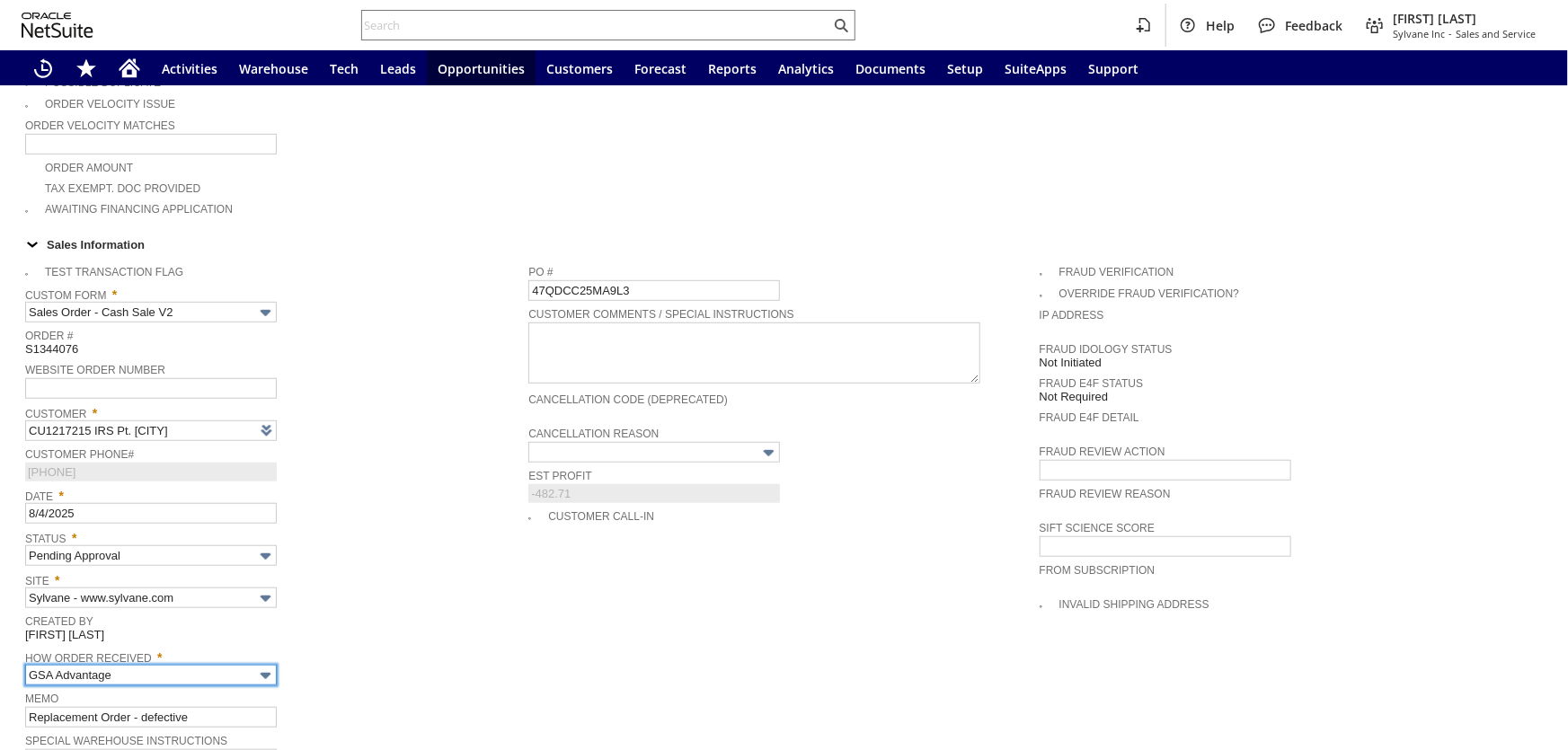 click on "GSA Advantage" at bounding box center (151, 675) 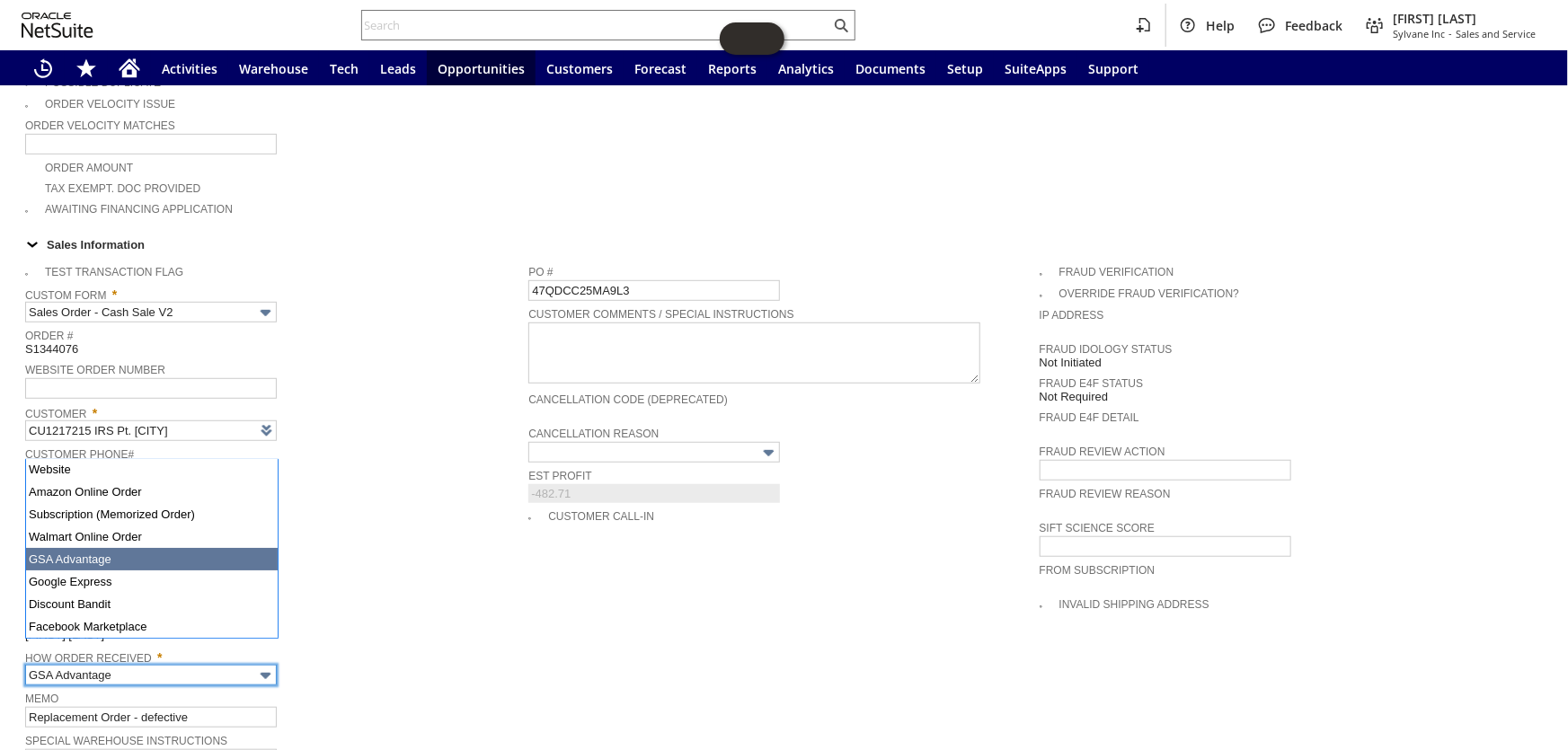 scroll, scrollTop: 0, scrollLeft: 0, axis: both 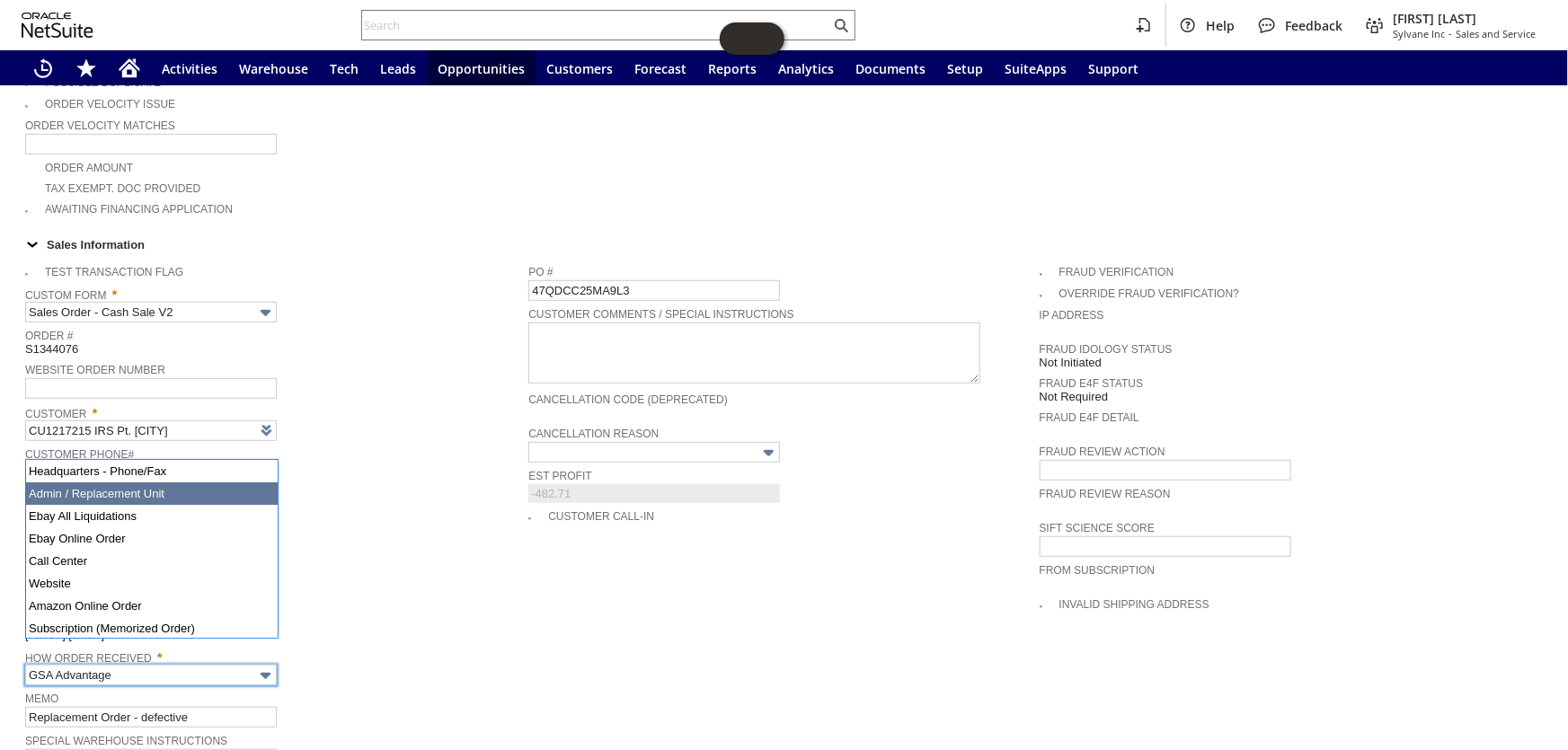 click at bounding box center (784, 225) 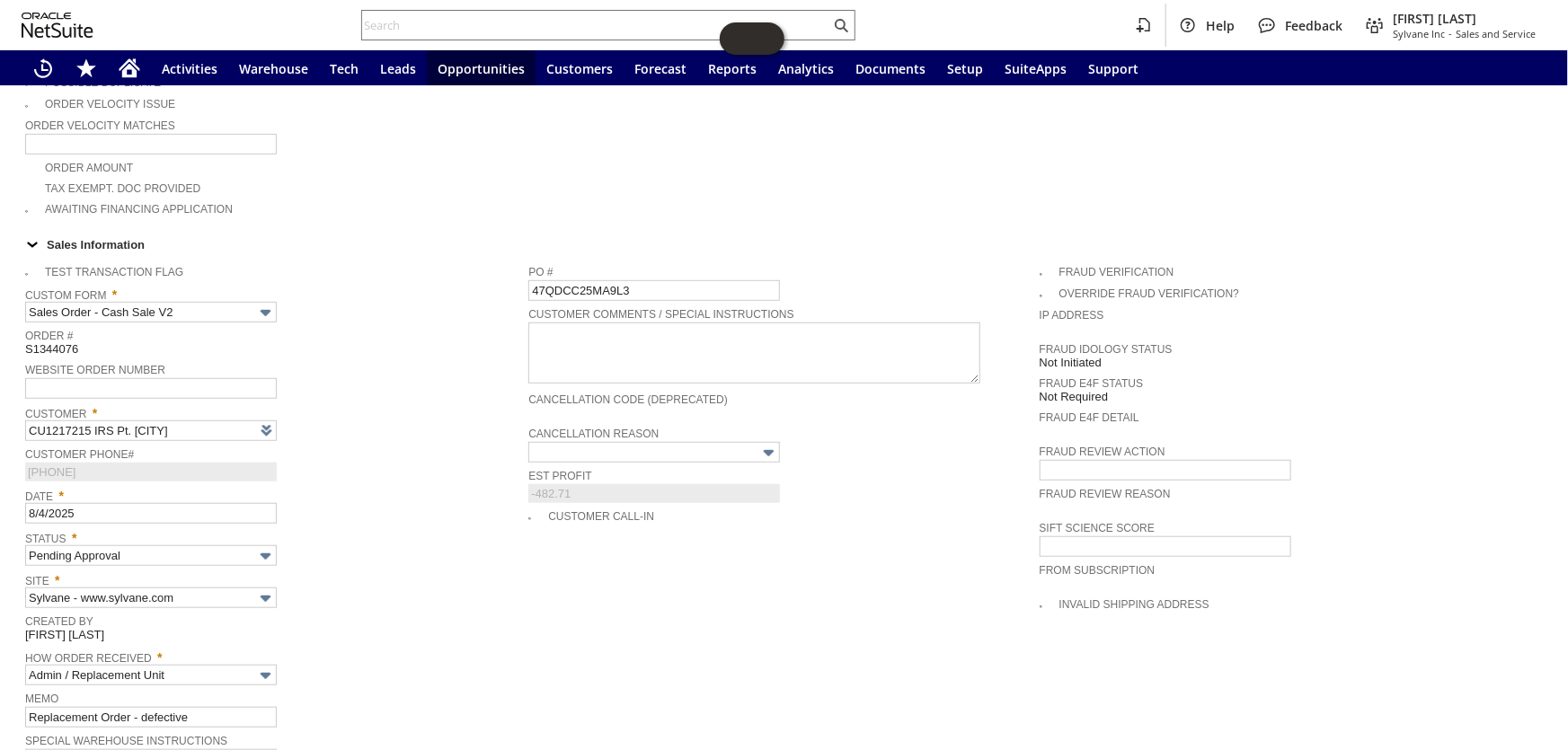 scroll, scrollTop: 0, scrollLeft: 0, axis: both 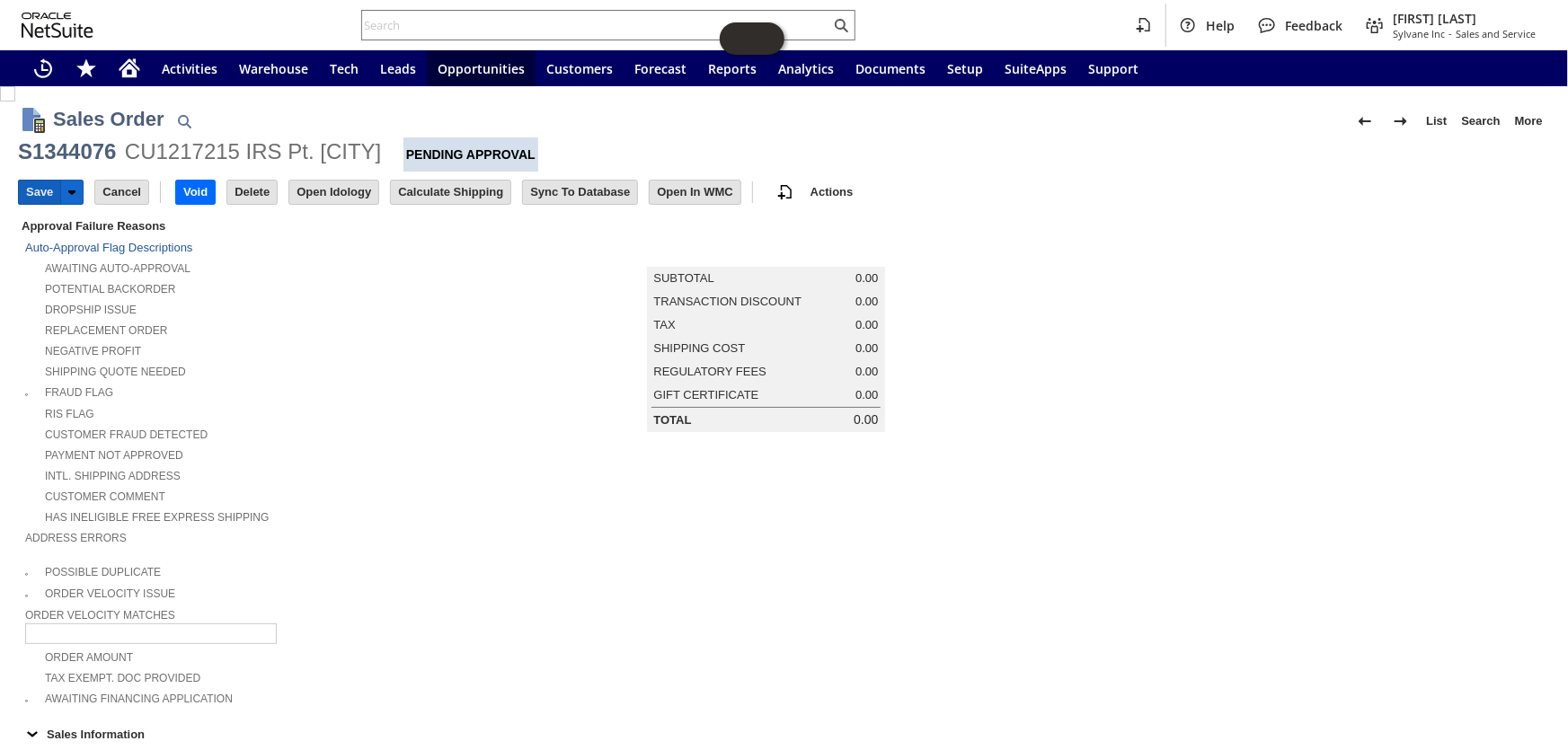 click on "Save" at bounding box center (40, 192) 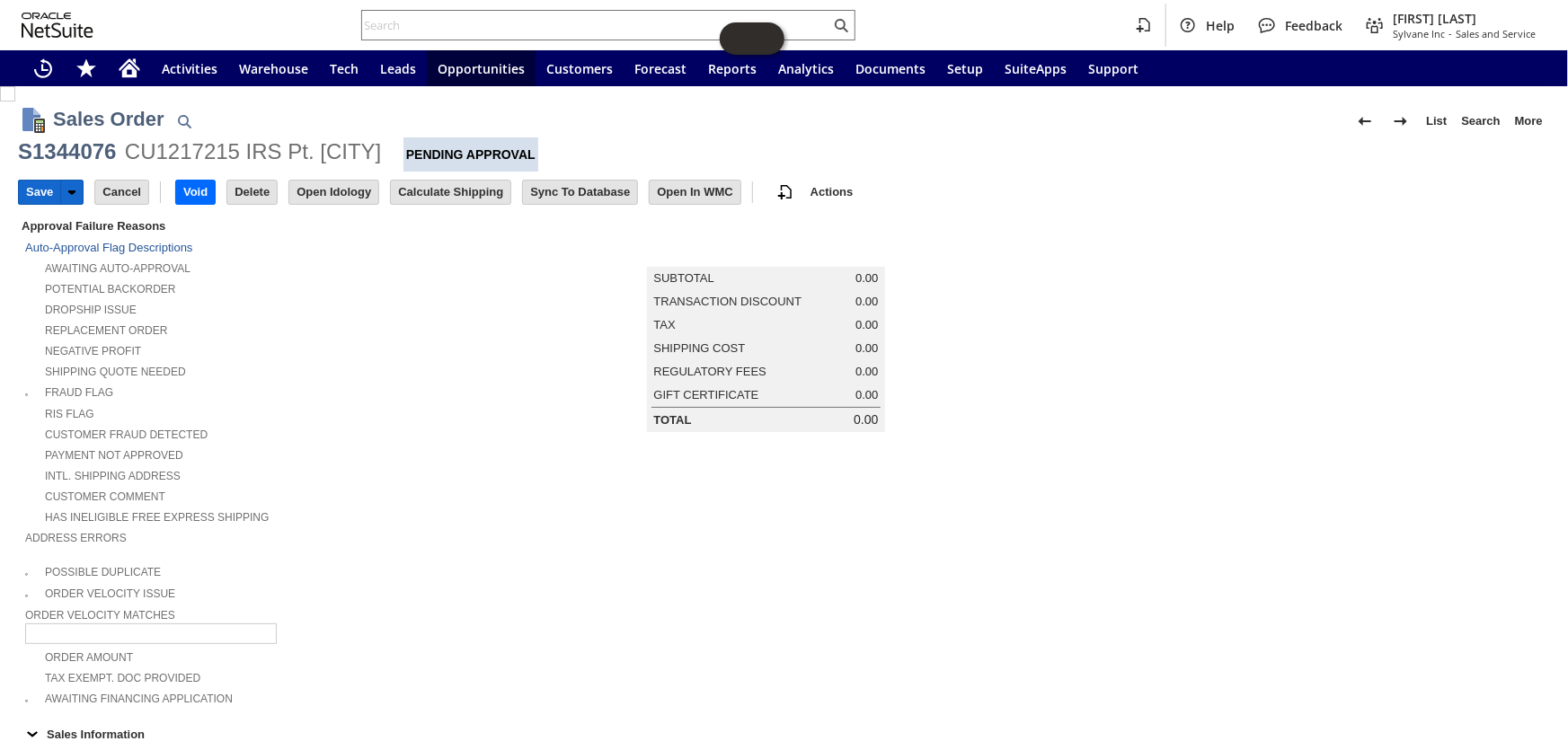 type 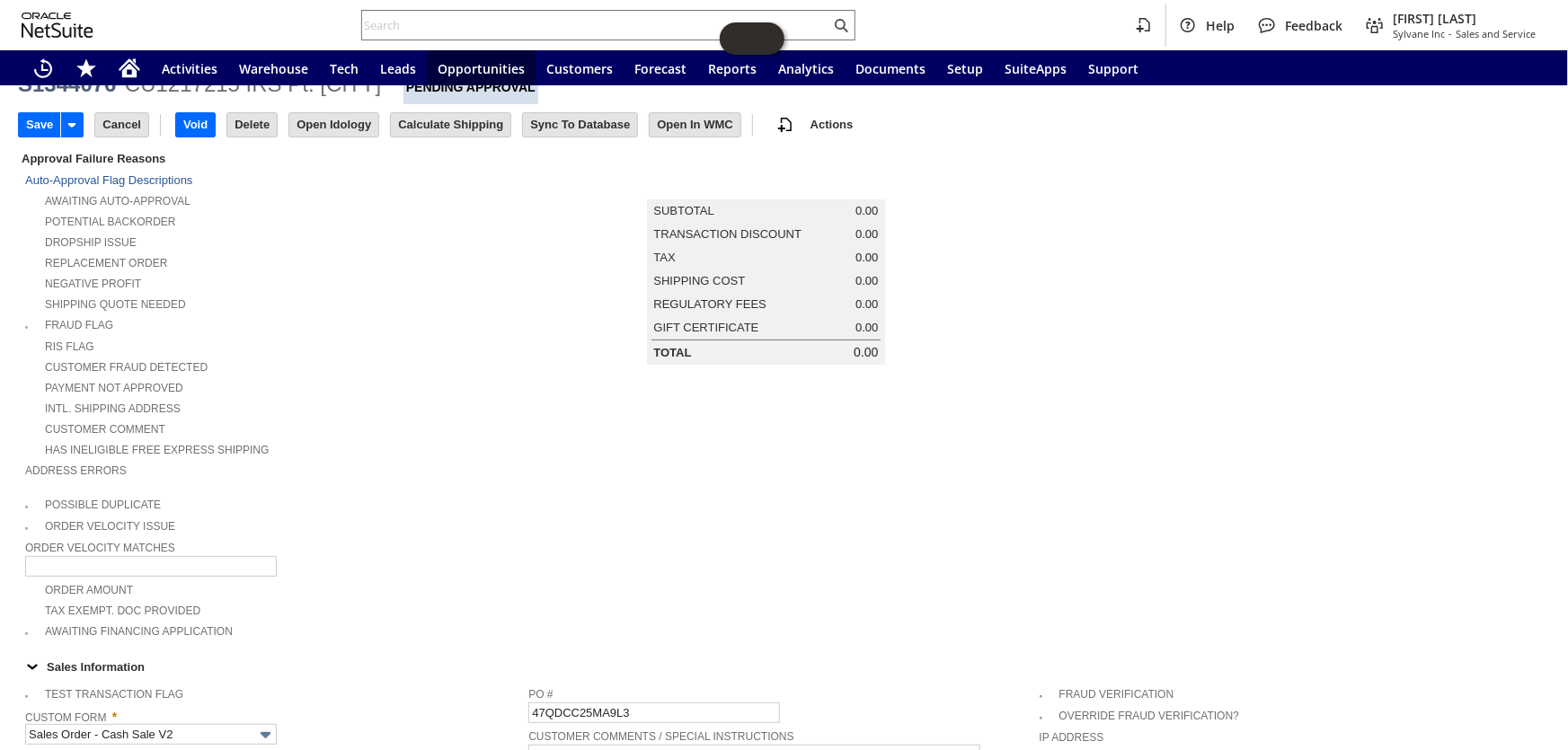 scroll, scrollTop: 0, scrollLeft: 0, axis: both 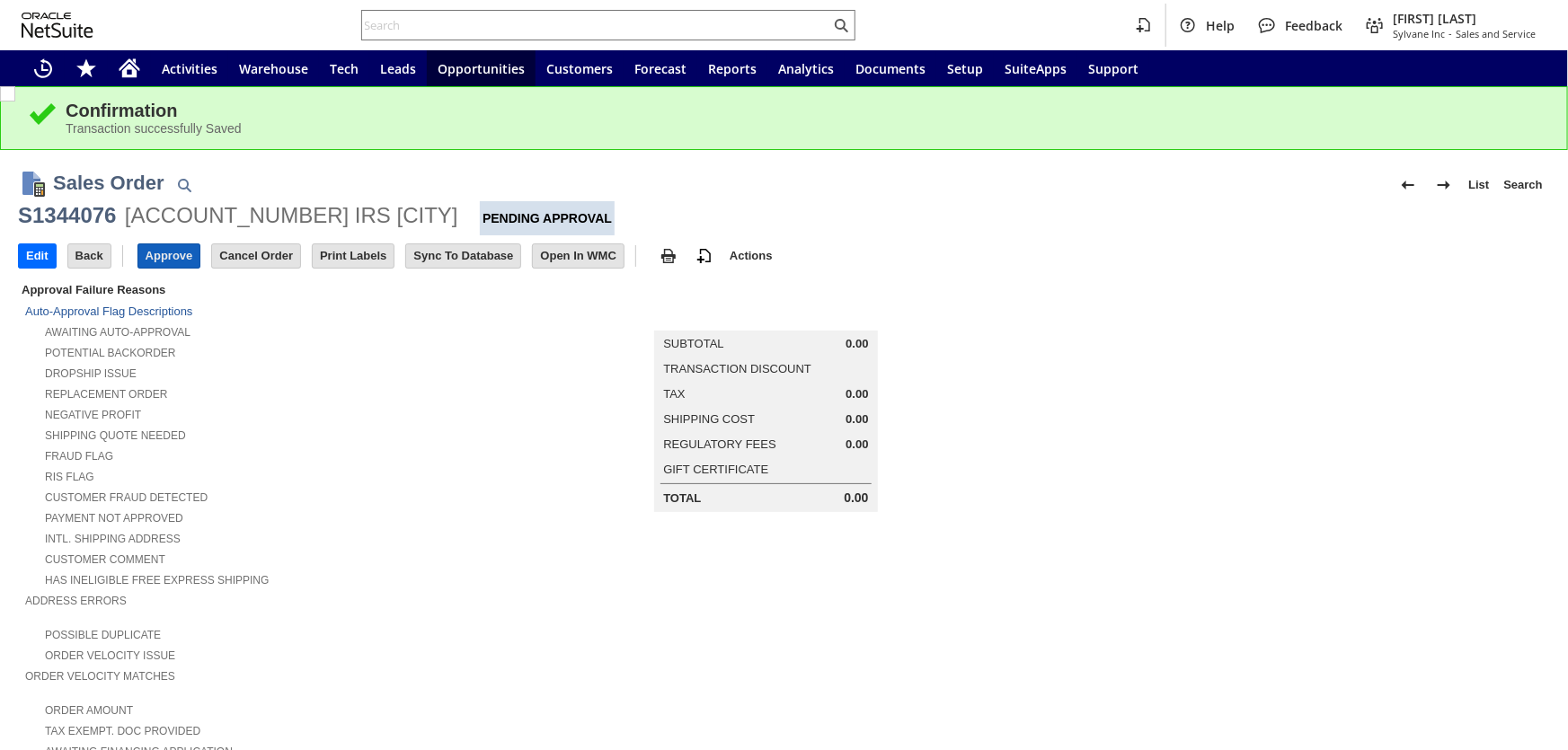 click on "Approve" at bounding box center [169, 256] 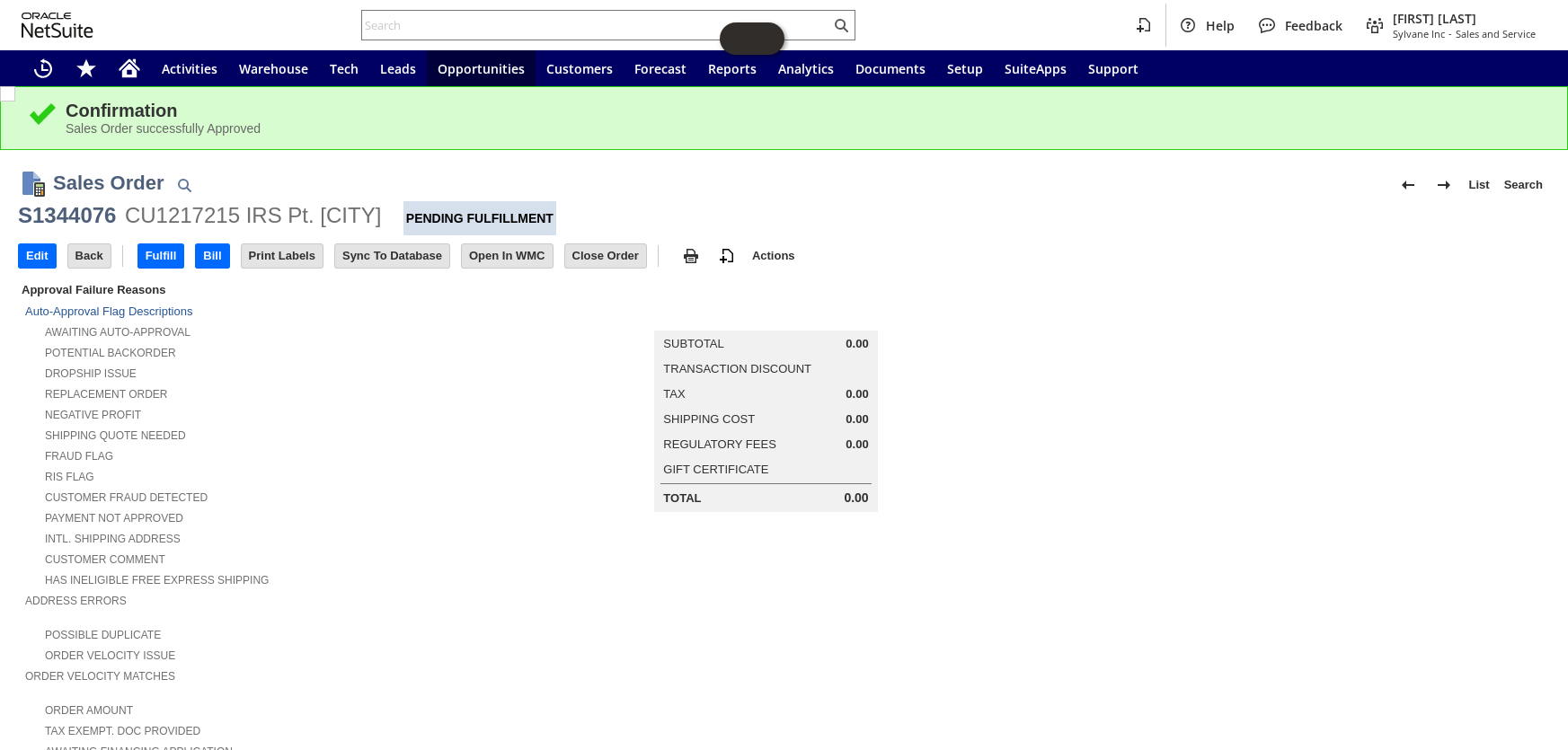 scroll, scrollTop: 0, scrollLeft: 0, axis: both 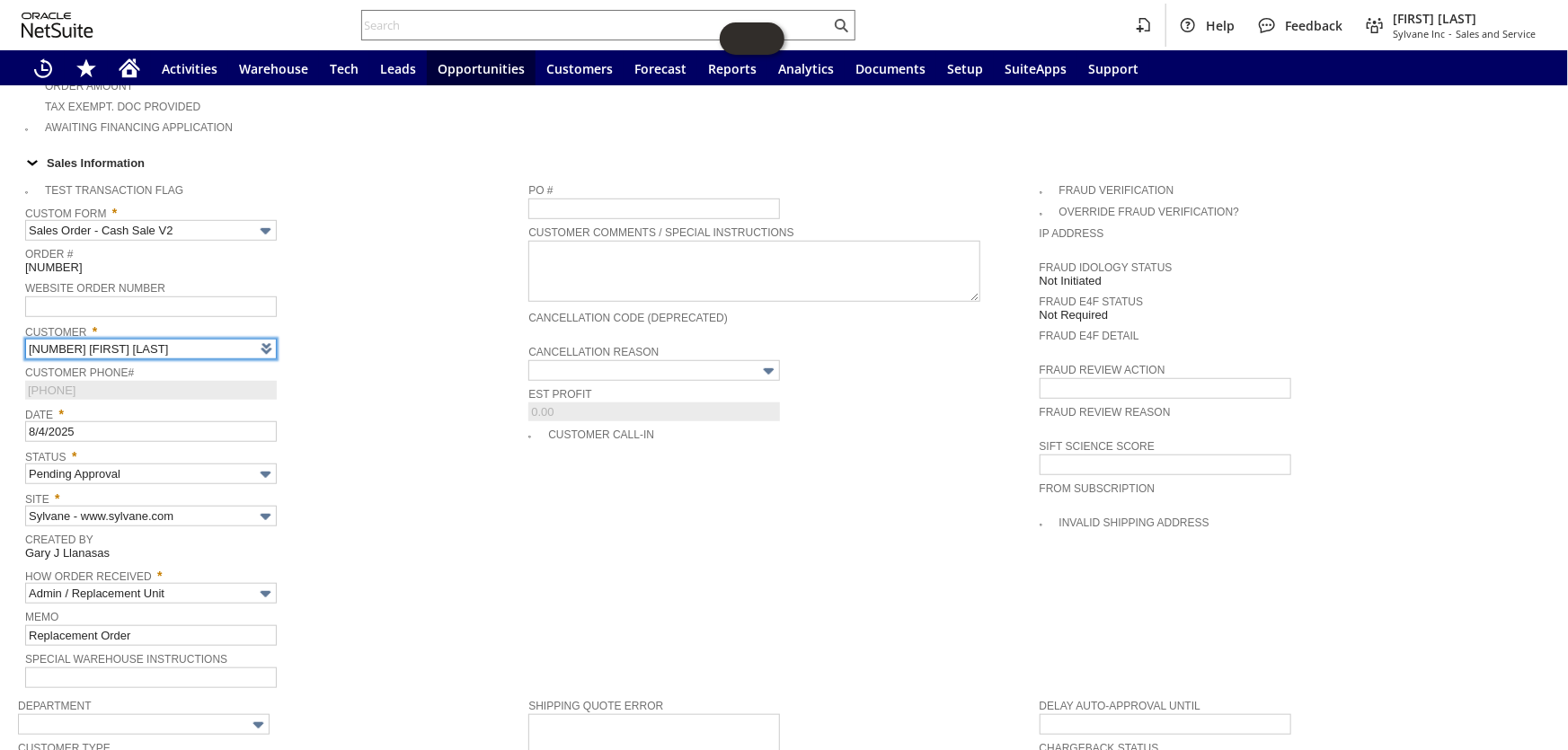 type on "Intelligent Recommendations¹⁰" 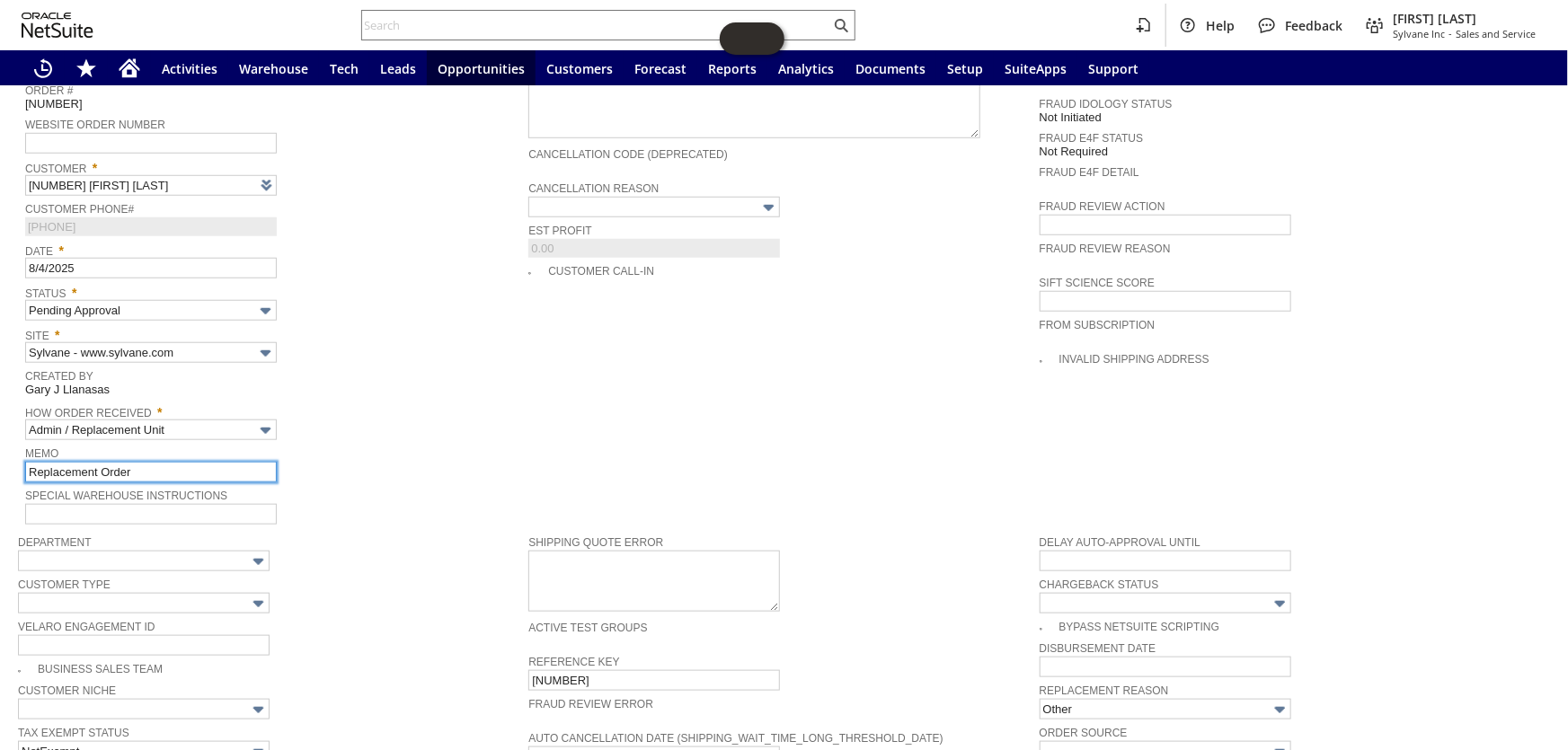 click on "Replacement Order" at bounding box center (151, 472) 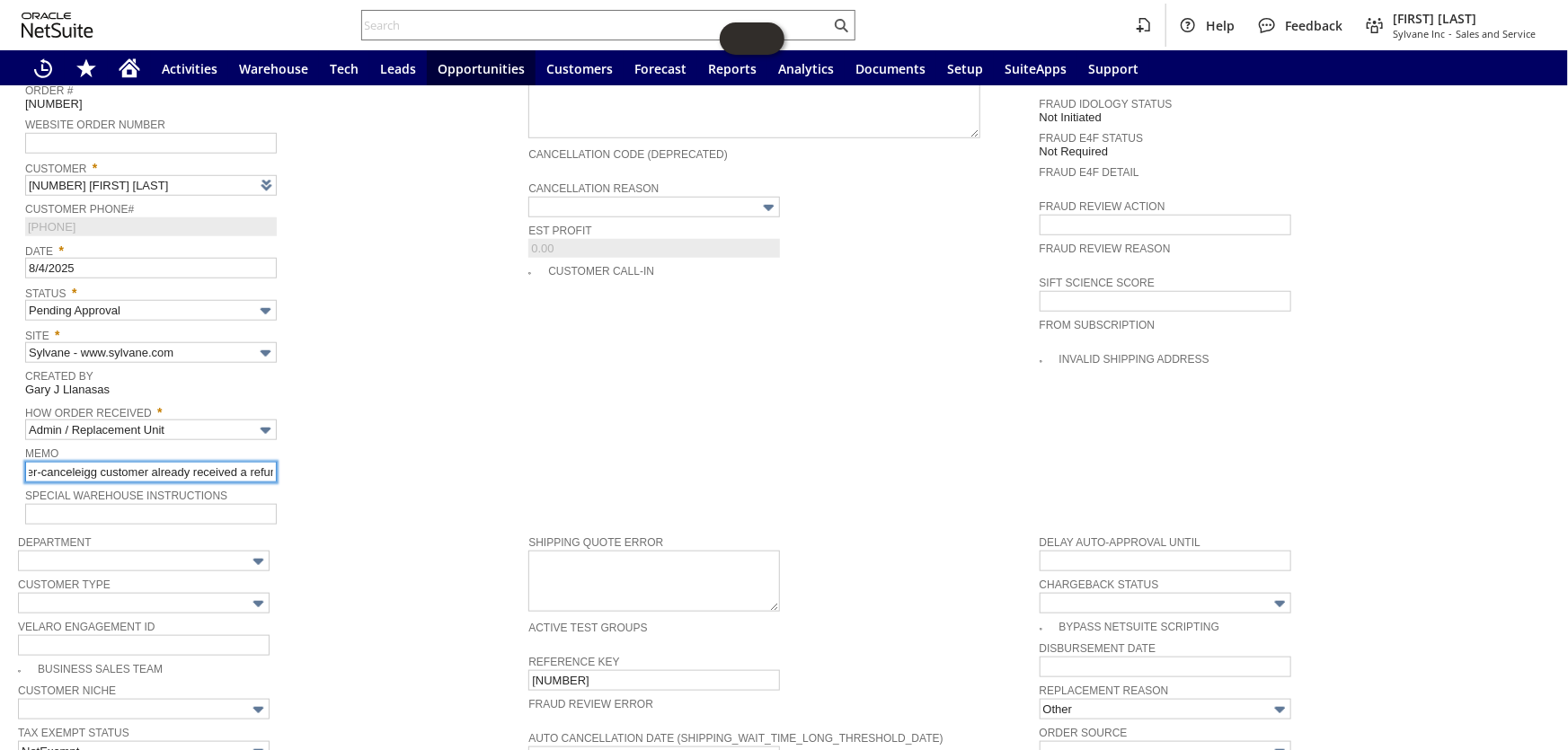 scroll, scrollTop: 0, scrollLeft: 110, axis: horizontal 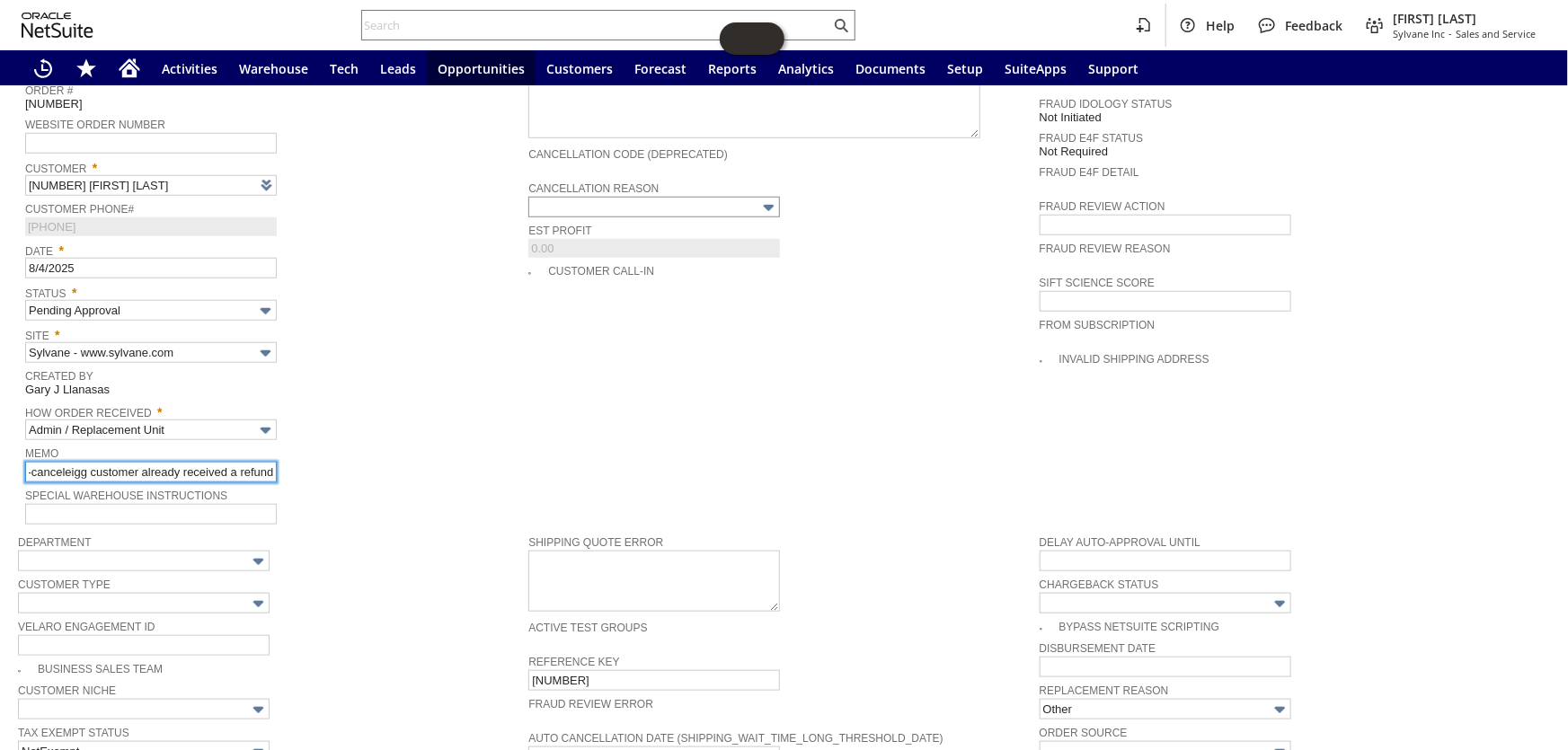 type on "Replacement Order- canceleigg customer already received a refund" 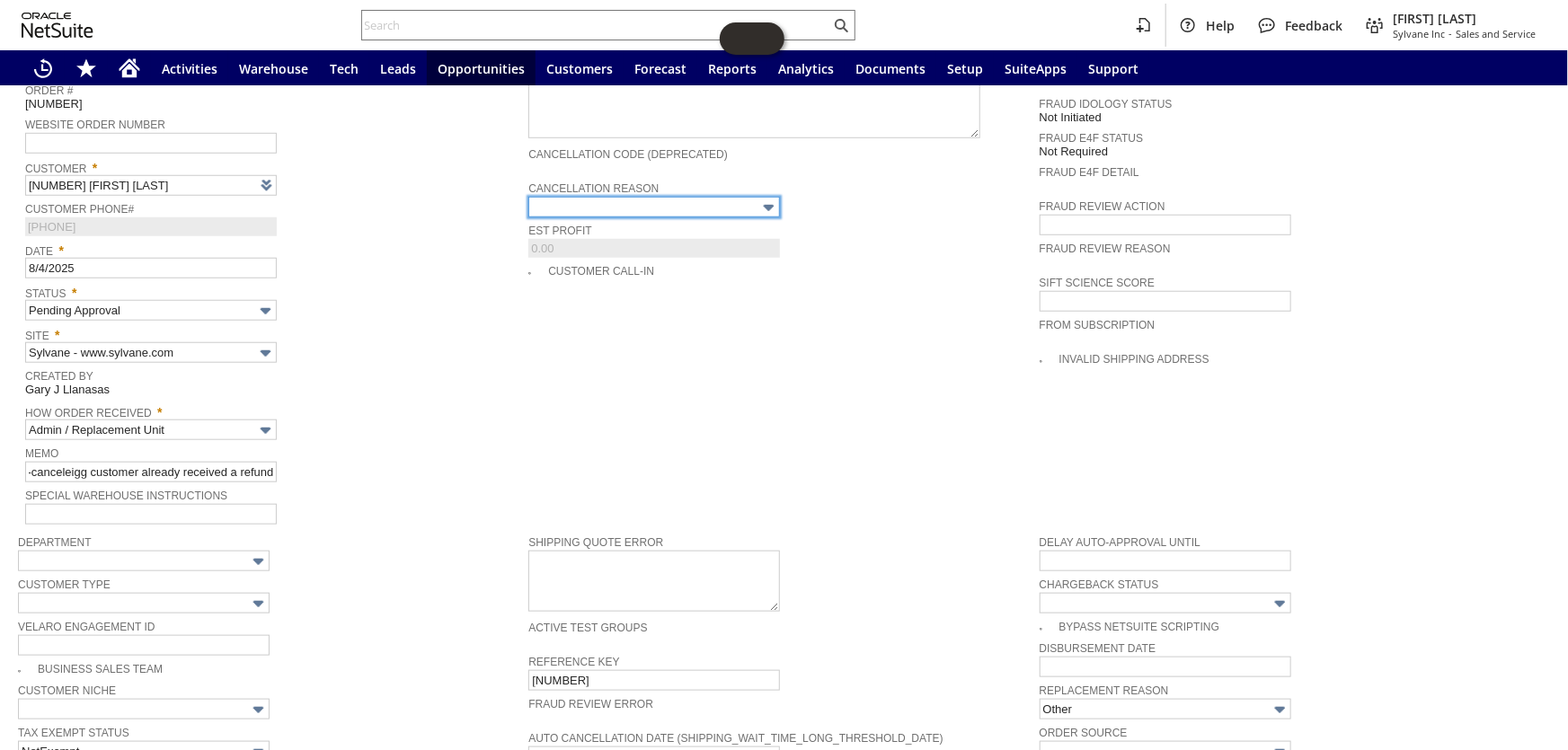 click at bounding box center [654, 207] 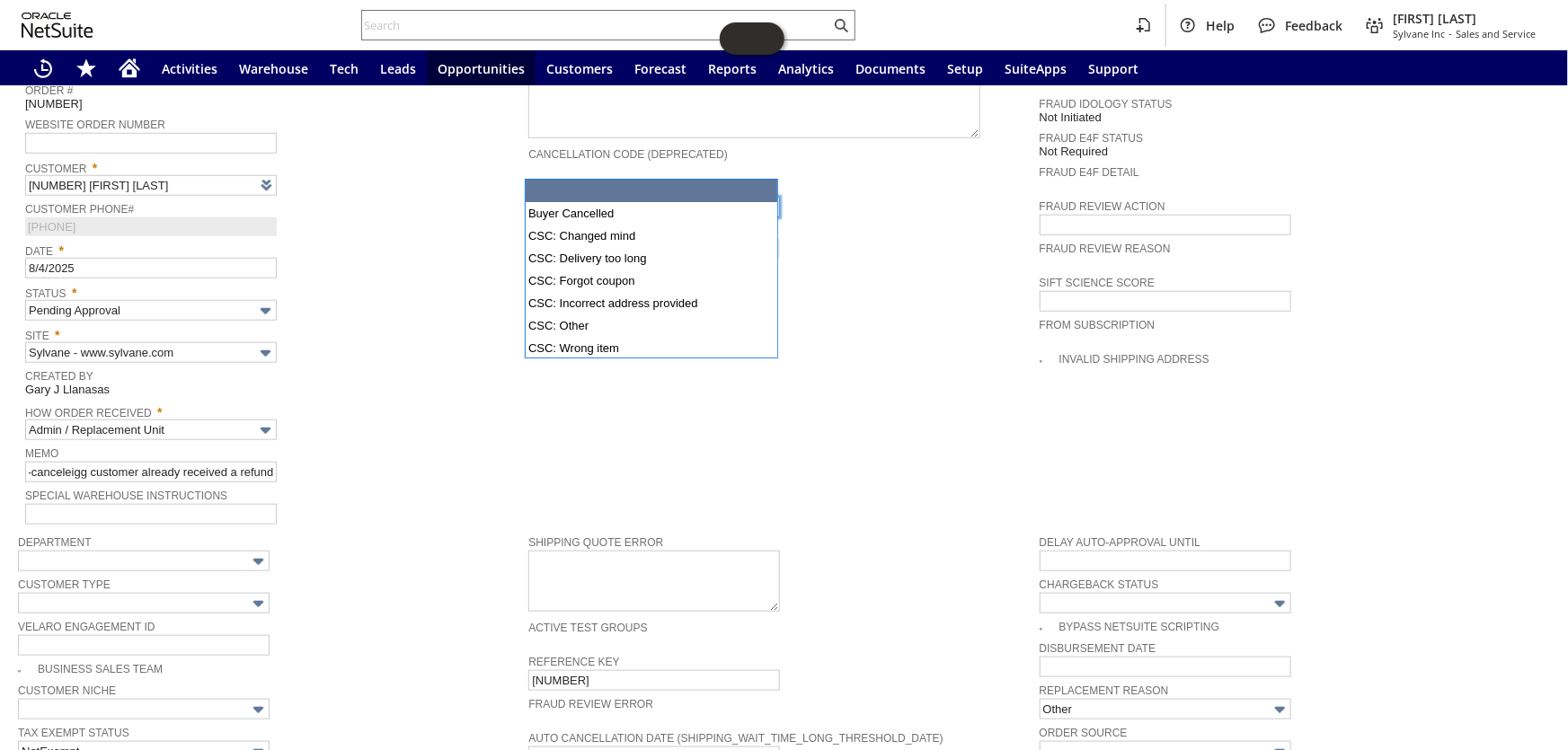 scroll, scrollTop: 0, scrollLeft: 0, axis: both 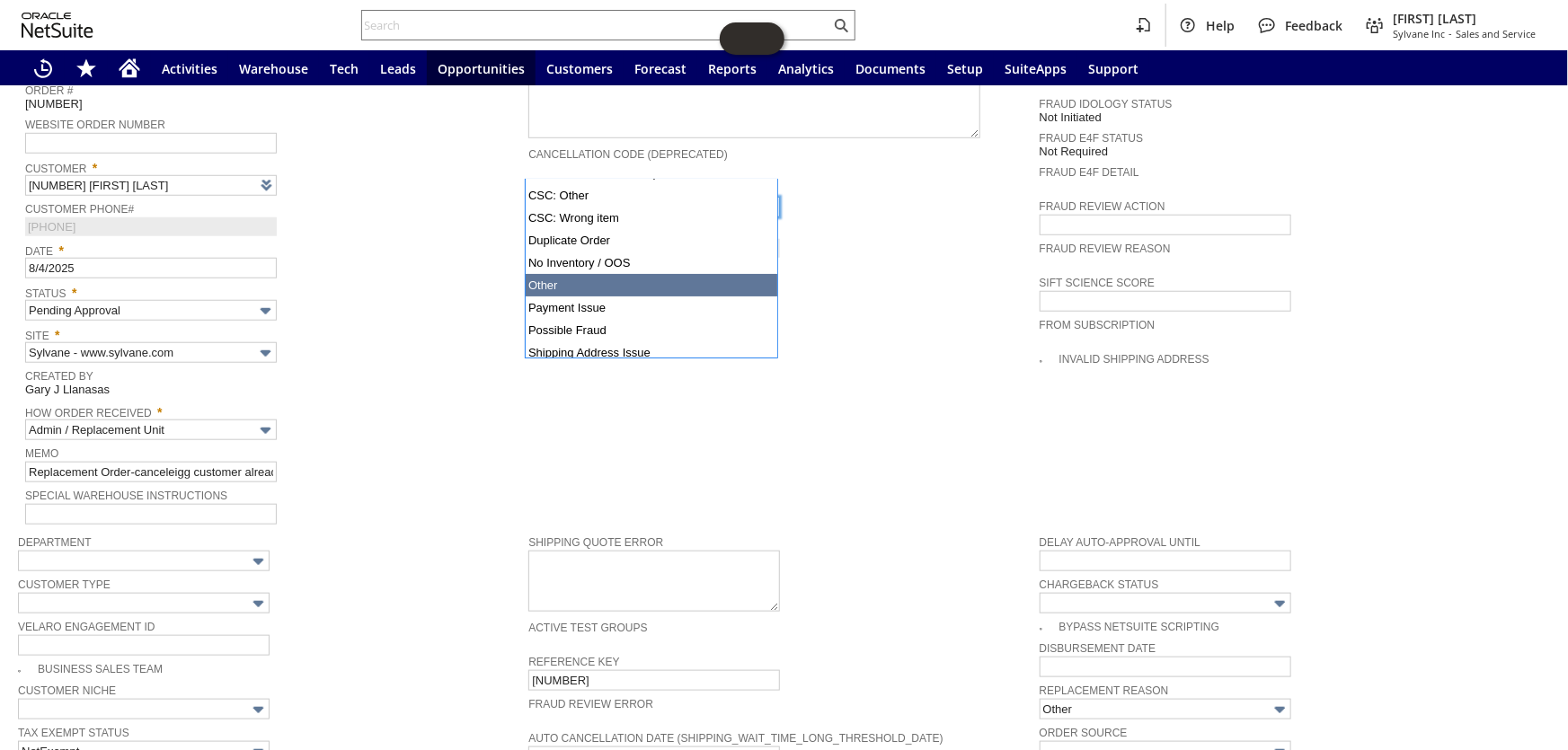 type on "Other" 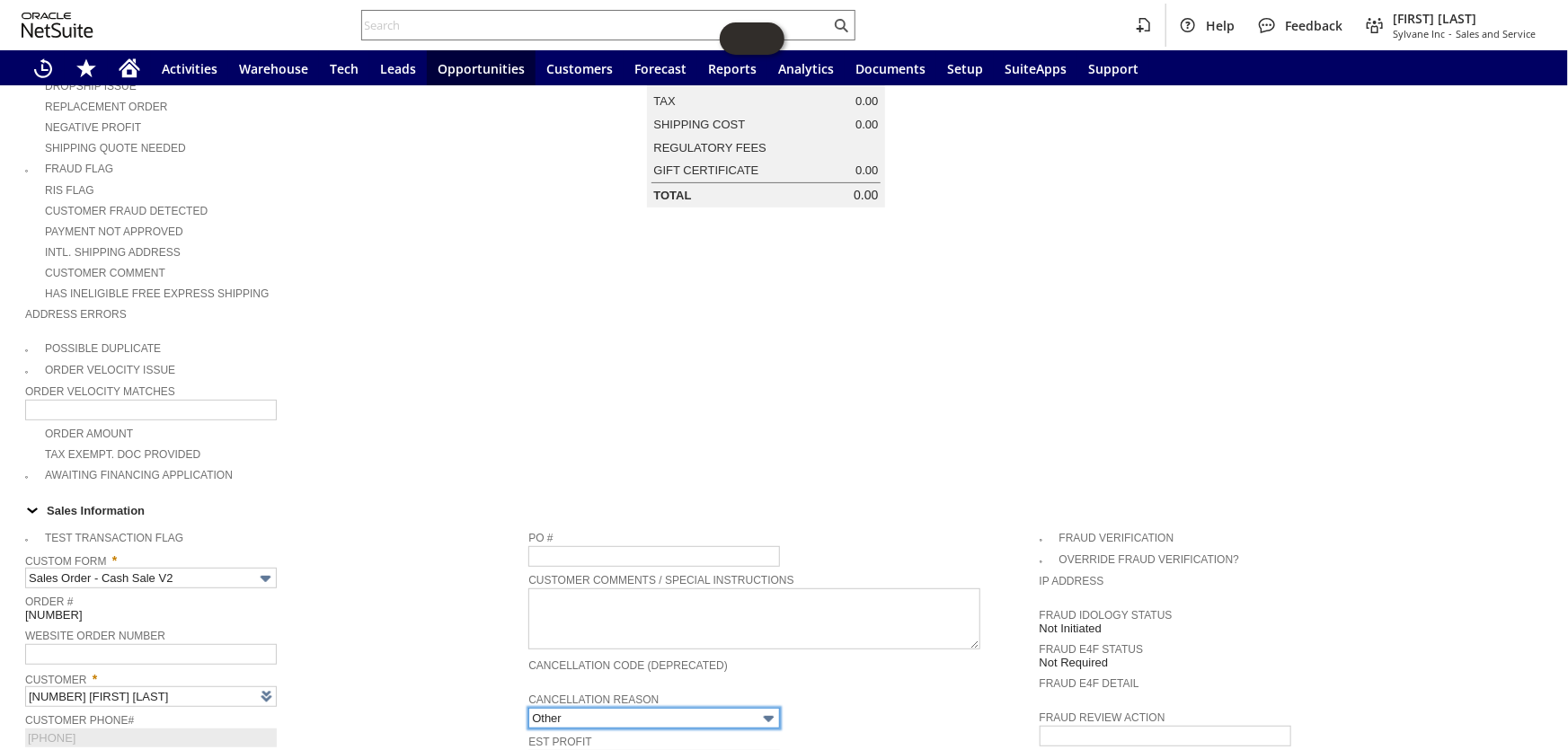 scroll, scrollTop: 81, scrollLeft: 0, axis: vertical 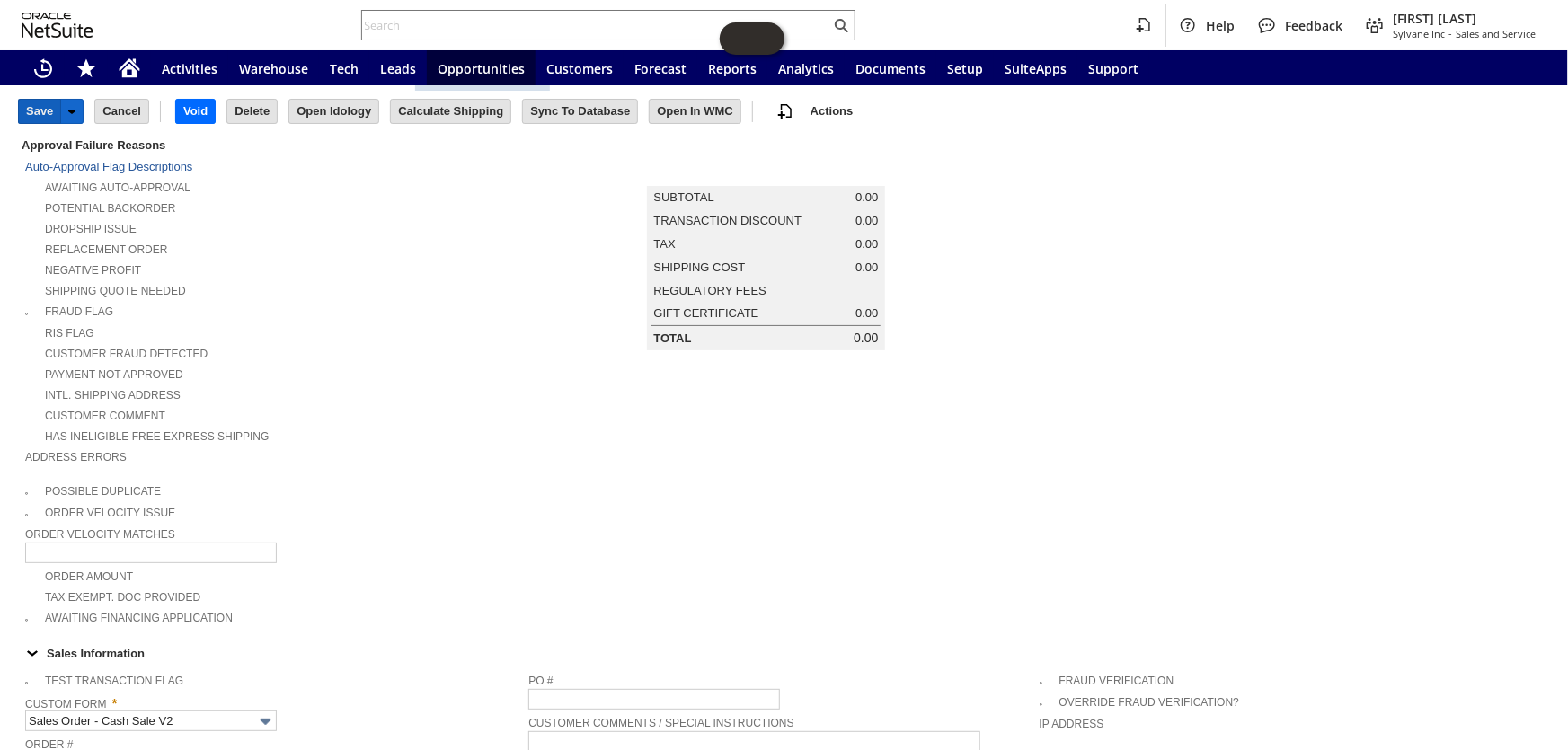 click on "Save" at bounding box center [40, 111] 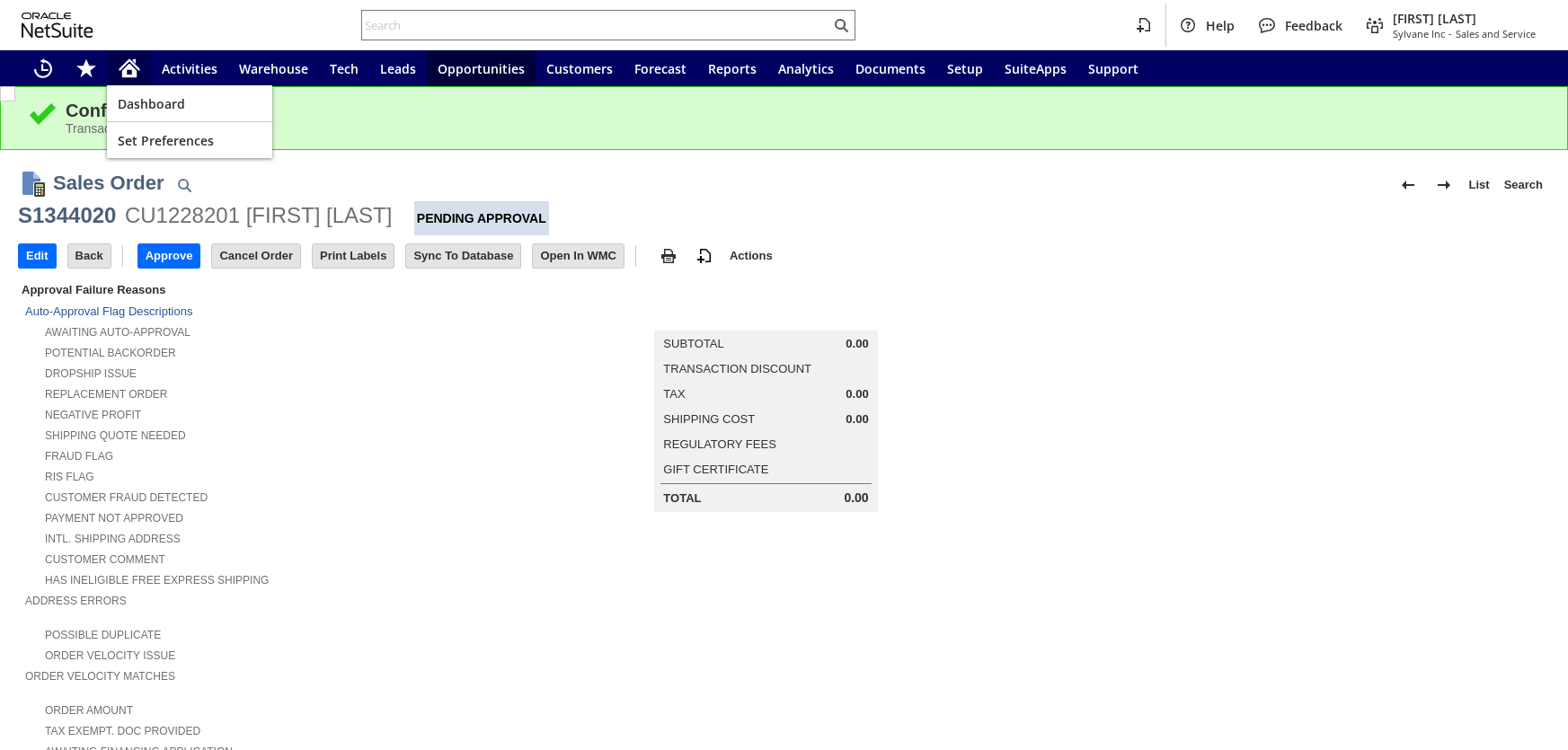 scroll, scrollTop: 0, scrollLeft: 0, axis: both 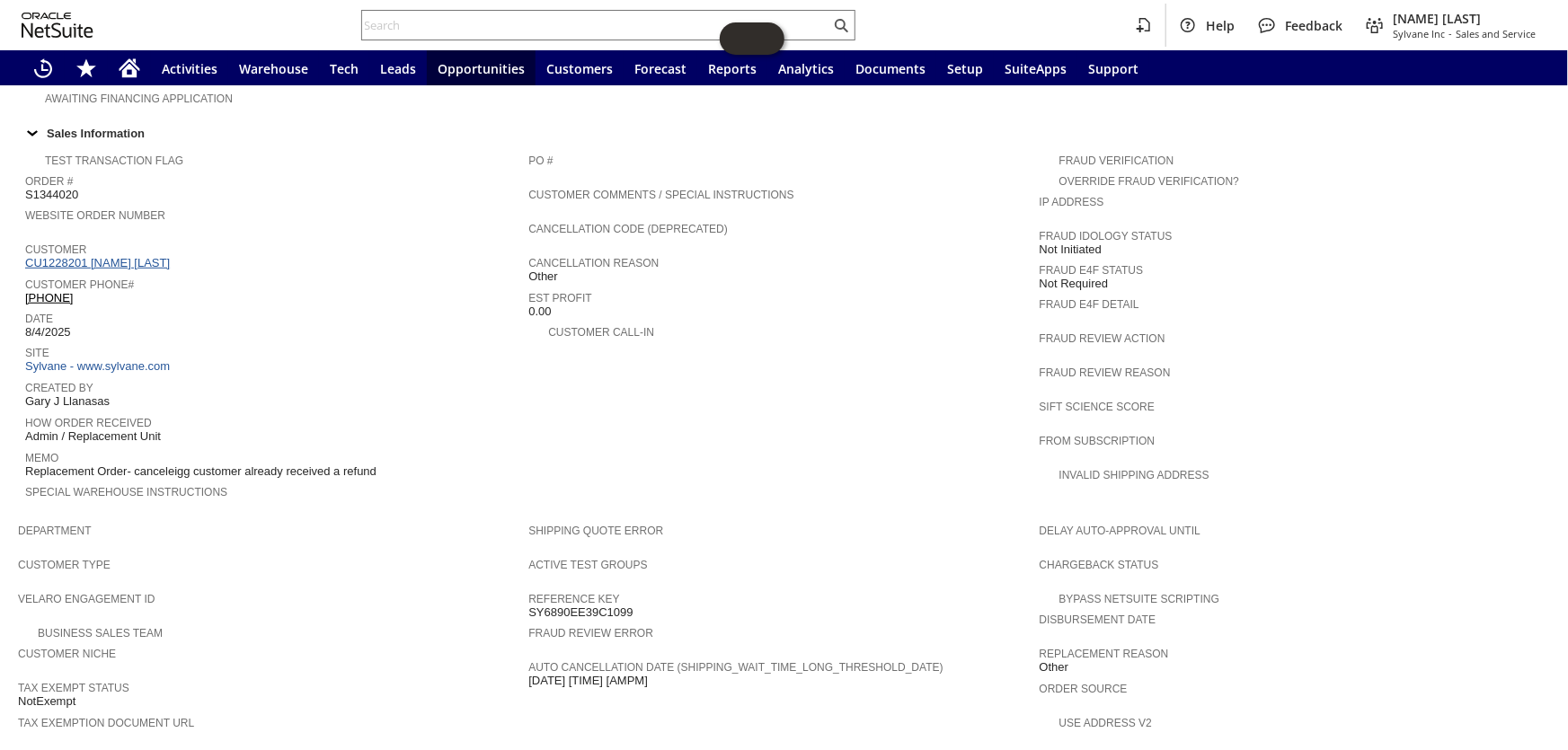 click on "CU1228201 David Moritz" at bounding box center [100, 262] 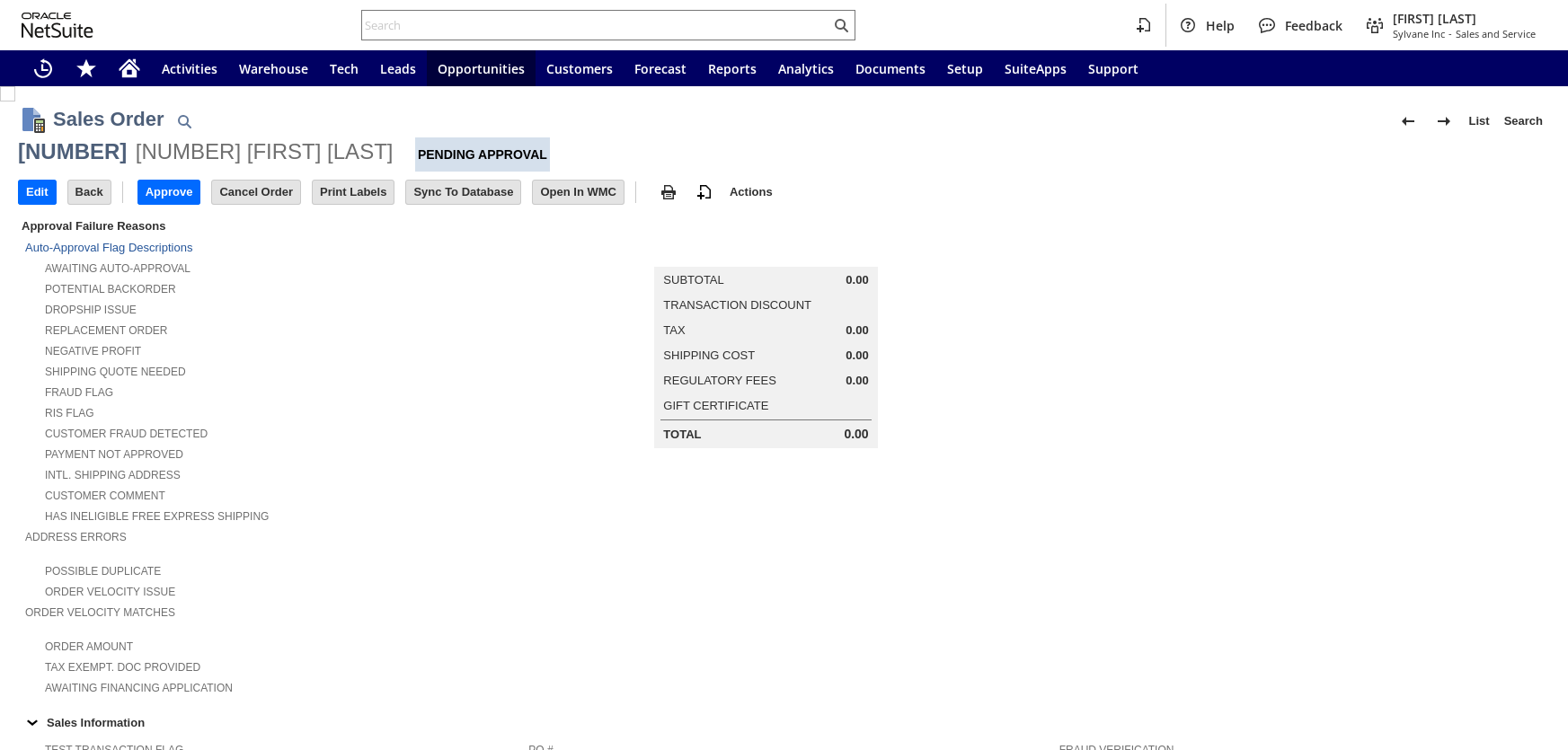 scroll, scrollTop: 0, scrollLeft: 0, axis: both 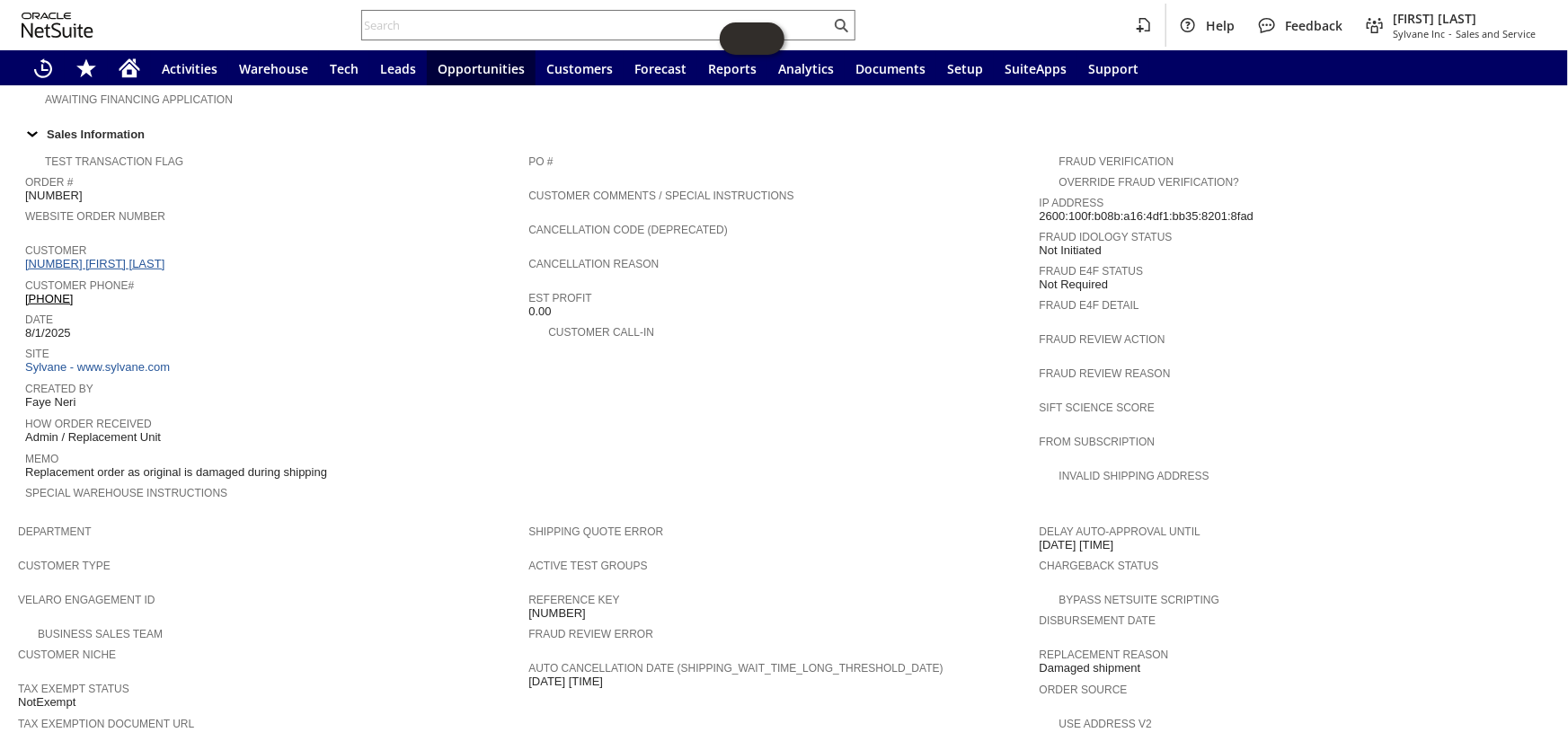 click on "CU1227540 cathy M Haines" at bounding box center (97, 263) 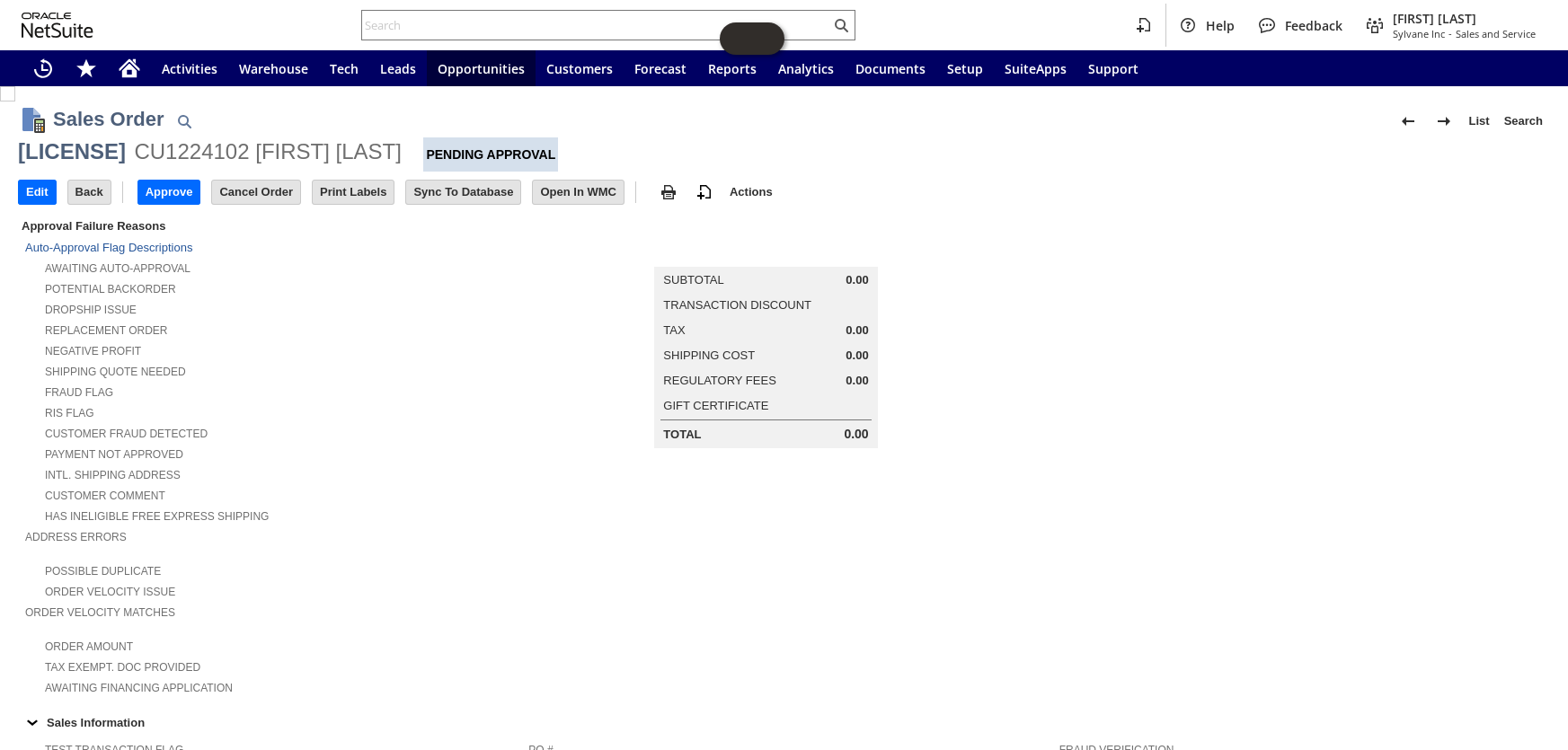 scroll, scrollTop: 0, scrollLeft: 0, axis: both 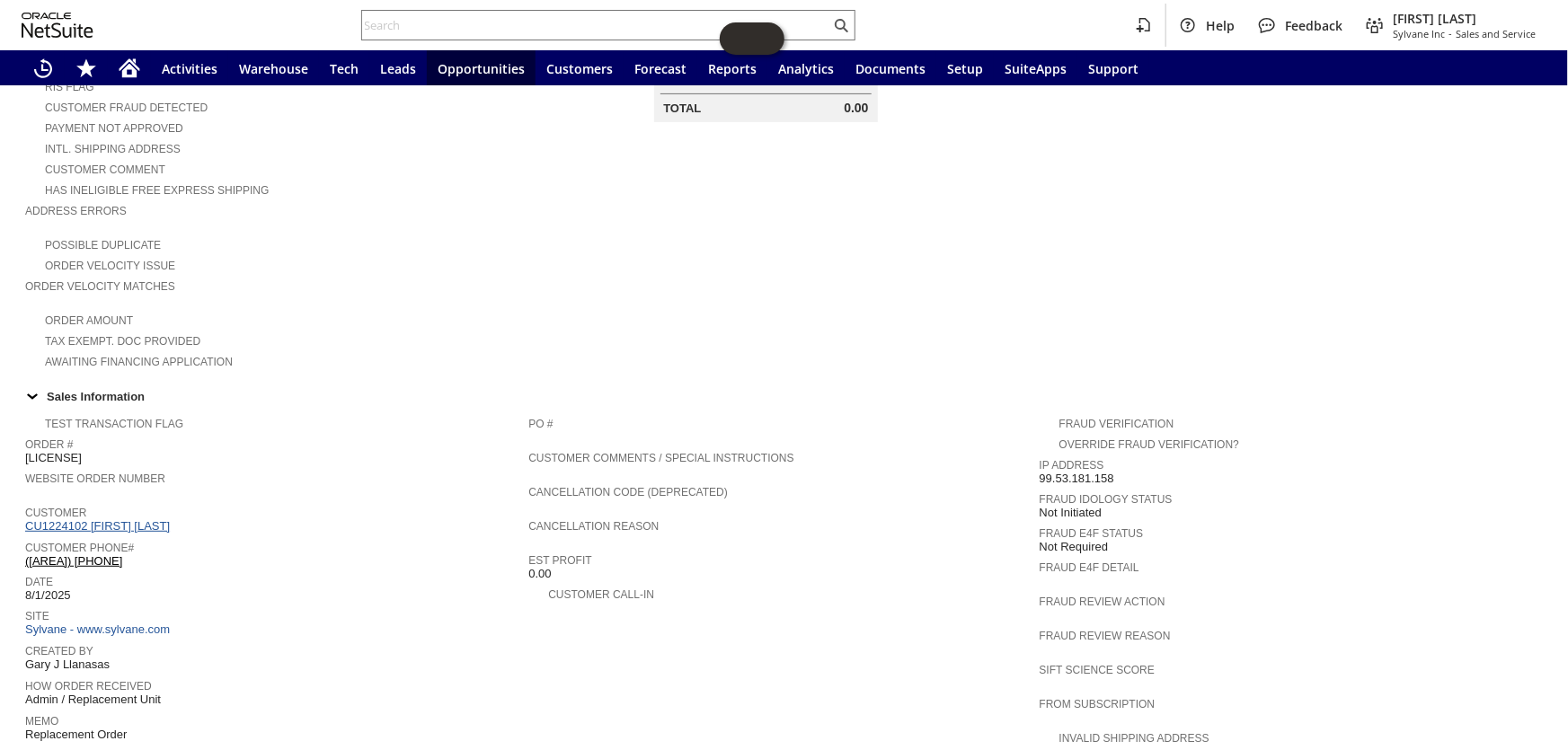 click on "CU1224102 [FIRST] [LAST]" at bounding box center [100, 525] 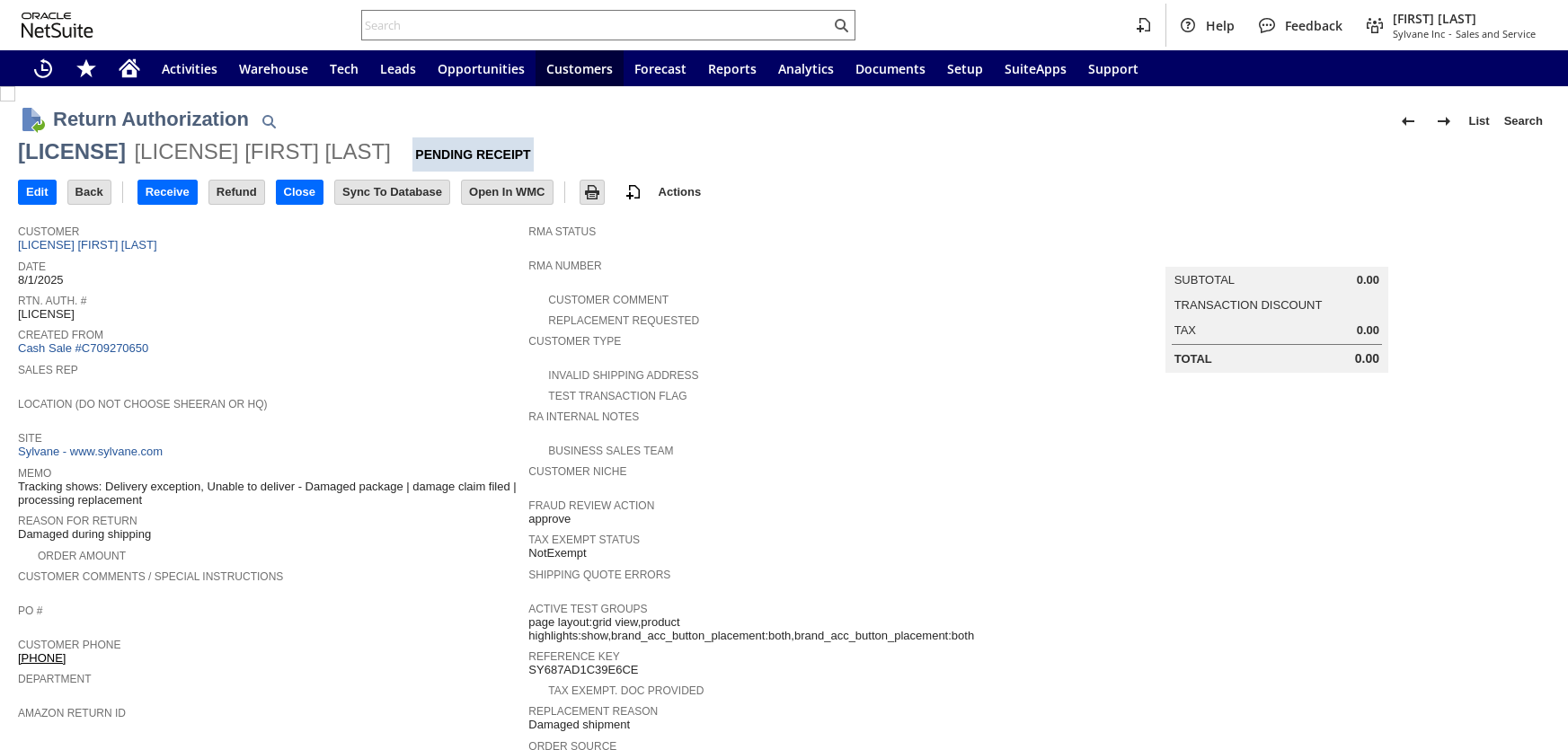 scroll, scrollTop: 0, scrollLeft: 0, axis: both 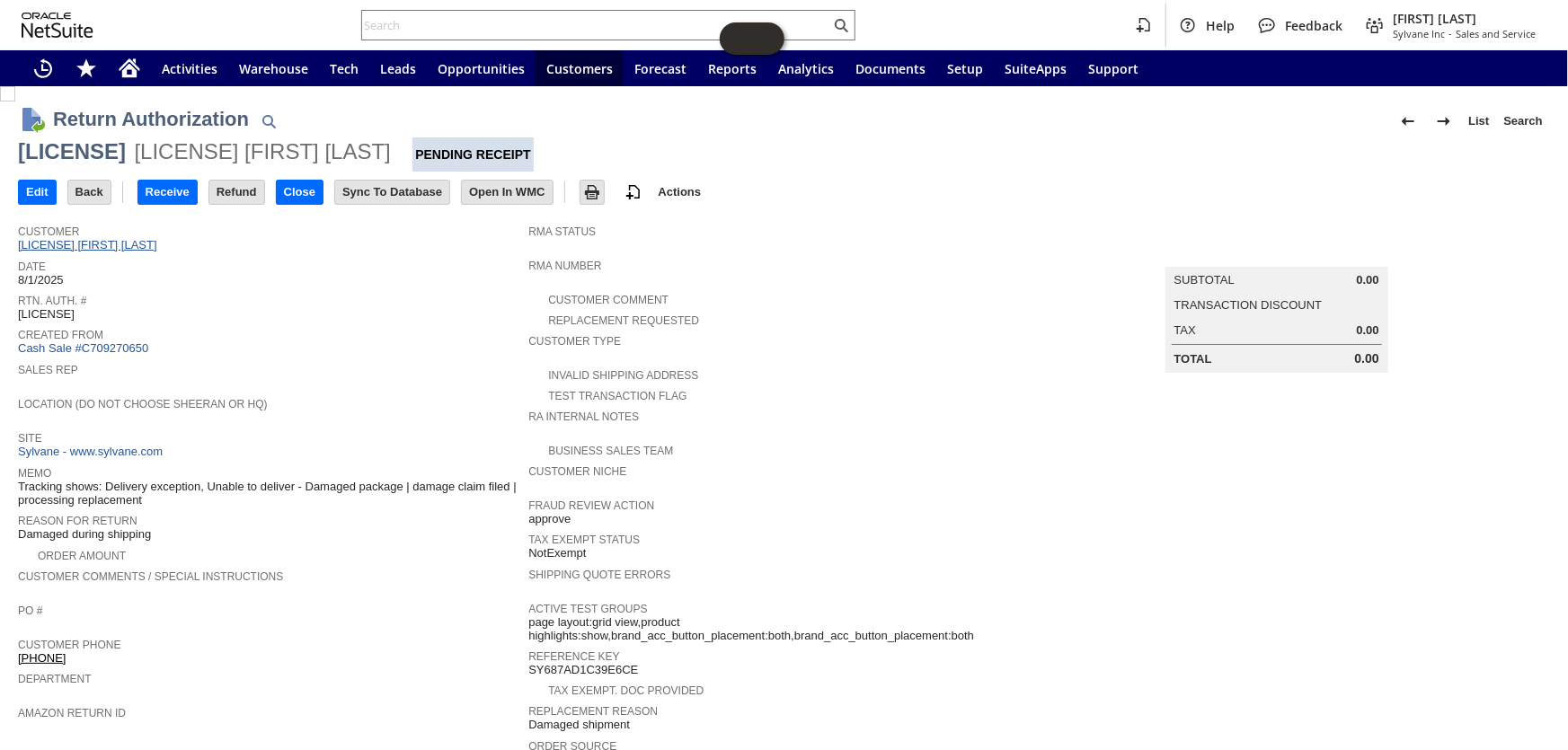 click on "[LICENSE] [FIRST] [LAST]" at bounding box center [90, 244] 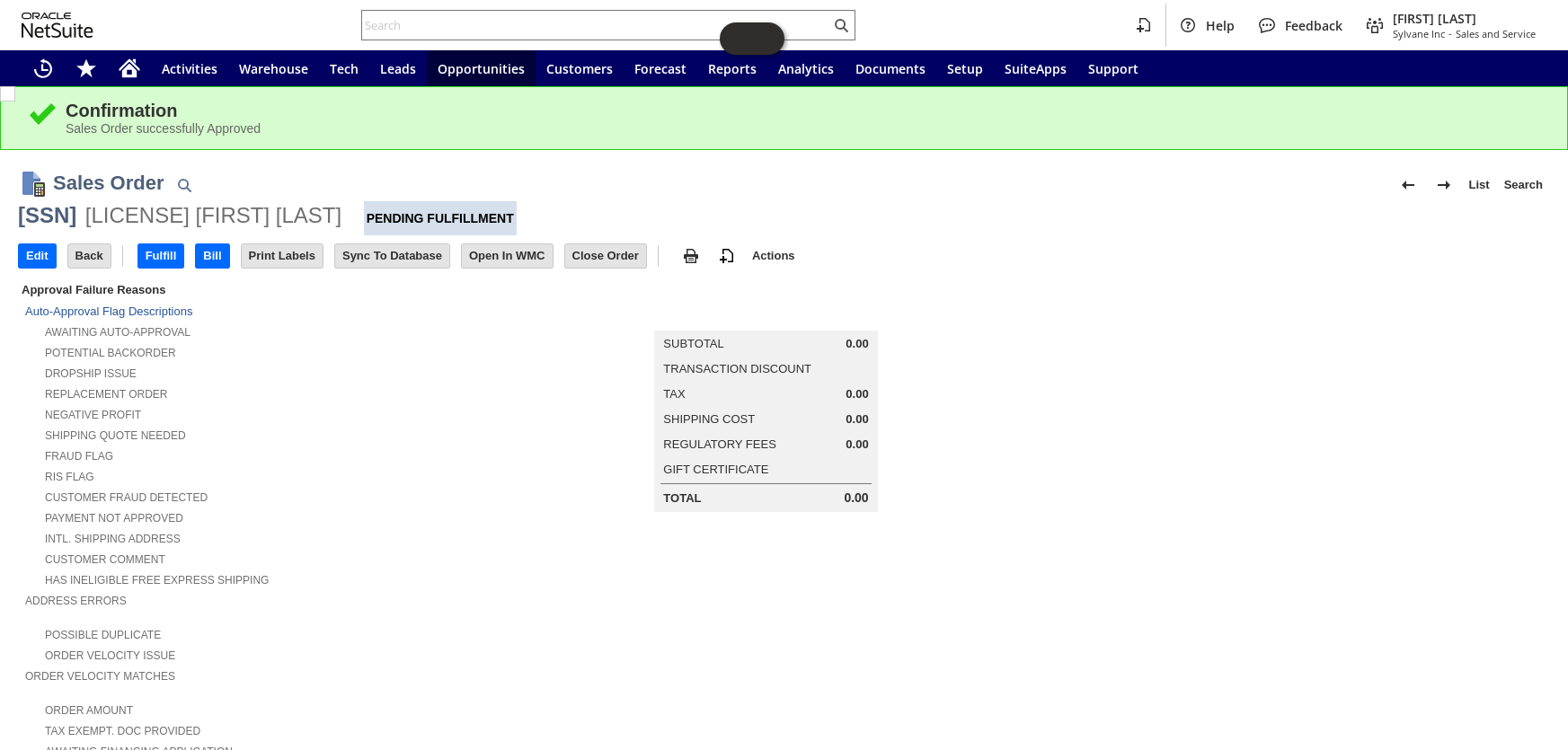 scroll, scrollTop: 0, scrollLeft: 0, axis: both 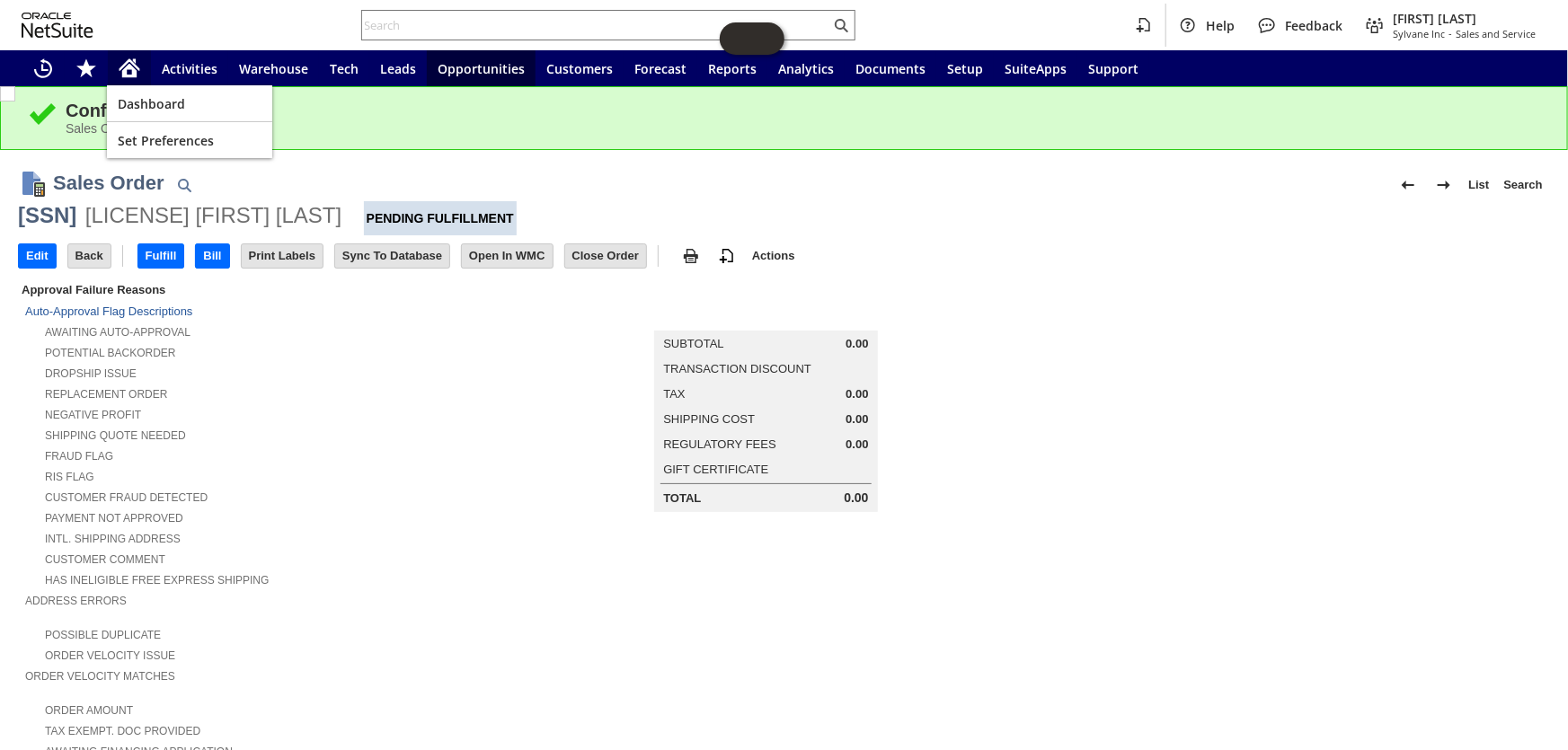 click 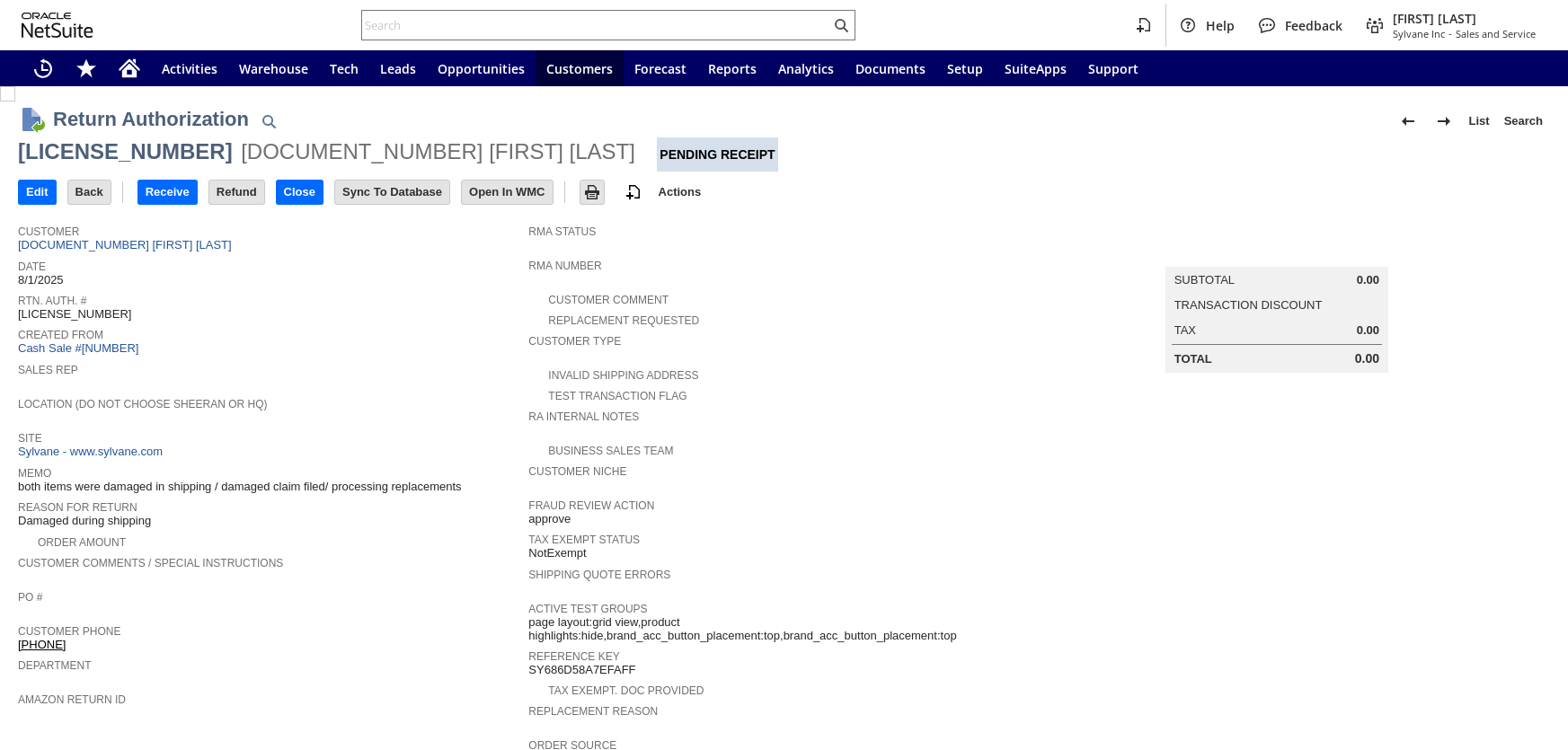 scroll, scrollTop: 0, scrollLeft: 0, axis: both 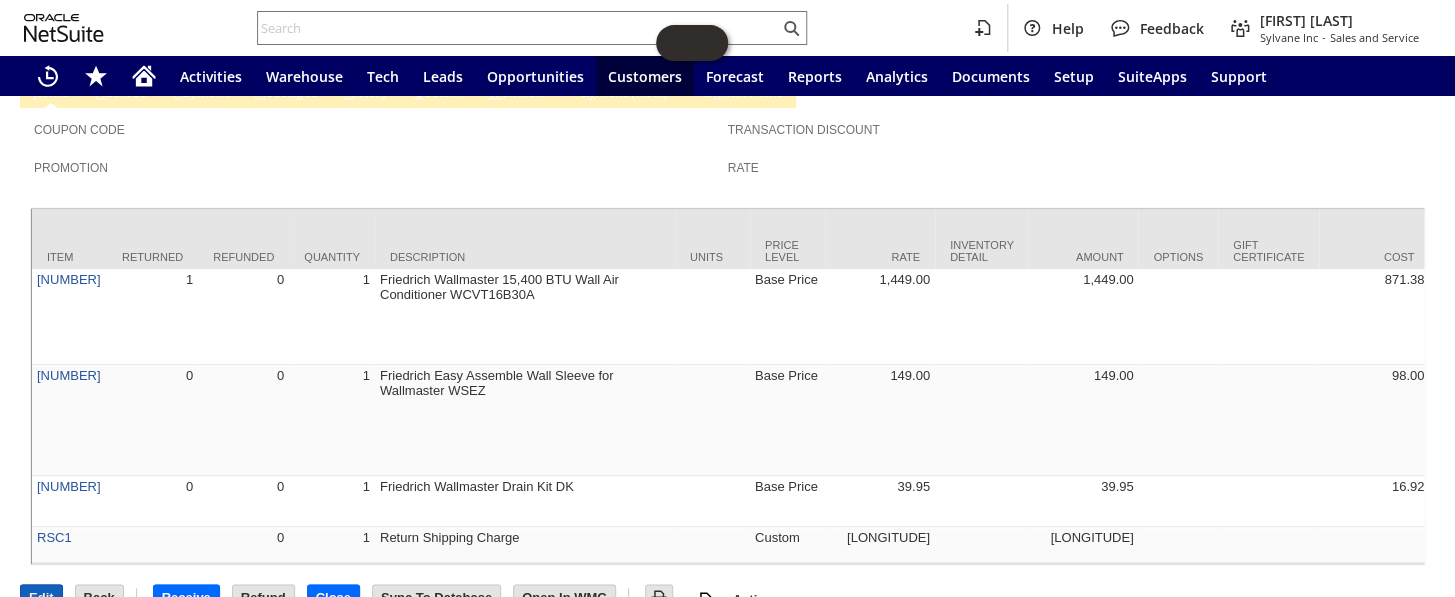 click on "Edit" at bounding box center [41, 598] 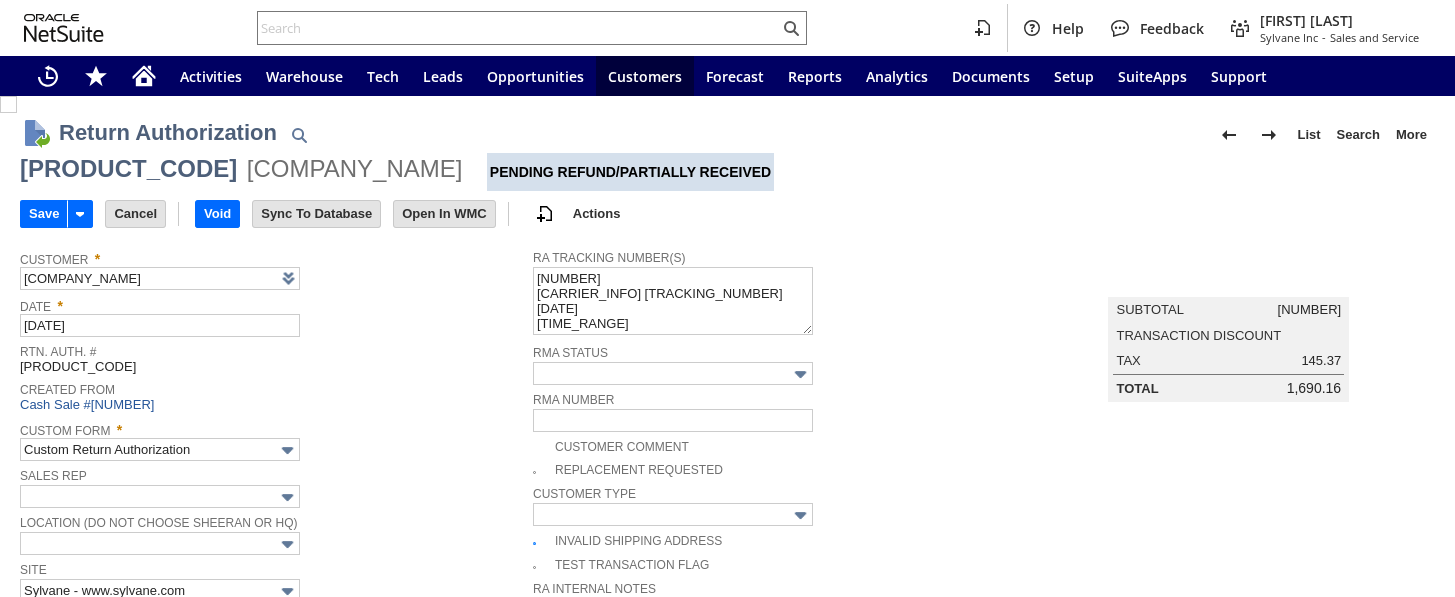 scroll, scrollTop: 0, scrollLeft: 0, axis: both 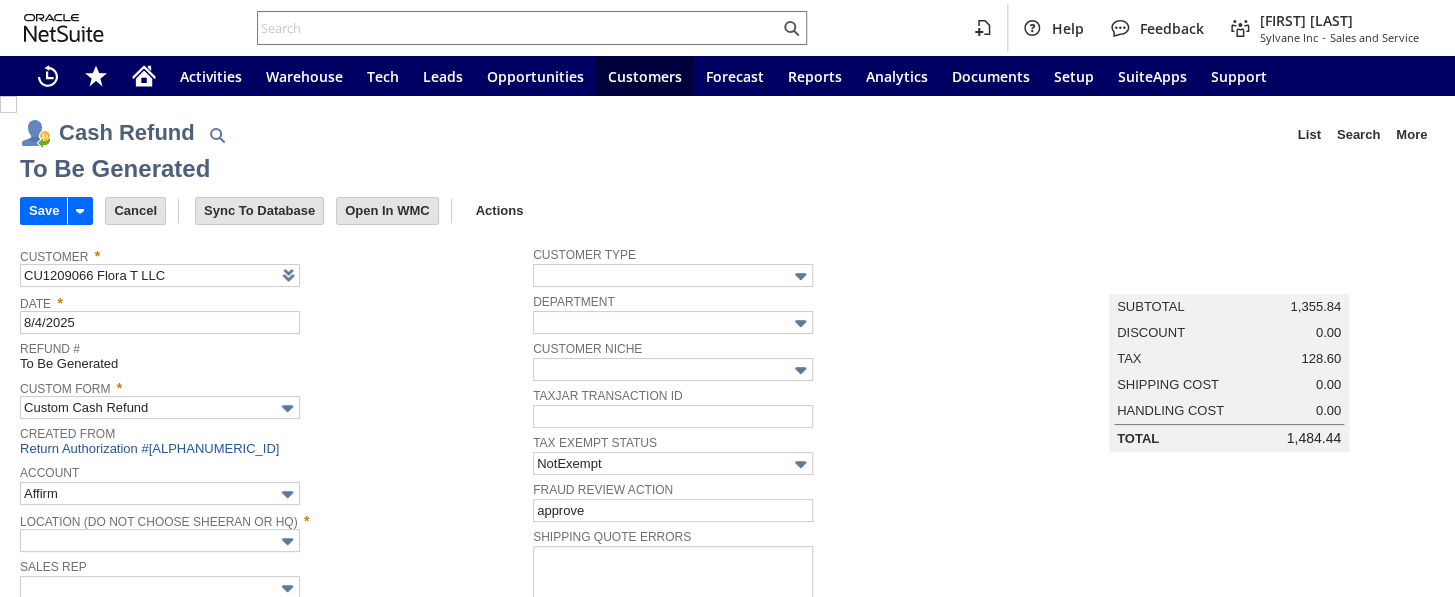 type on "Regions - Merchant 0414" 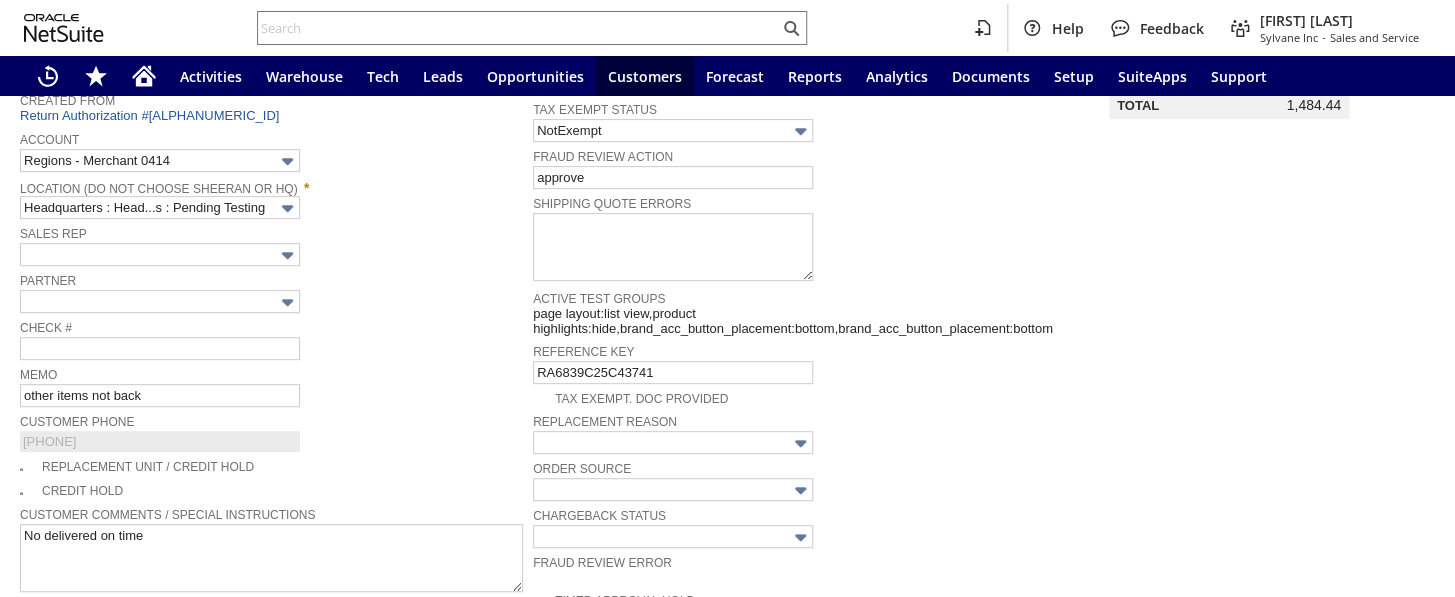 scroll, scrollTop: 0, scrollLeft: 0, axis: both 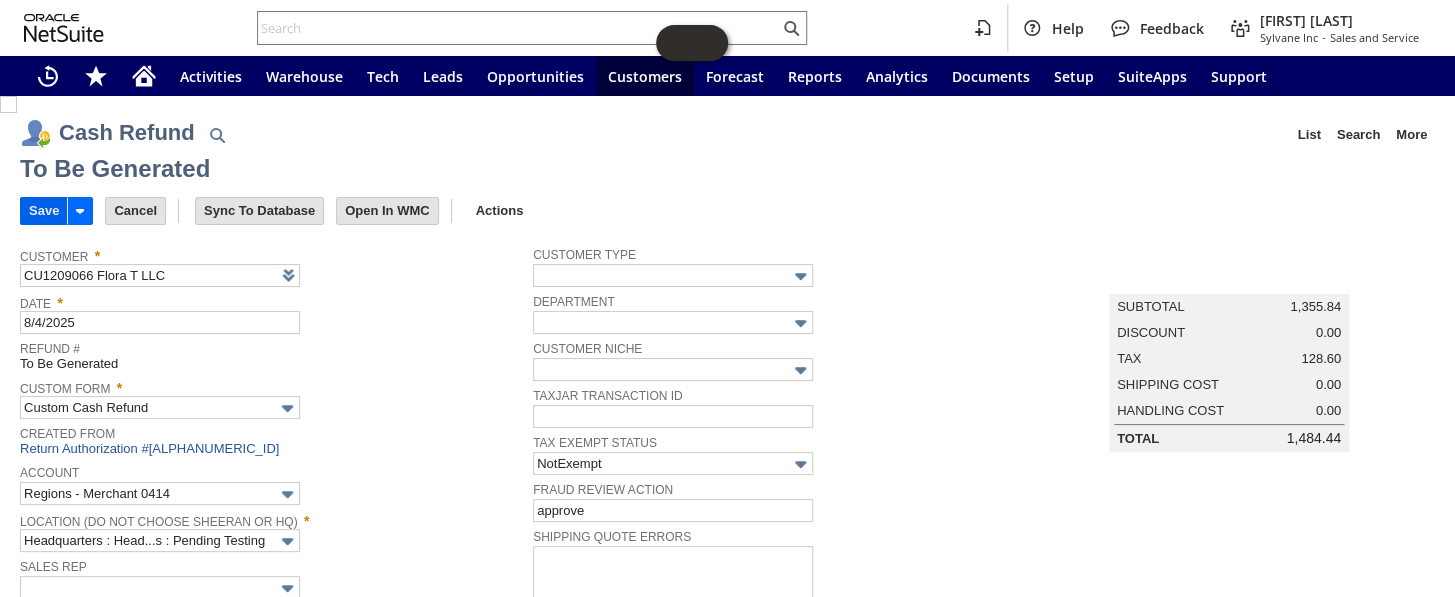 click on "Save" at bounding box center [44, 211] 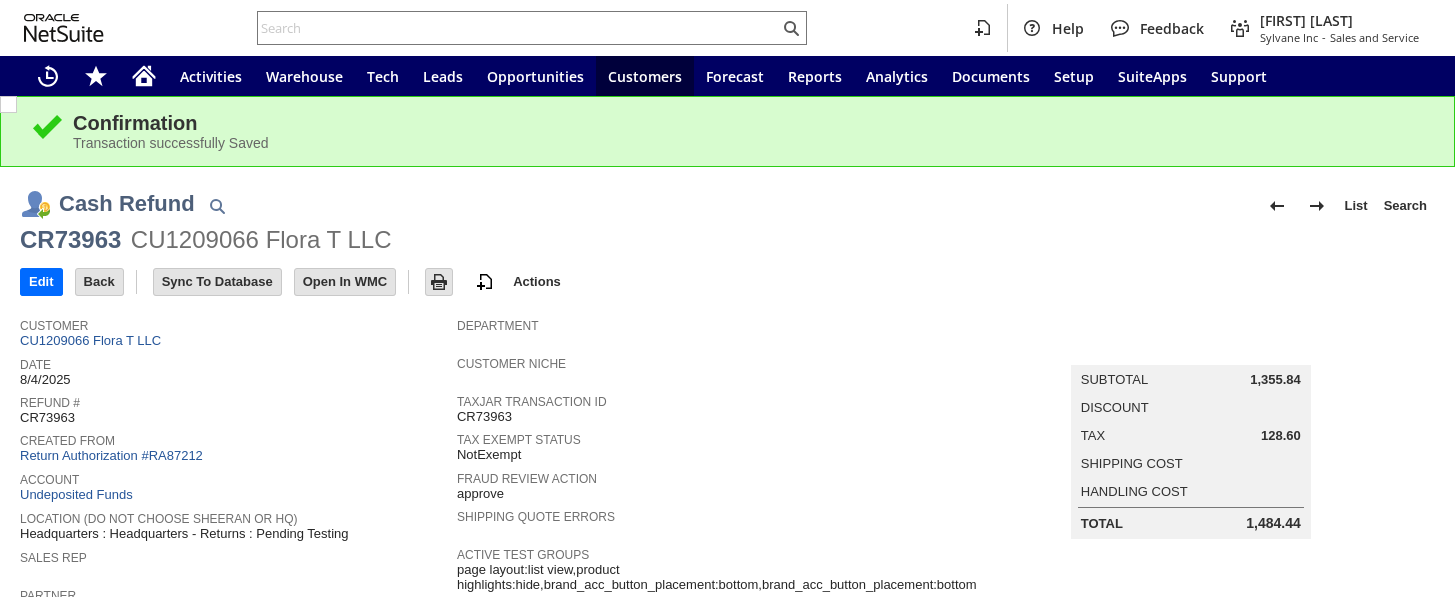 scroll, scrollTop: 0, scrollLeft: 0, axis: both 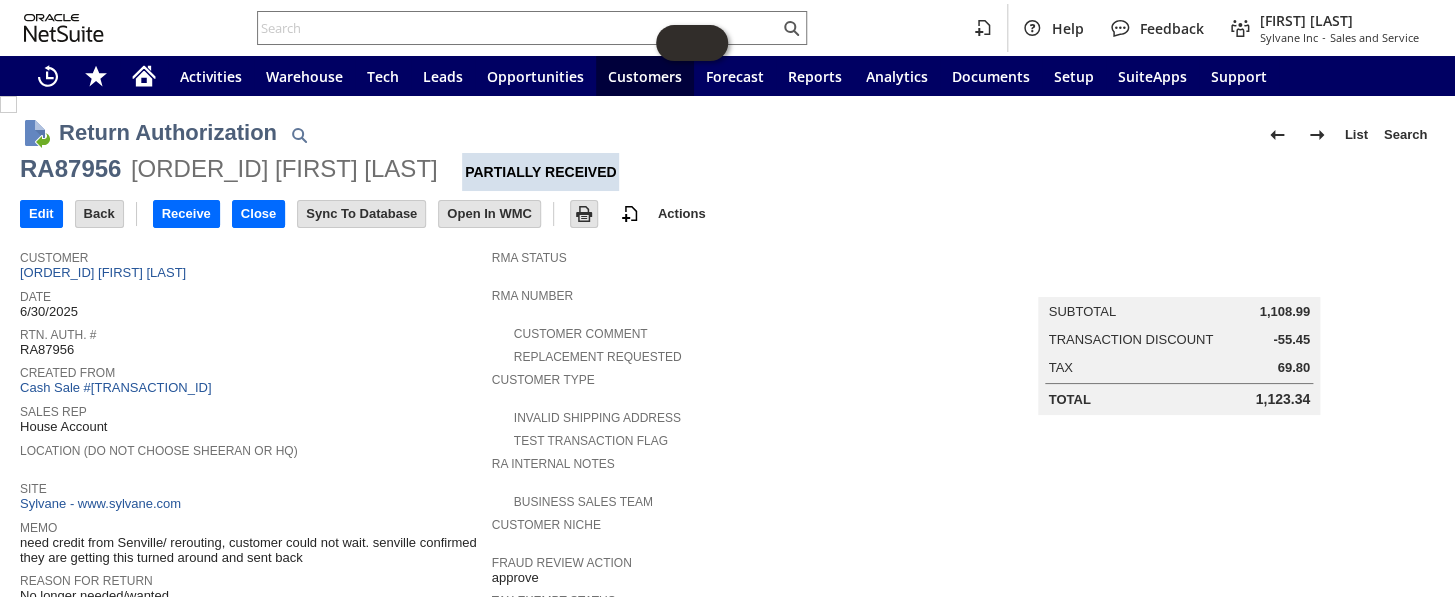 click on "RA87956" at bounding box center [70, 169] 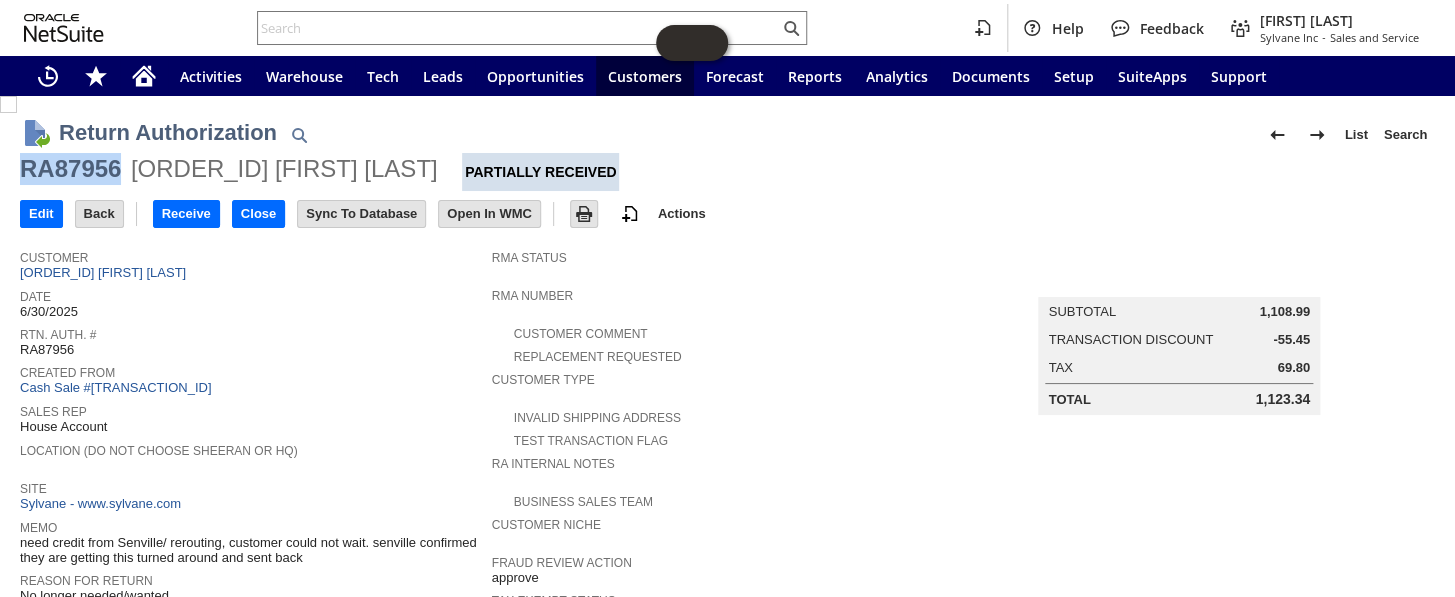 click on "RA87956" at bounding box center (70, 169) 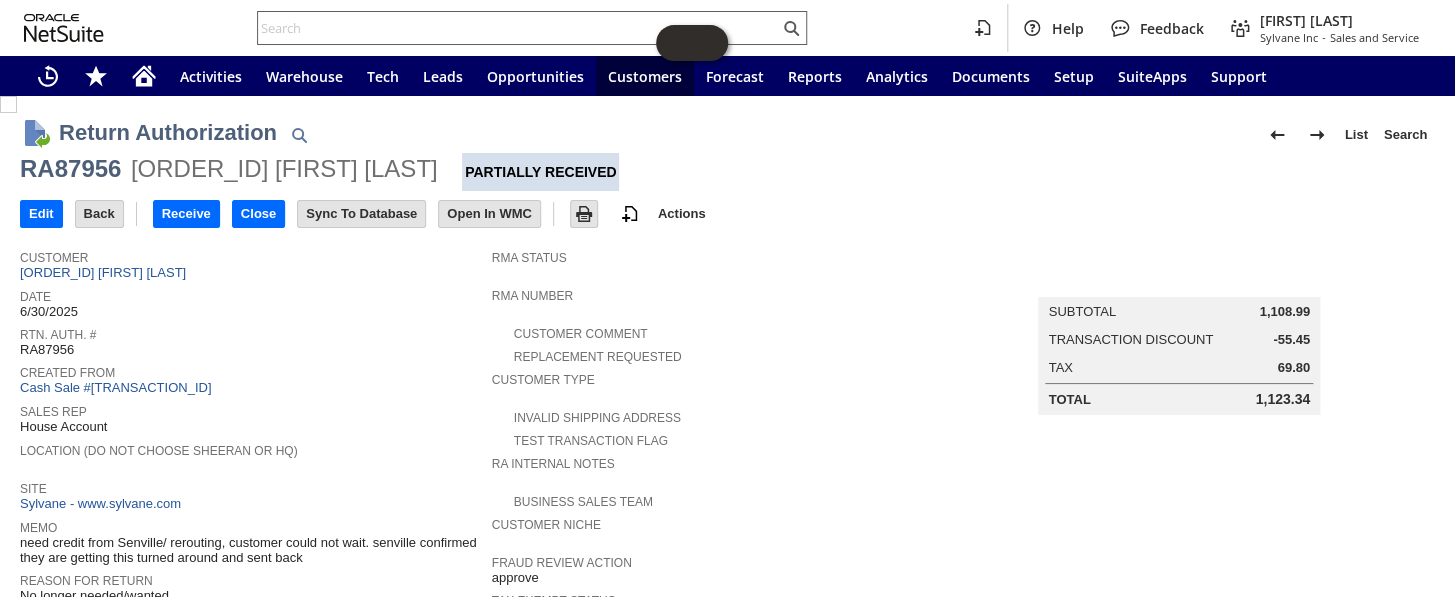 click at bounding box center [518, 28] 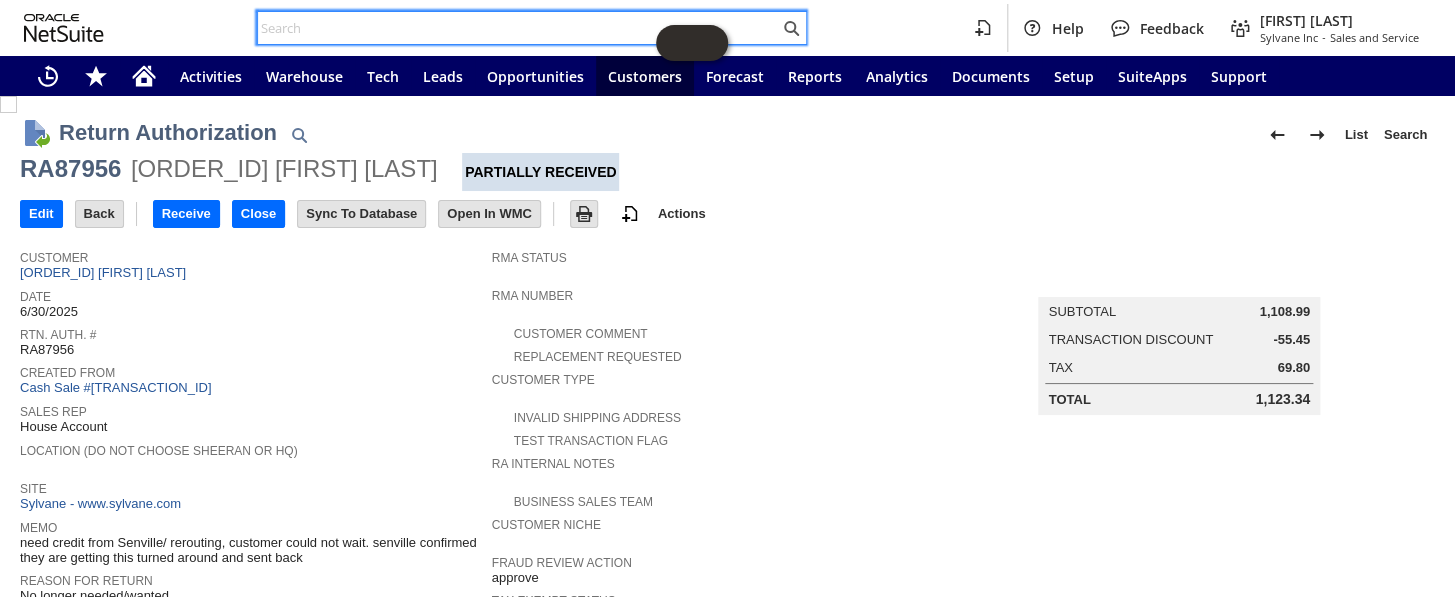 paste on "RA87956" 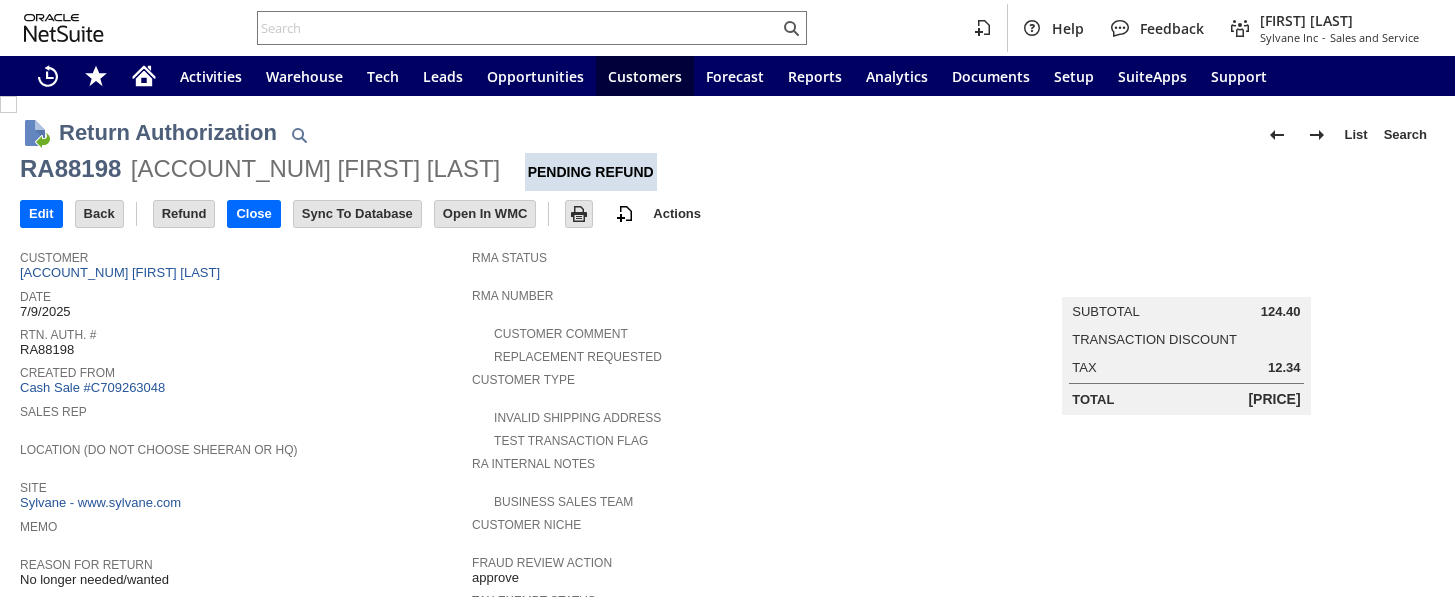 scroll, scrollTop: 0, scrollLeft: 0, axis: both 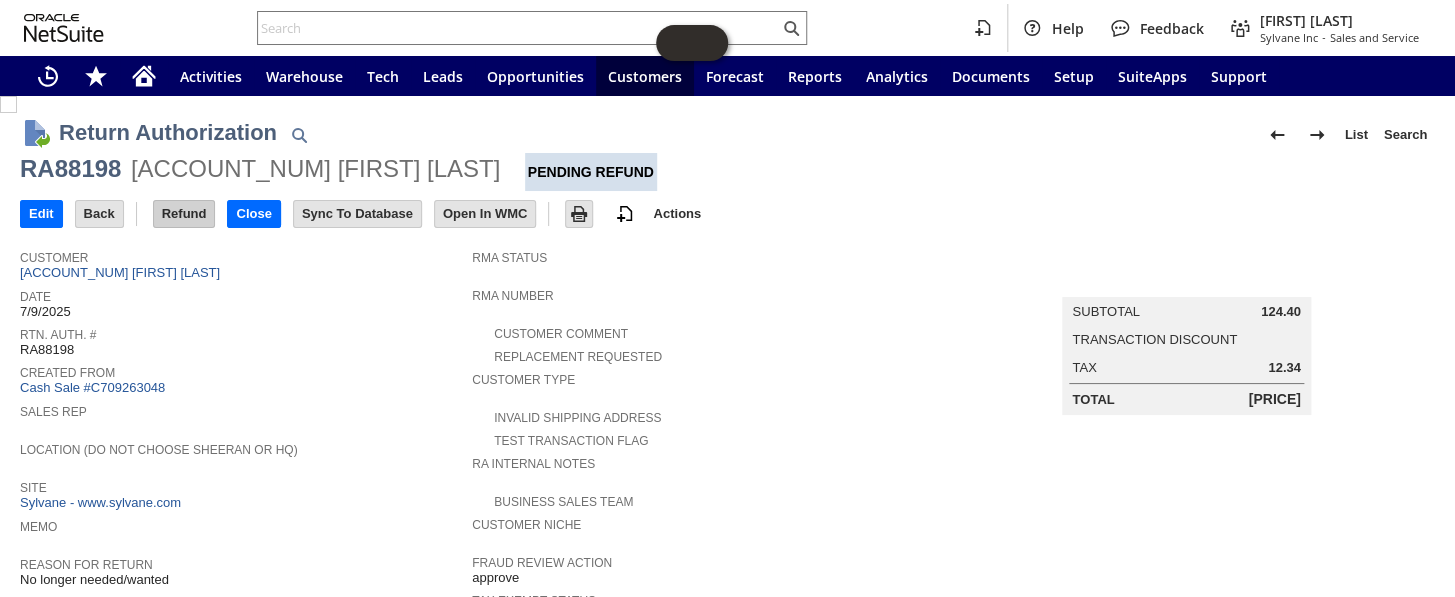 click on "Refund" at bounding box center (184, 214) 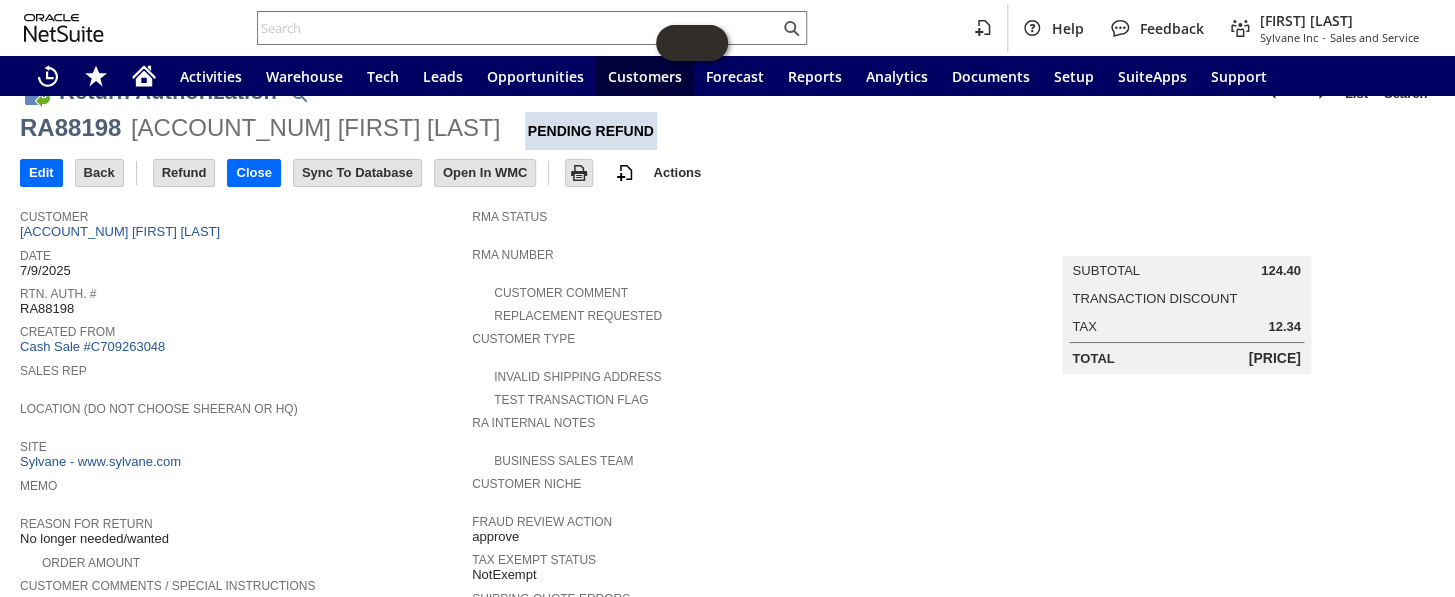 scroll, scrollTop: 0, scrollLeft: 0, axis: both 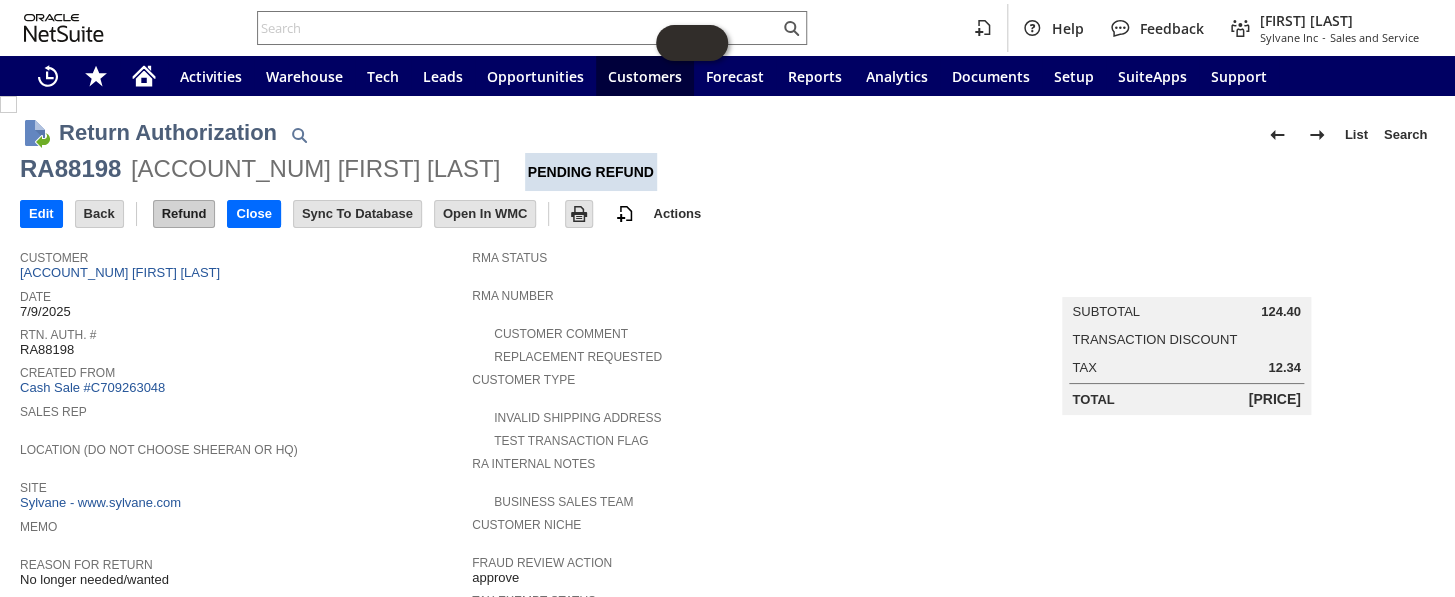 click on "Refund" at bounding box center [184, 214] 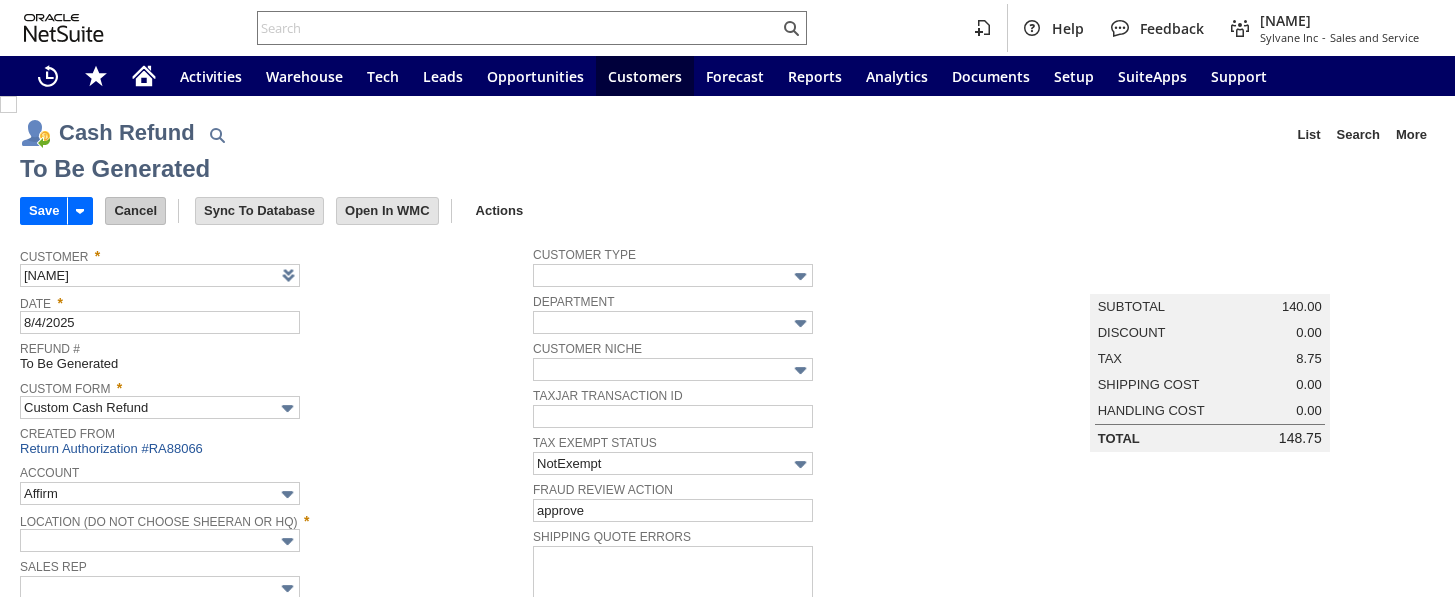 type on "Regions - Merchant 0414" 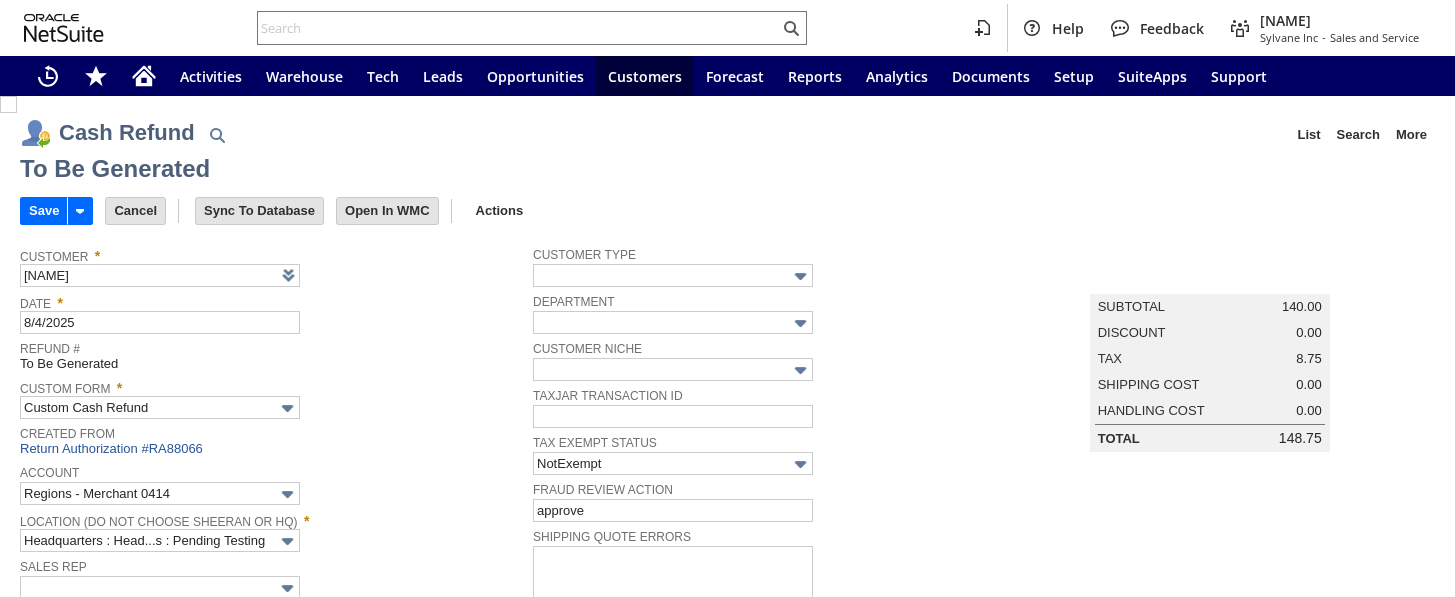 scroll, scrollTop: 0, scrollLeft: 0, axis: both 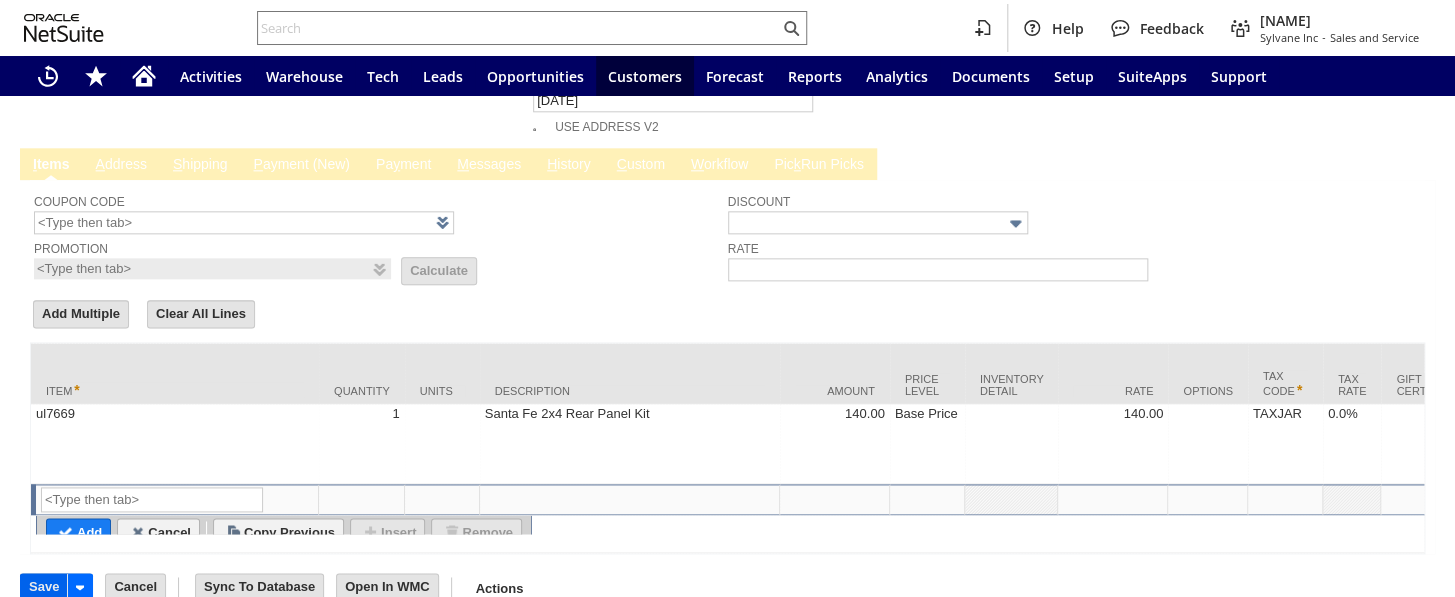 click on "Save" at bounding box center [44, 587] 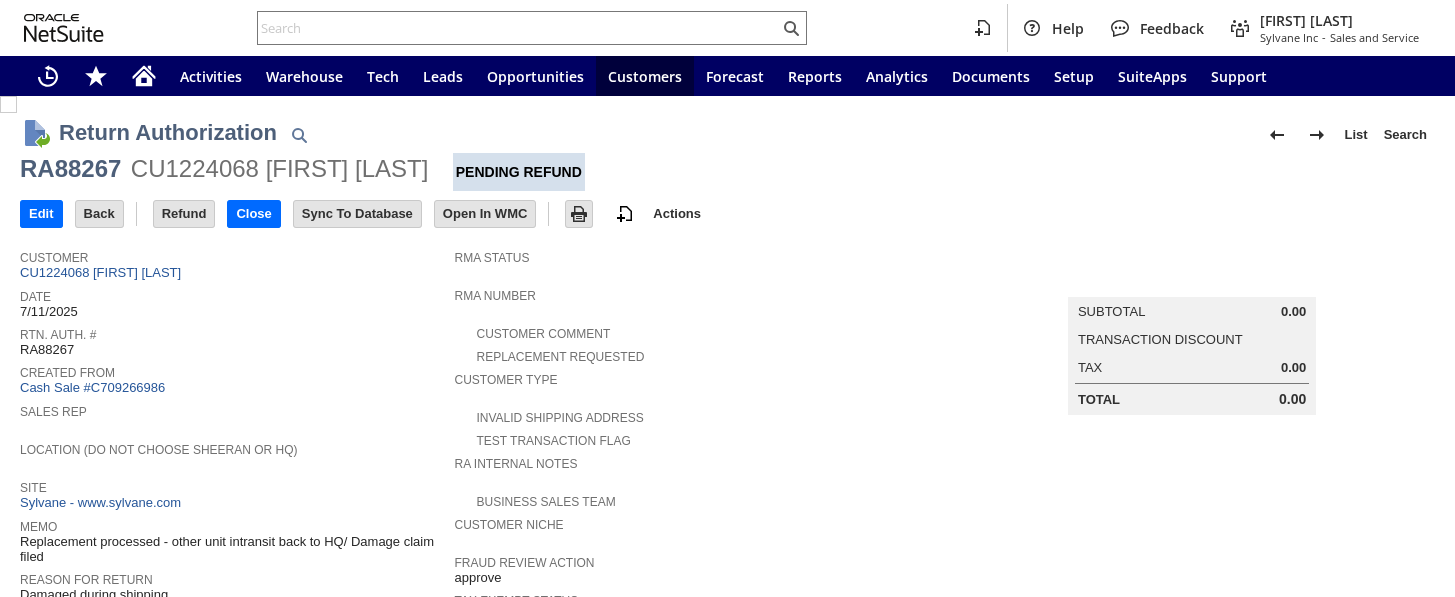 scroll, scrollTop: 0, scrollLeft: 0, axis: both 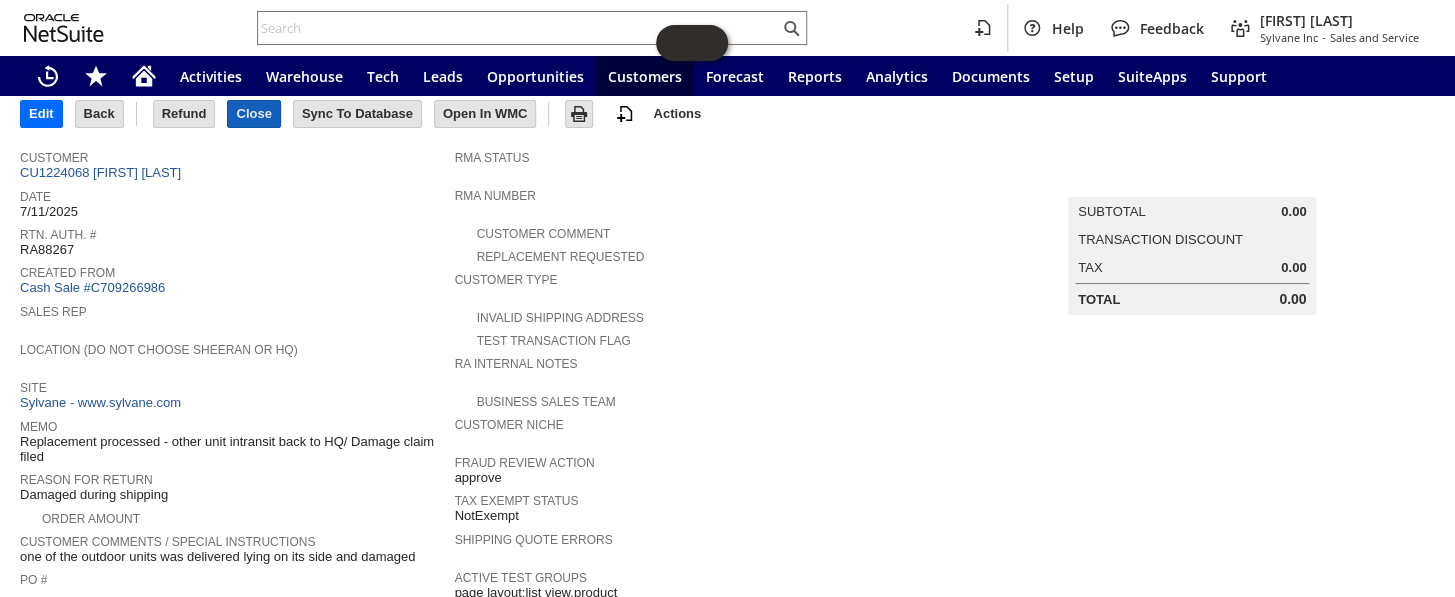 click on "Close" at bounding box center (253, 114) 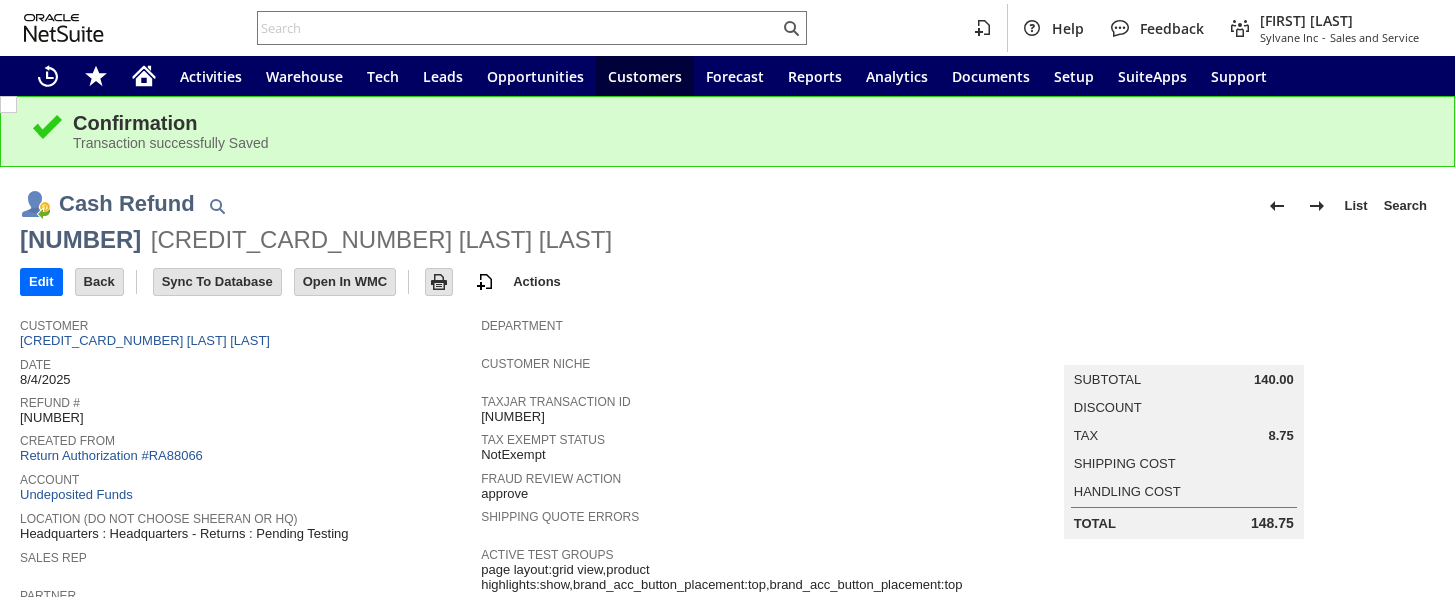 scroll, scrollTop: 0, scrollLeft: 0, axis: both 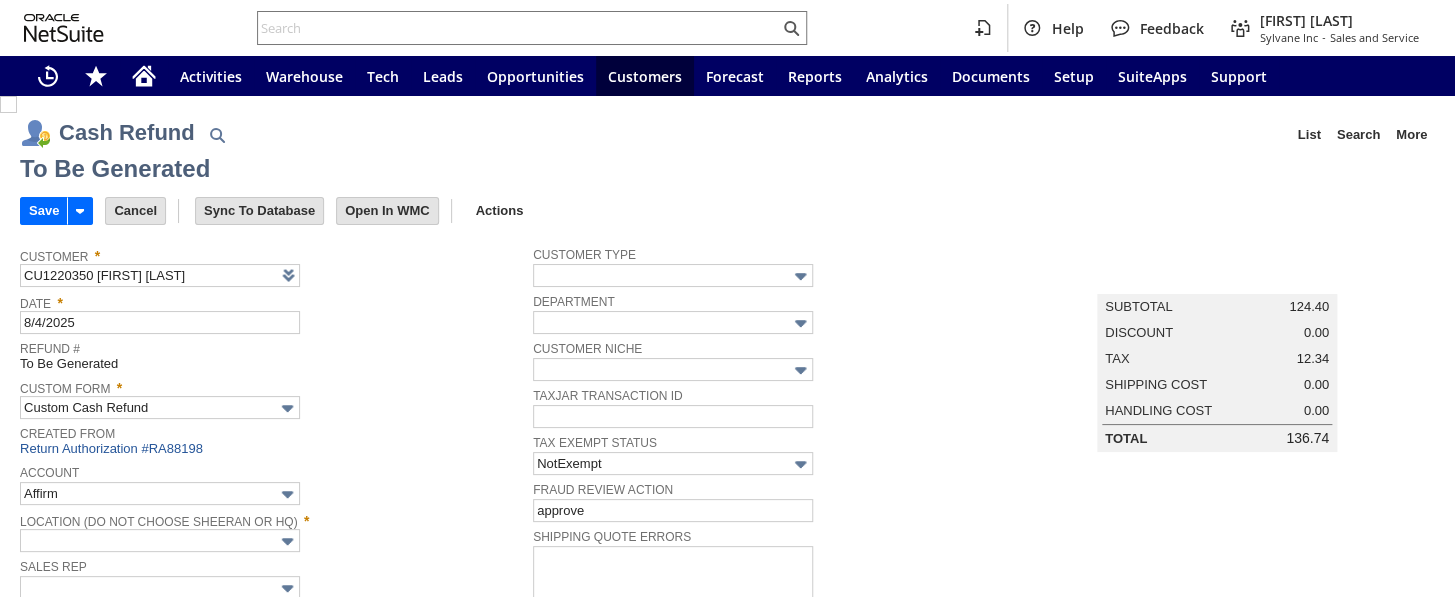 type on "Regions - Merchant 0414" 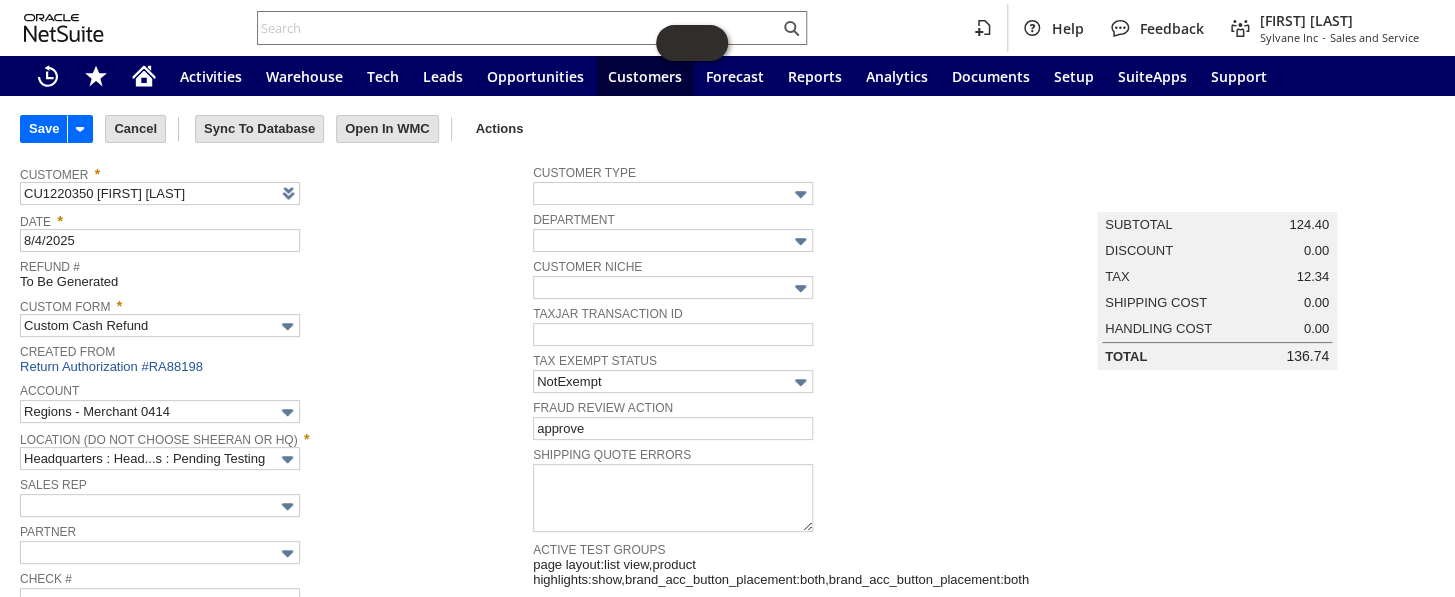 scroll, scrollTop: 0, scrollLeft: 0, axis: both 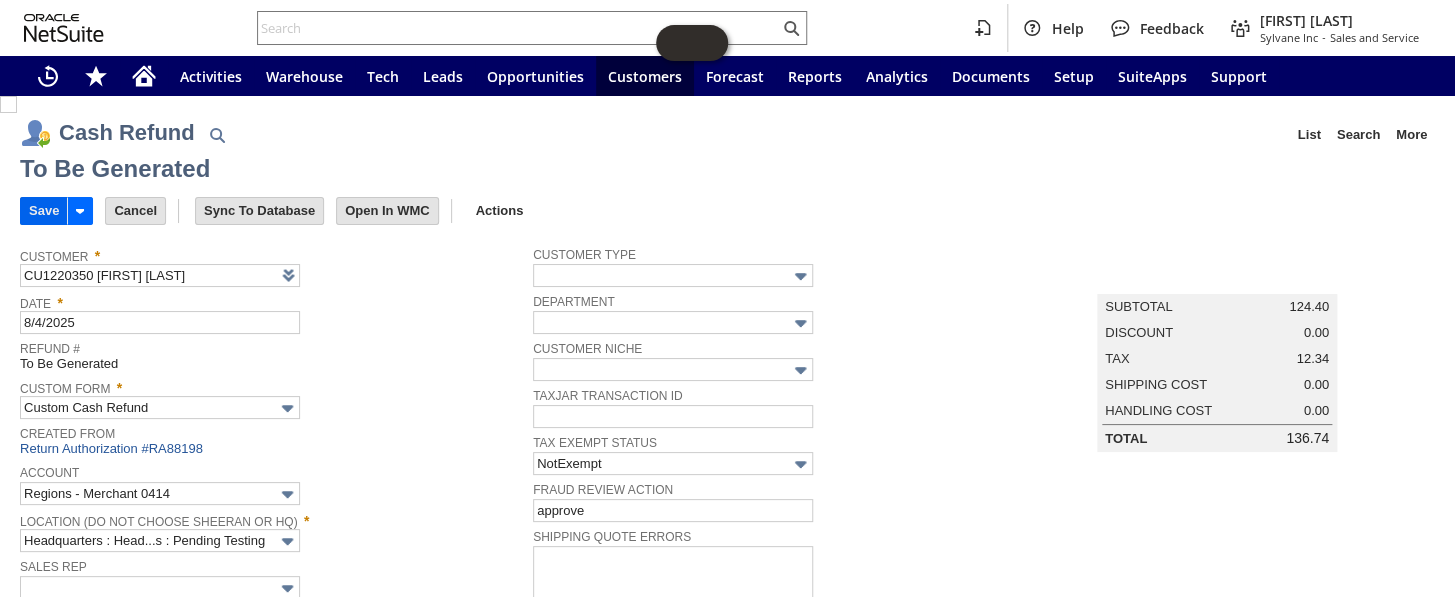 click on "Save" at bounding box center (44, 211) 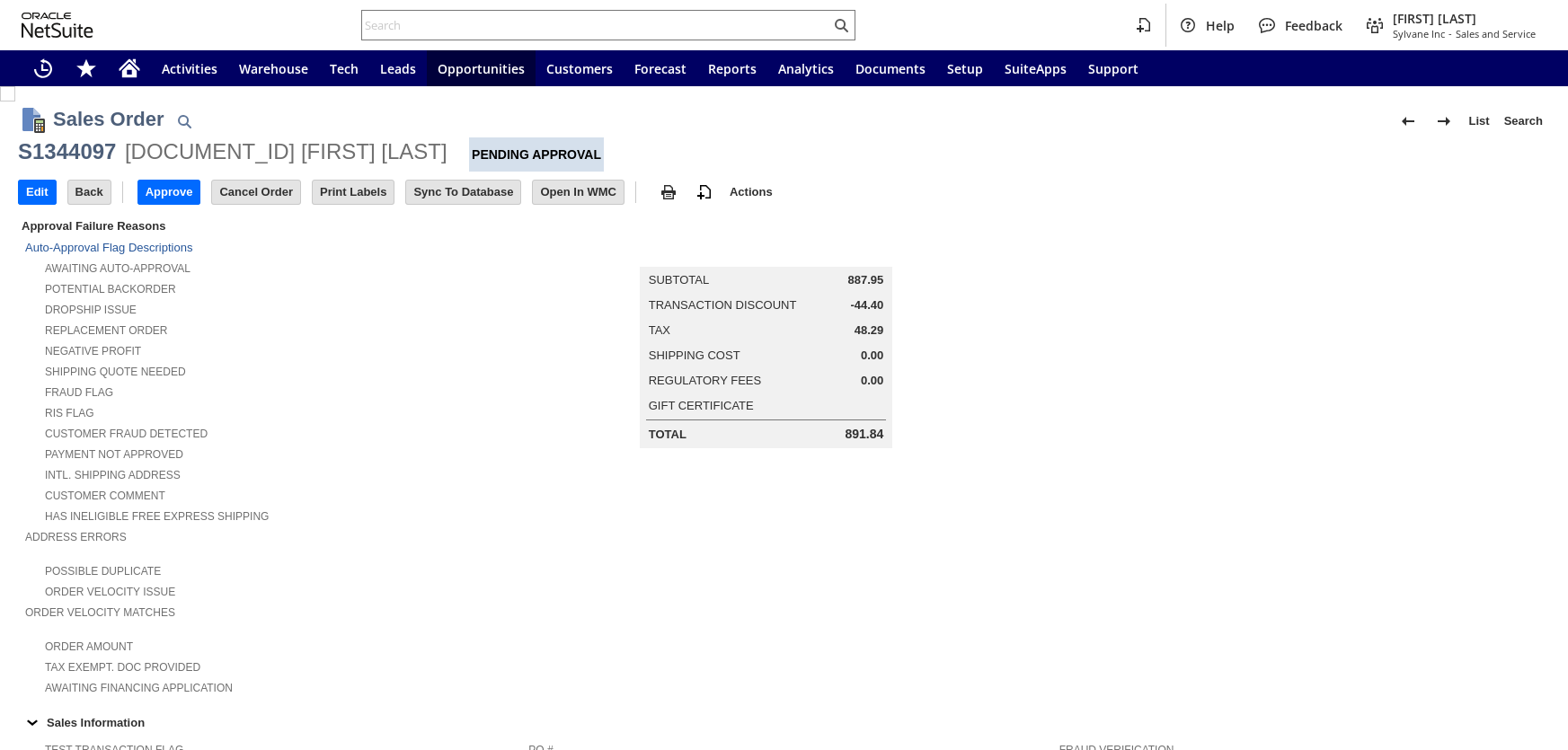 scroll, scrollTop: 0, scrollLeft: 0, axis: both 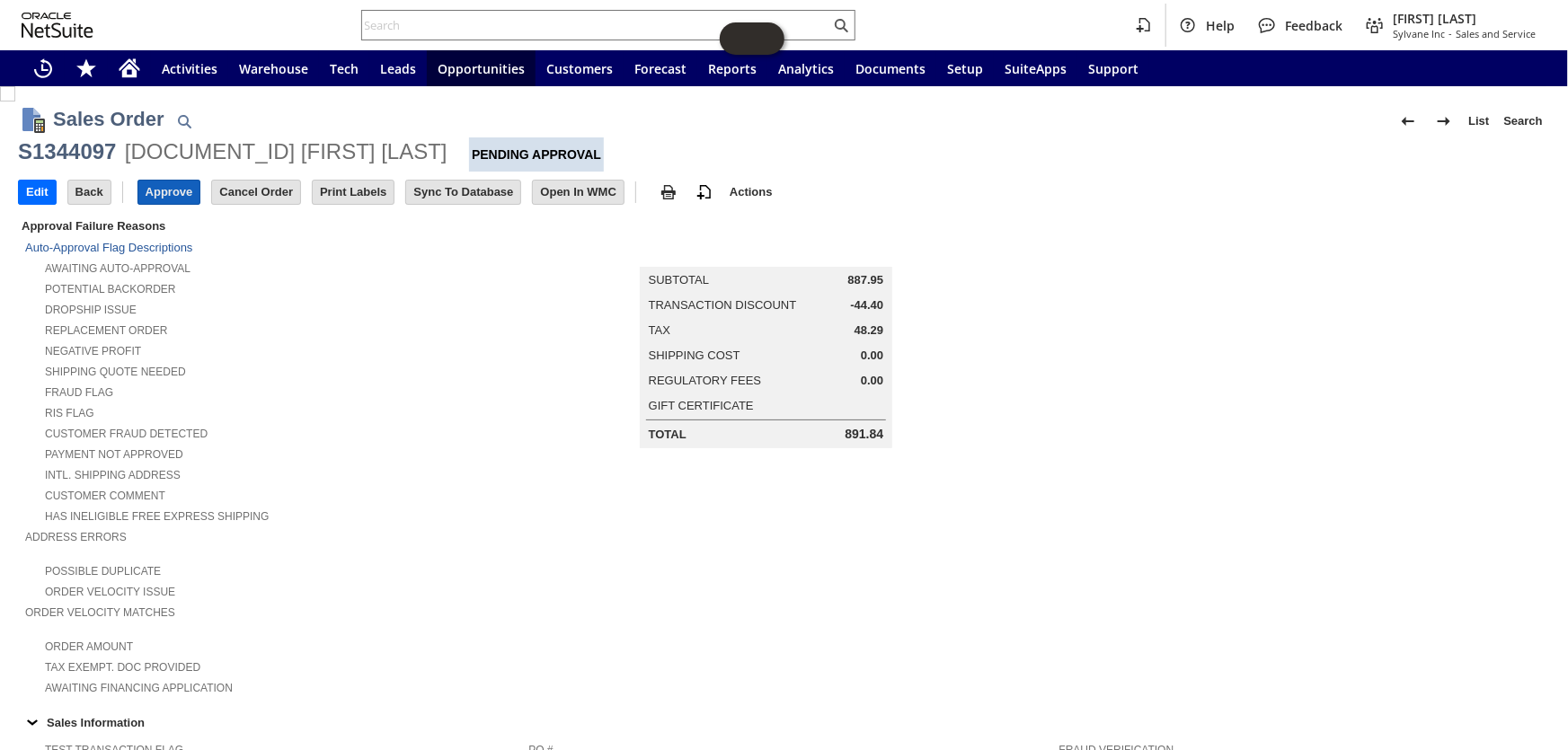 click on "Approve" at bounding box center (169, 192) 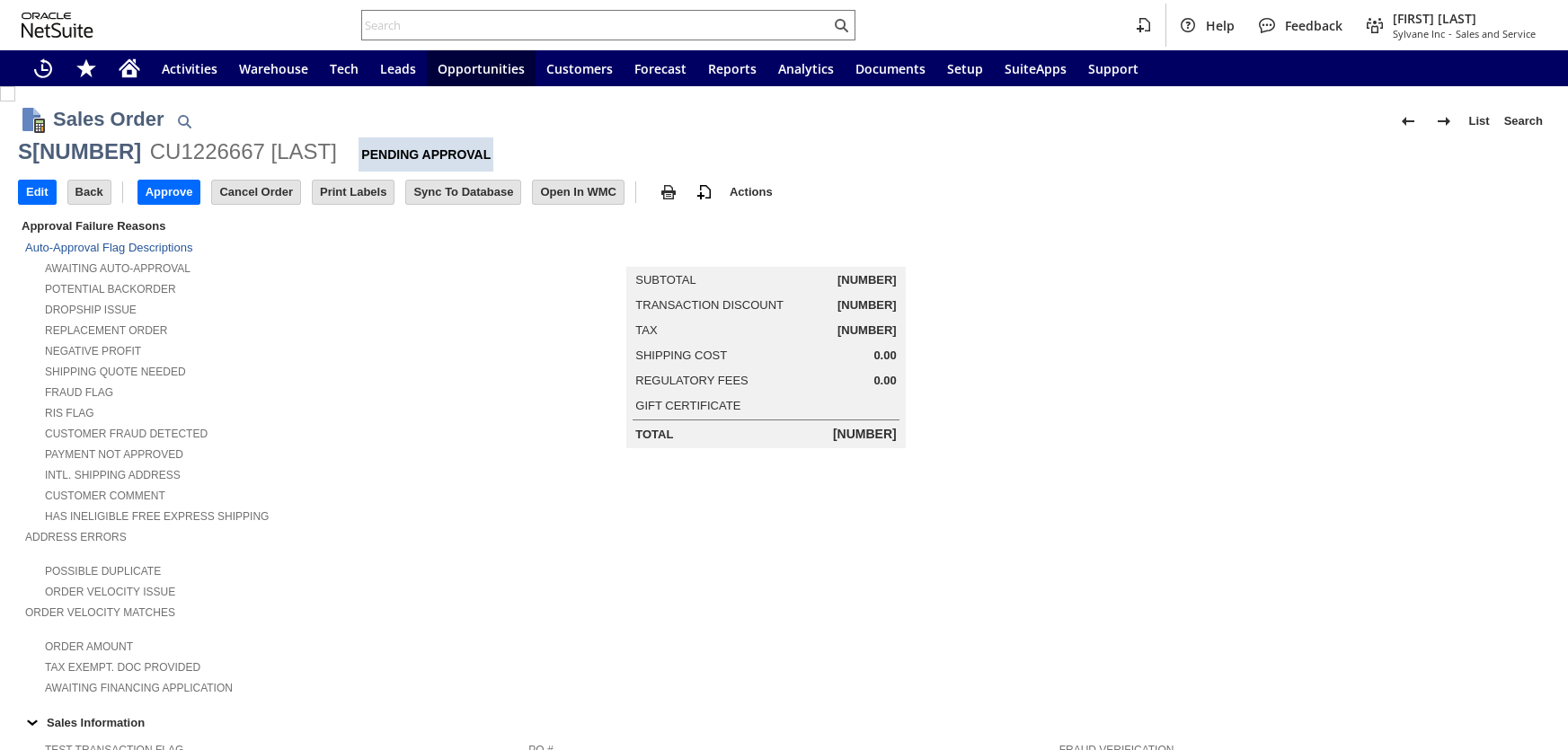scroll, scrollTop: 0, scrollLeft: 0, axis: both 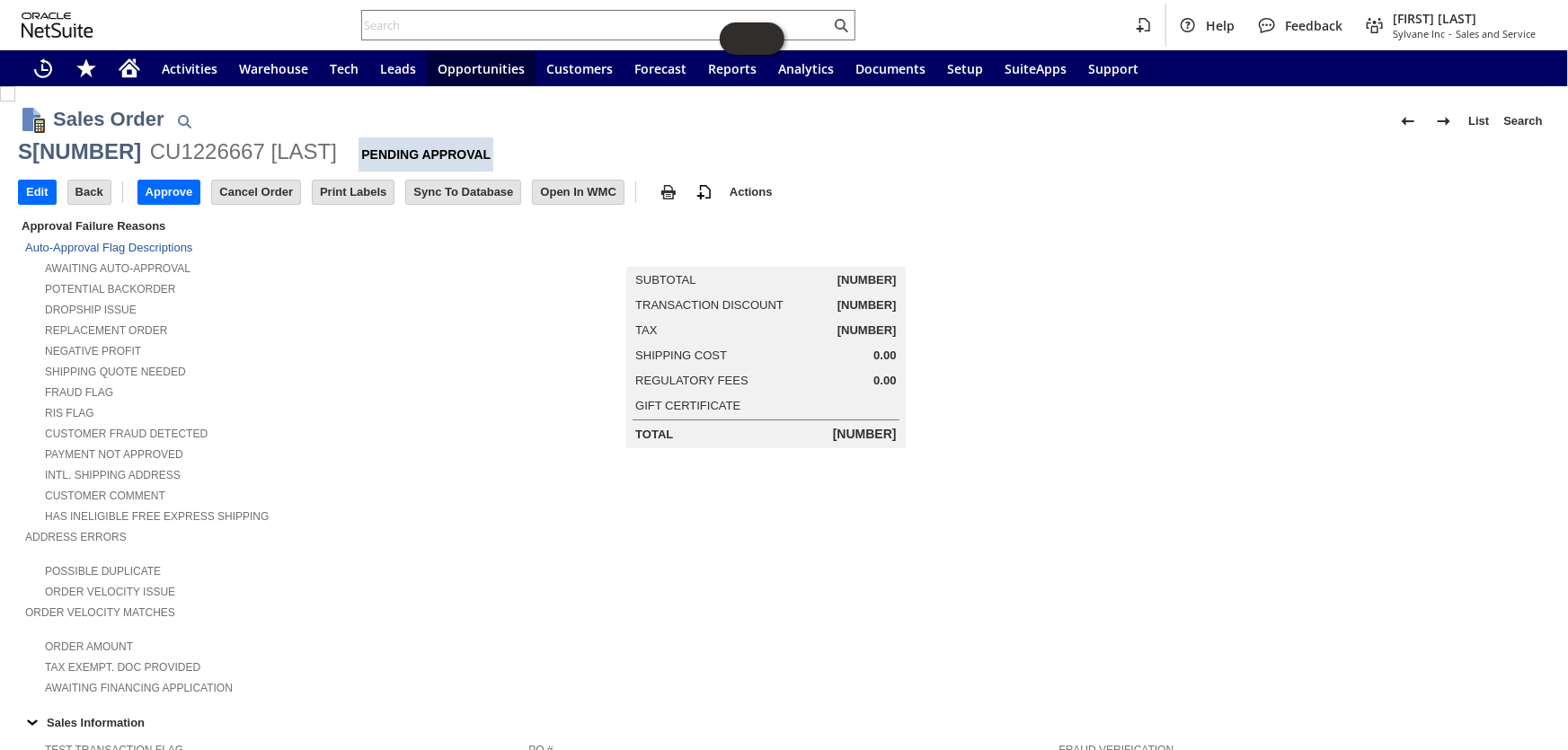 click on "Negative Profit" at bounding box center (277, 349) 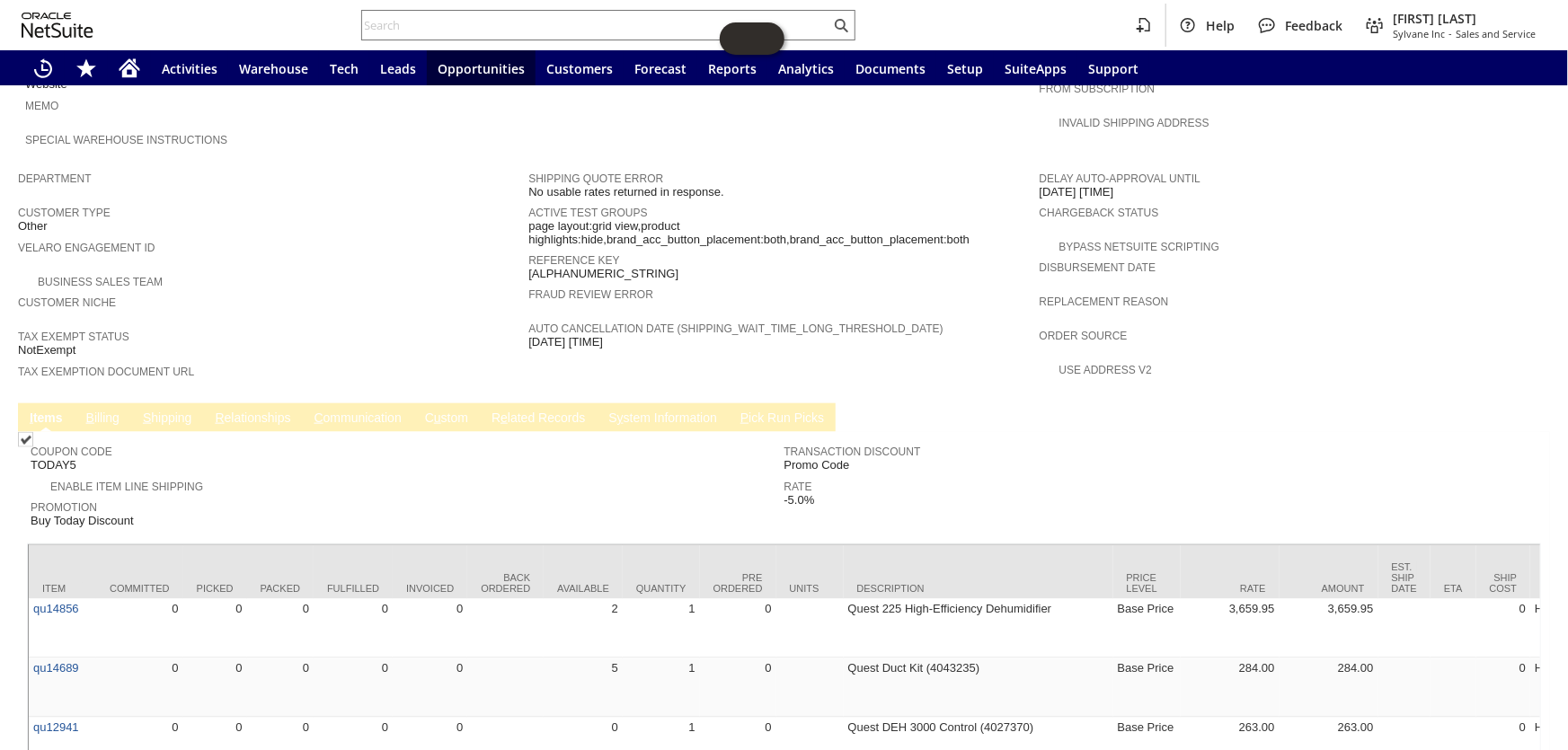 scroll, scrollTop: 978, scrollLeft: 0, axis: vertical 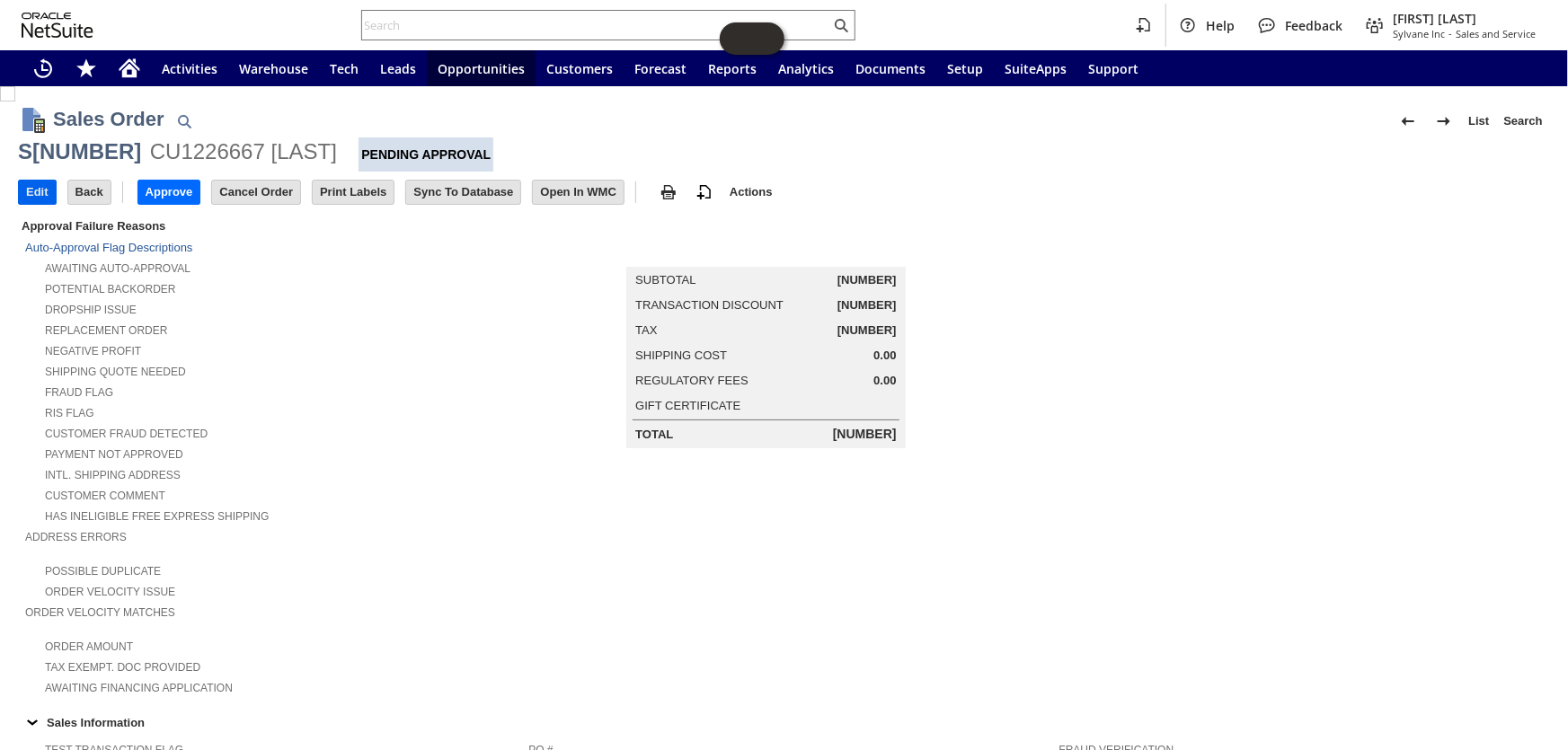click on "Edit" at bounding box center [37, 192] 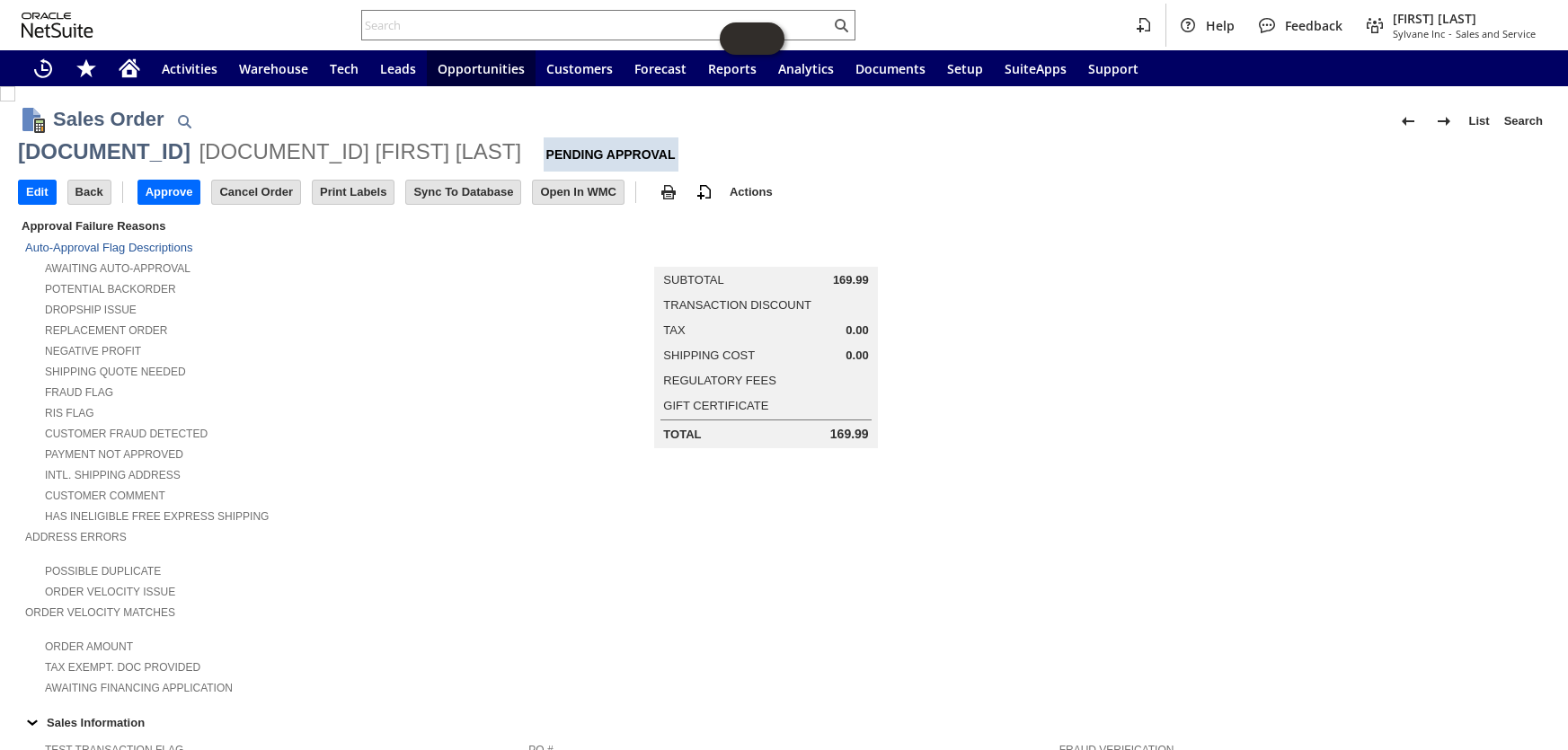 scroll, scrollTop: 0, scrollLeft: 0, axis: both 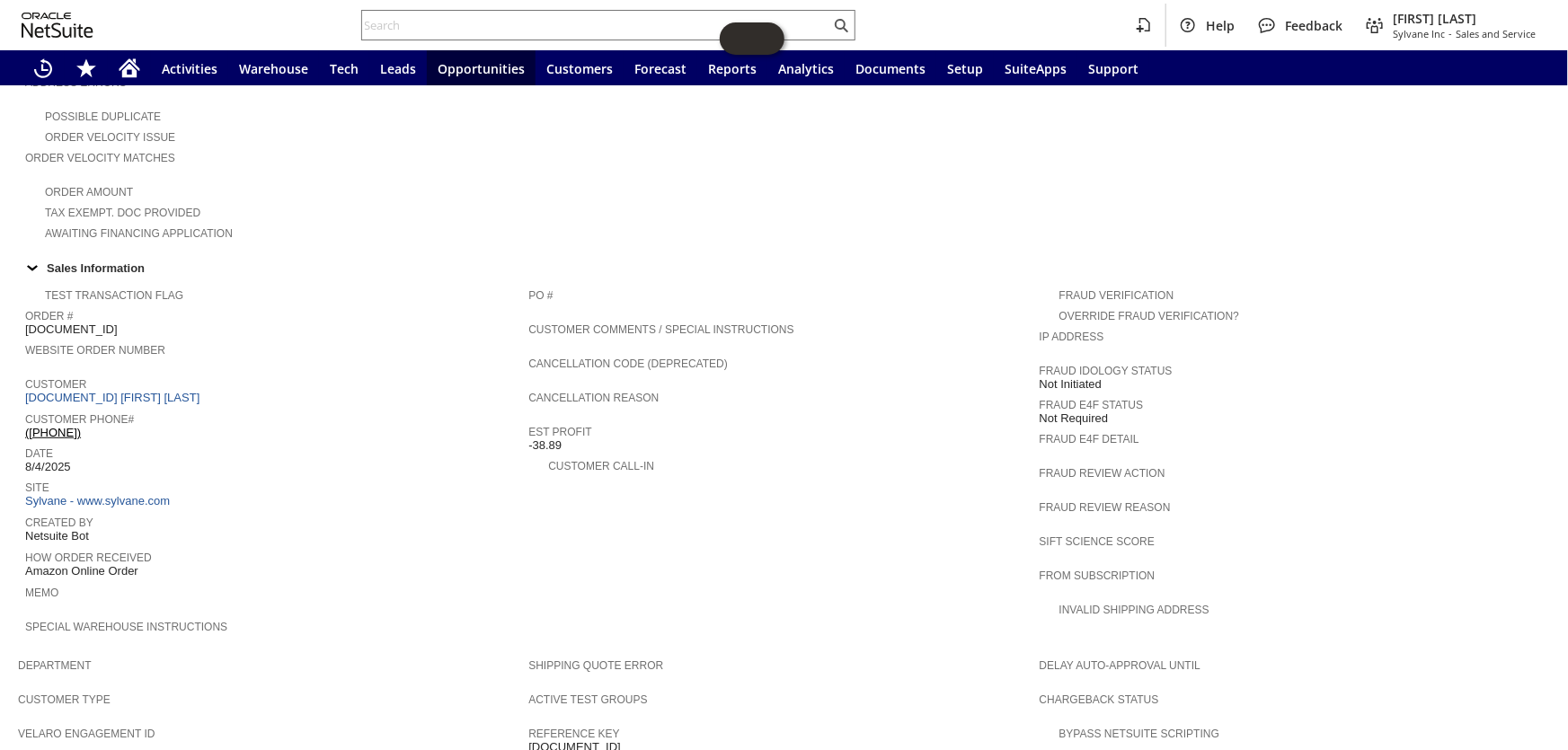 click on "[DOCUMENT_ID]" at bounding box center (71, 330) 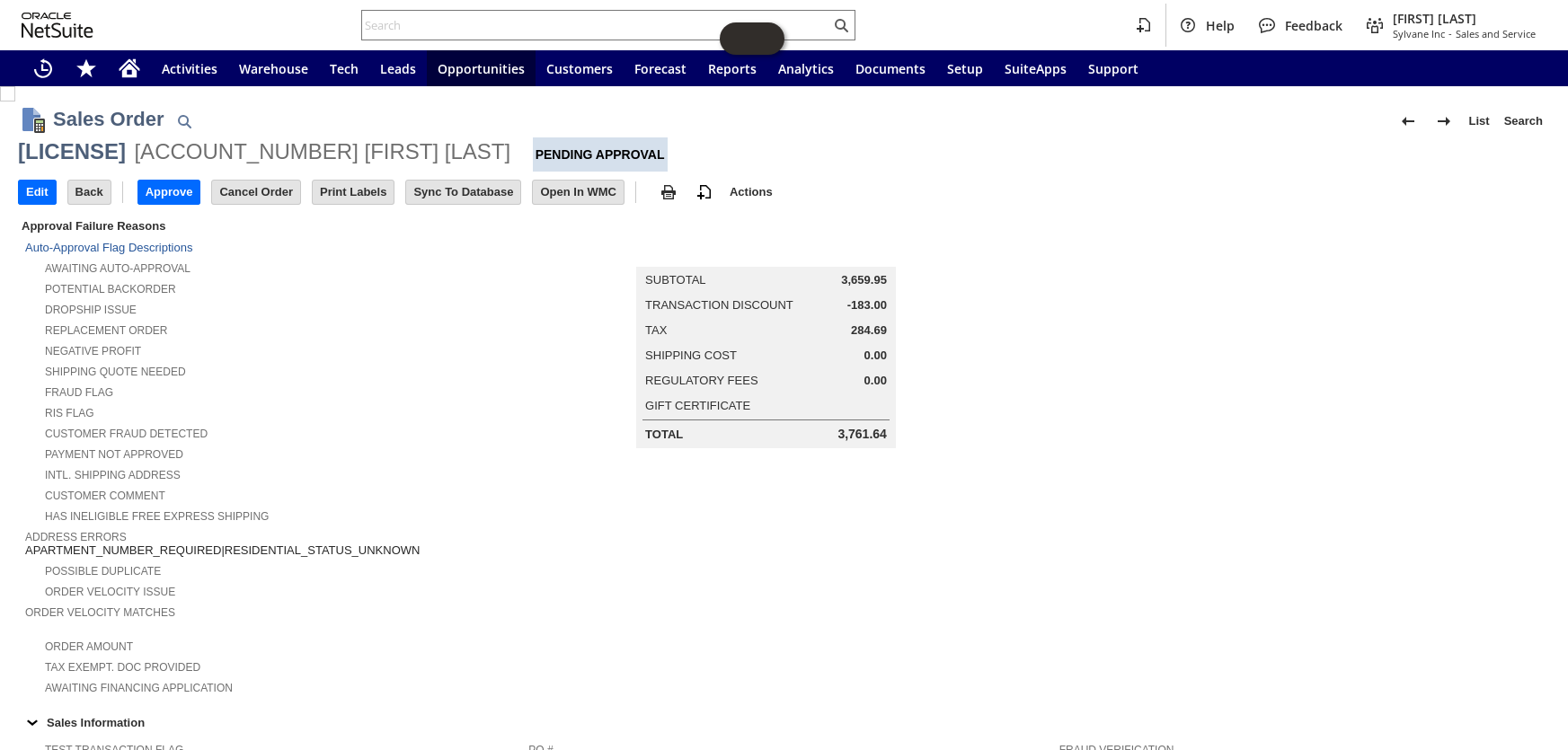 scroll, scrollTop: 0, scrollLeft: 0, axis: both 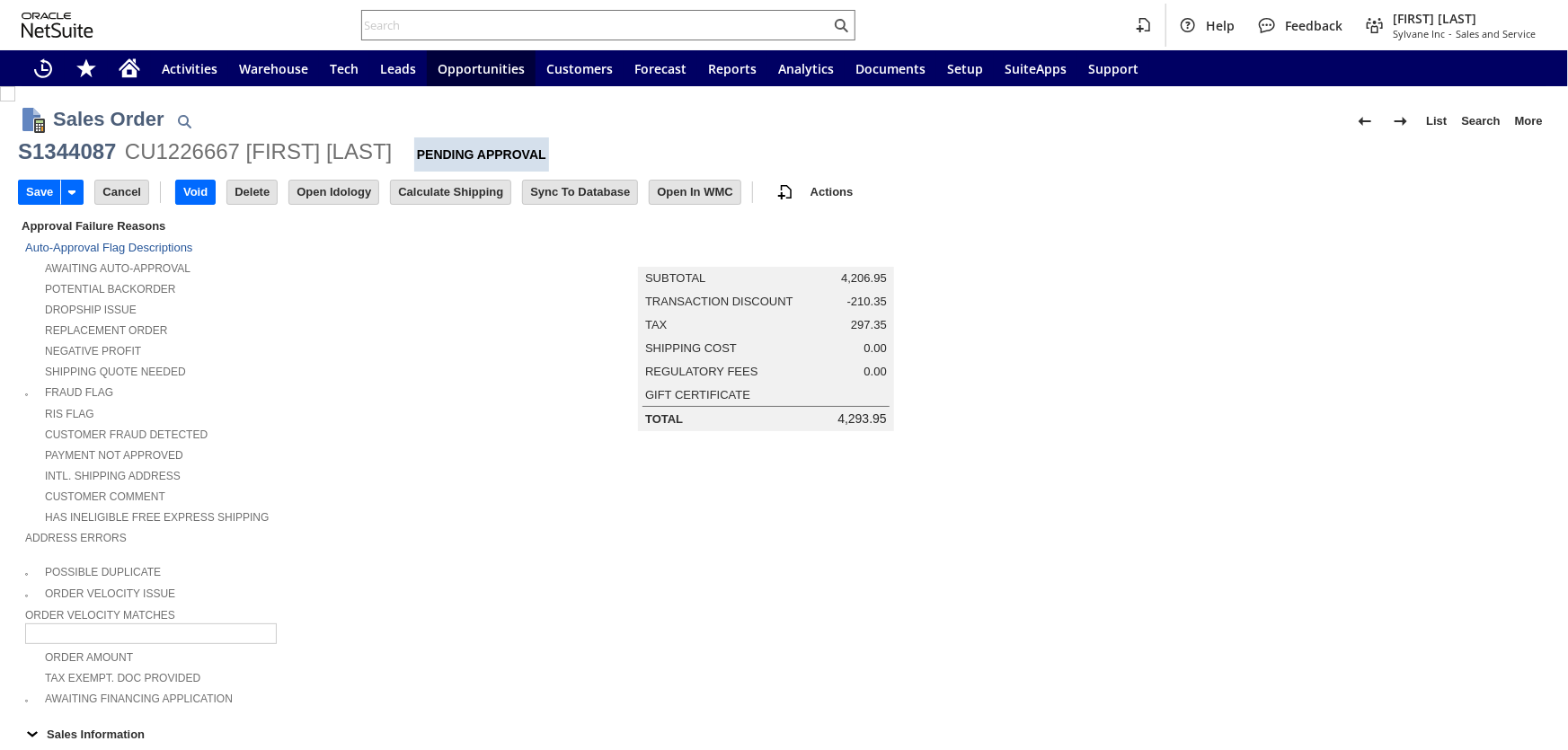 type on "Add" 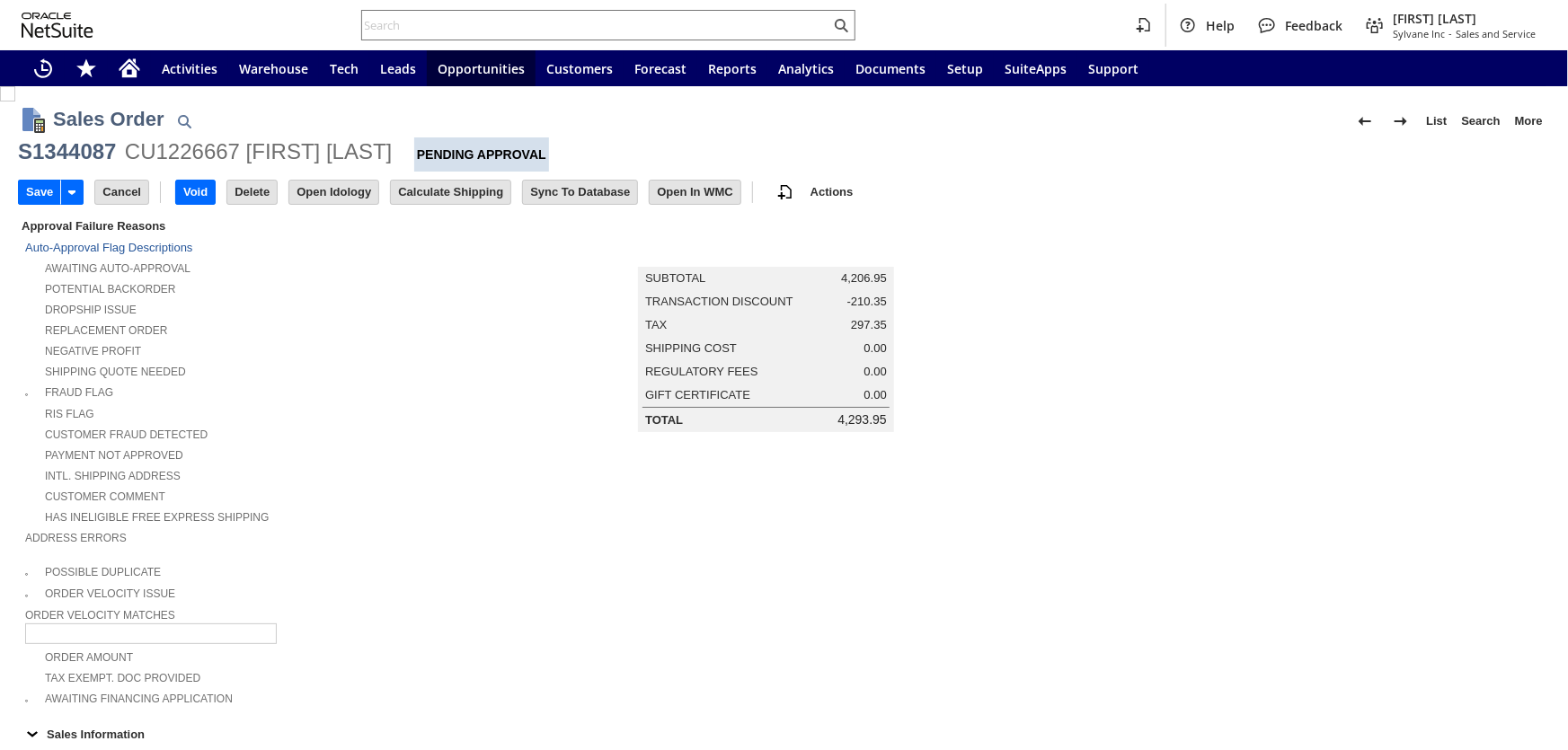 scroll, scrollTop: 470, scrollLeft: 0, axis: vertical 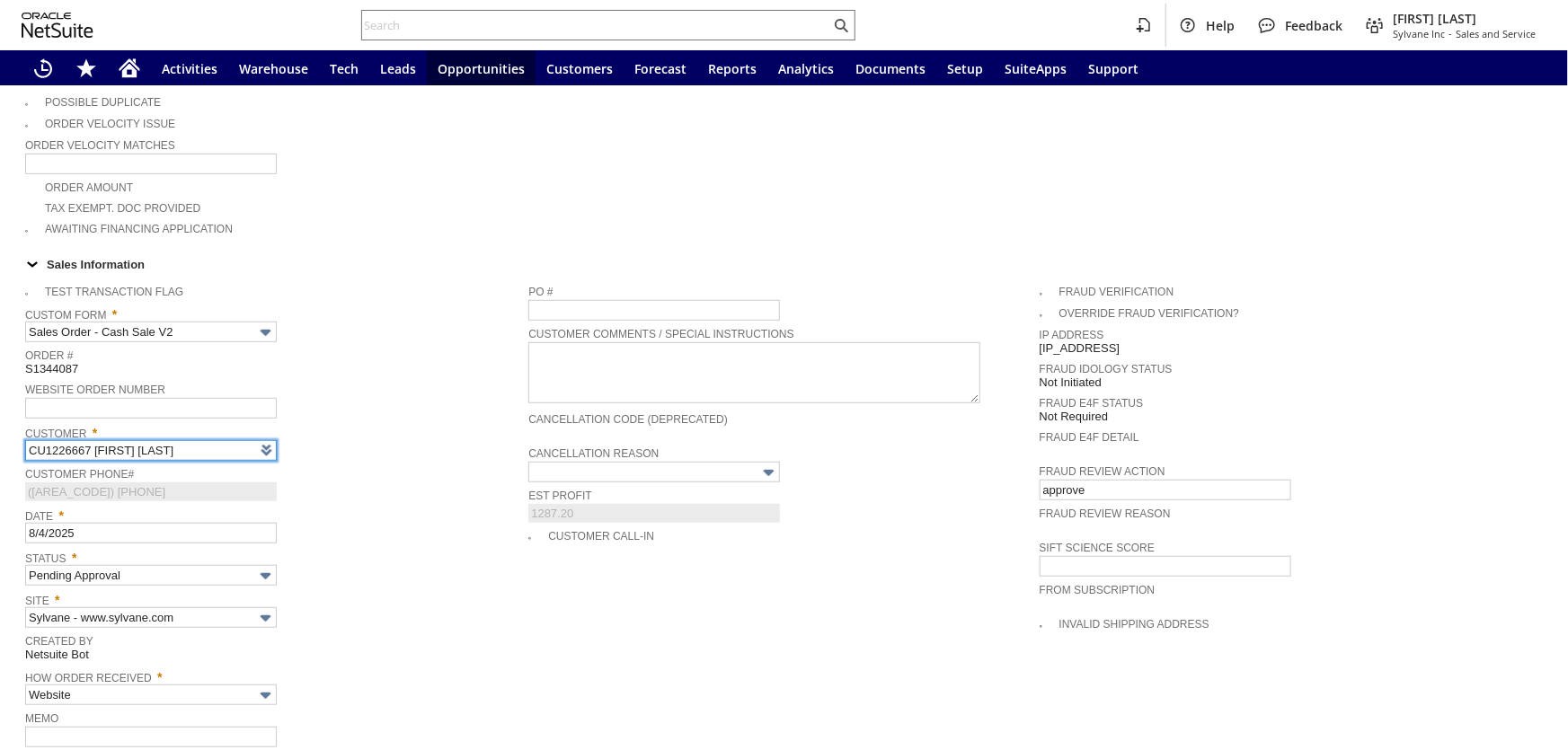 type on "Intelligent Recommendations¹⁰" 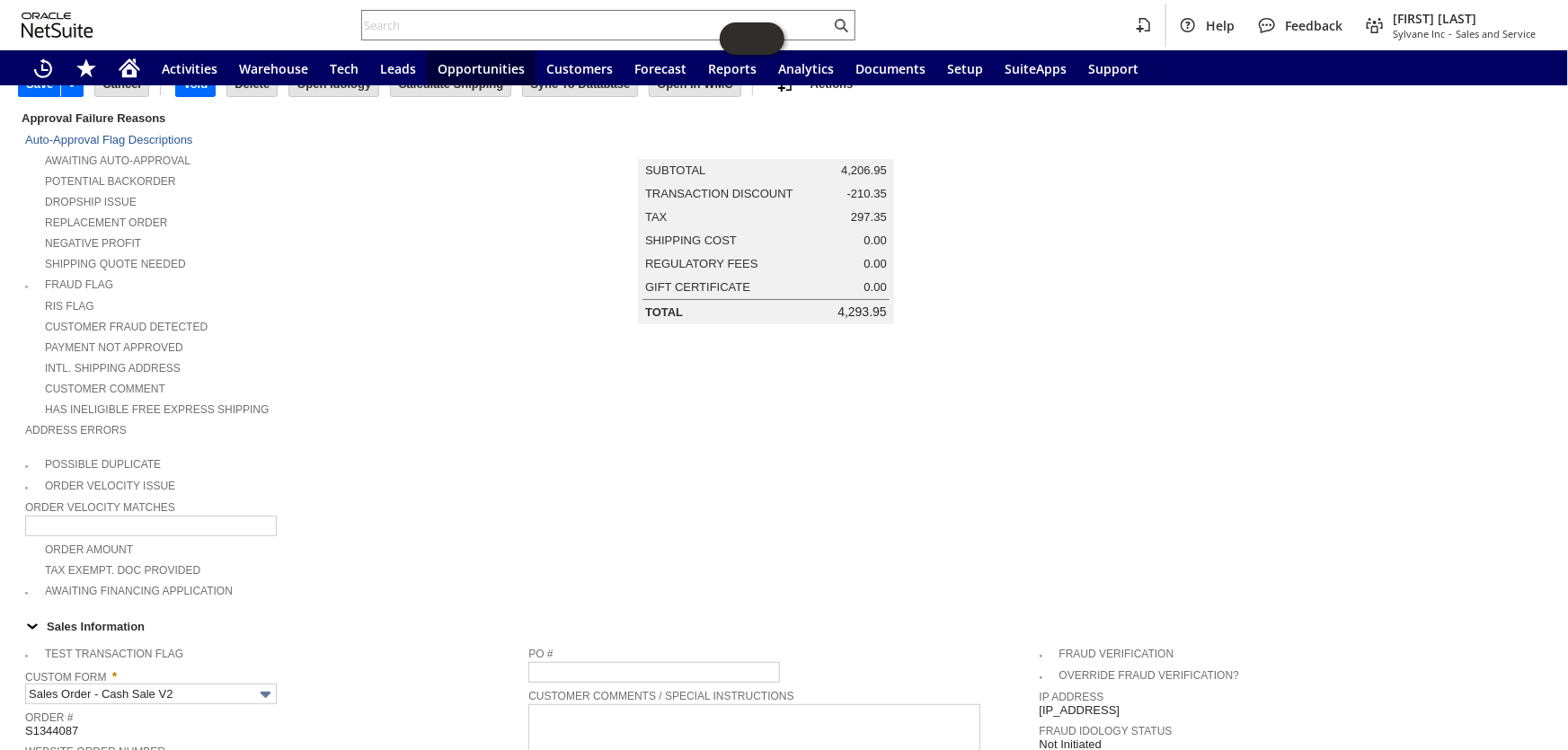 scroll, scrollTop: 0, scrollLeft: 0, axis: both 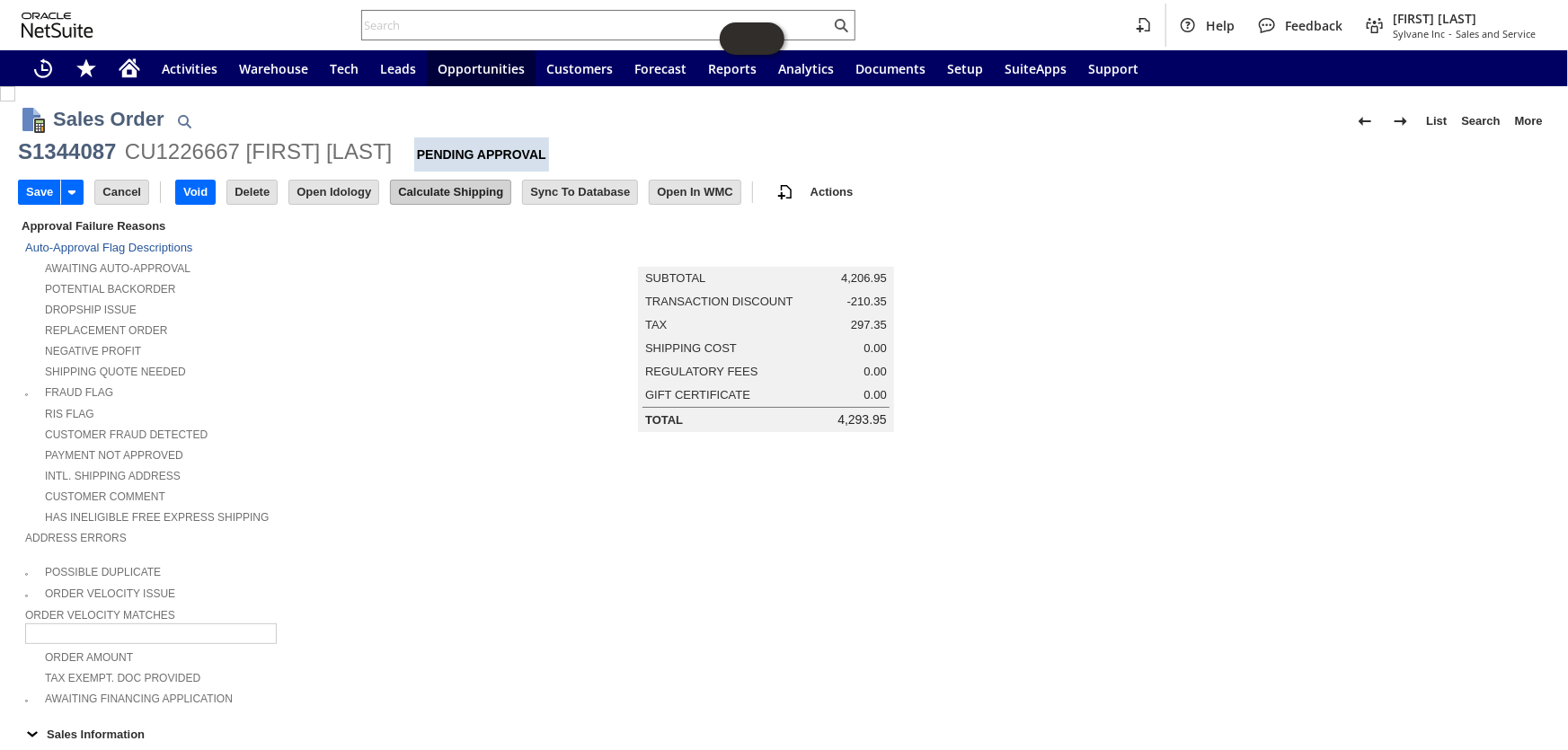click on "Calculate Shipping" at bounding box center (450, 192) 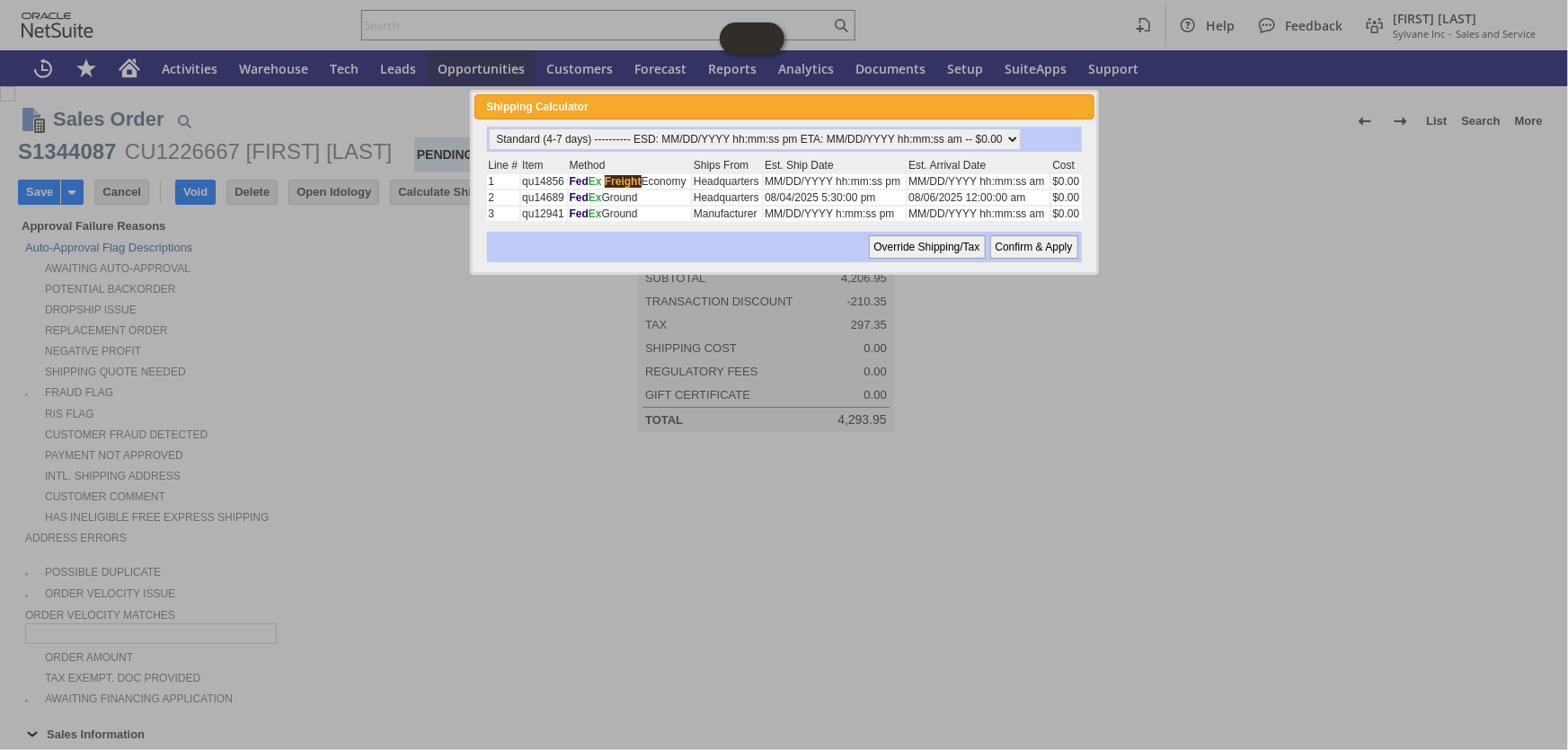 click on "Confirm & Apply" at bounding box center [1034, 247] 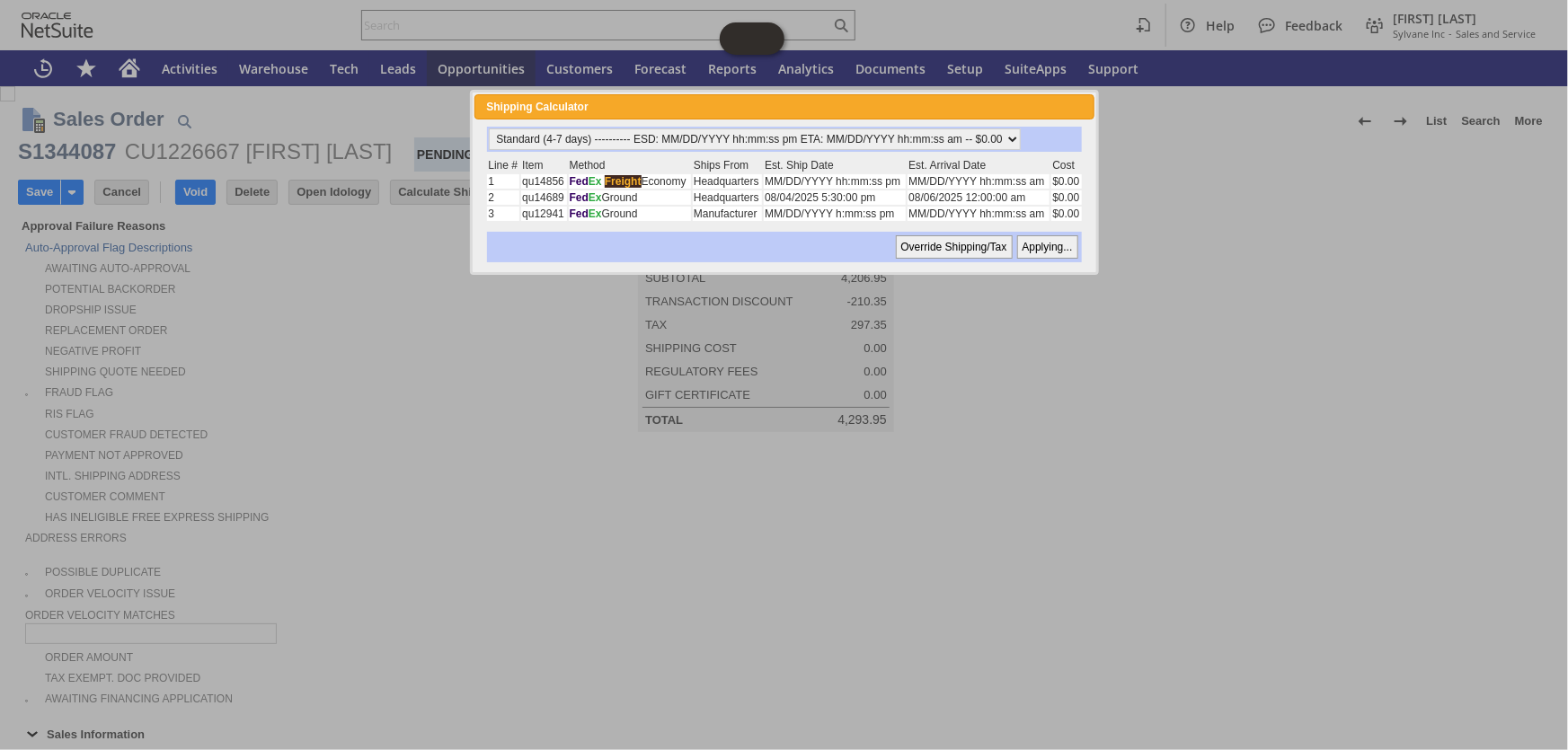 type on "Promo Code" 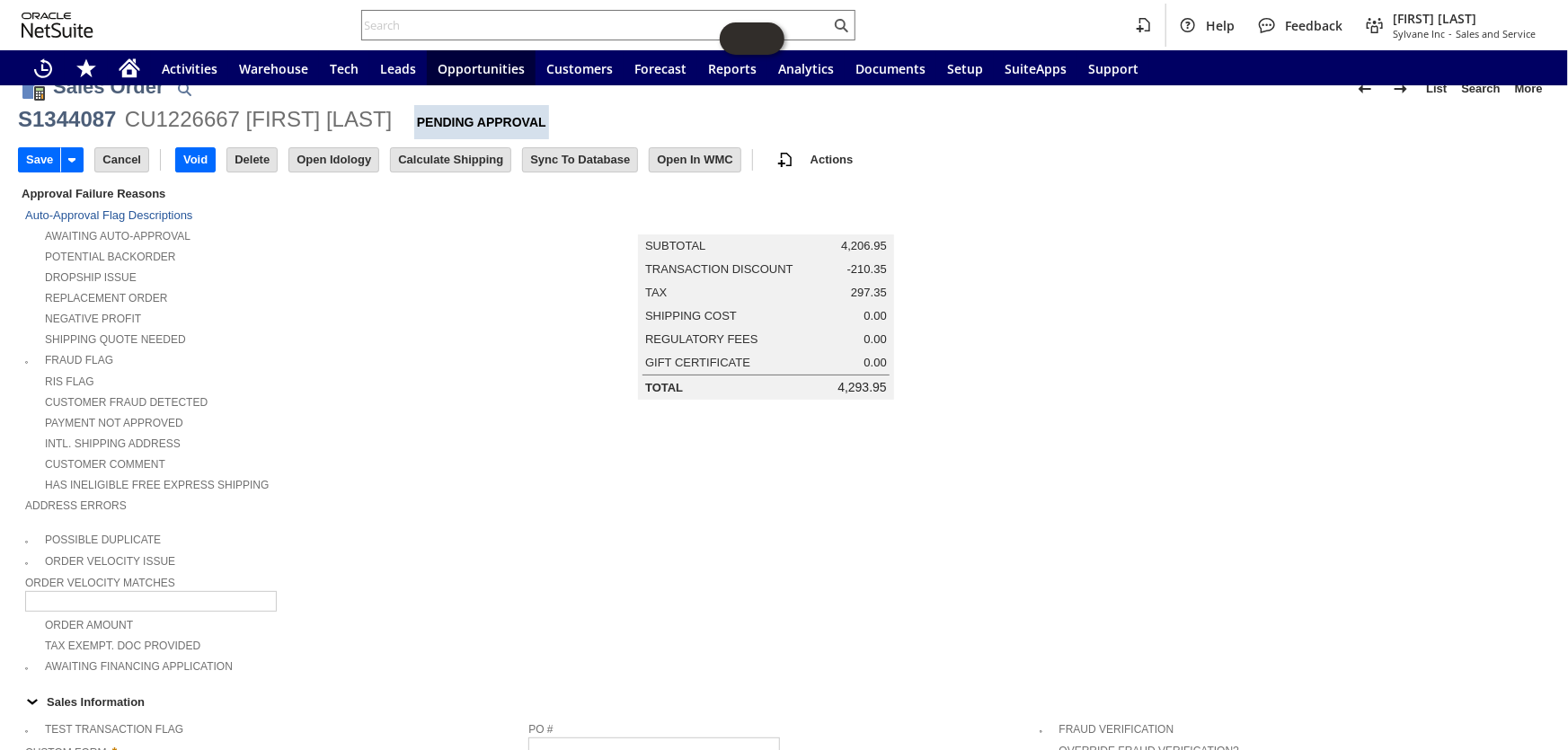 scroll, scrollTop: 0, scrollLeft: 0, axis: both 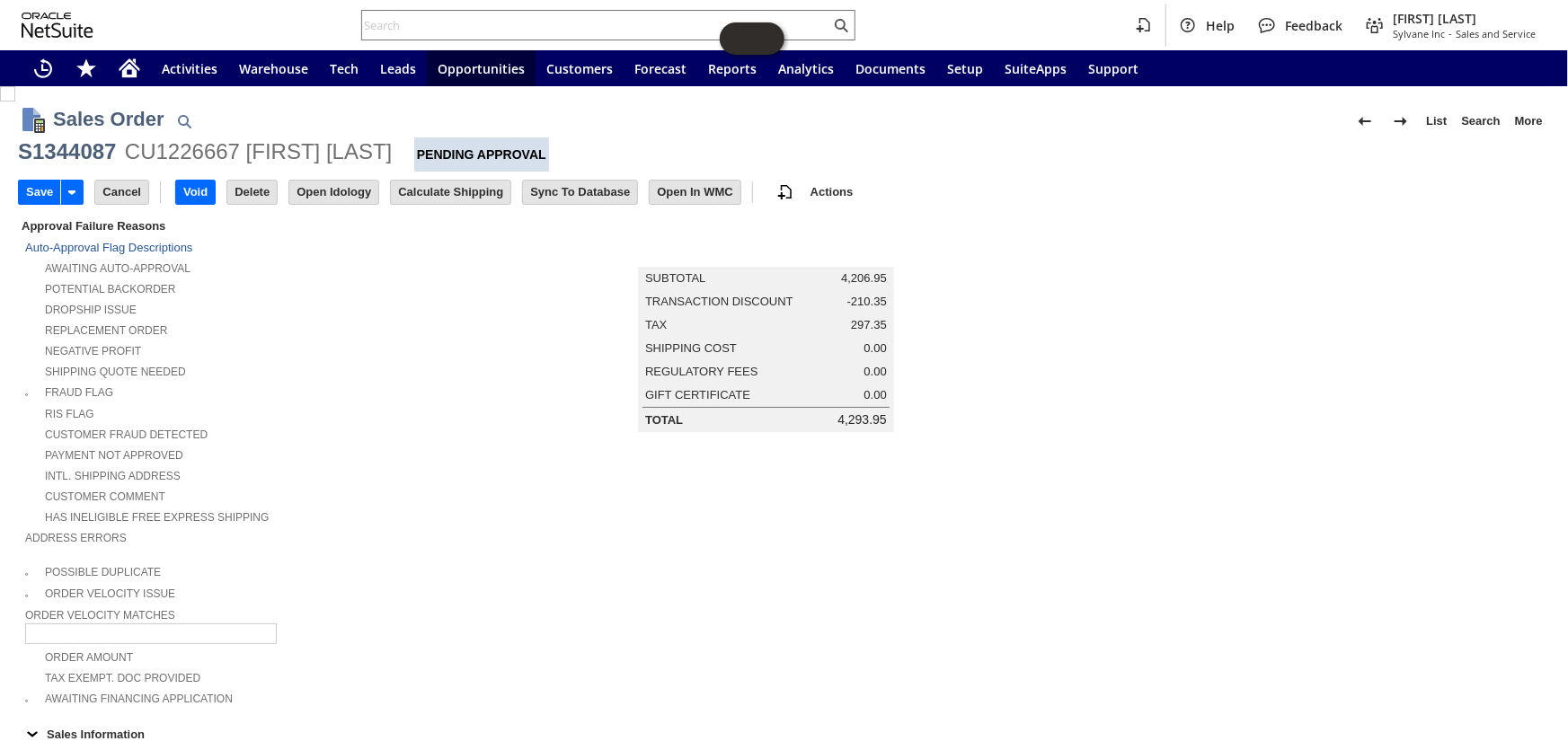 click on "Sales Order
List
Search
More
Add To Shortcuts
S1344087
CU1226667 Jon Parrott
Pending Approval
Go
Save
Save
Save & New
Save & Print" at bounding box center [784, 1112] 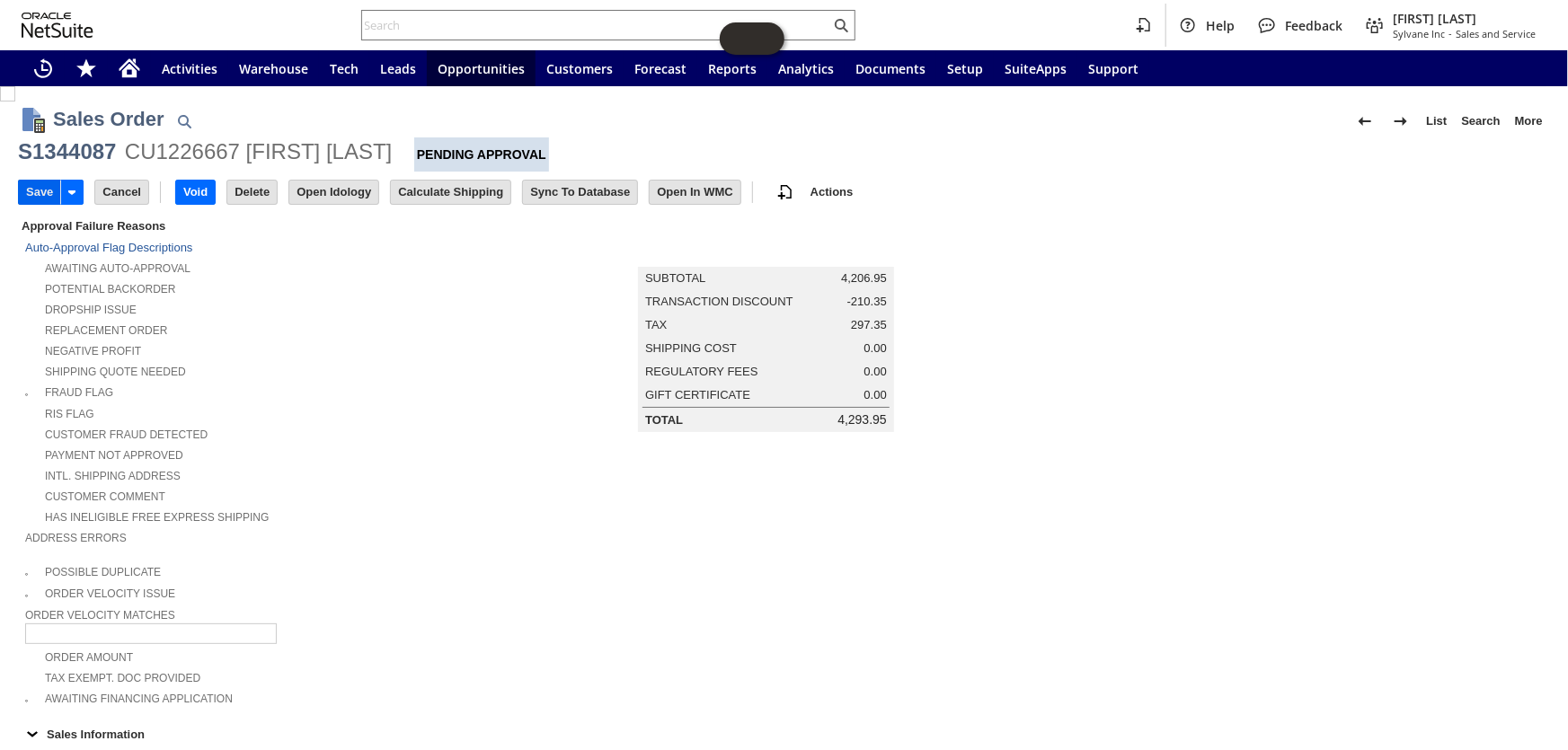 click on "Save" at bounding box center [40, 192] 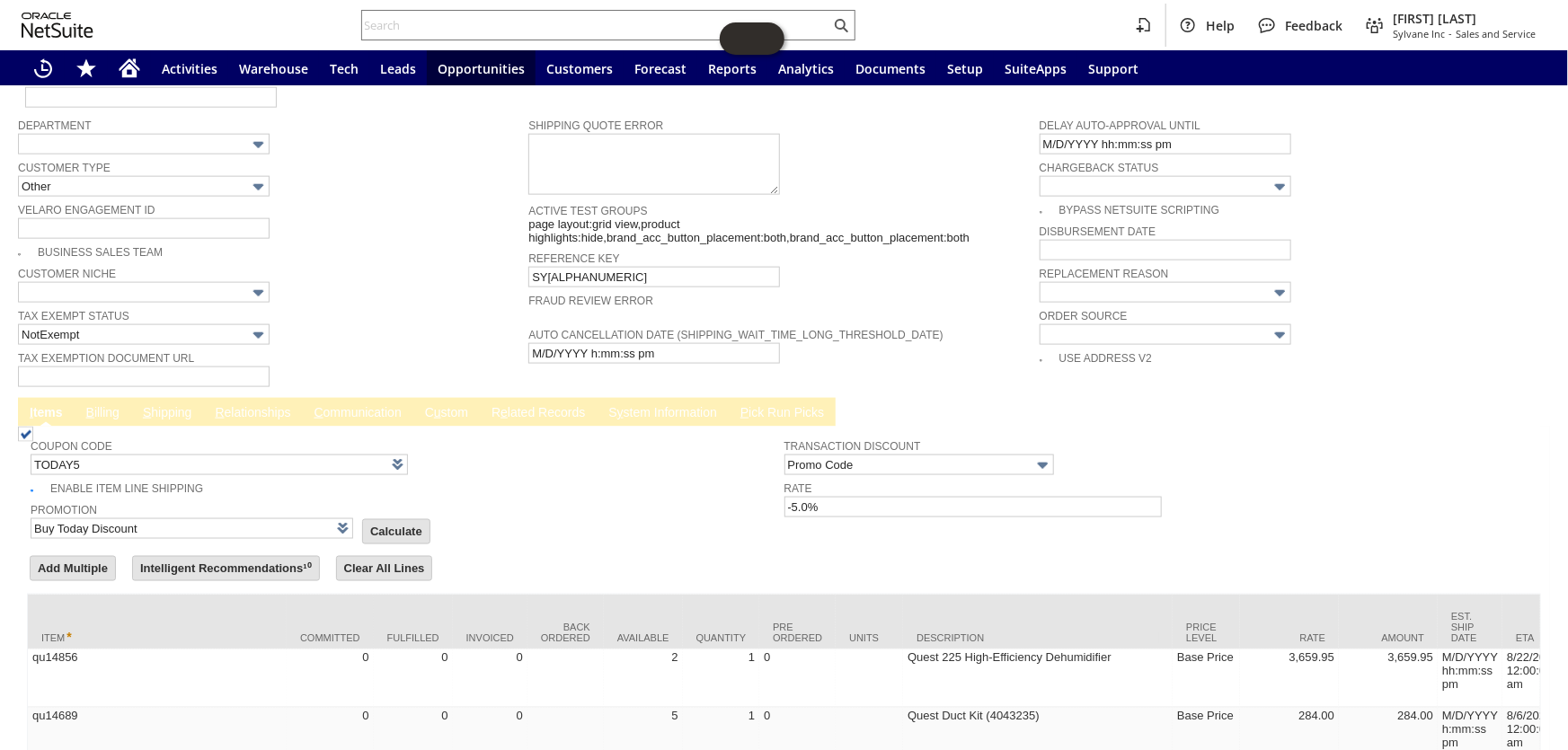 scroll, scrollTop: 1351, scrollLeft: 0, axis: vertical 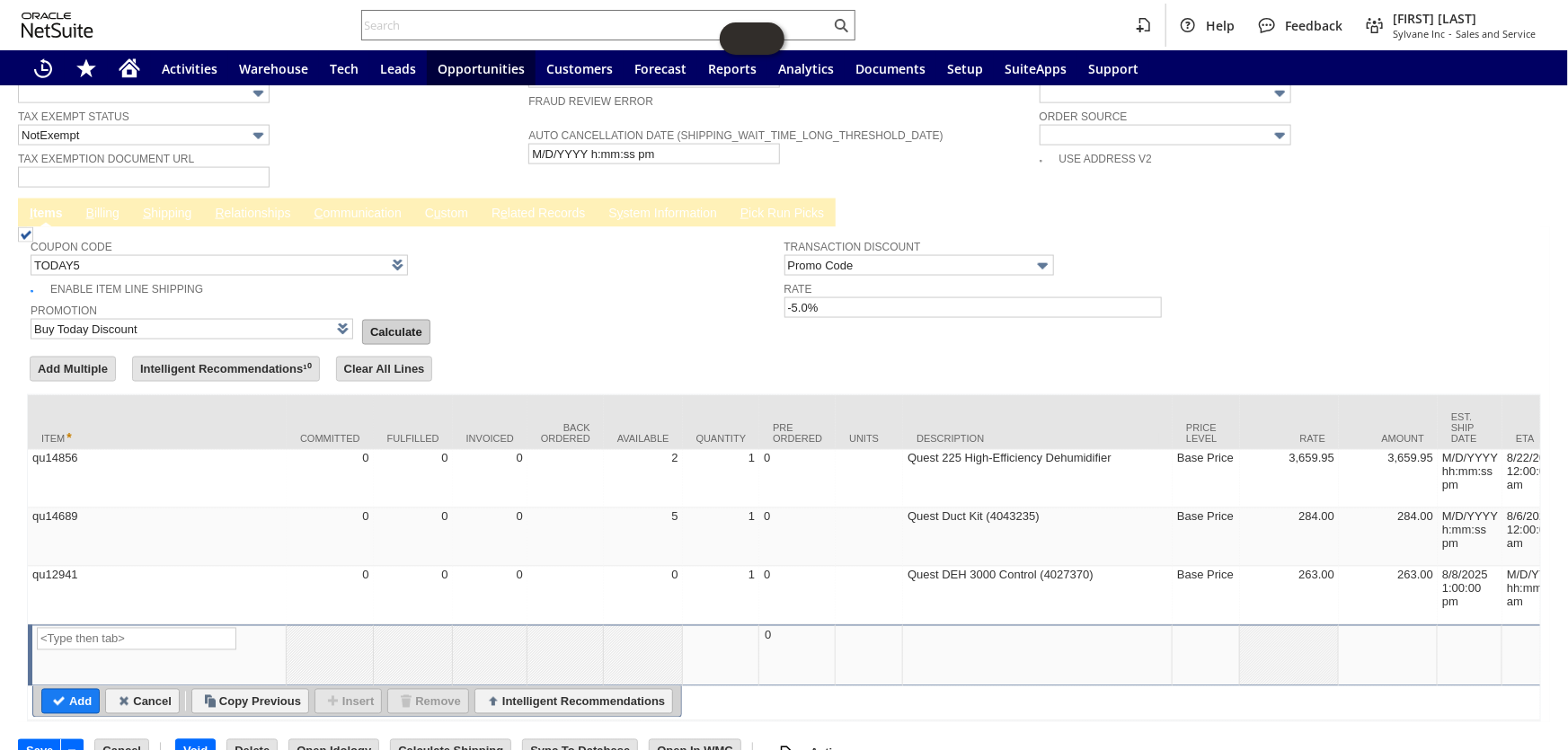 click on "Calculate" at bounding box center (396, 332) 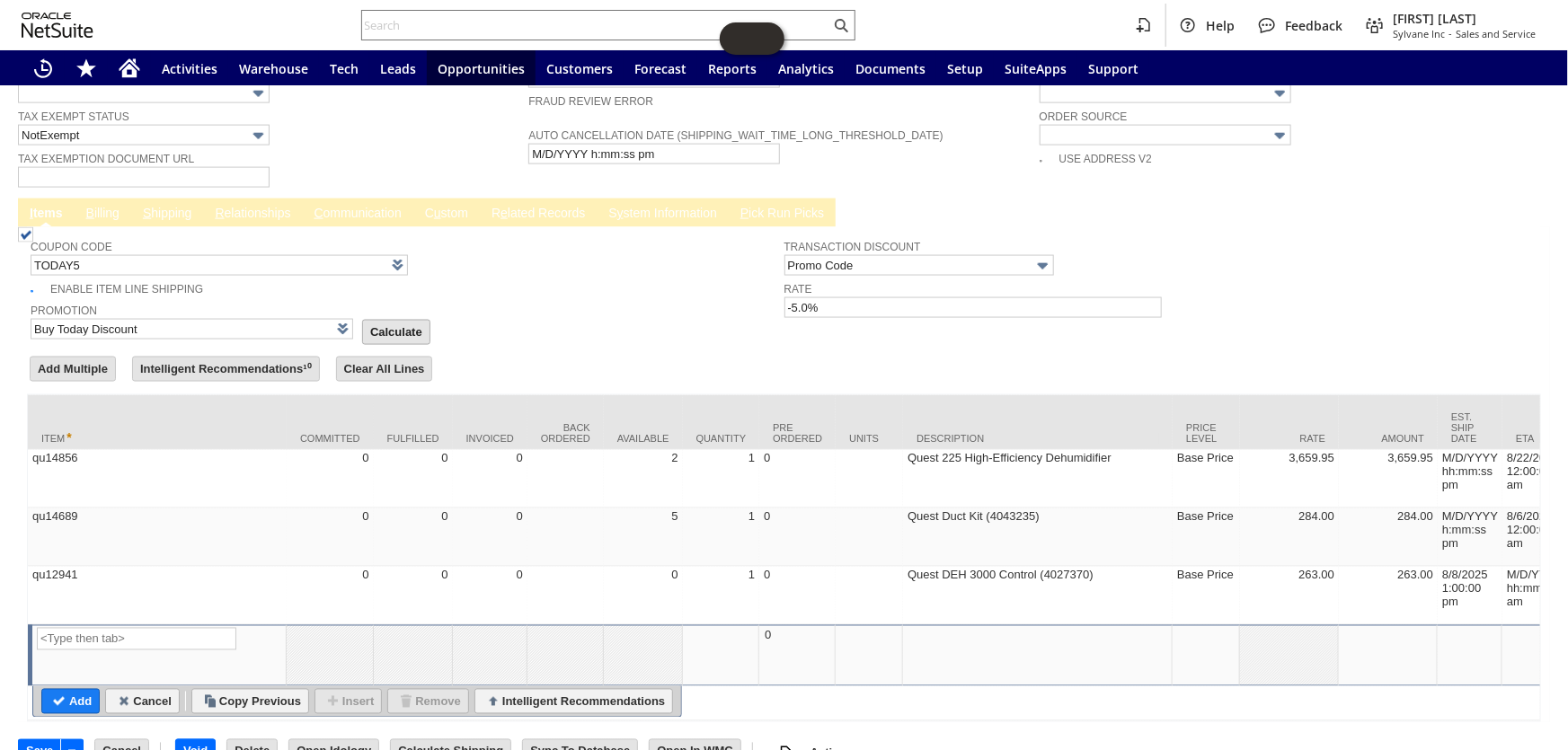 type on "Promo Code" 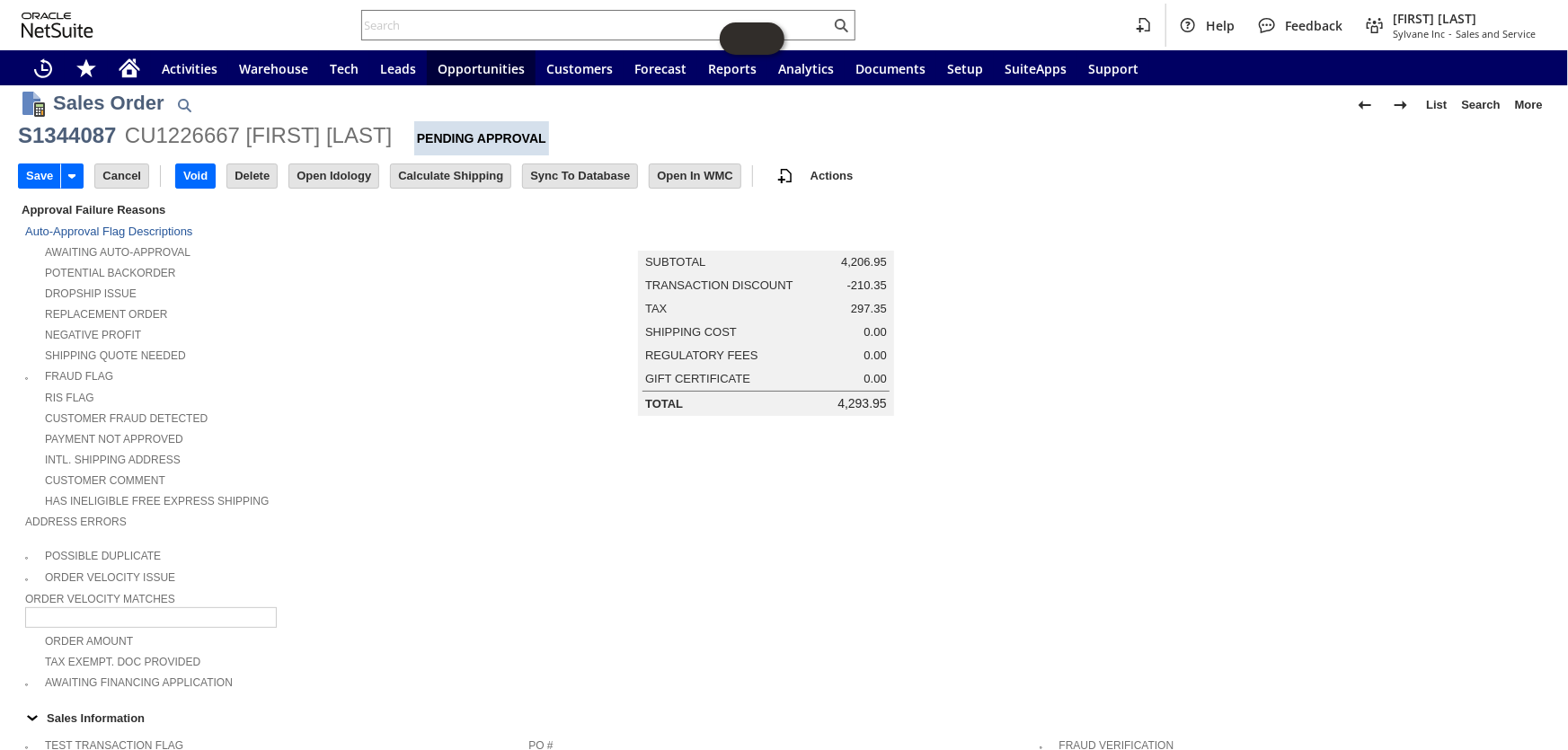 scroll, scrollTop: 0, scrollLeft: 0, axis: both 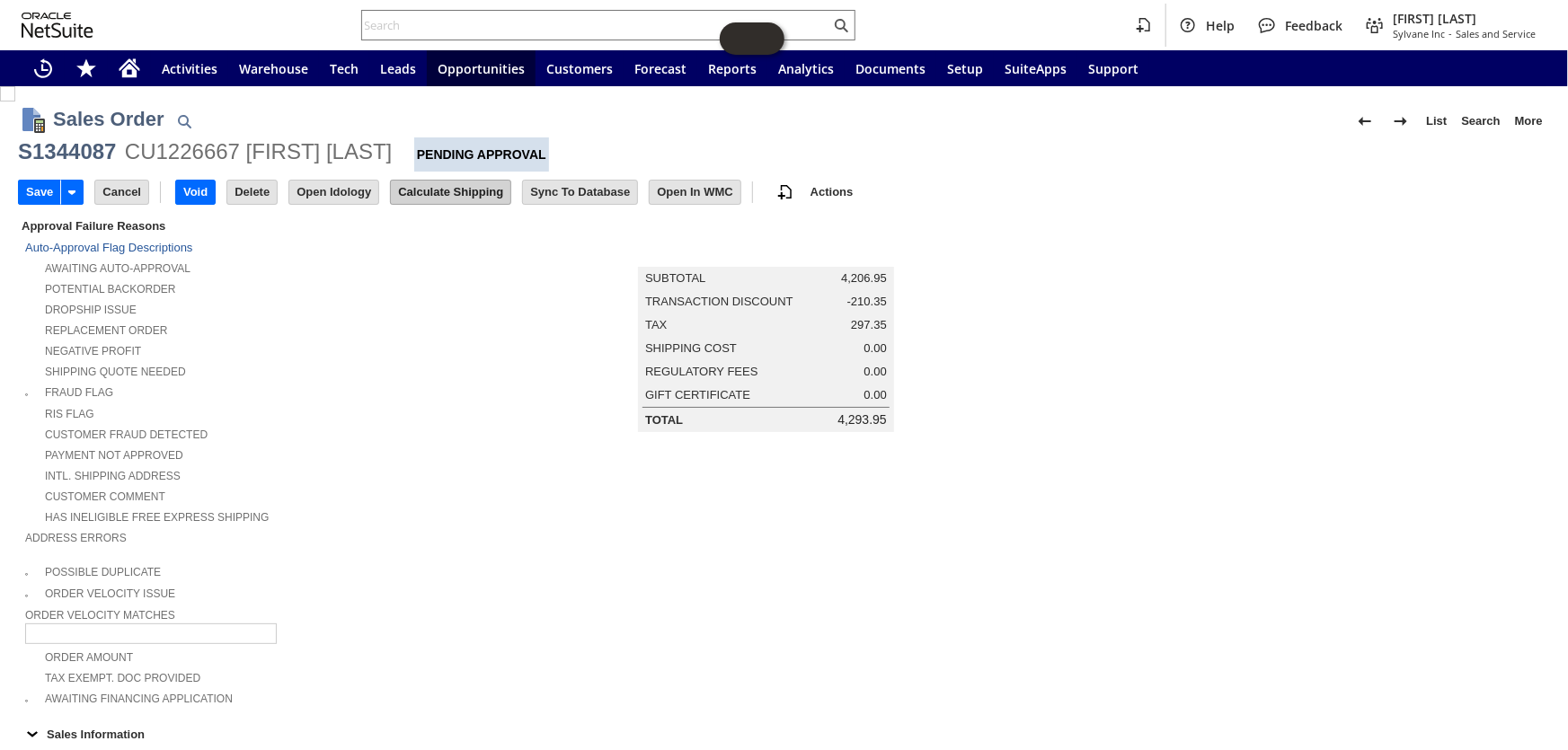 click on "Calculate Shipping" at bounding box center (450, 192) 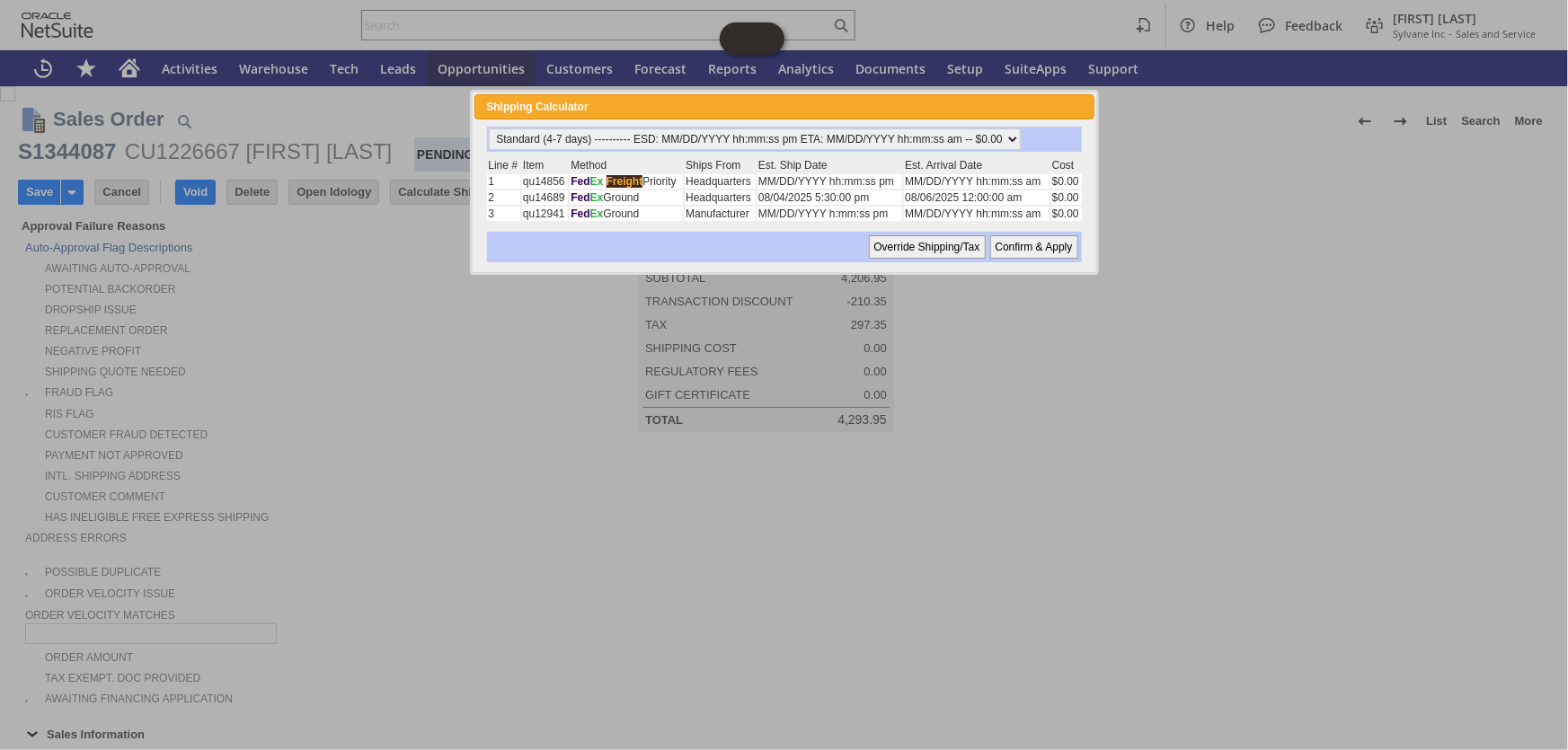click on "Confirm & Apply" at bounding box center [1034, 247] 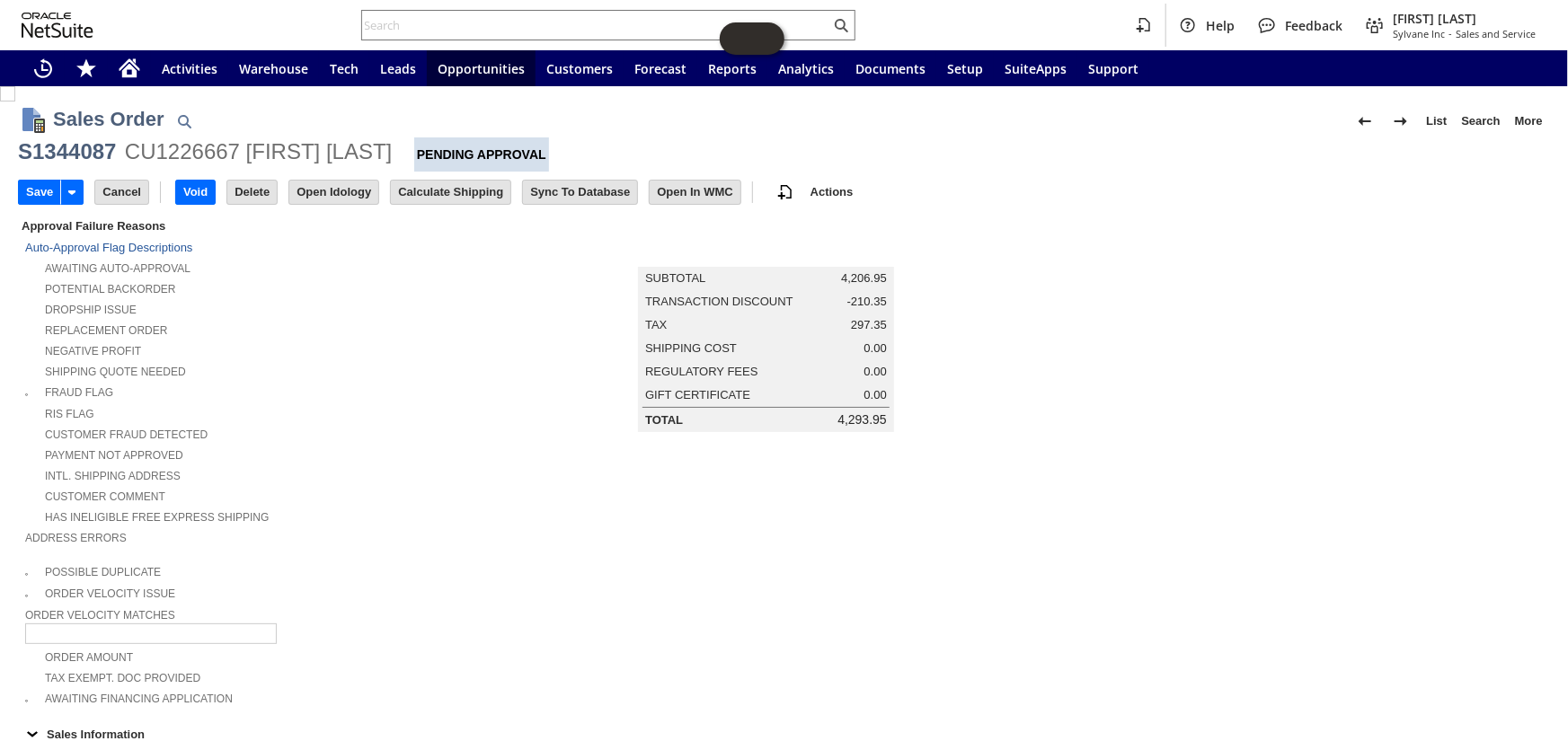 type on "Promo Code" 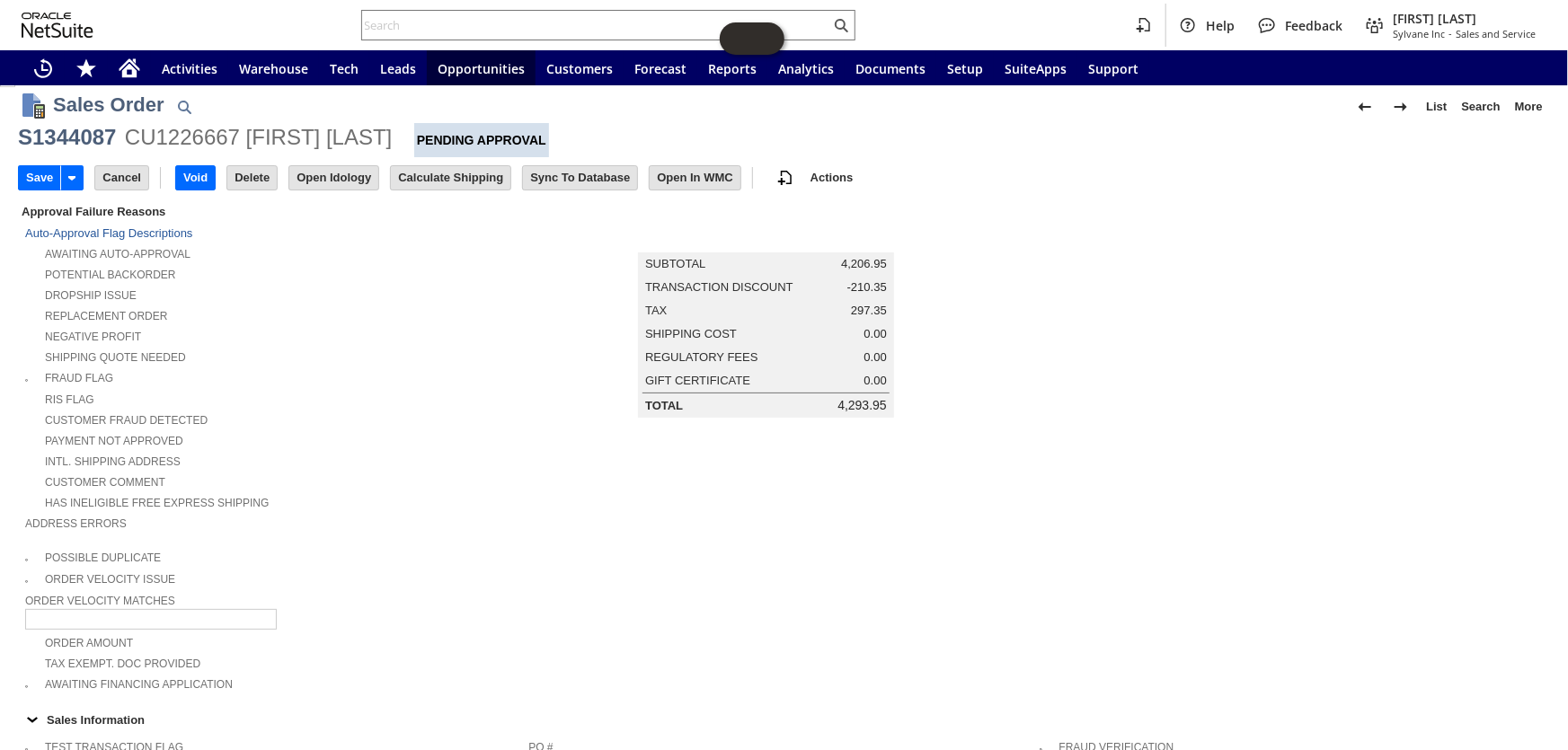 scroll, scrollTop: 0, scrollLeft: 0, axis: both 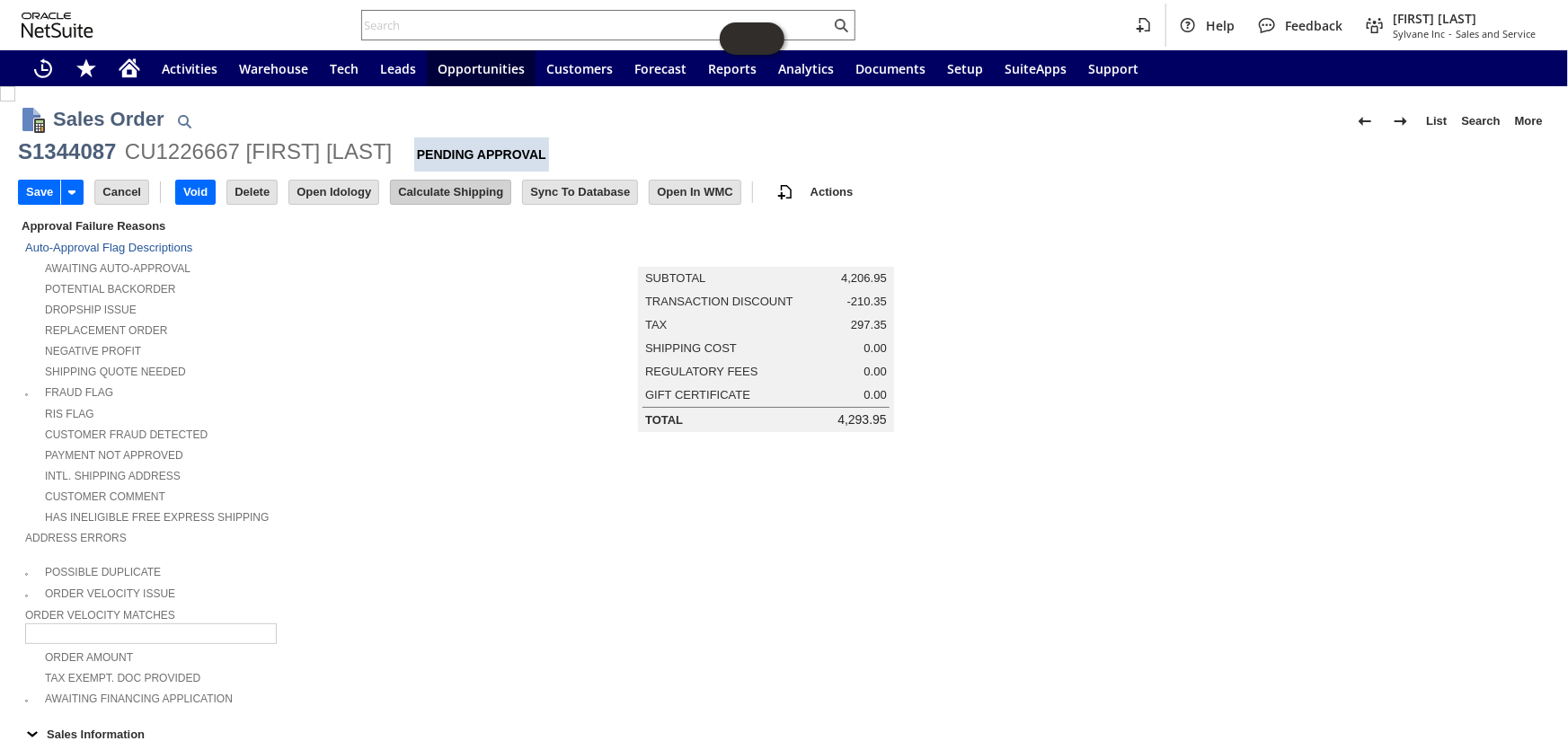 click on "Calculate Shipping" at bounding box center [450, 192] 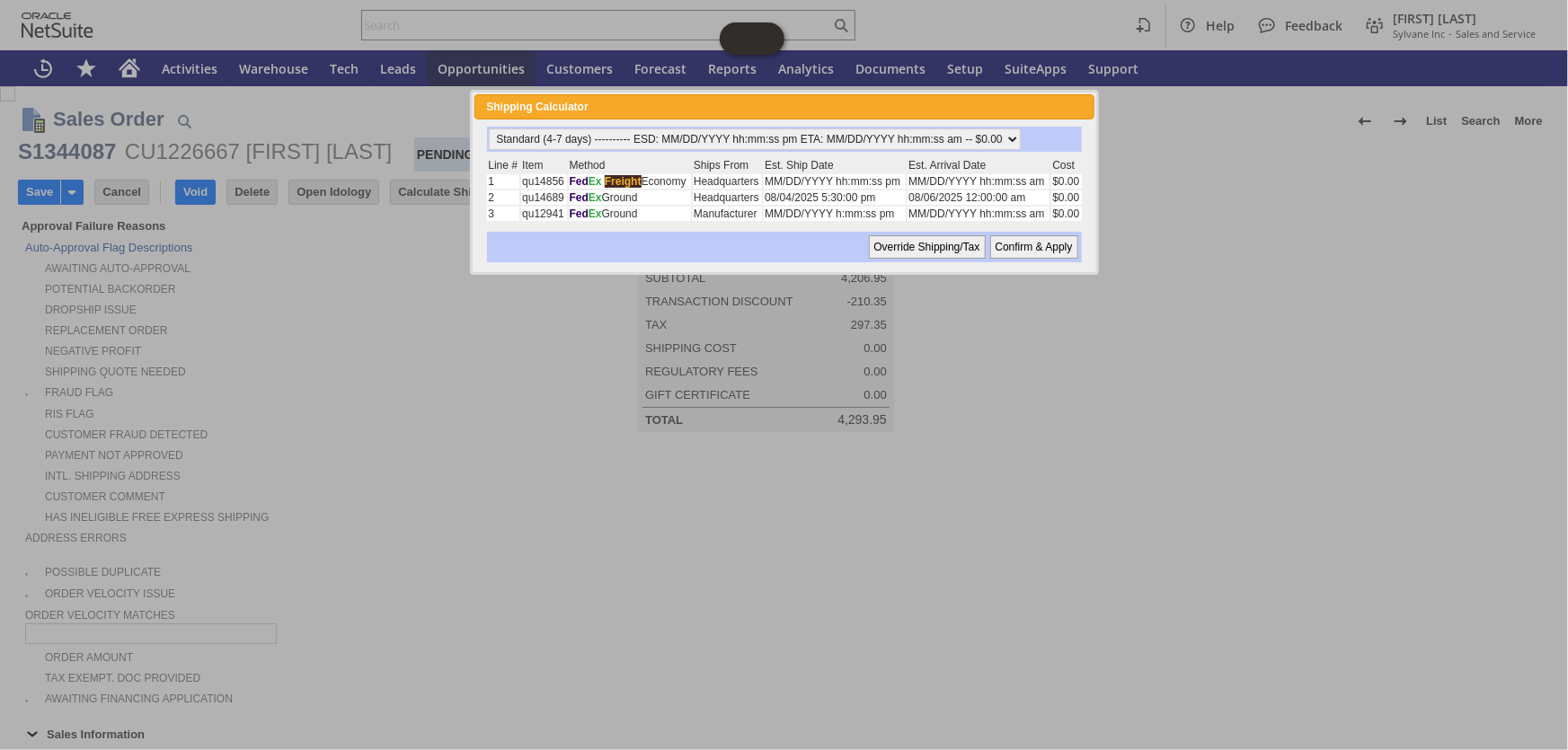 click on "Confirm & Apply" at bounding box center (1034, 247) 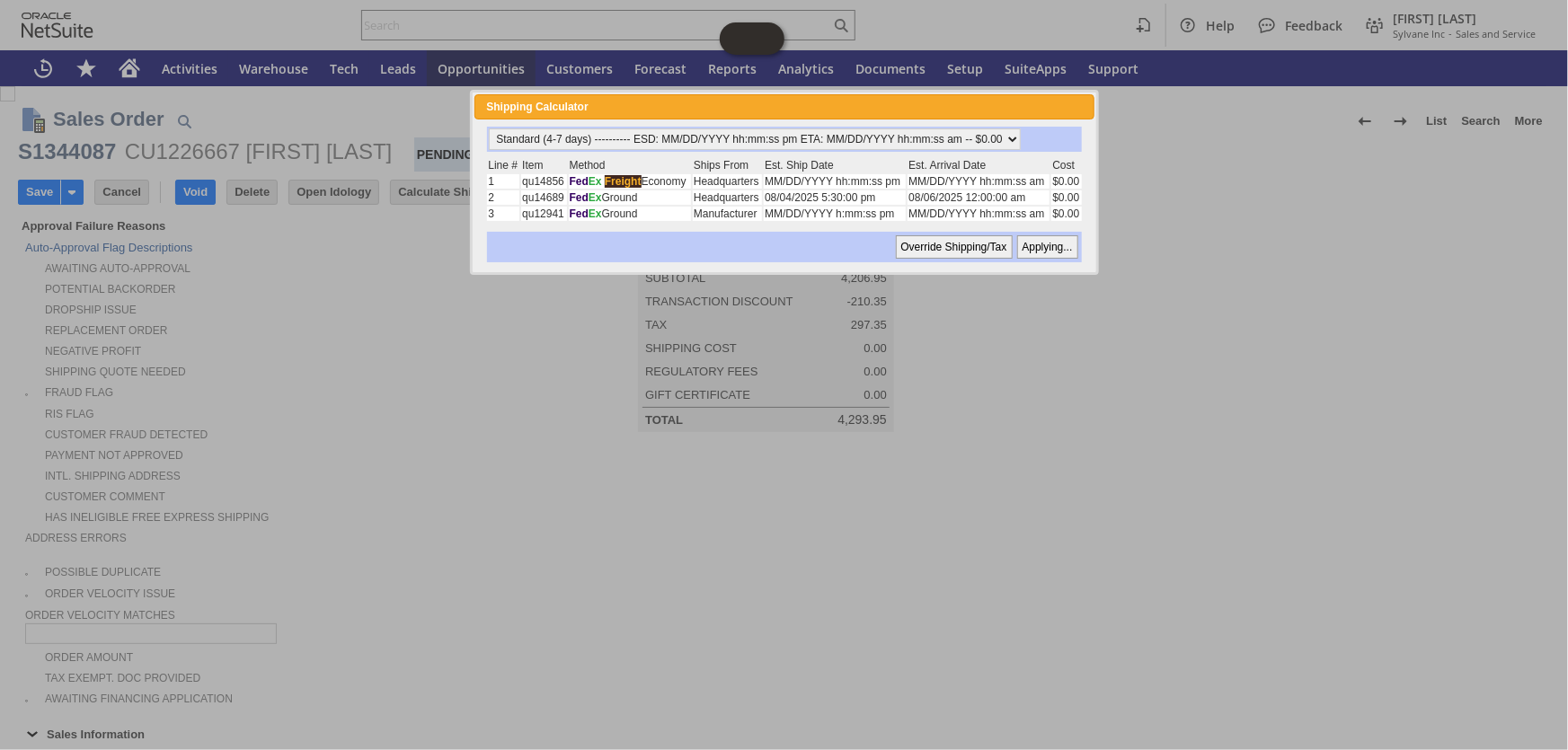 type on "Promo Code" 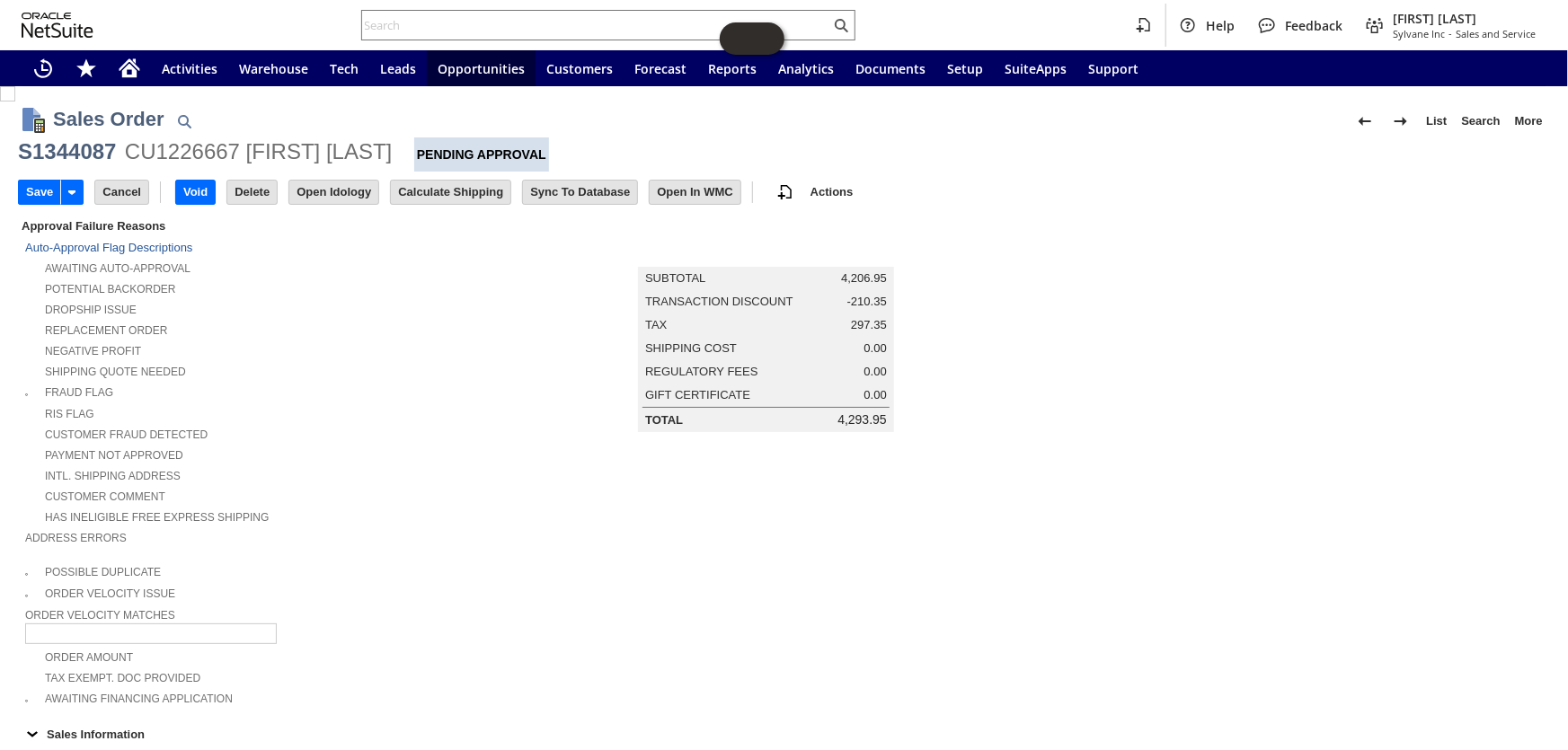 scroll, scrollTop: 0, scrollLeft: 0, axis: both 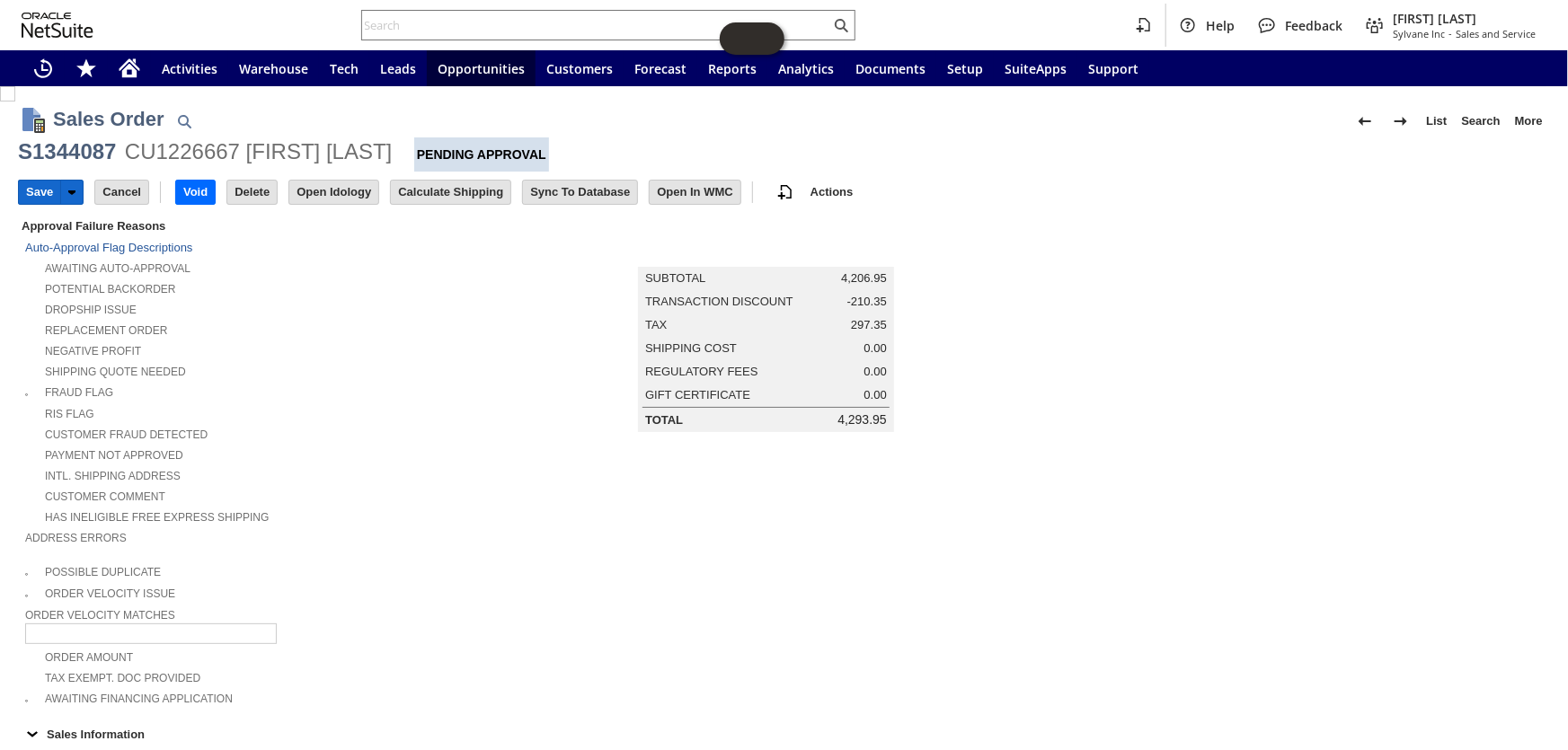 drag, startPoint x: 33, startPoint y: 189, endPoint x: 911, endPoint y: 79, distance: 884.8638 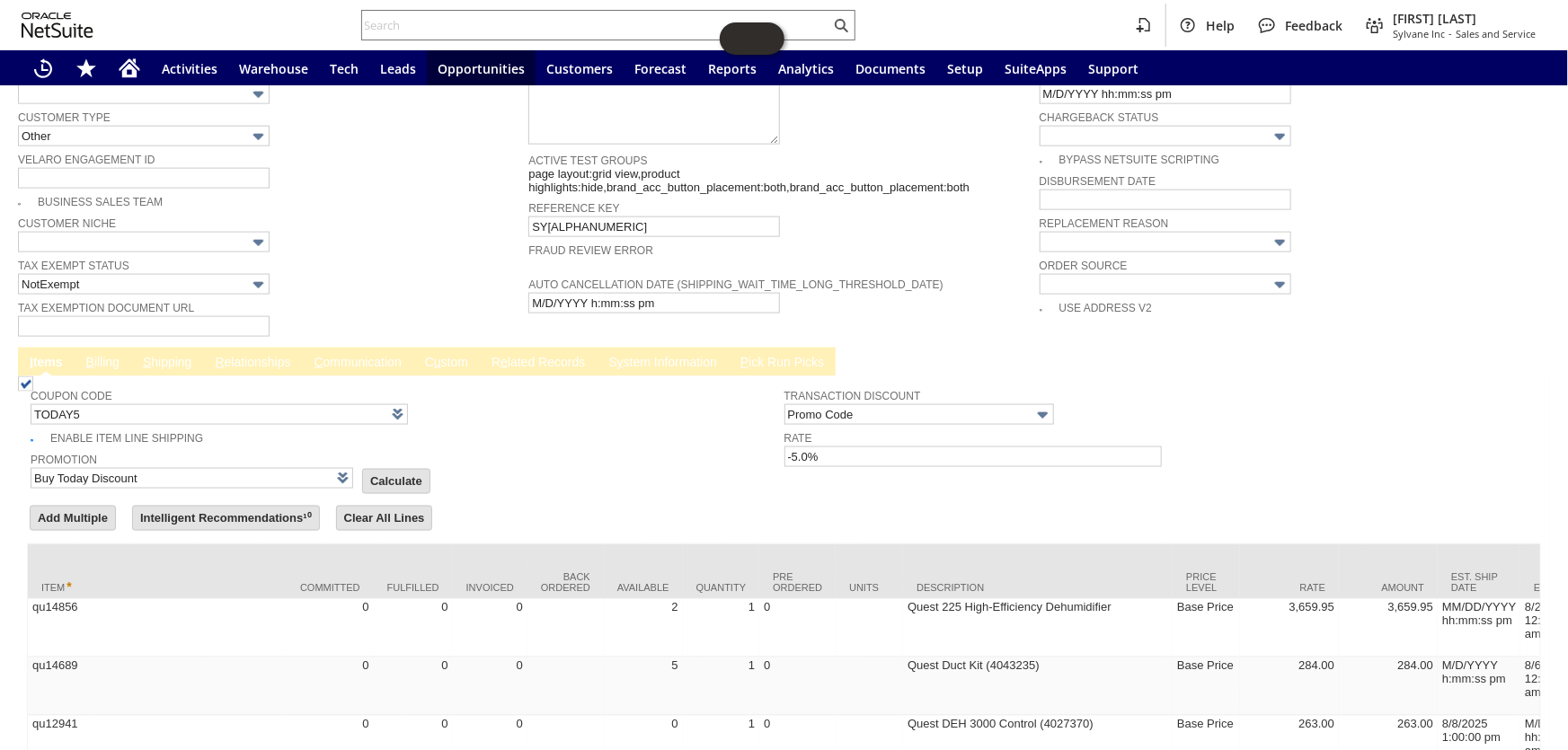 scroll, scrollTop: 1351, scrollLeft: 0, axis: vertical 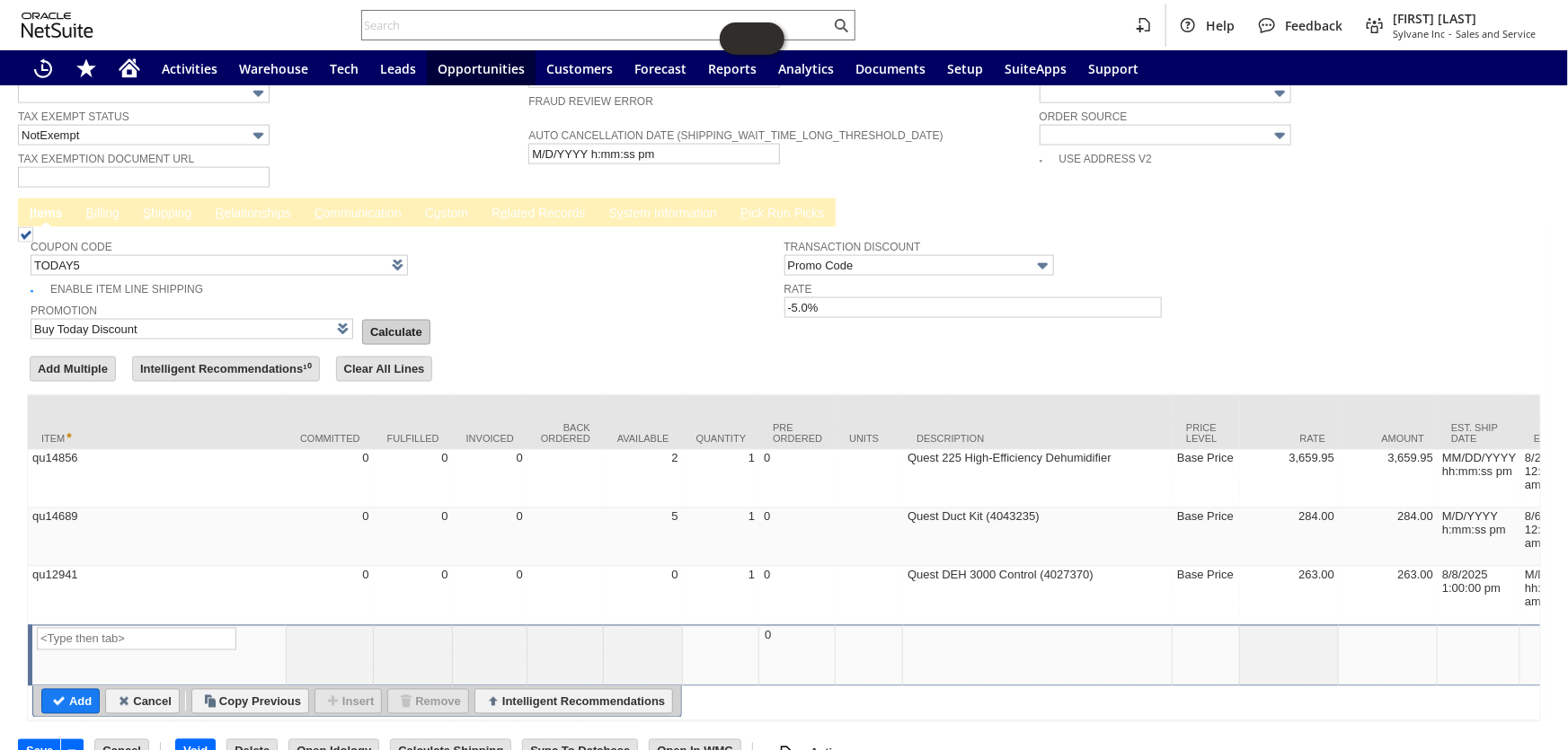 click on "Calculate" at bounding box center (396, 332) 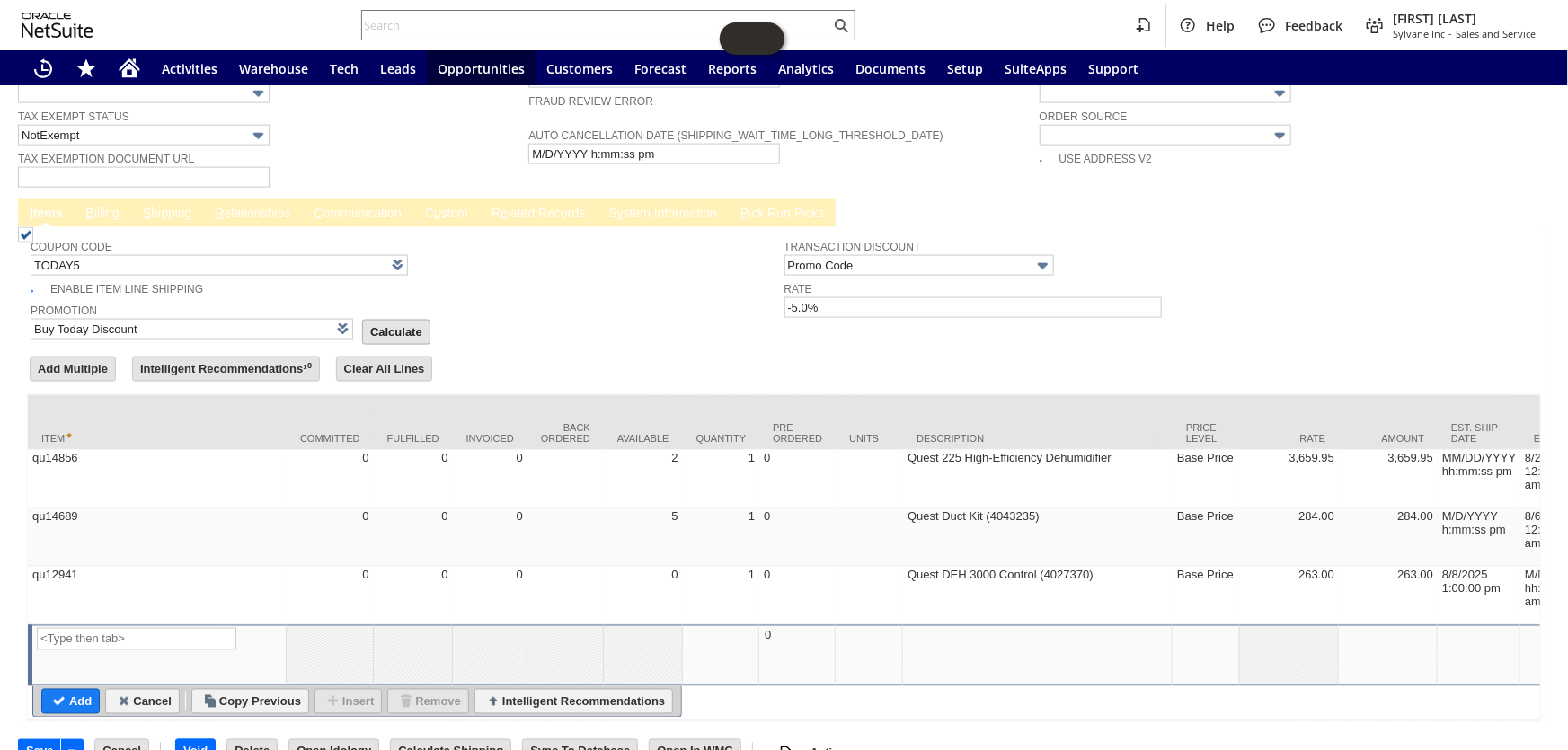 type on "Promo Code" 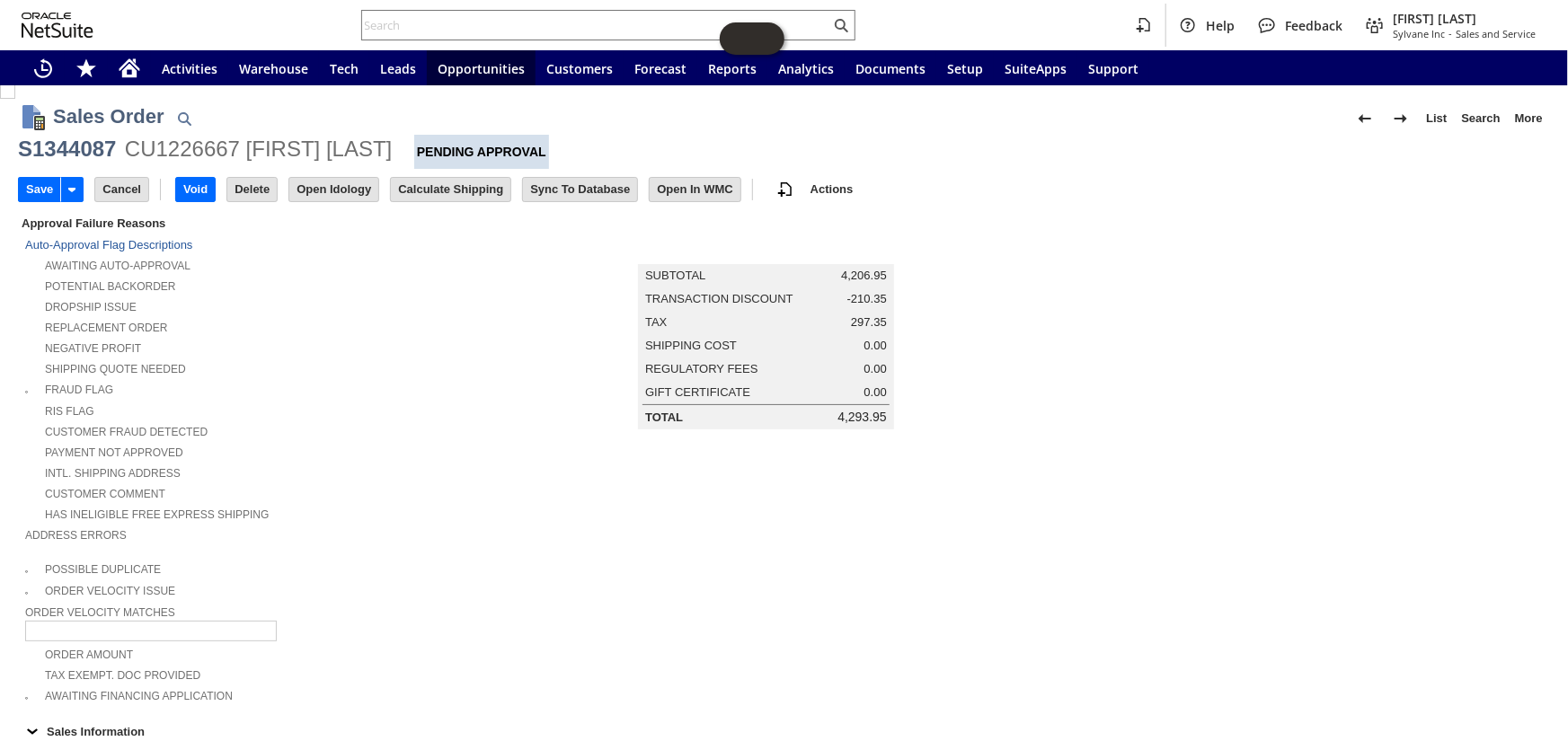 scroll, scrollTop: 0, scrollLeft: 0, axis: both 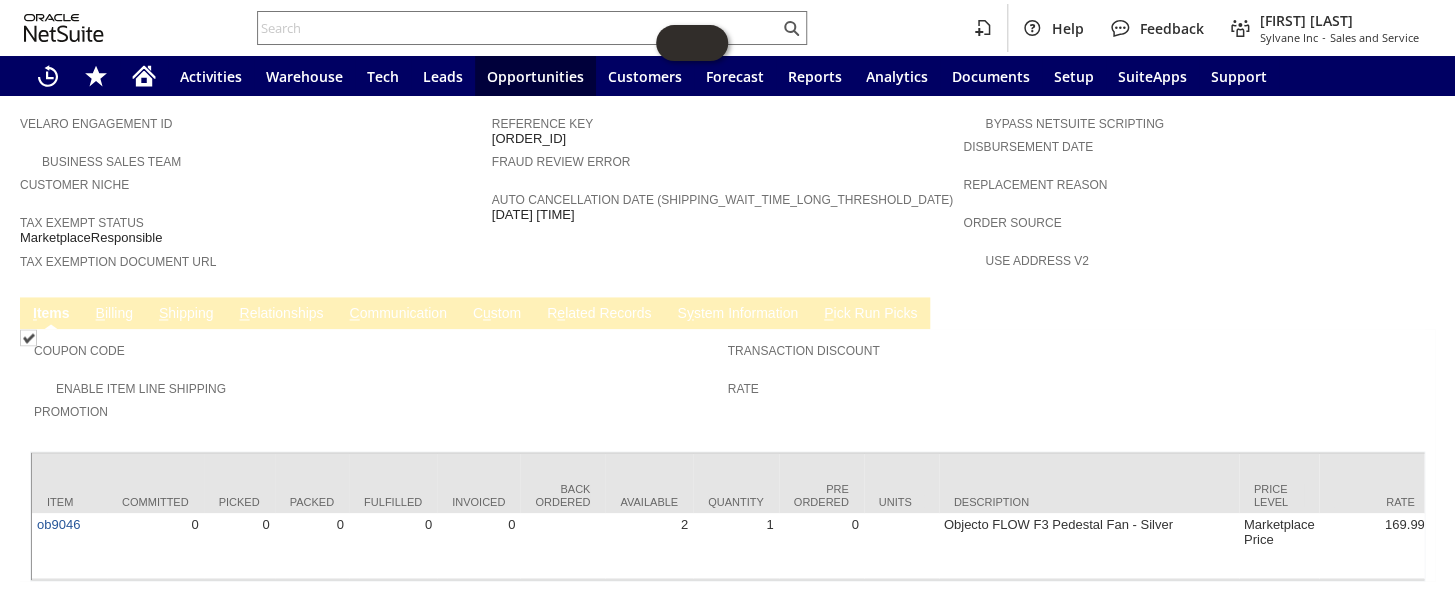 click on "C ommunication" at bounding box center (398, 314) 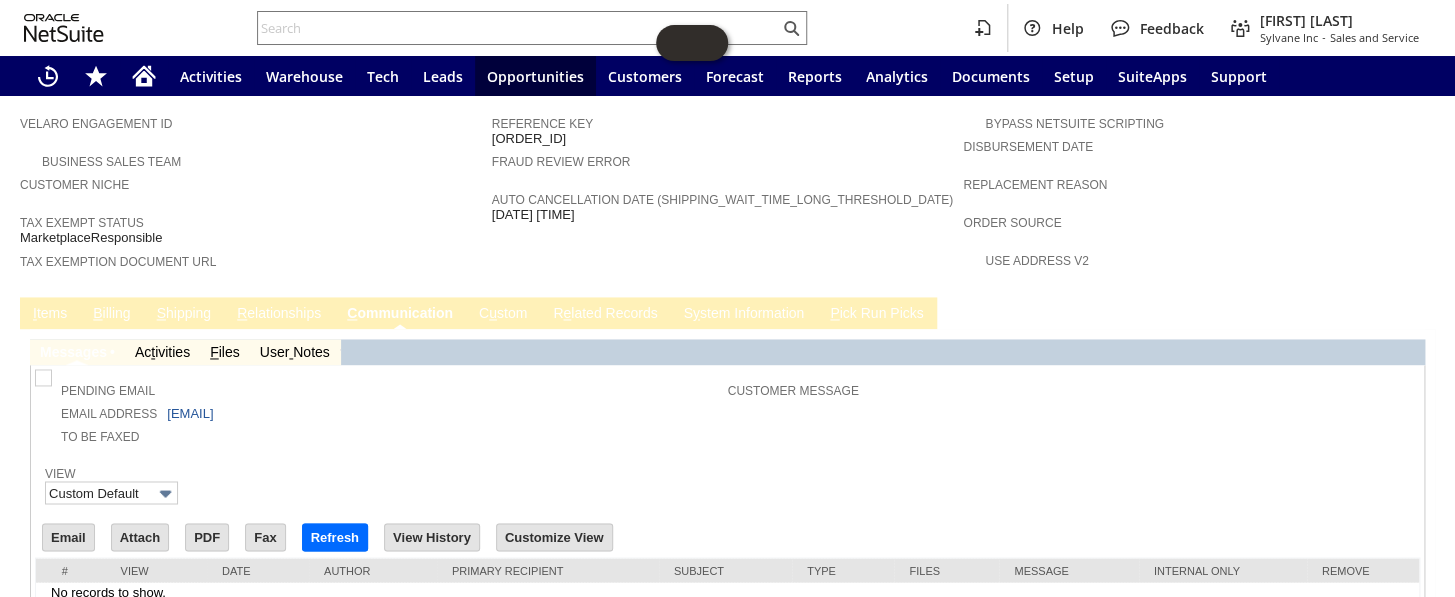 scroll, scrollTop: 0, scrollLeft: 0, axis: both 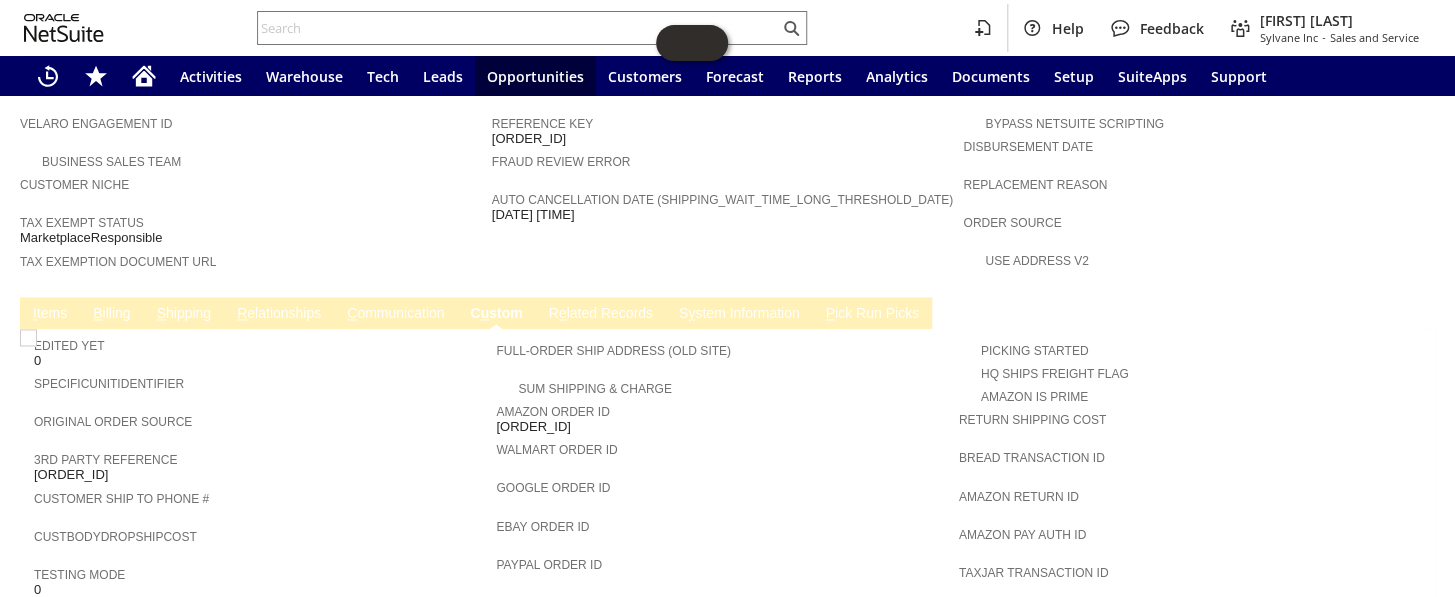drag, startPoint x: 625, startPoint y: 351, endPoint x: 494, endPoint y: 358, distance: 131.18689 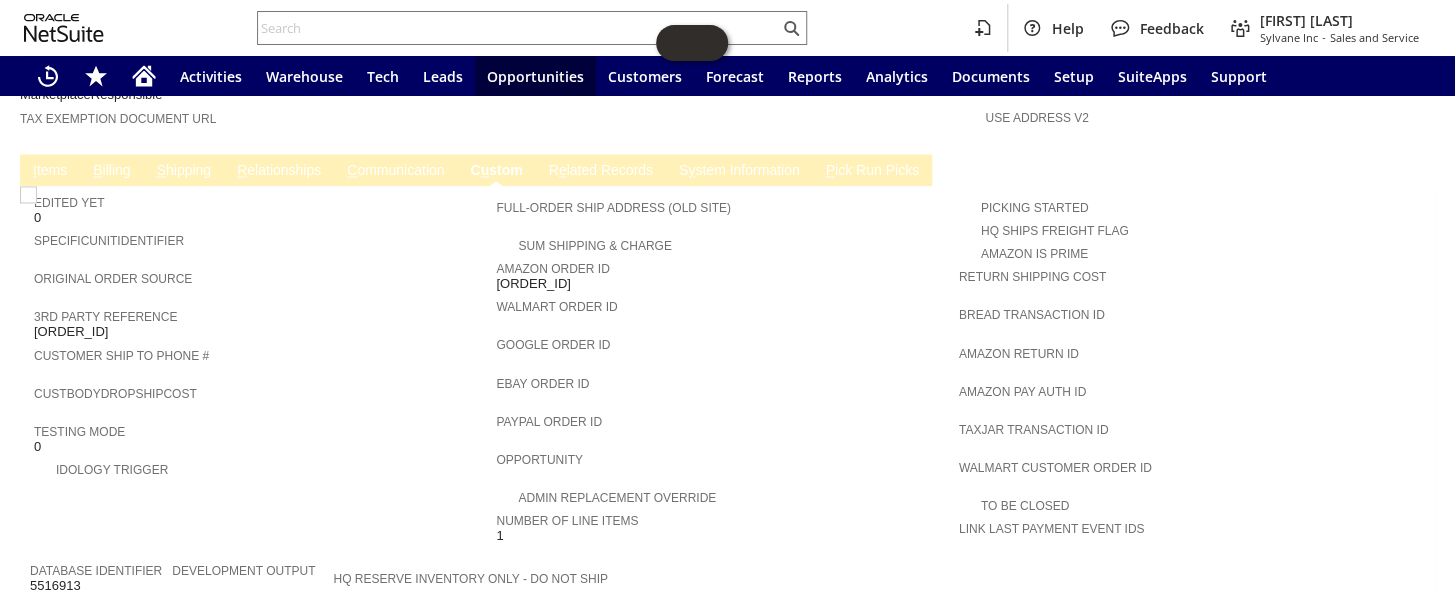 scroll, scrollTop: 1164, scrollLeft: 0, axis: vertical 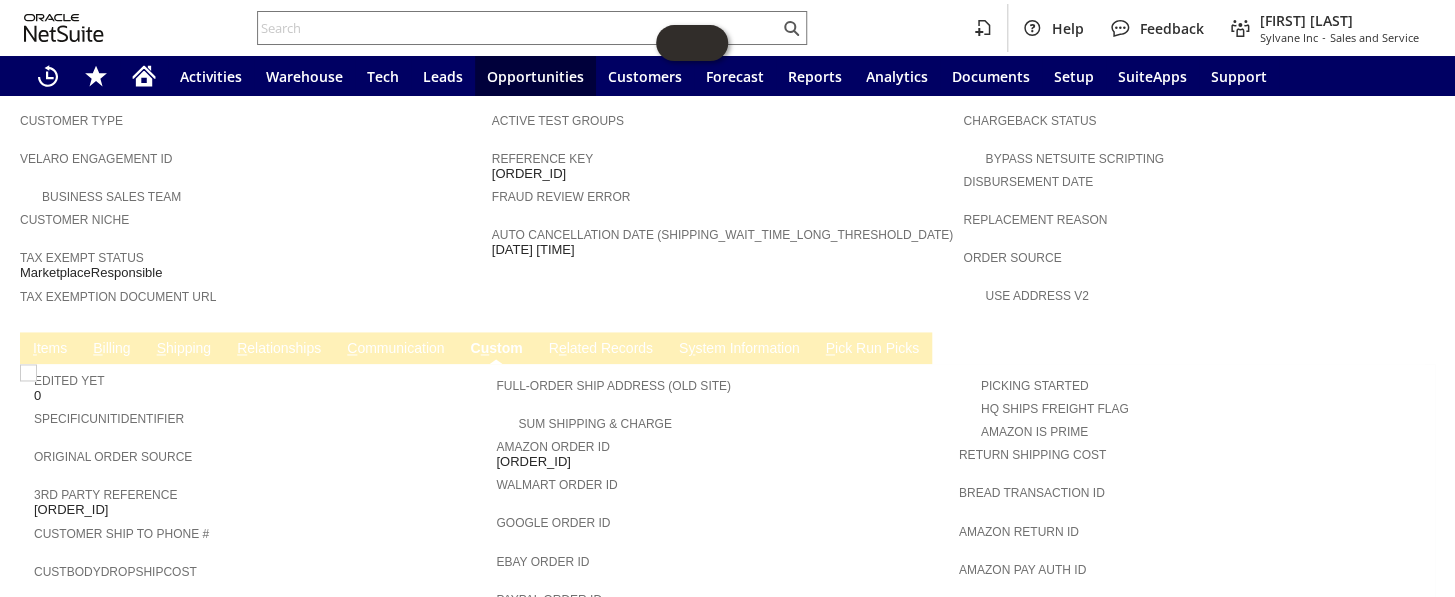 click on "I tems" at bounding box center (50, 349) 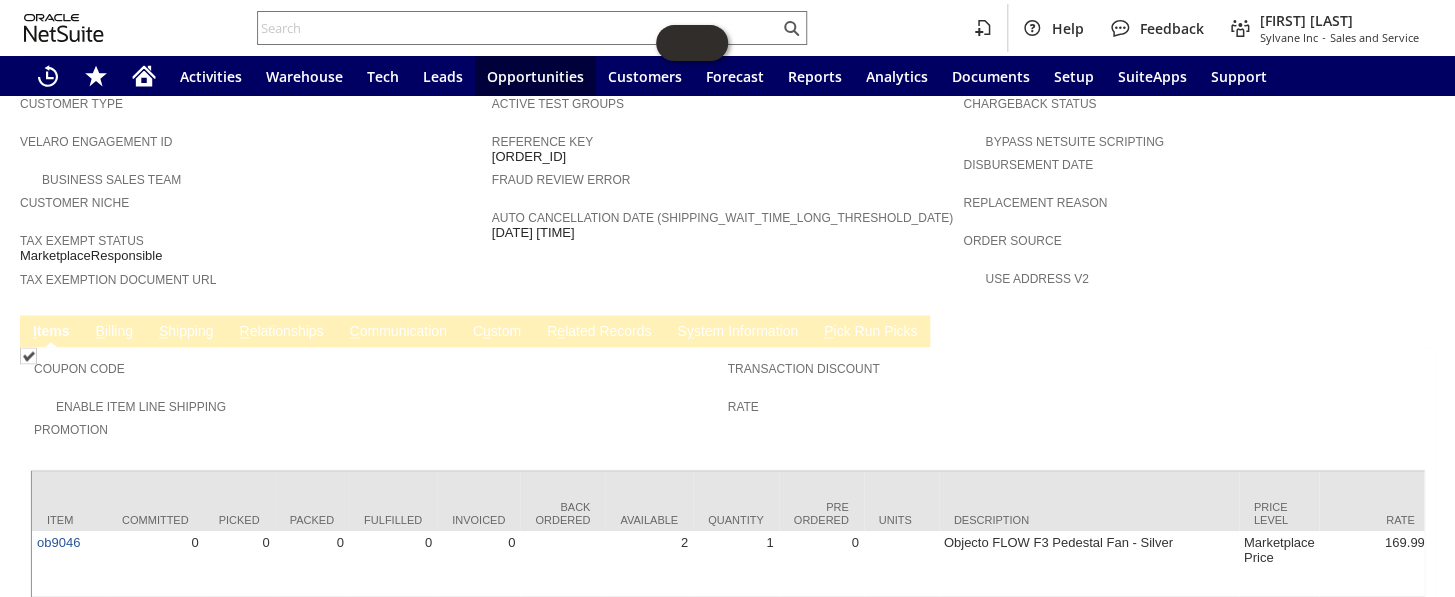 scroll, scrollTop: 1199, scrollLeft: 0, axis: vertical 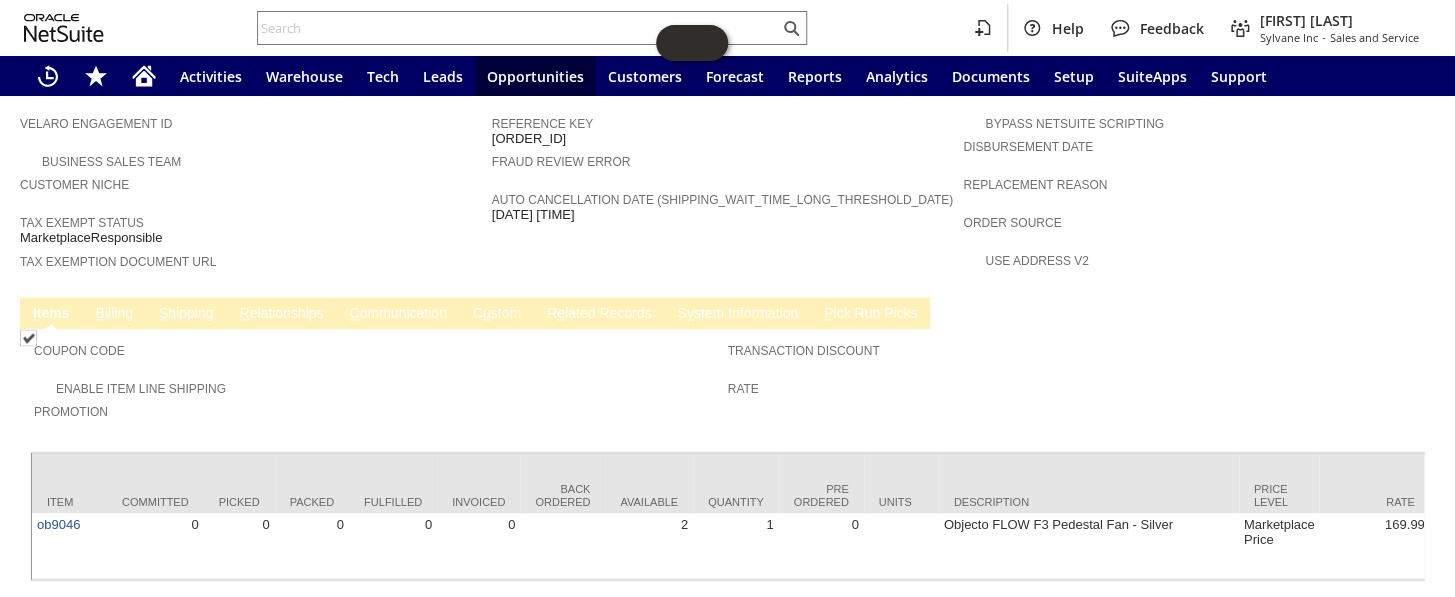 click on "S hipping" at bounding box center (186, 314) 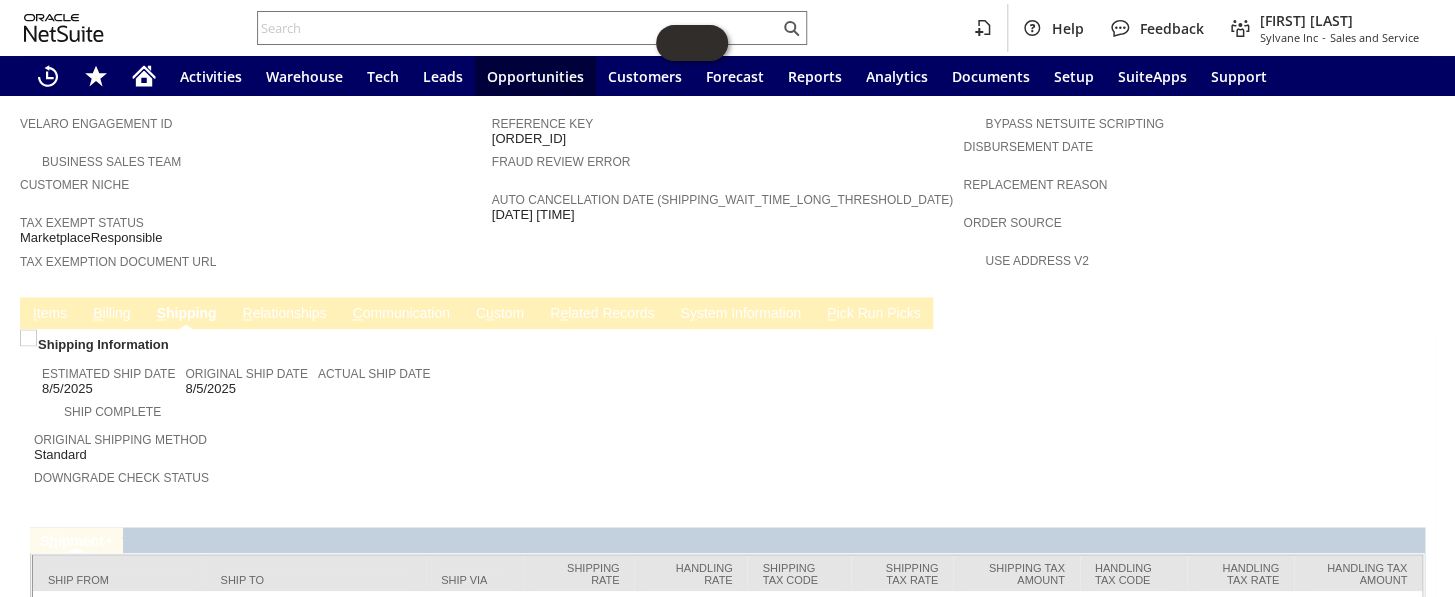 click on "R elationships" at bounding box center [284, 314] 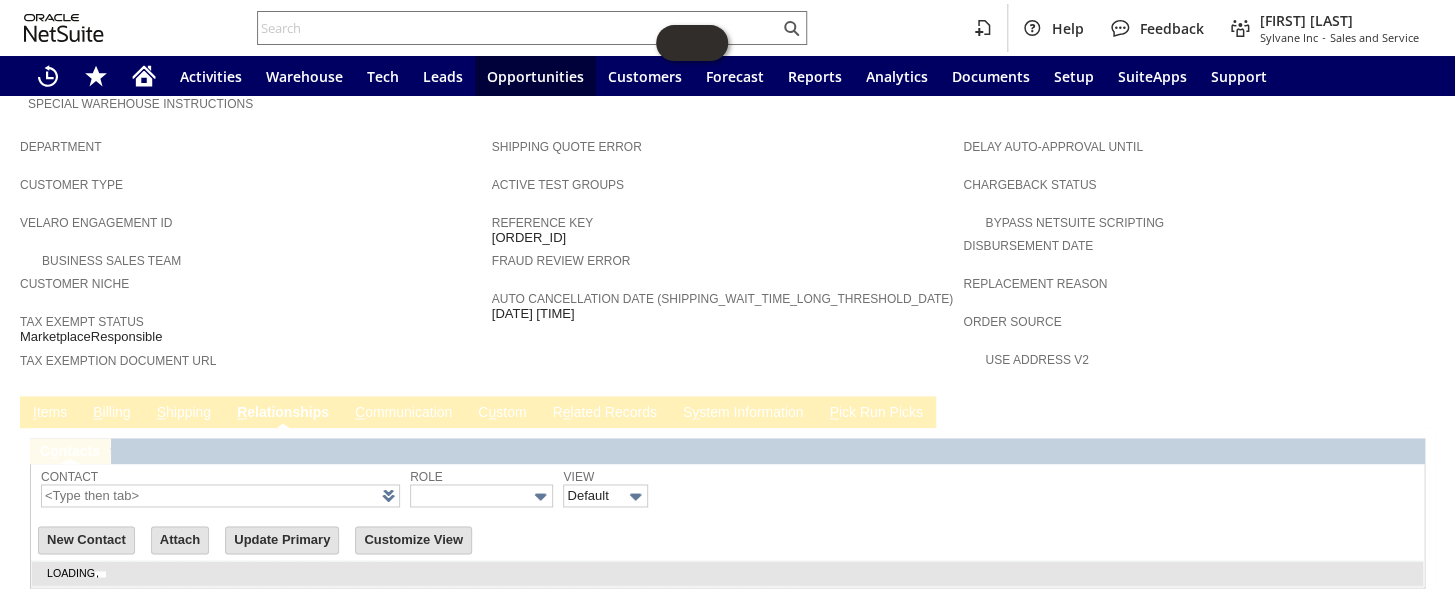 scroll, scrollTop: 1129, scrollLeft: 0, axis: vertical 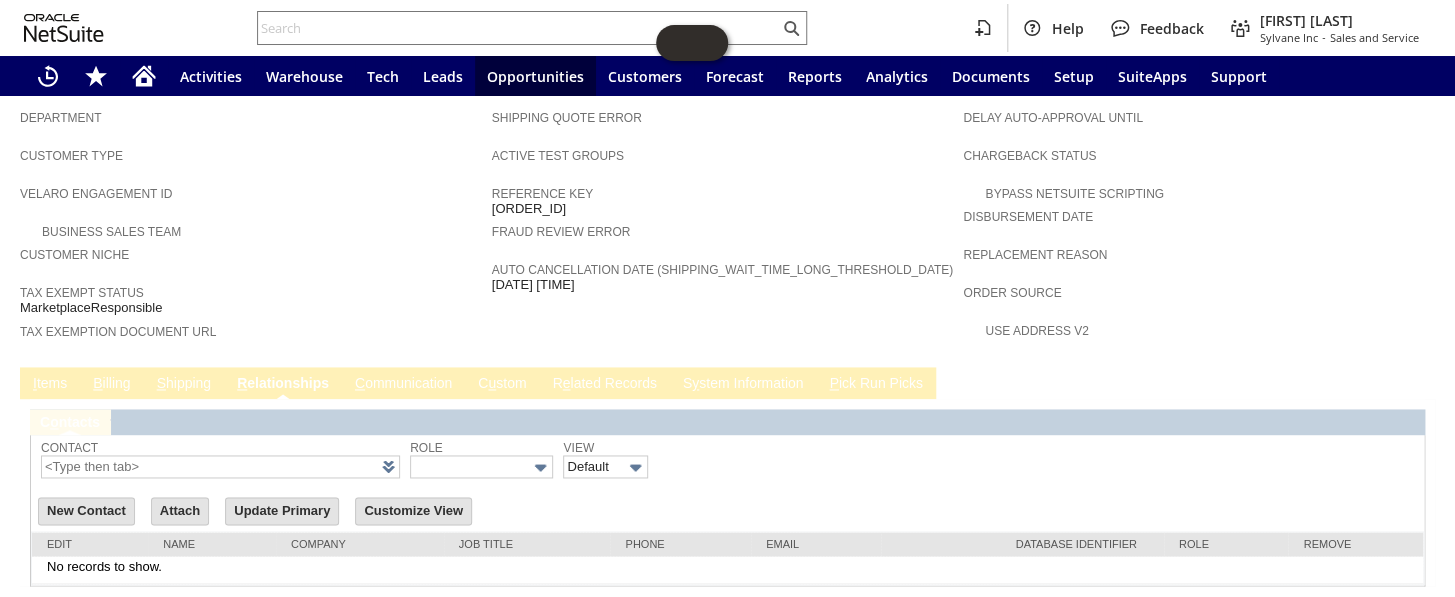 click on "C ommunication" at bounding box center (403, 384) 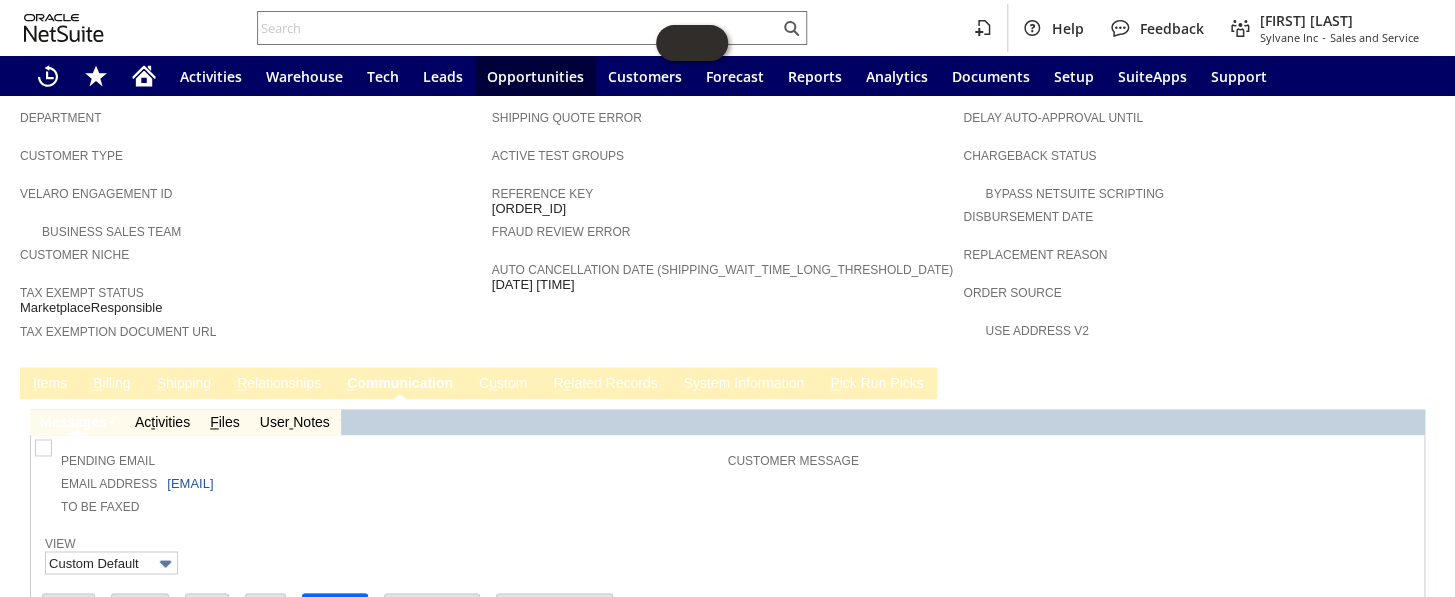 scroll, scrollTop: 0, scrollLeft: 0, axis: both 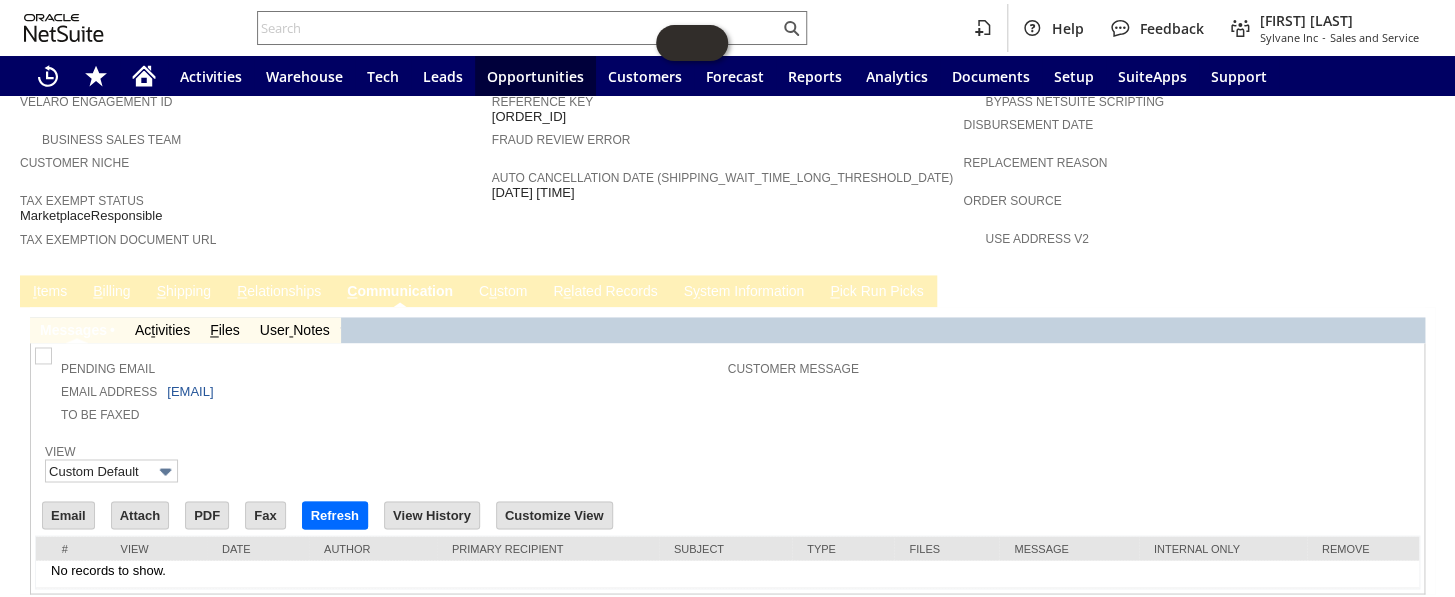 click on "I tems" at bounding box center [50, 292] 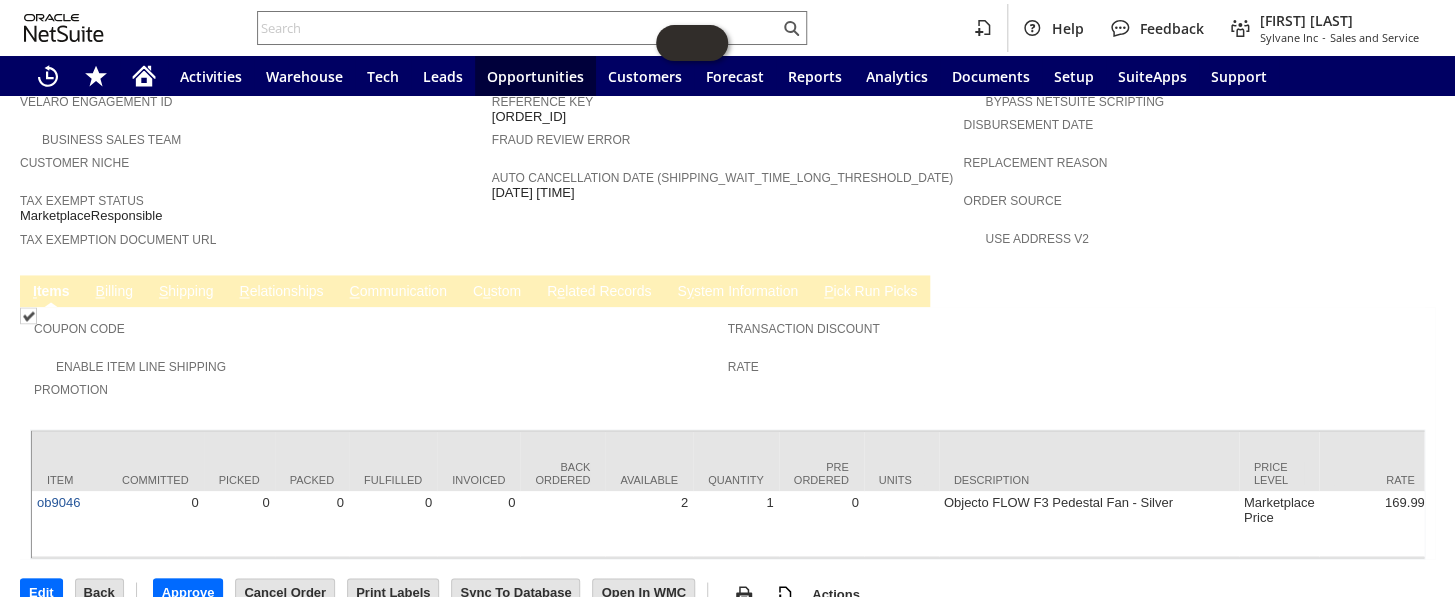 scroll, scrollTop: 1200, scrollLeft: 0, axis: vertical 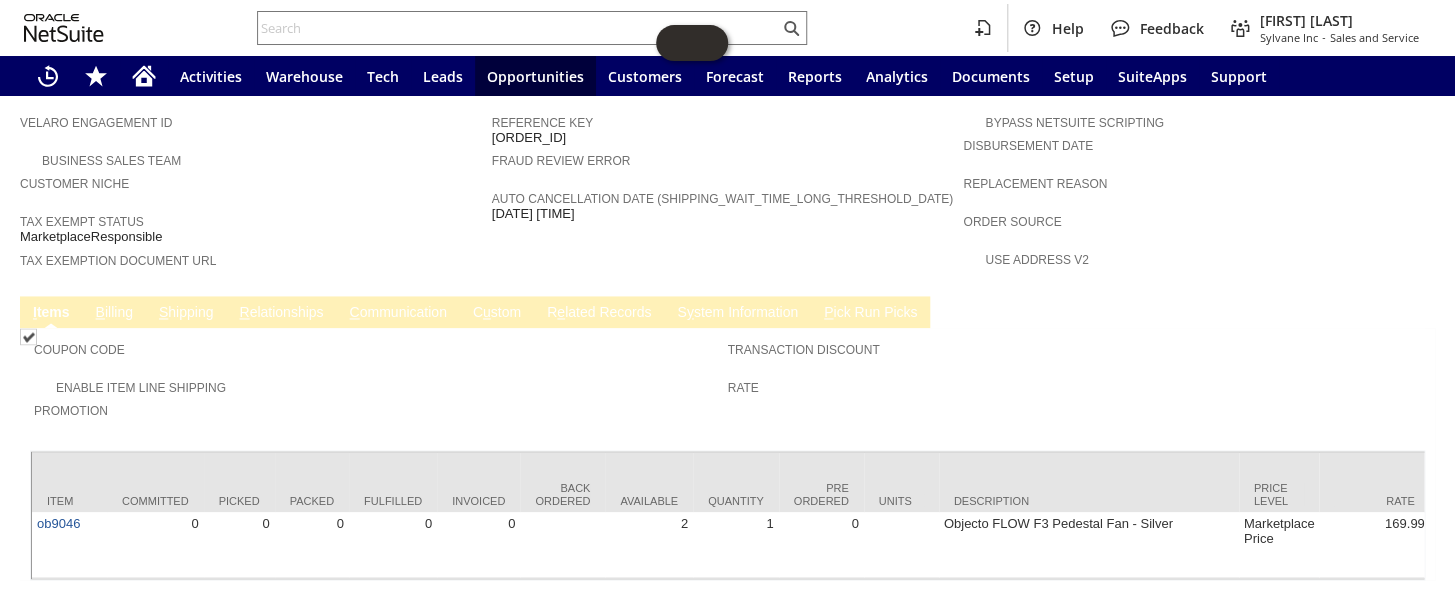 click on "u" at bounding box center (487, 312) 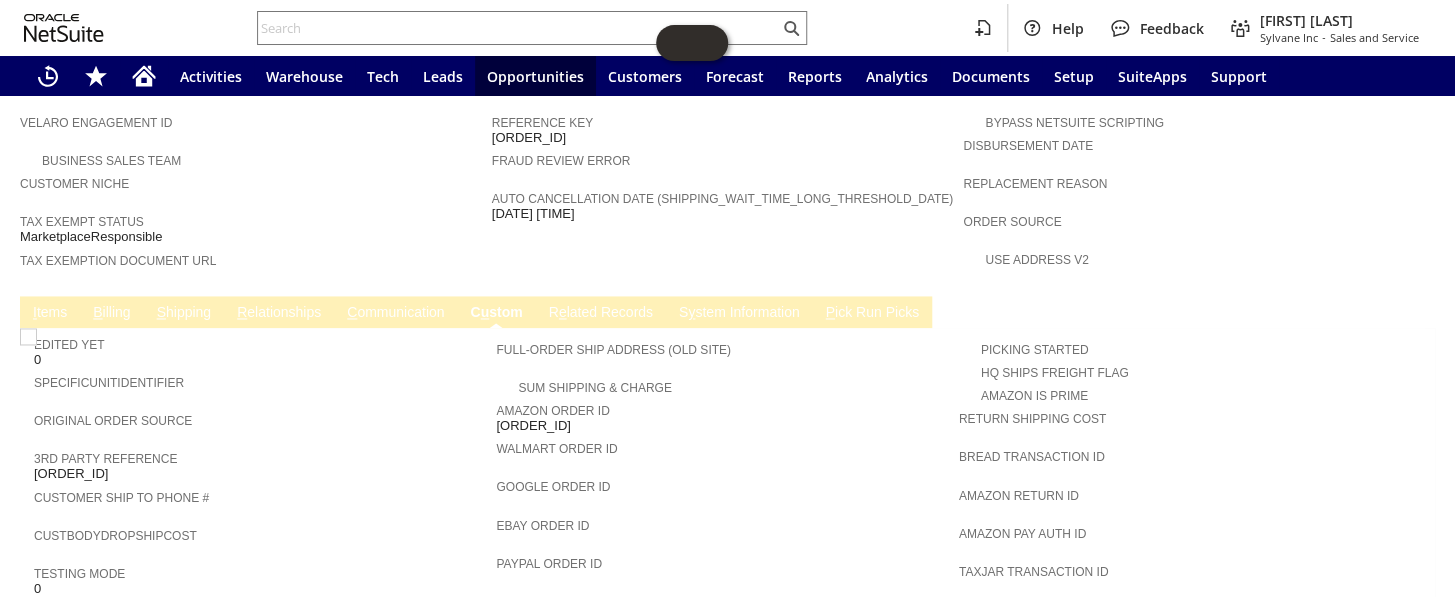 scroll, scrollTop: 0, scrollLeft: 0, axis: both 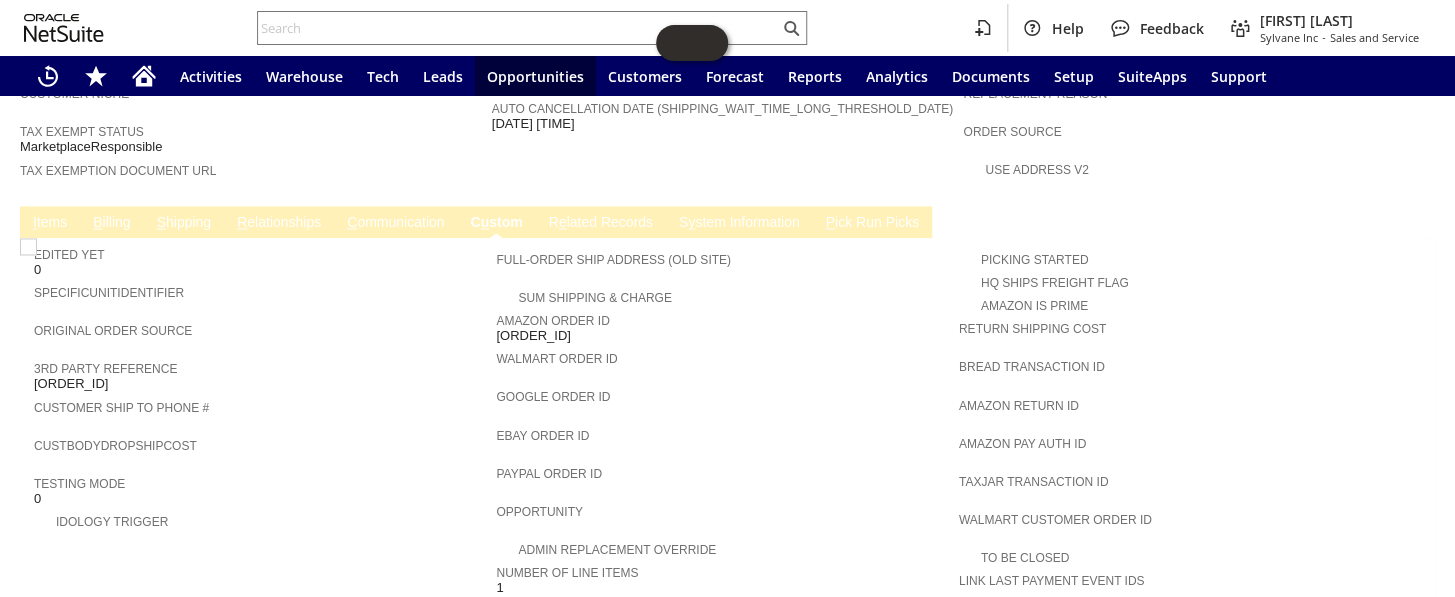 click on "Original Order Source" at bounding box center [260, 336] 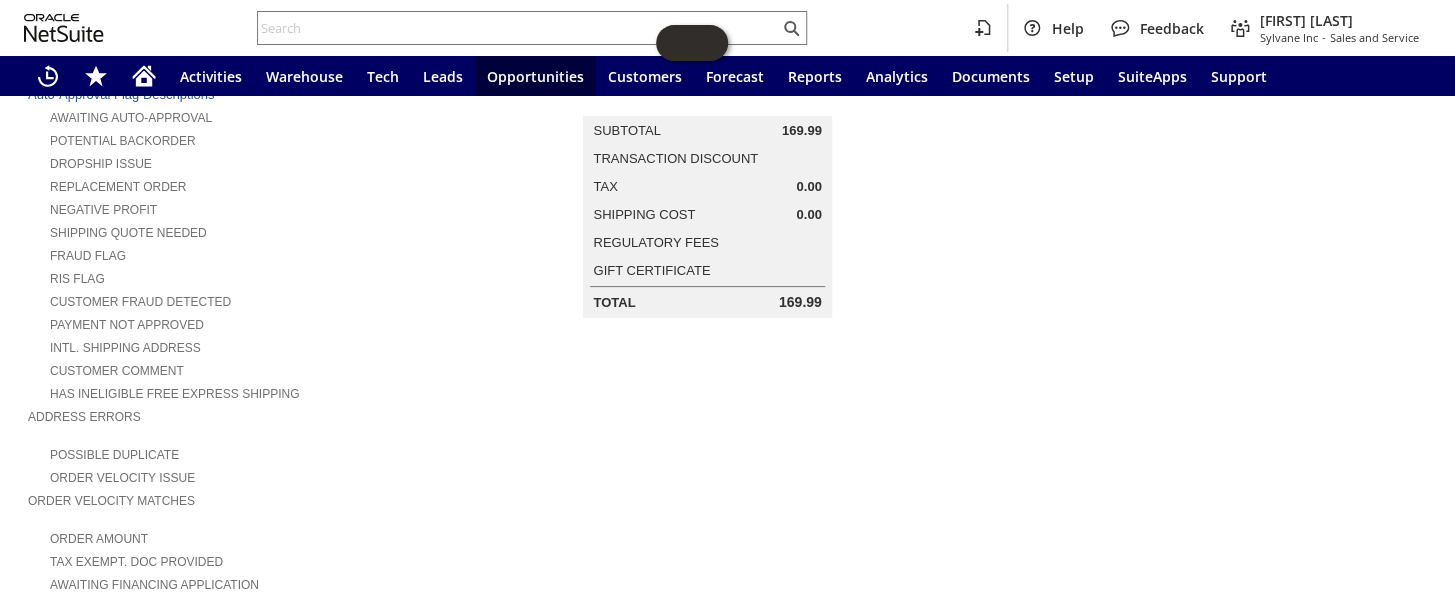 scroll, scrollTop: 0, scrollLeft: 0, axis: both 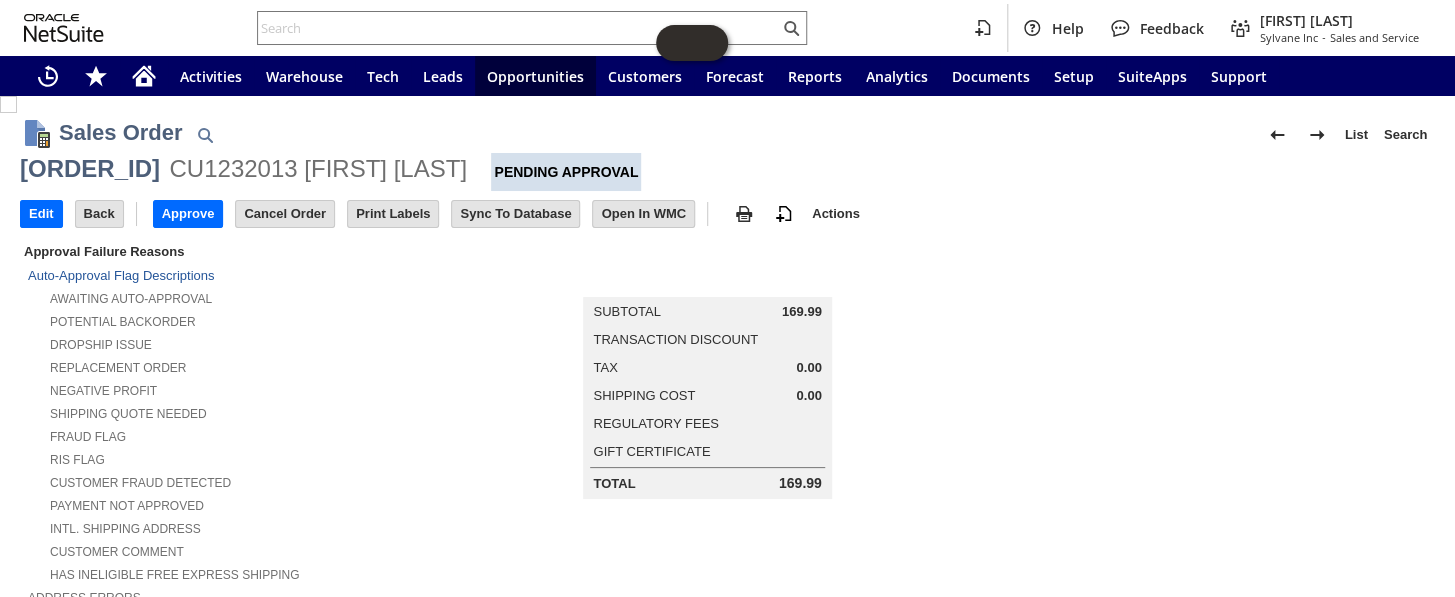 click on "CU1232013 Gary Durnwirth" at bounding box center [317, 169] 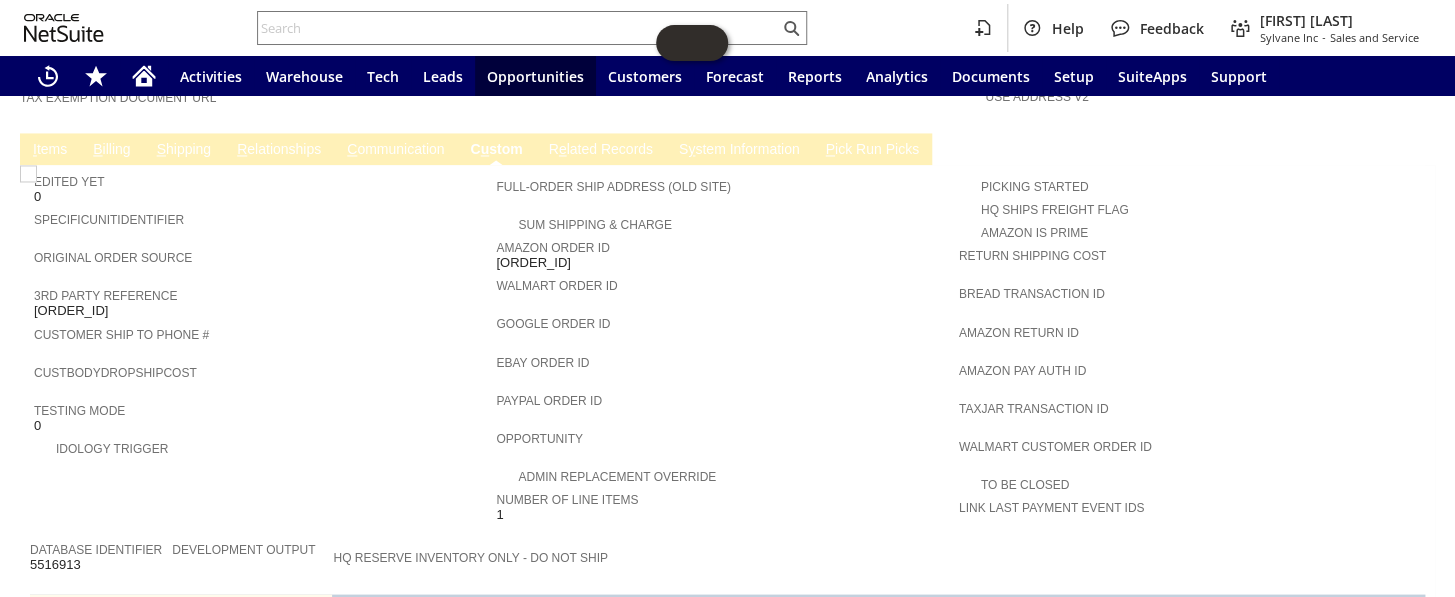 scroll, scrollTop: 1454, scrollLeft: 0, axis: vertical 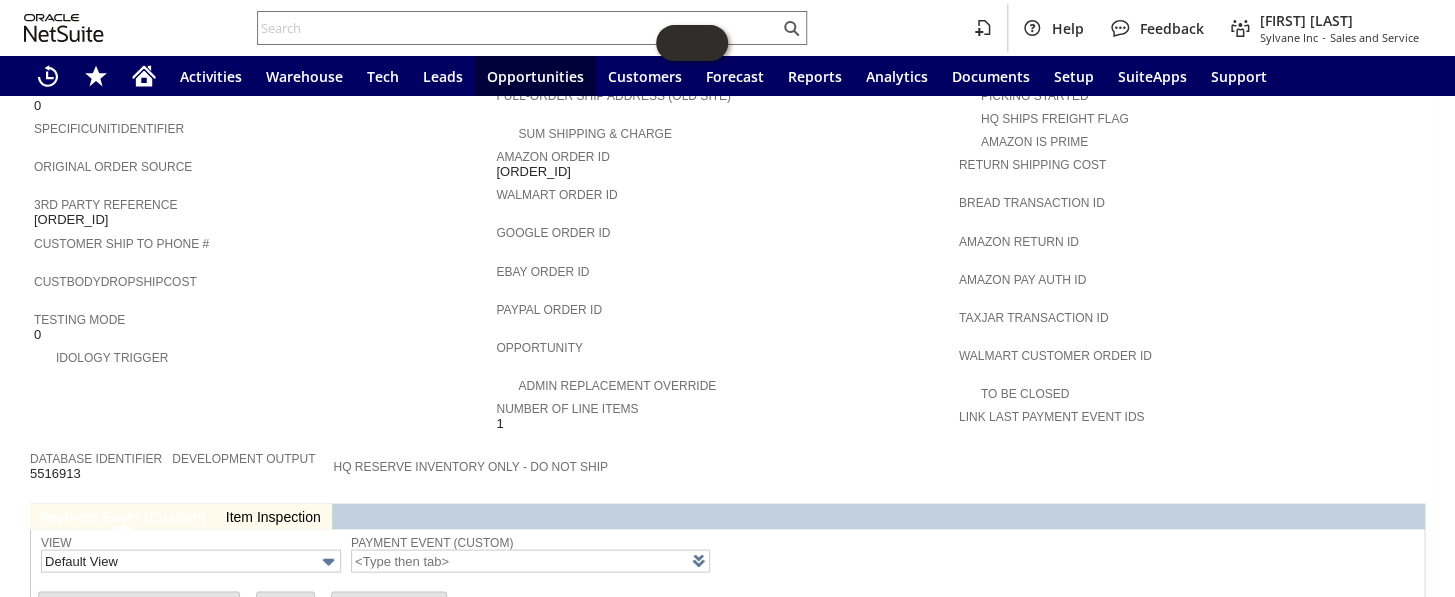 drag, startPoint x: 170, startPoint y: 149, endPoint x: 118, endPoint y: 149, distance: 52 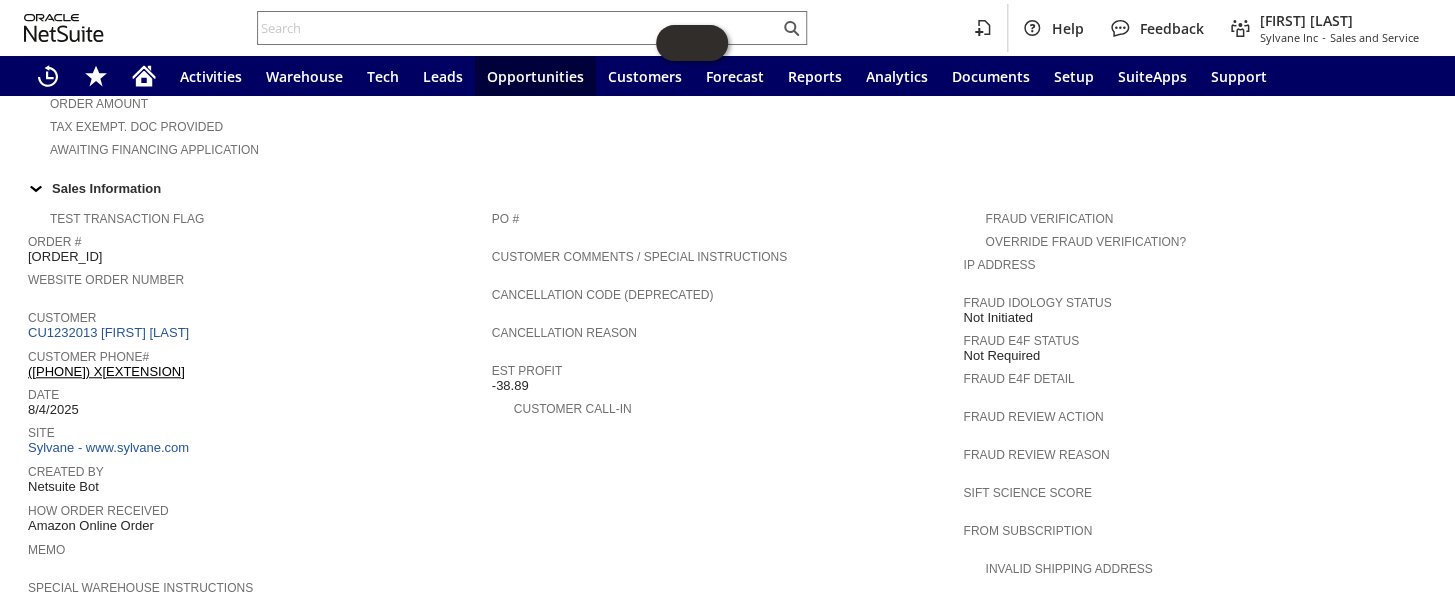 scroll, scrollTop: 454, scrollLeft: 0, axis: vertical 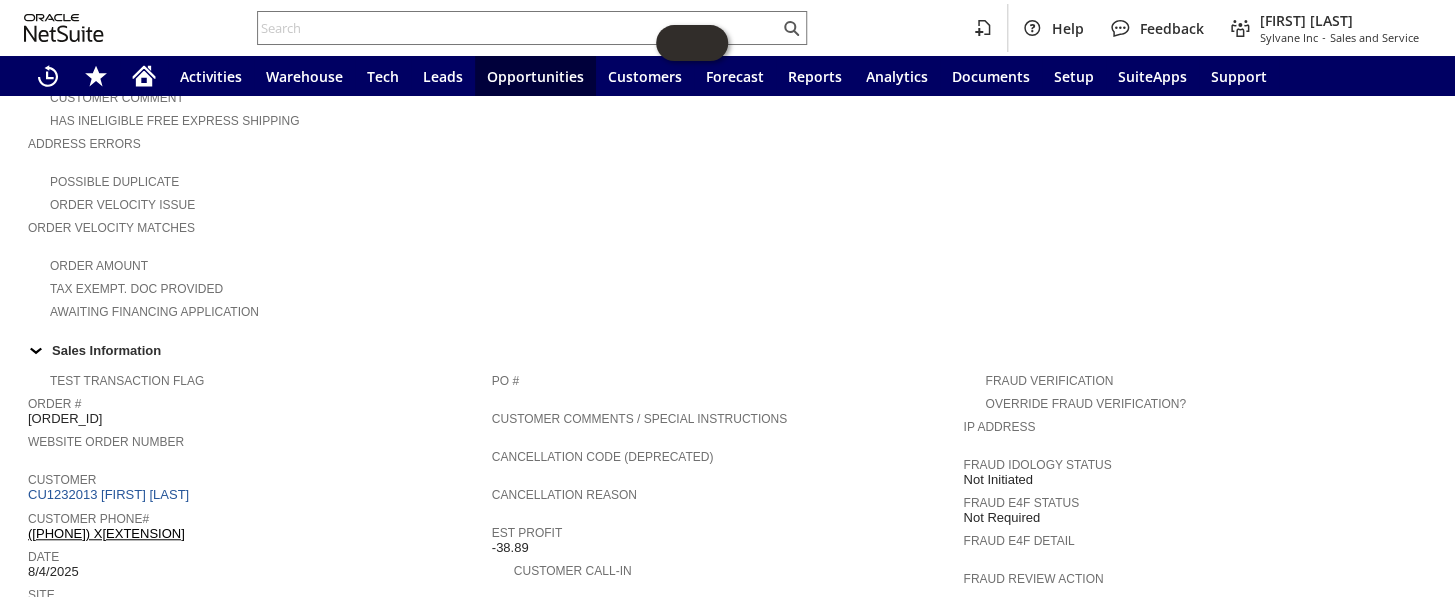 drag, startPoint x: 820, startPoint y: 389, endPoint x: 832, endPoint y: 386, distance: 12.369317 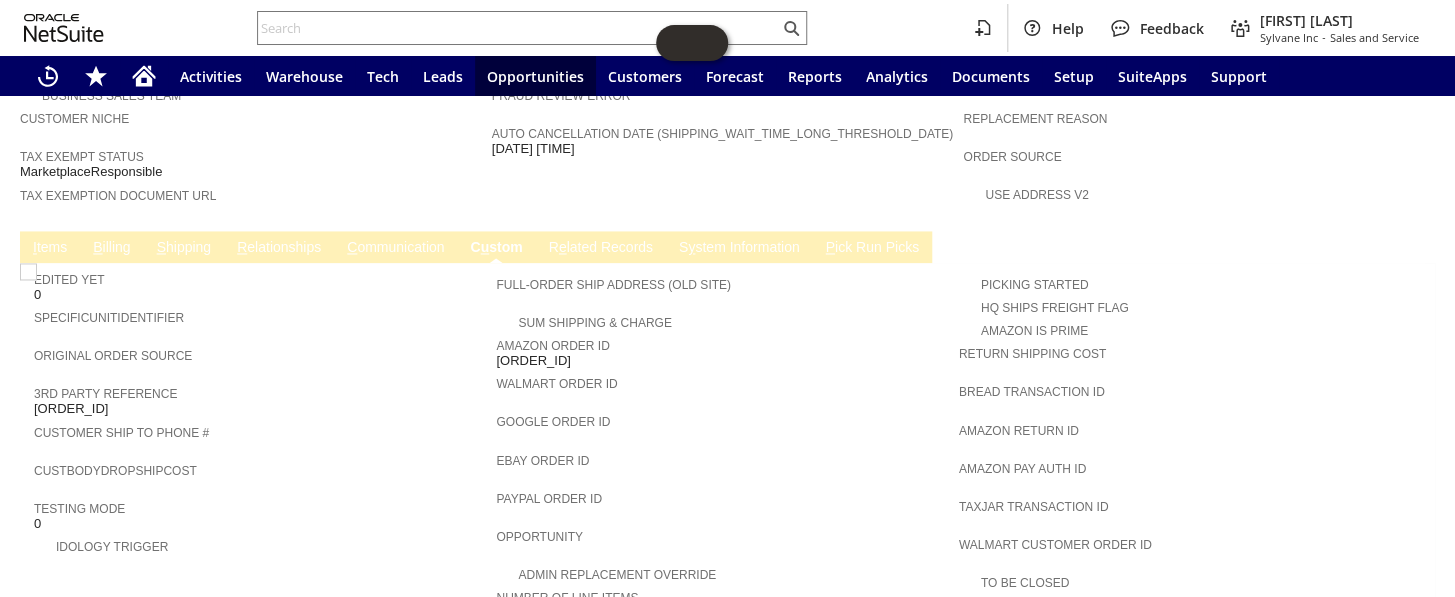 scroll, scrollTop: 1272, scrollLeft: 0, axis: vertical 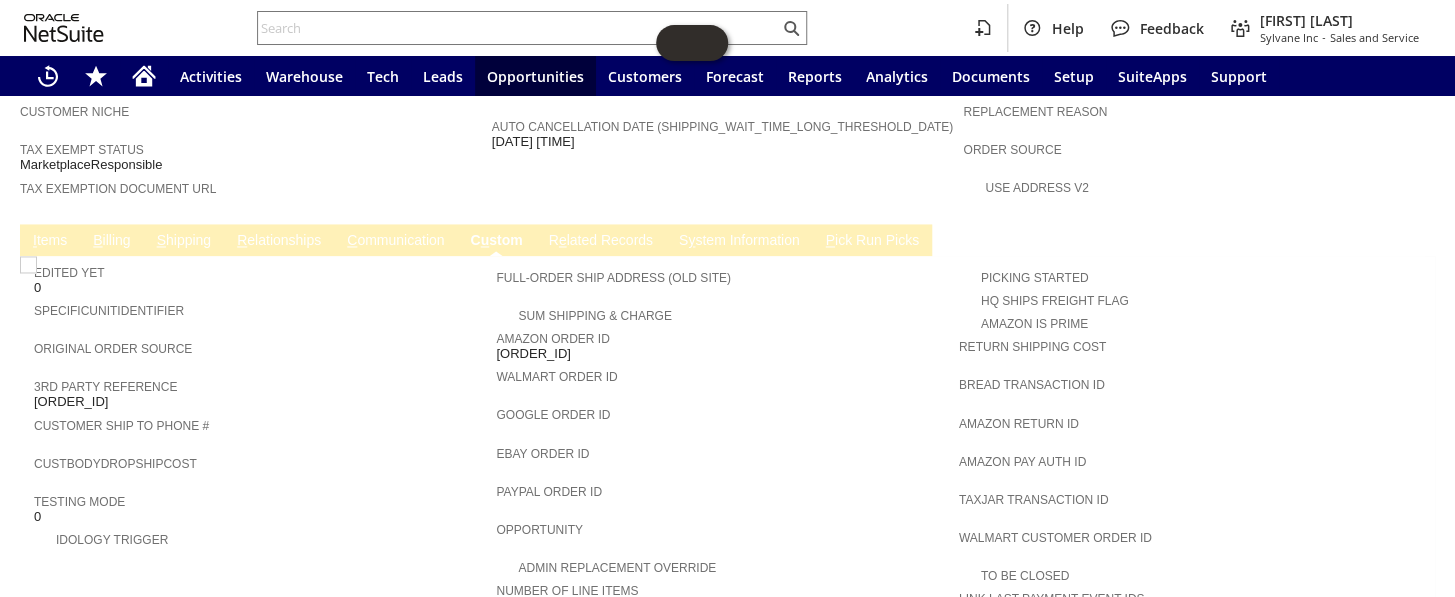 click on "I tems" at bounding box center [50, 241] 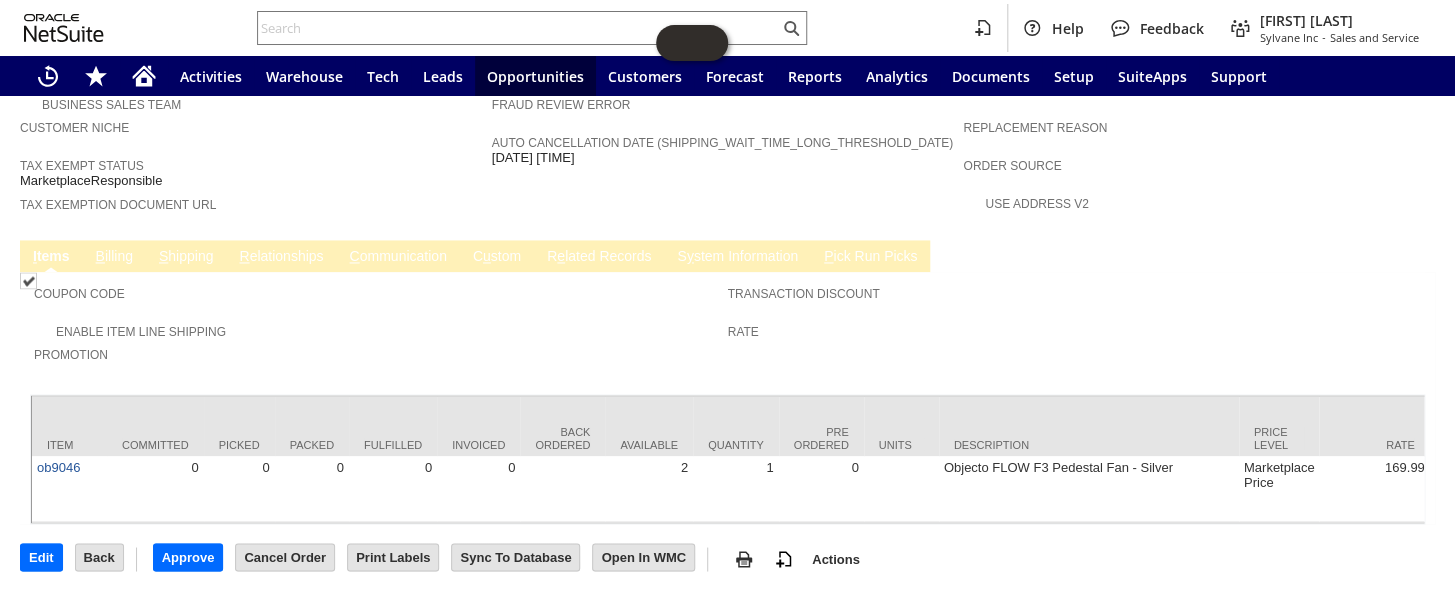 scroll, scrollTop: 1200, scrollLeft: 0, axis: vertical 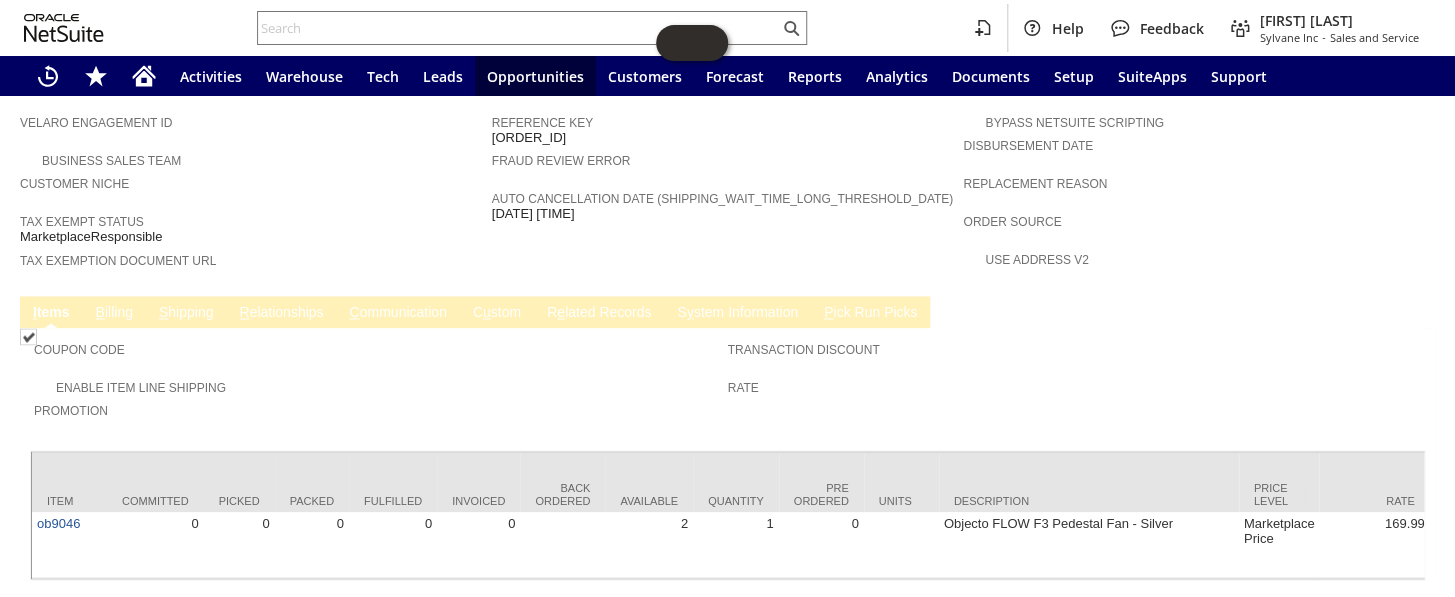 click on "C ommunication" at bounding box center [398, 313] 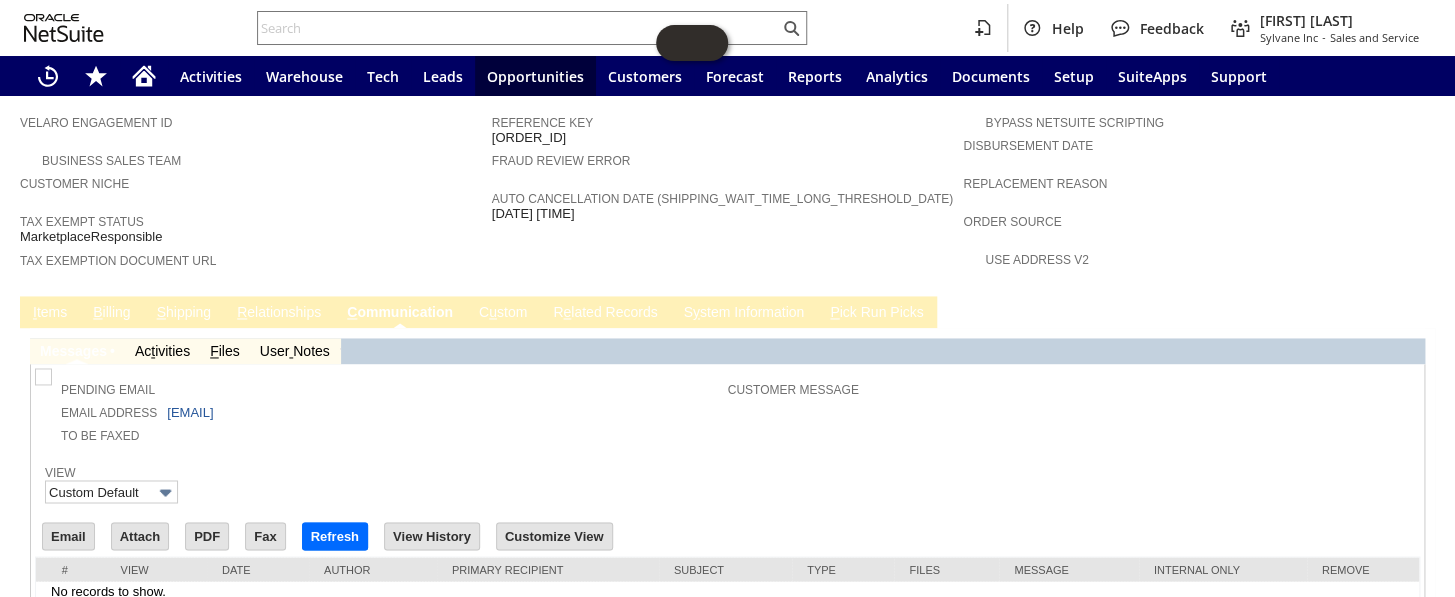 scroll, scrollTop: 0, scrollLeft: 0, axis: both 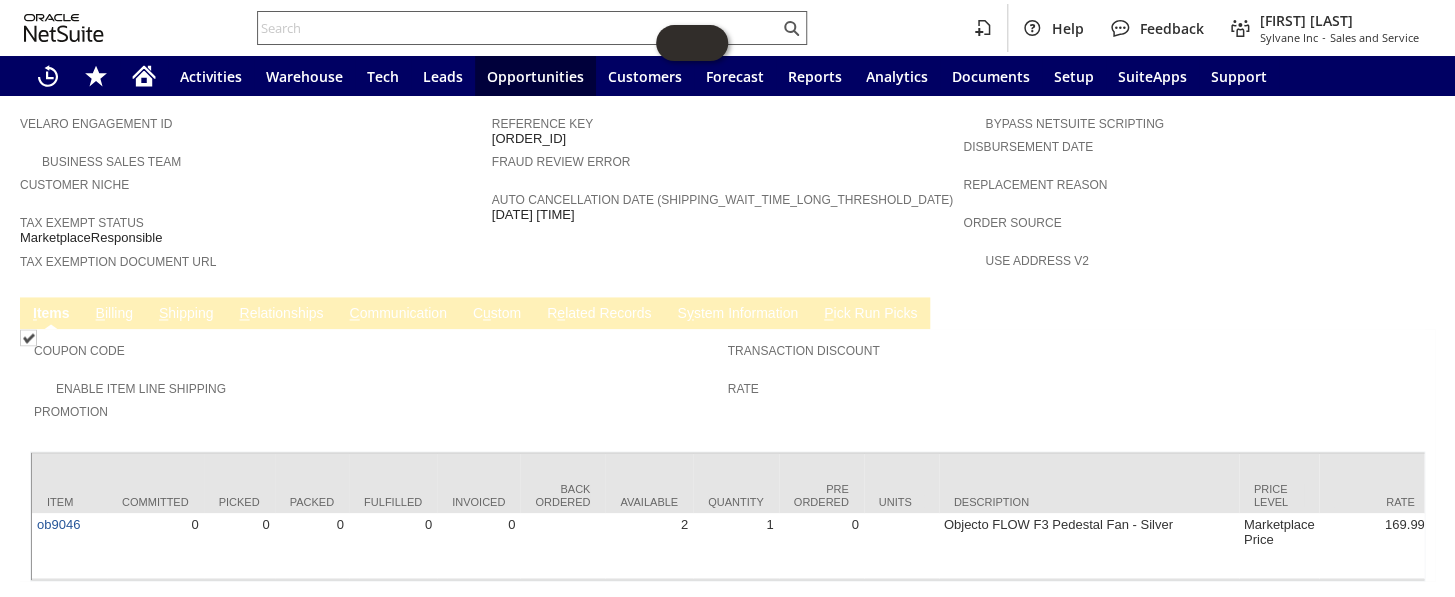 click at bounding box center (518, 28) 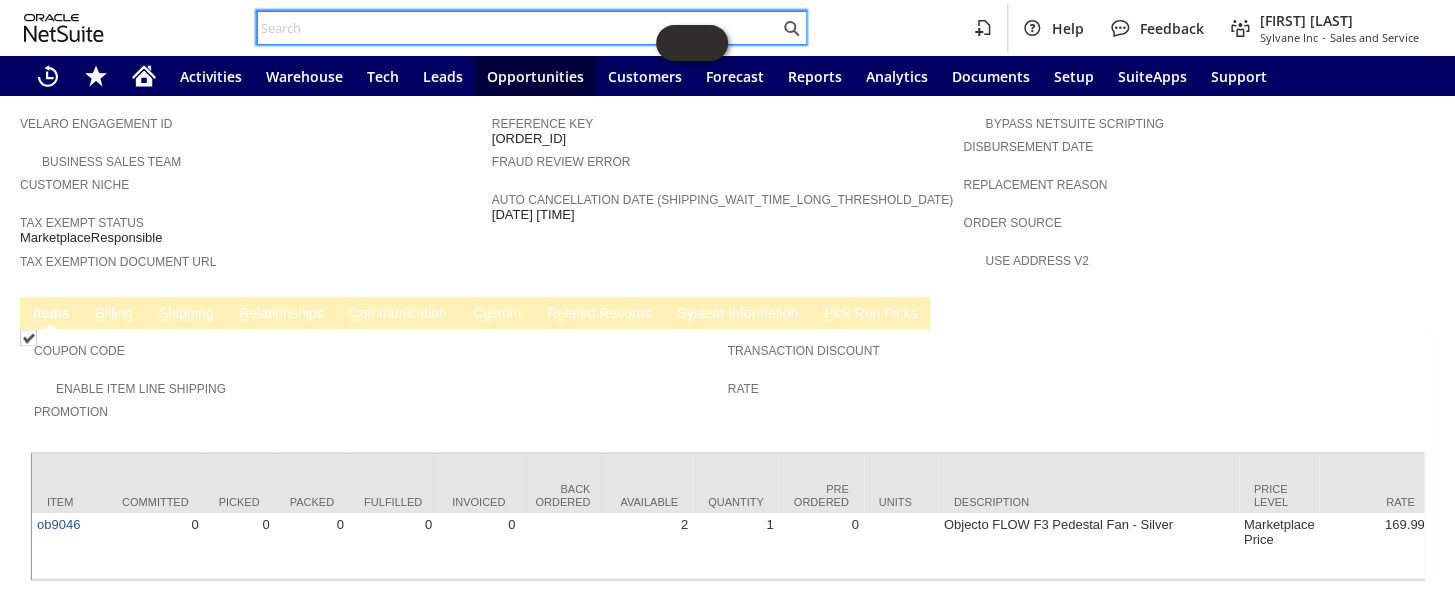 paste on "CR73792" 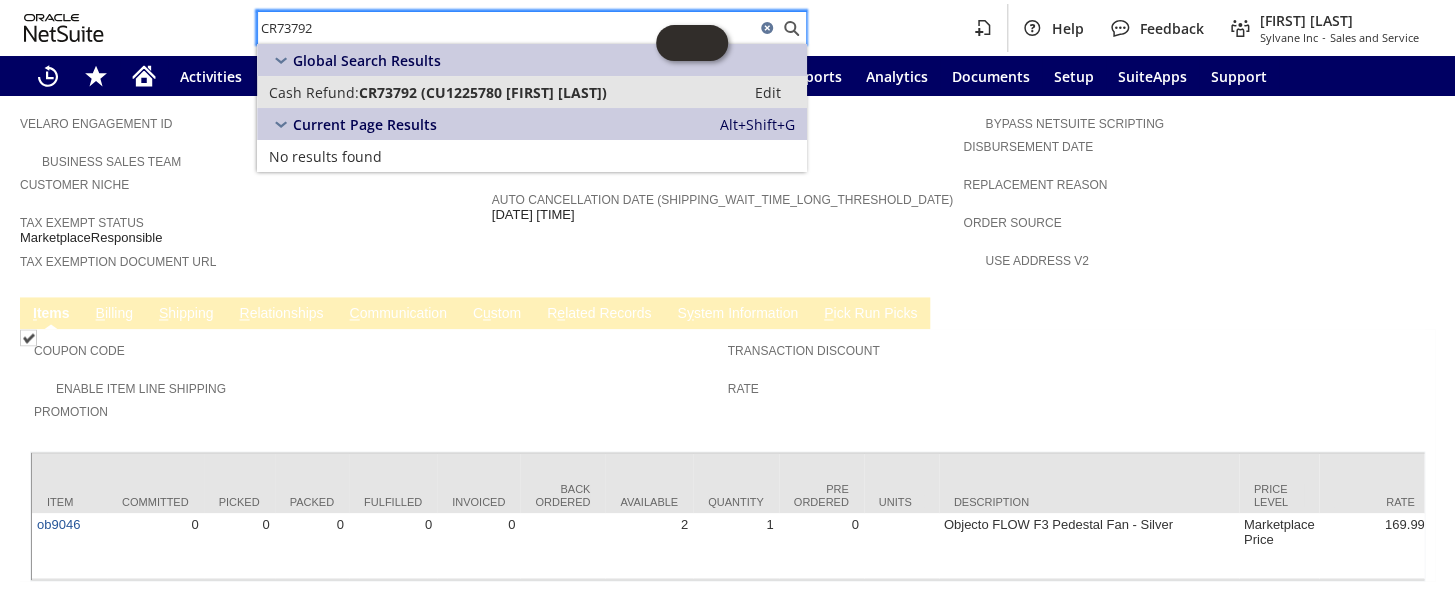 type on "CR73792" 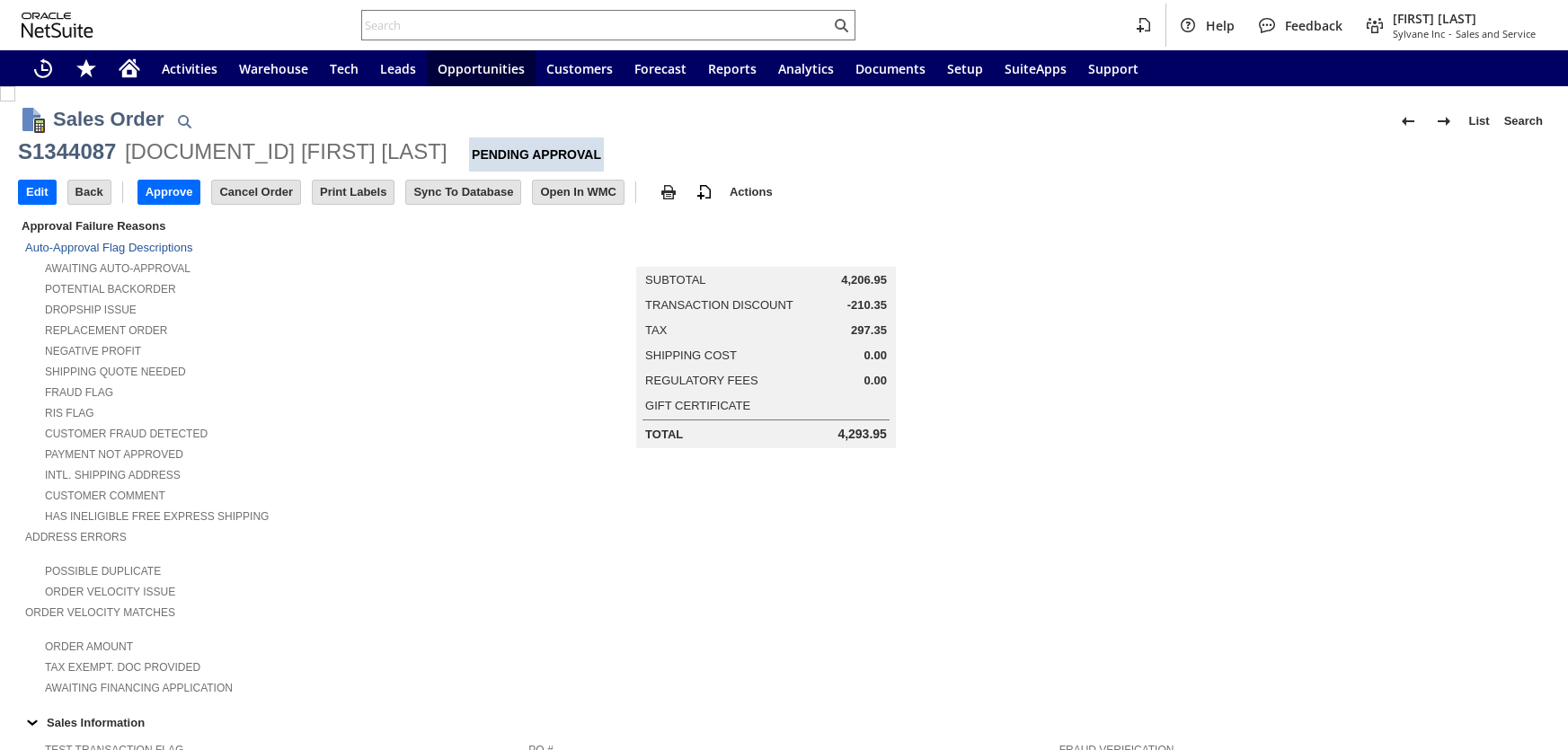 scroll, scrollTop: 0, scrollLeft: 0, axis: both 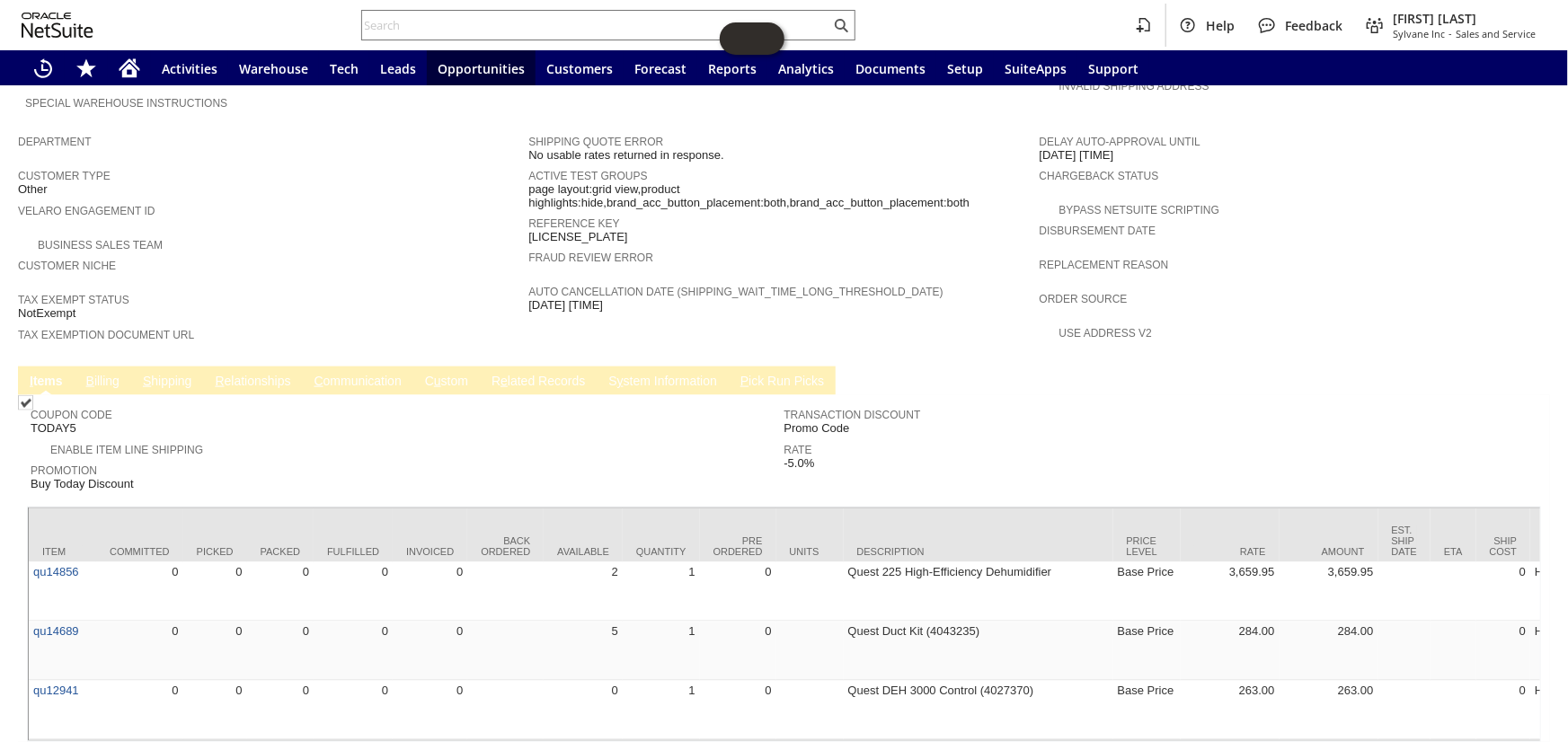 click on "S hipping" at bounding box center (167, 382) 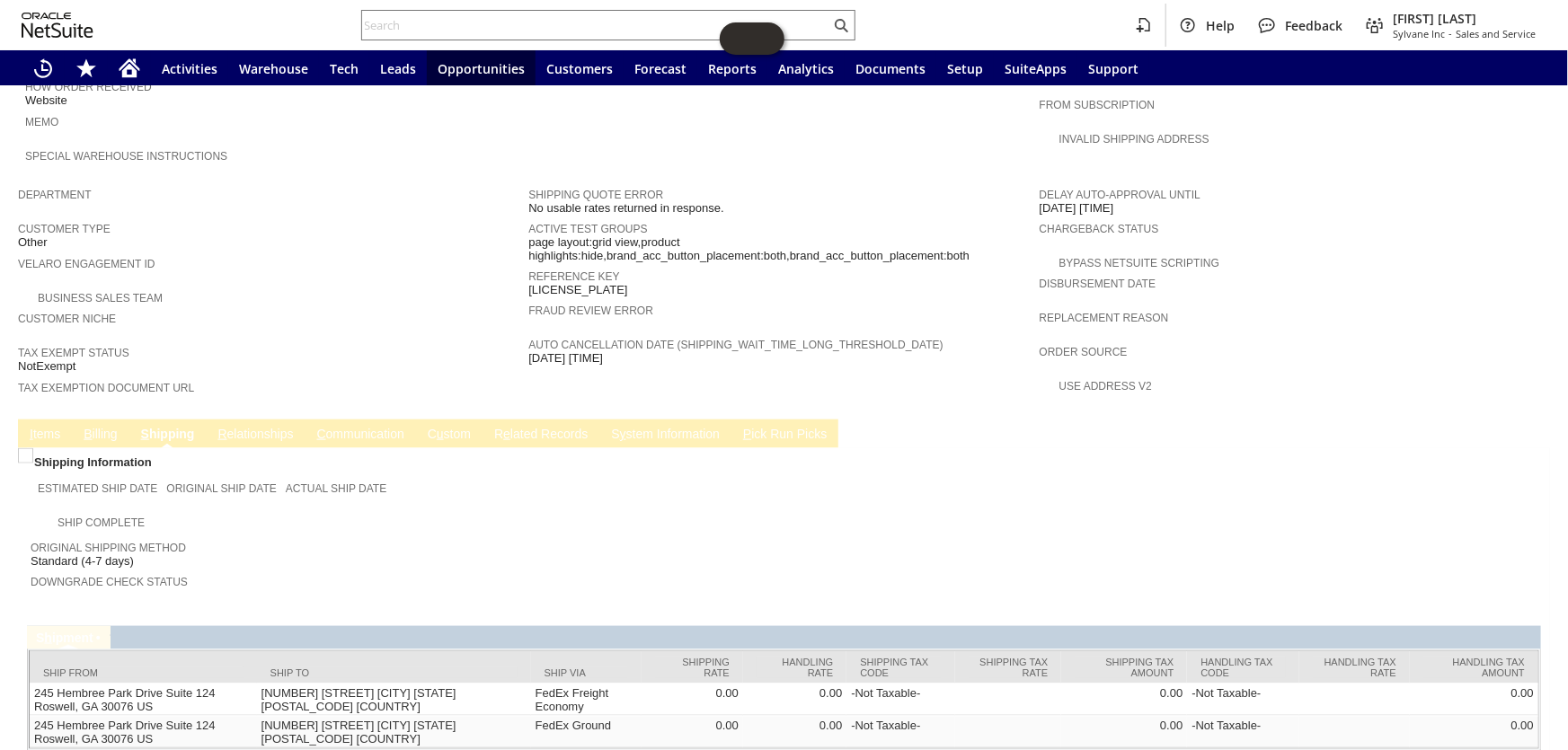 click on "I tems" at bounding box center (45, 435) 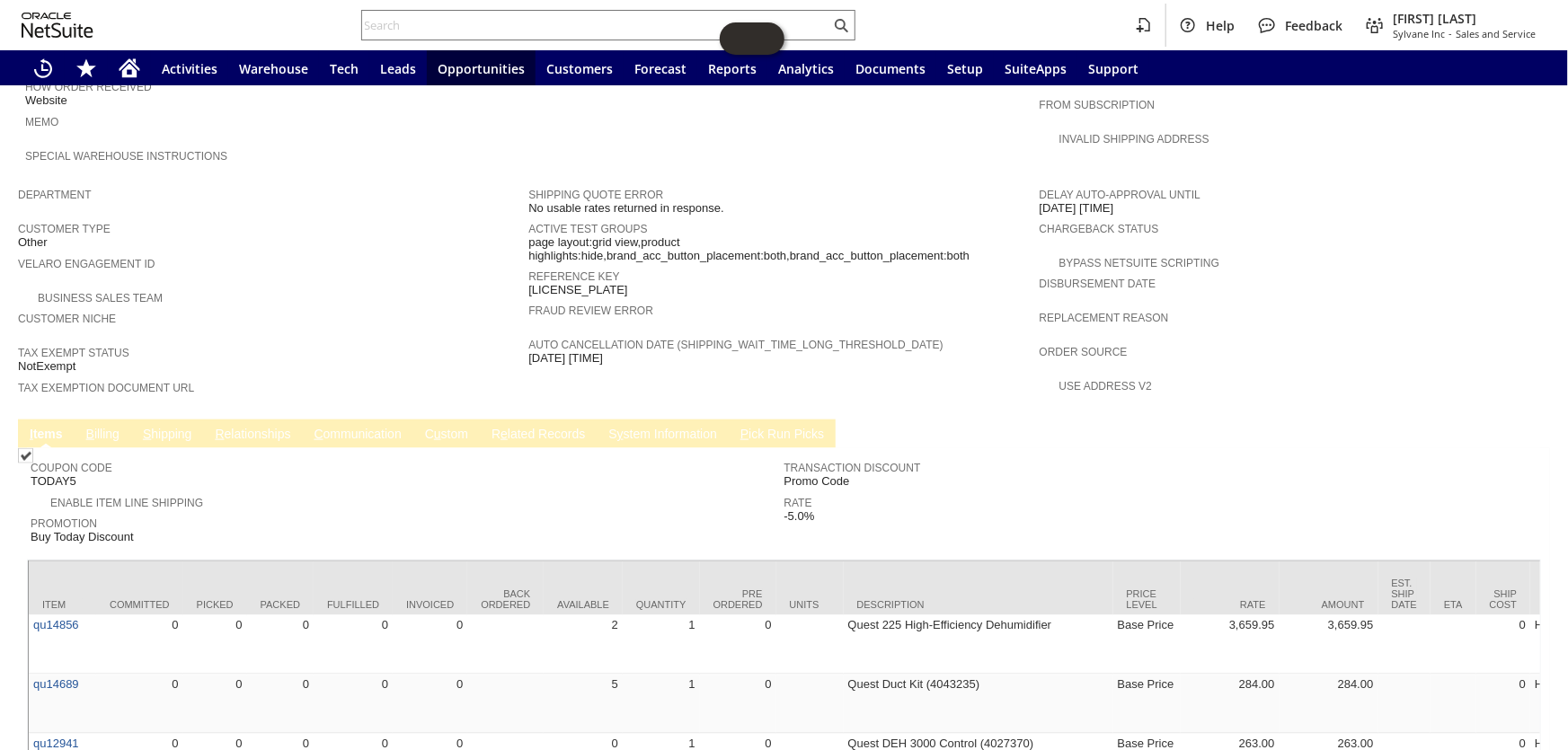 click on "B illing" at bounding box center (102, 435) 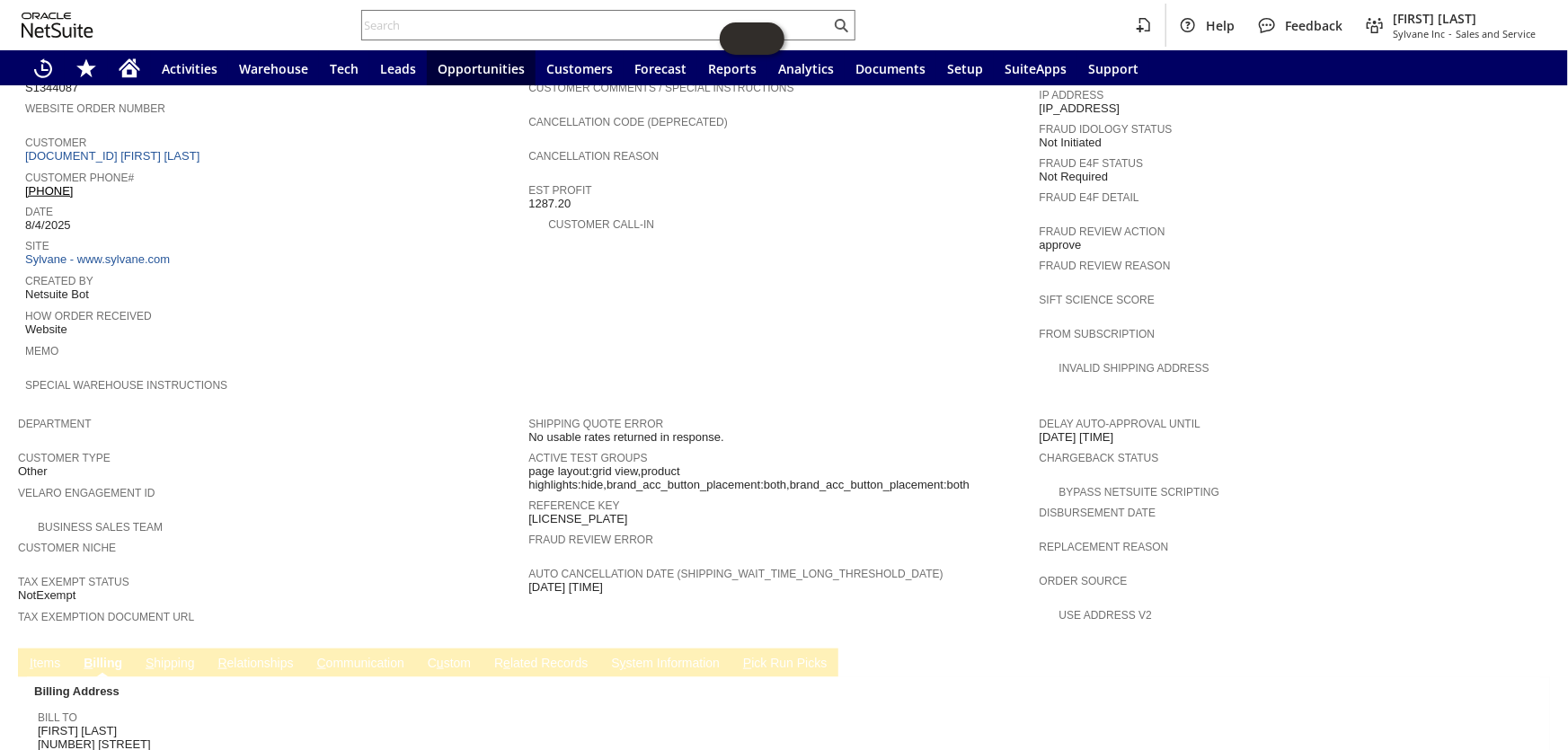 scroll, scrollTop: 686, scrollLeft: 0, axis: vertical 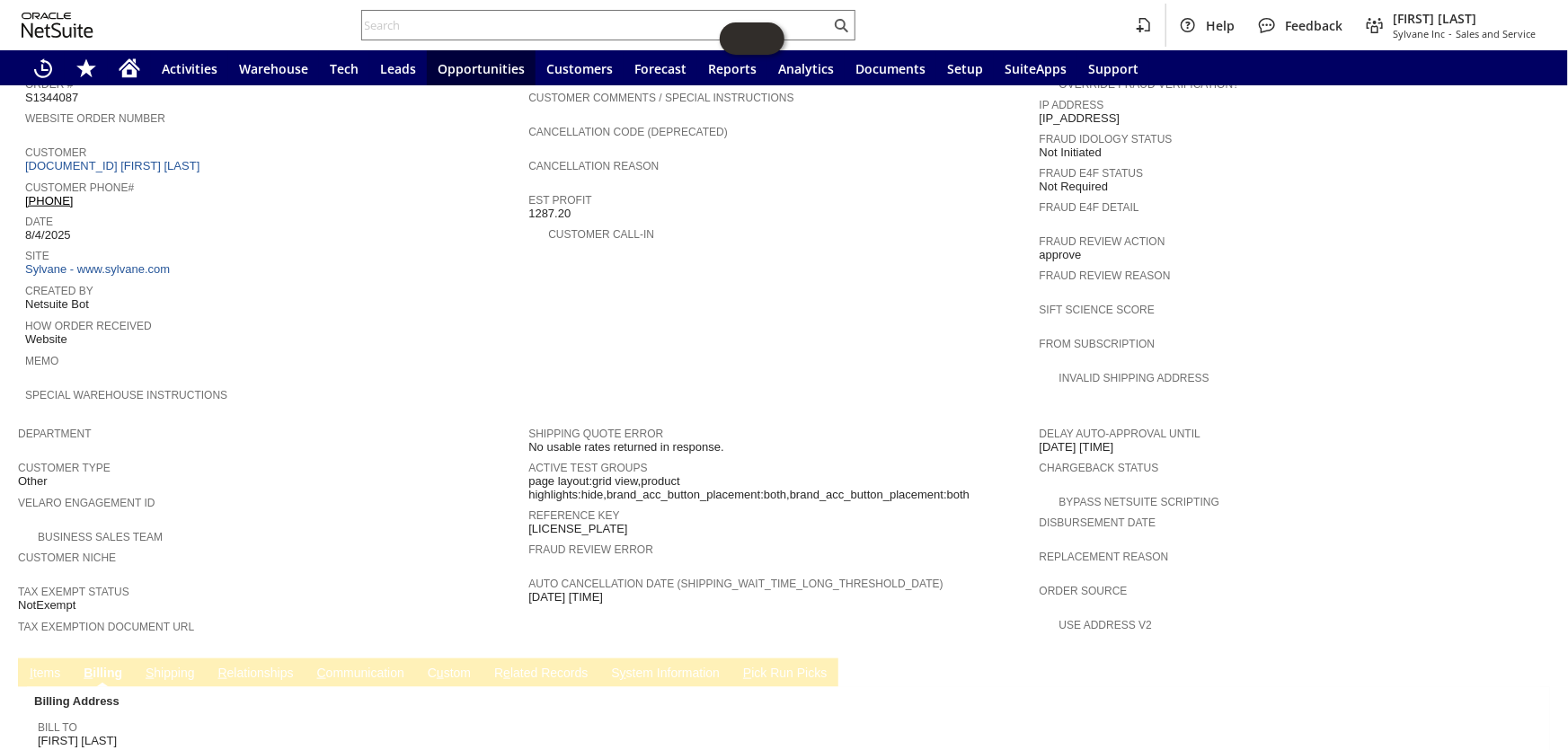 click on "S hipping" at bounding box center [170, 674] 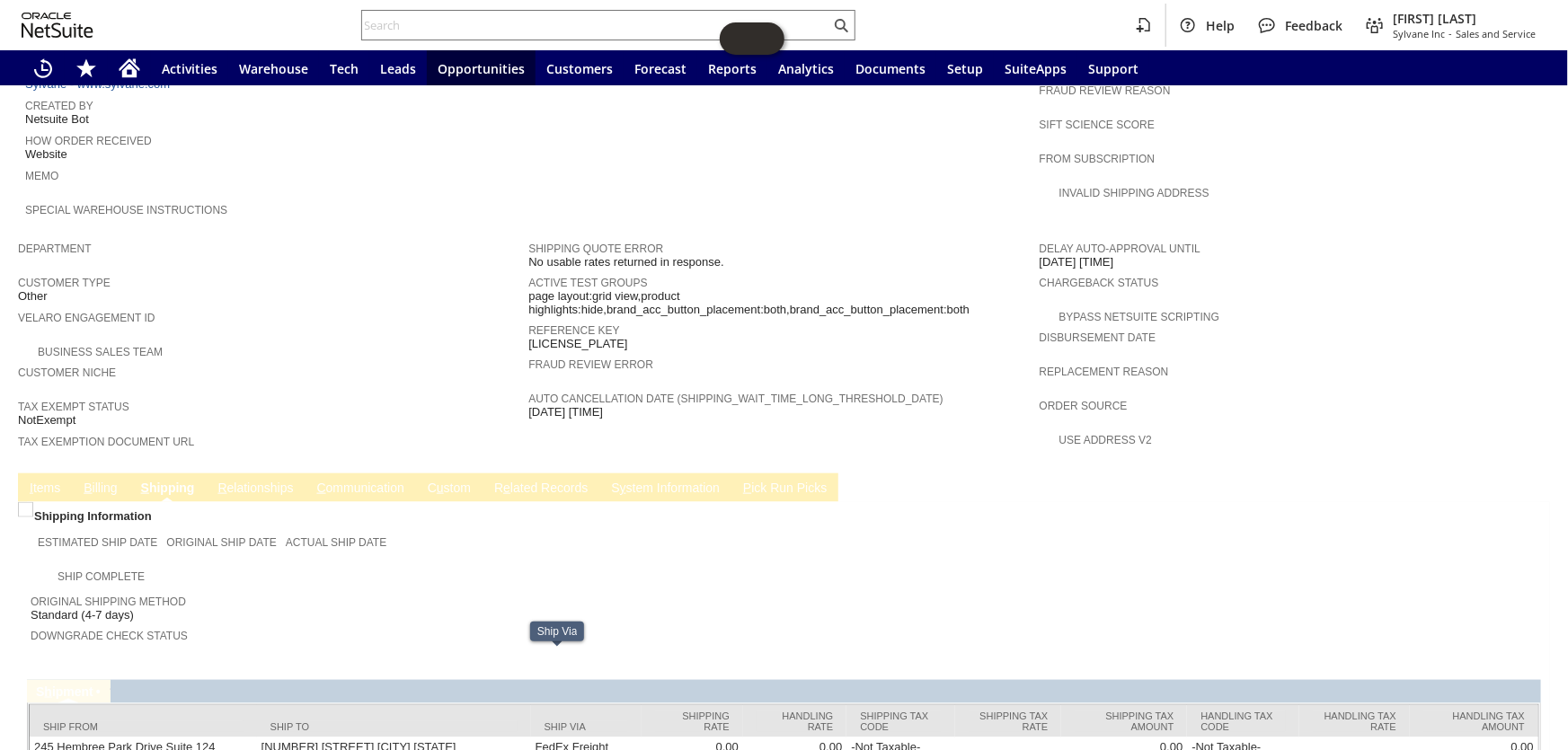 scroll, scrollTop: 843, scrollLeft: 0, axis: vertical 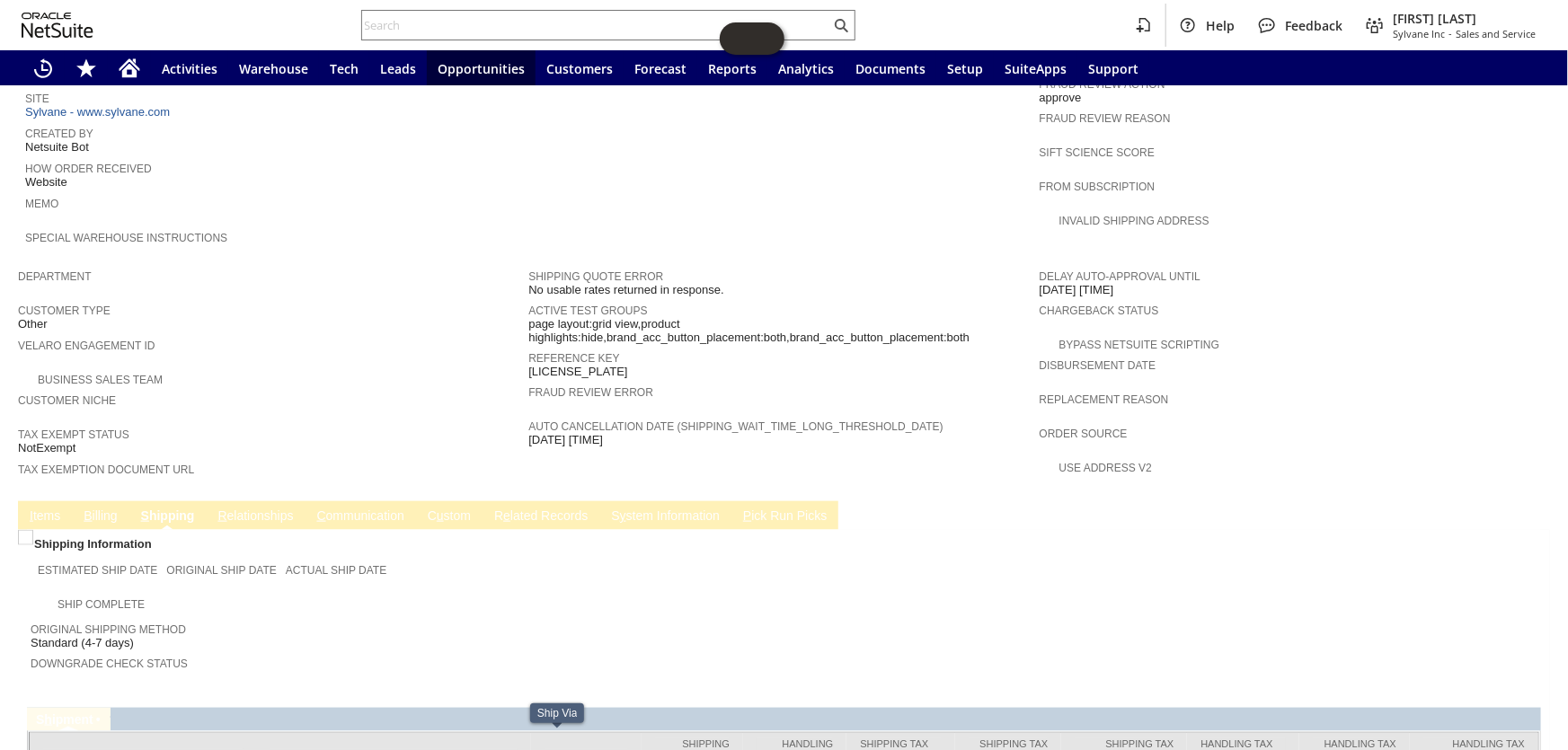 click on "I tems" at bounding box center [45, 516] 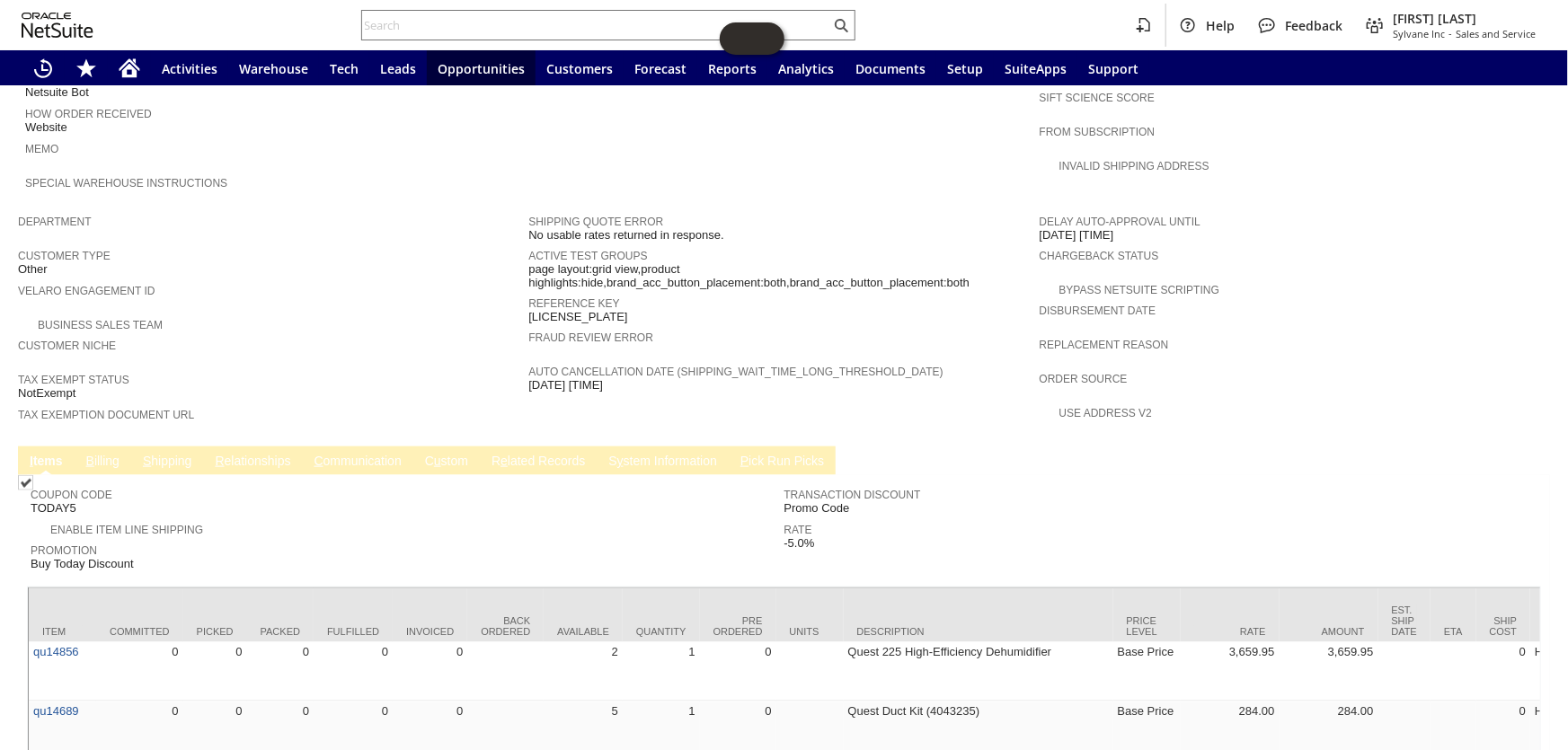scroll, scrollTop: 978, scrollLeft: 0, axis: vertical 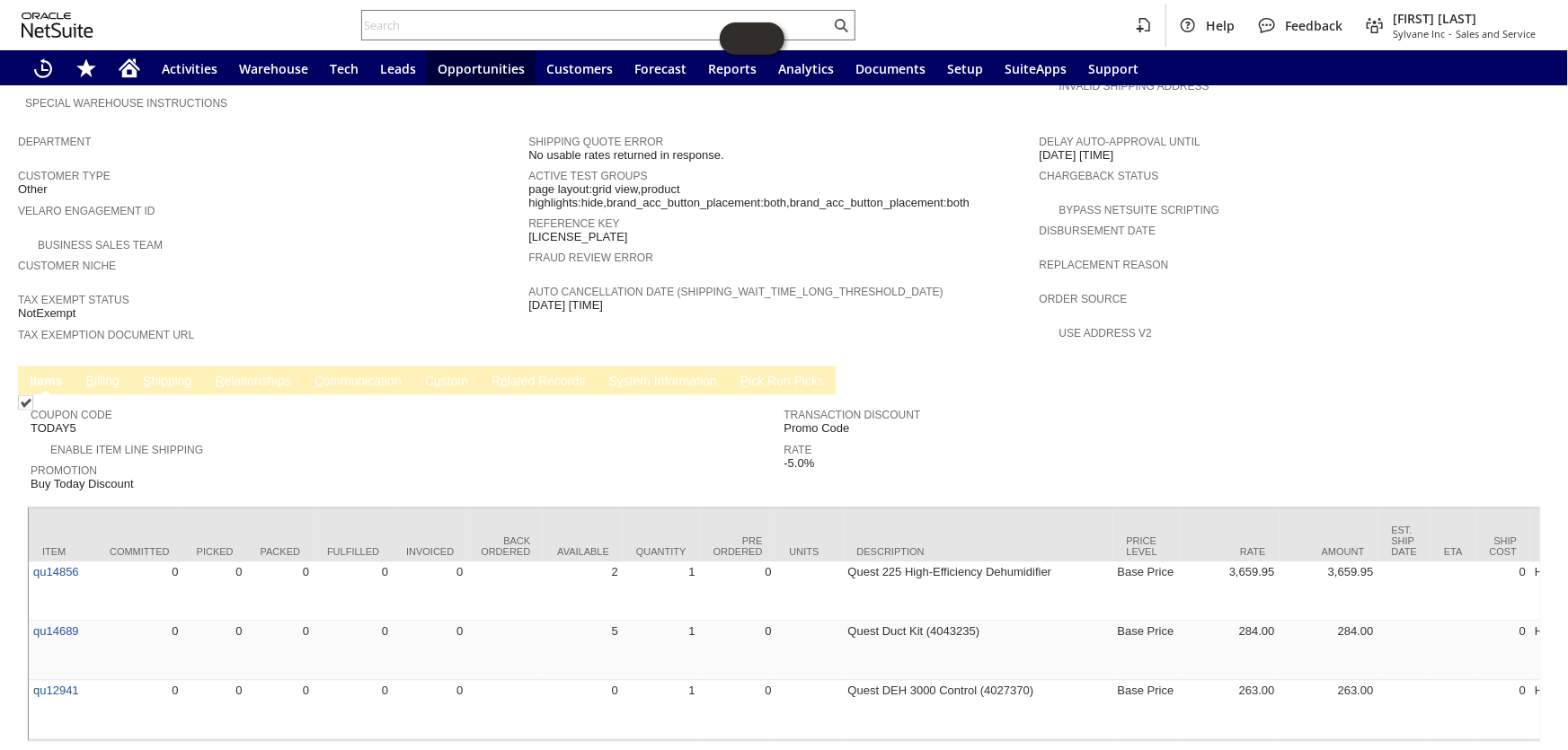 click on "B illing" at bounding box center (102, 382) 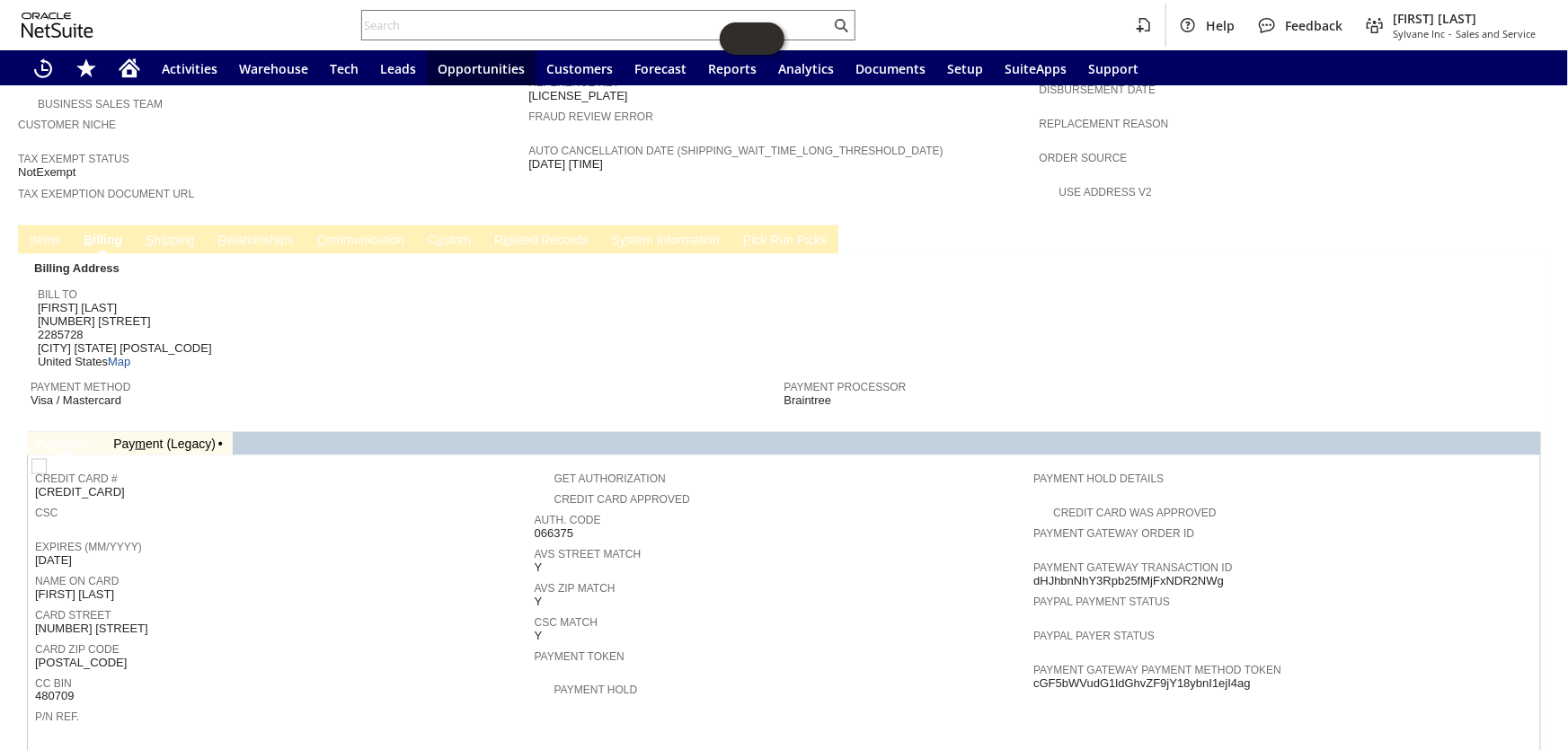 scroll, scrollTop: 1013, scrollLeft: 0, axis: vertical 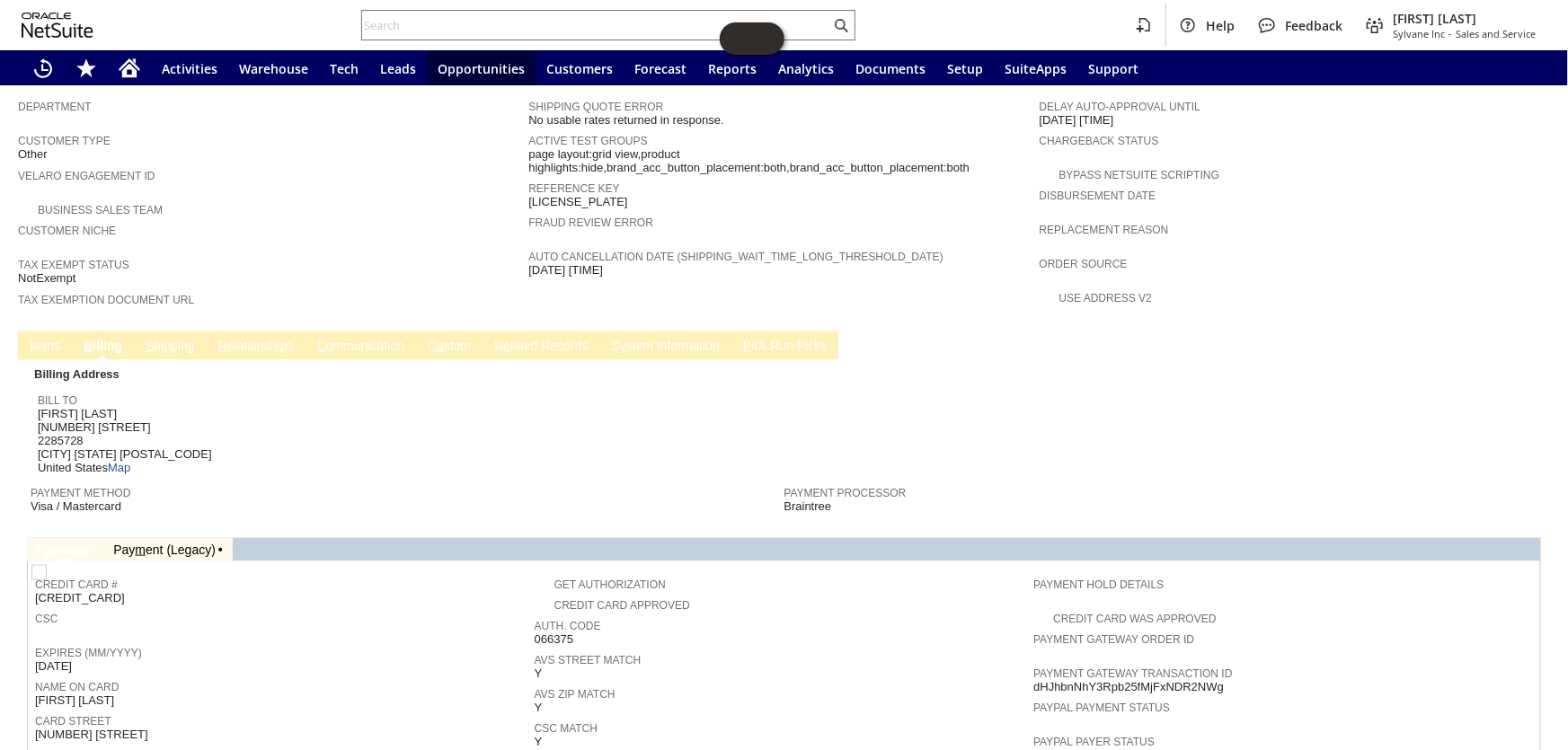 click on "S hipping" at bounding box center [170, 347] 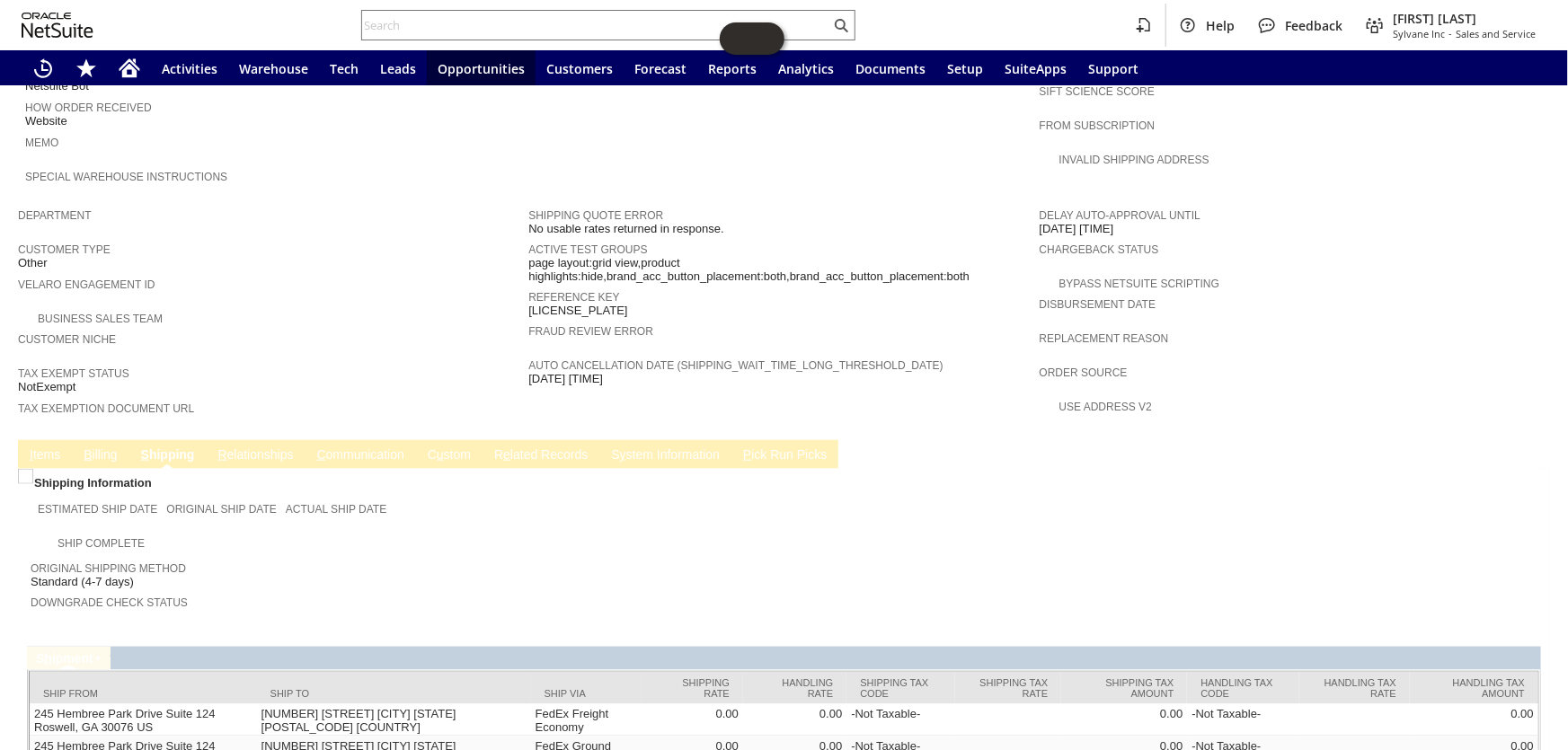 scroll, scrollTop: 925, scrollLeft: 0, axis: vertical 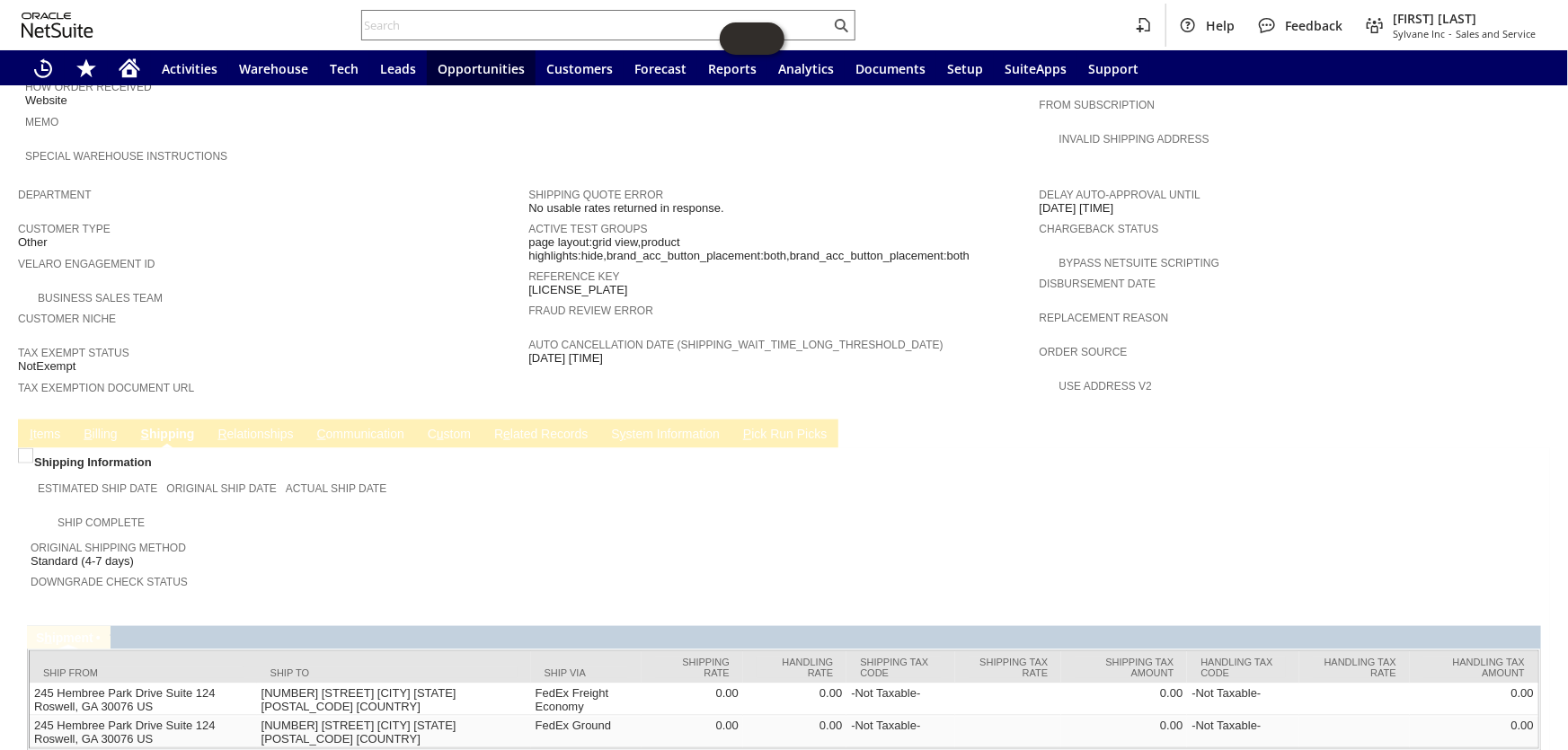 click on "I tems" at bounding box center (45, 435) 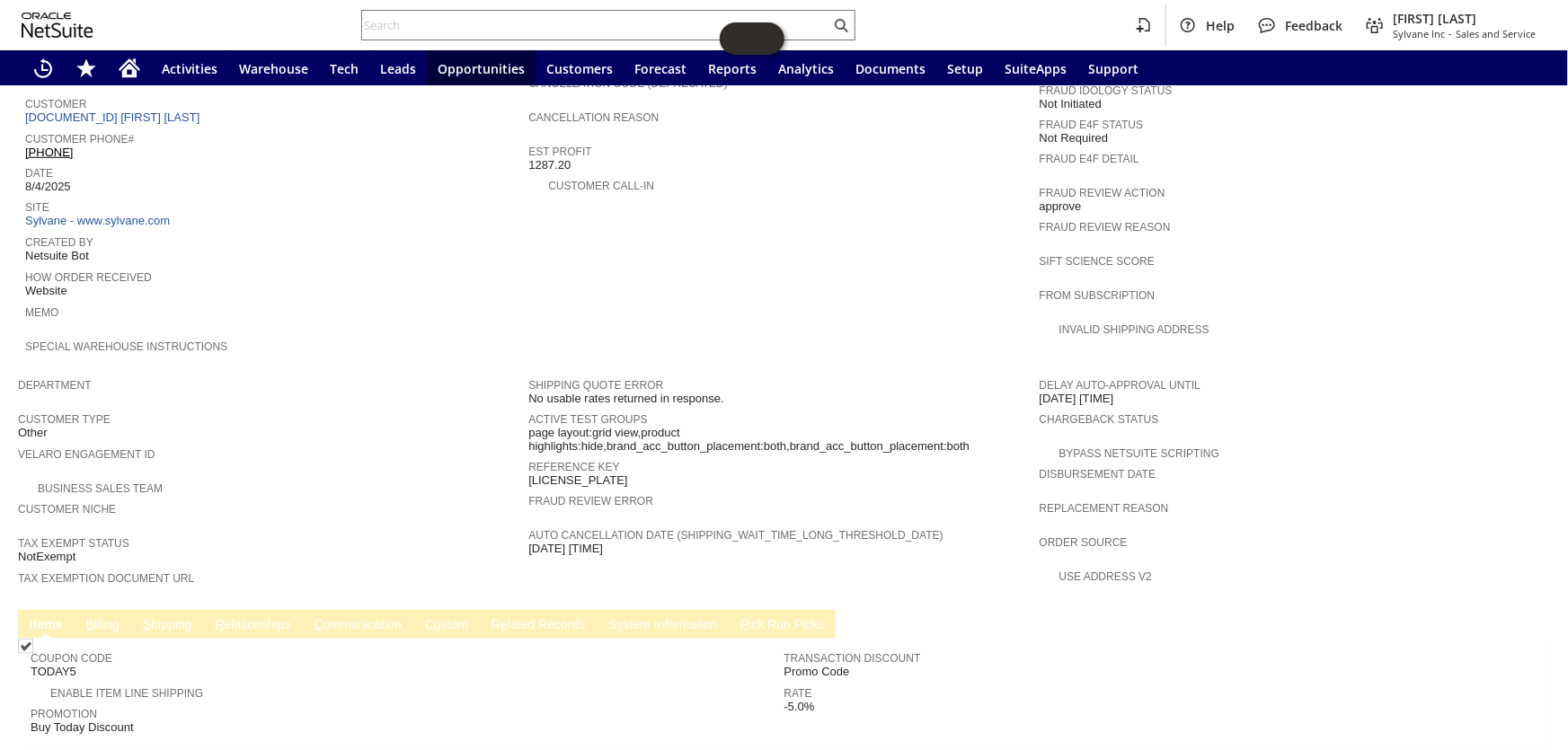 scroll, scrollTop: 978, scrollLeft: 0, axis: vertical 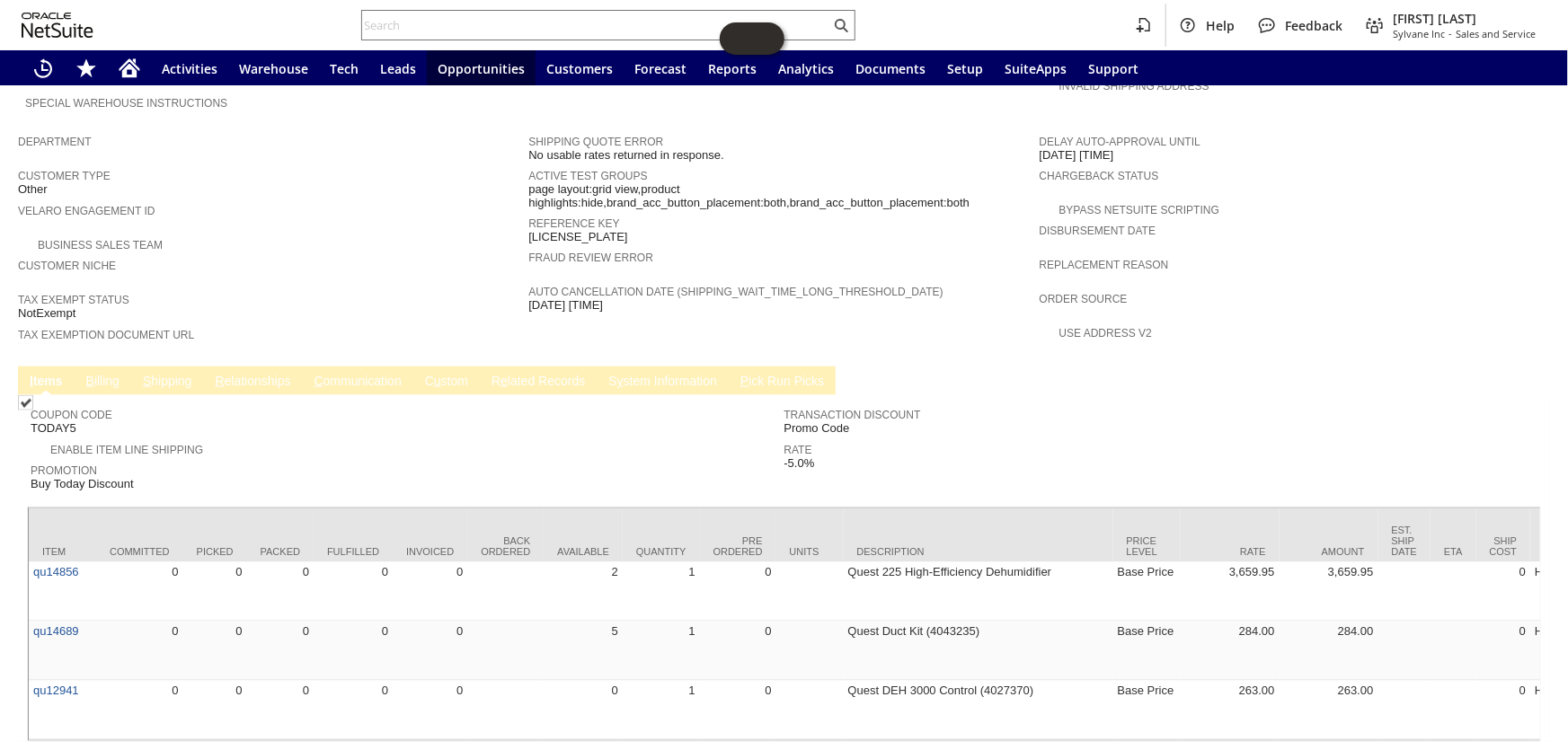 click on "B illing" at bounding box center [102, 382] 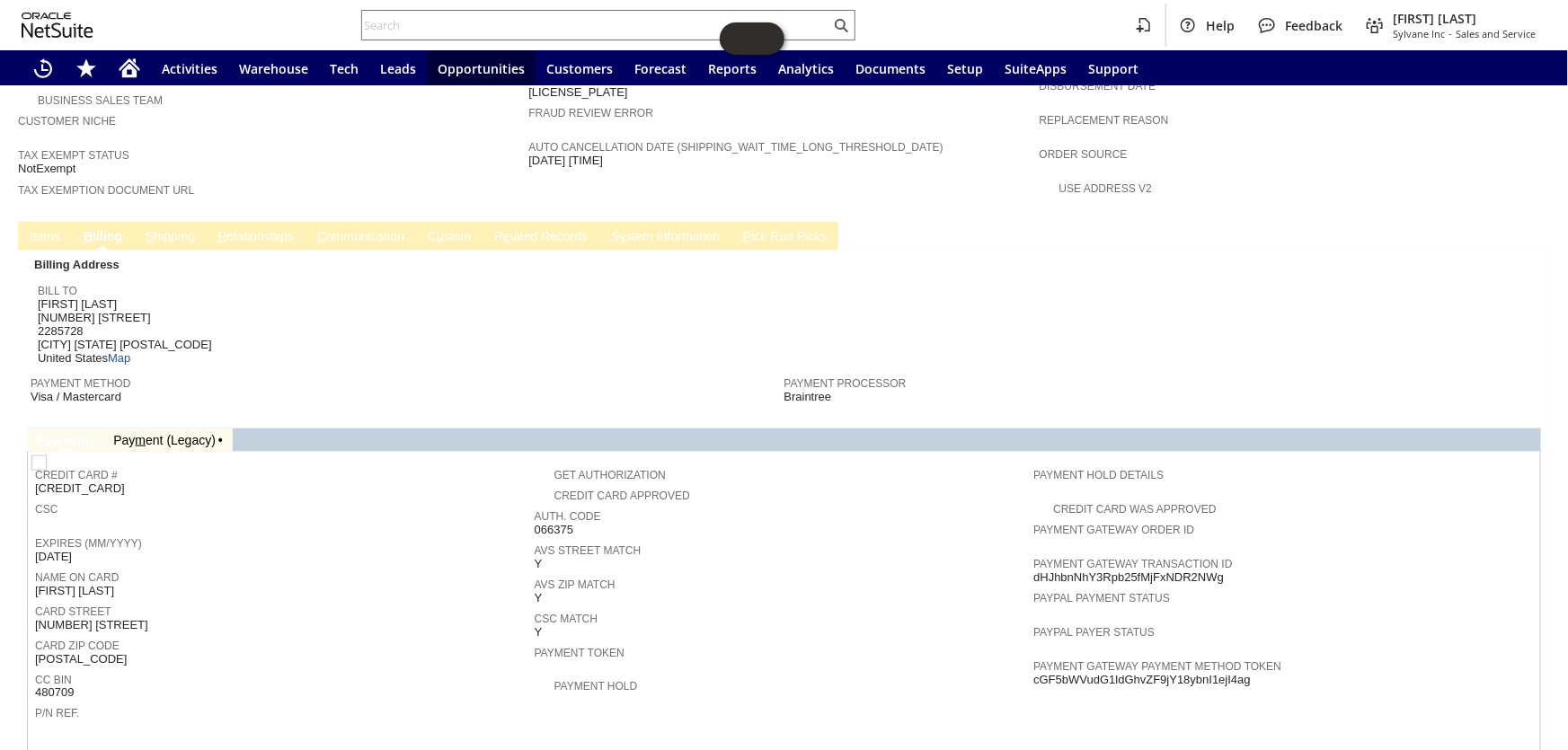 scroll, scrollTop: 1095, scrollLeft: 0, axis: vertical 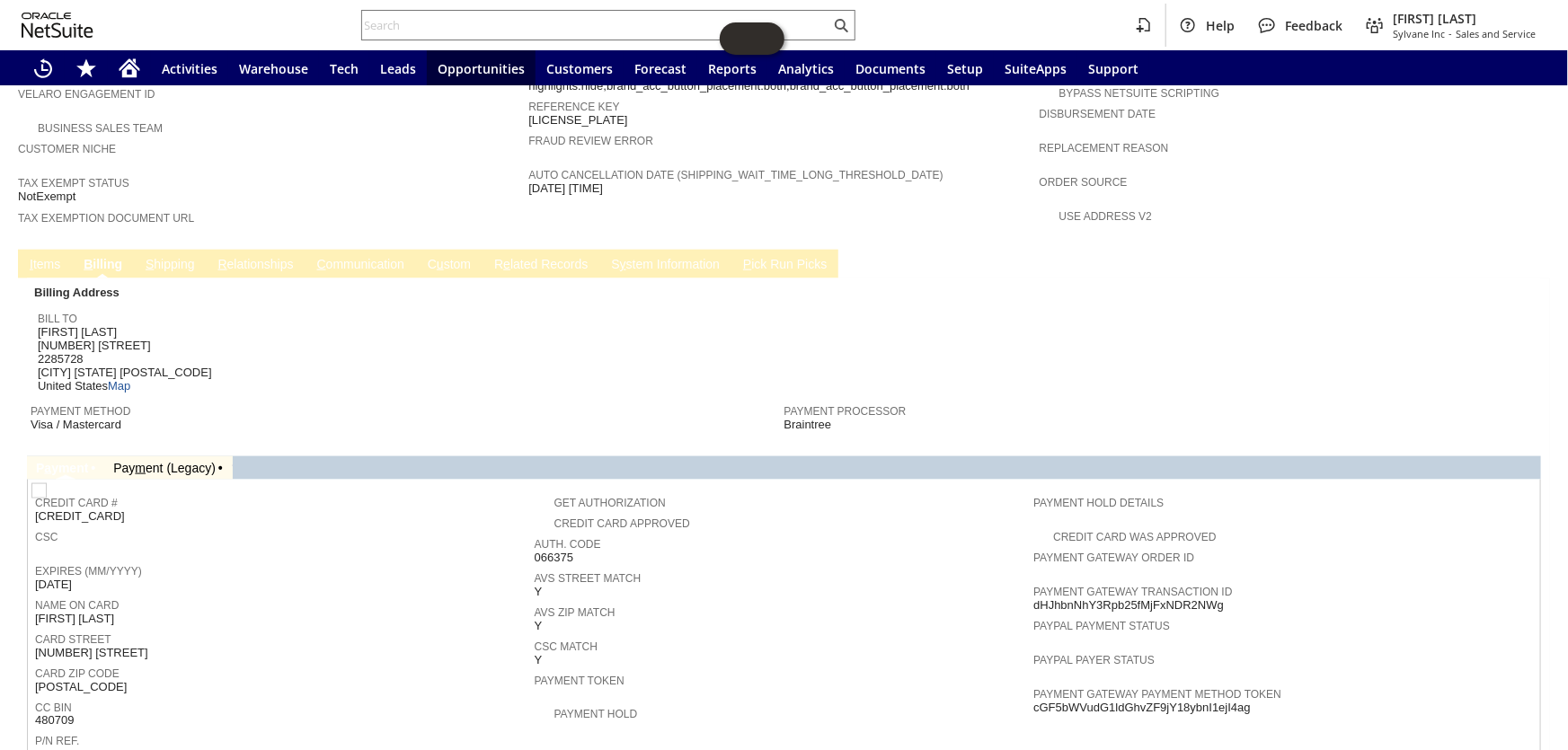 click on "I tems" at bounding box center (45, 265) 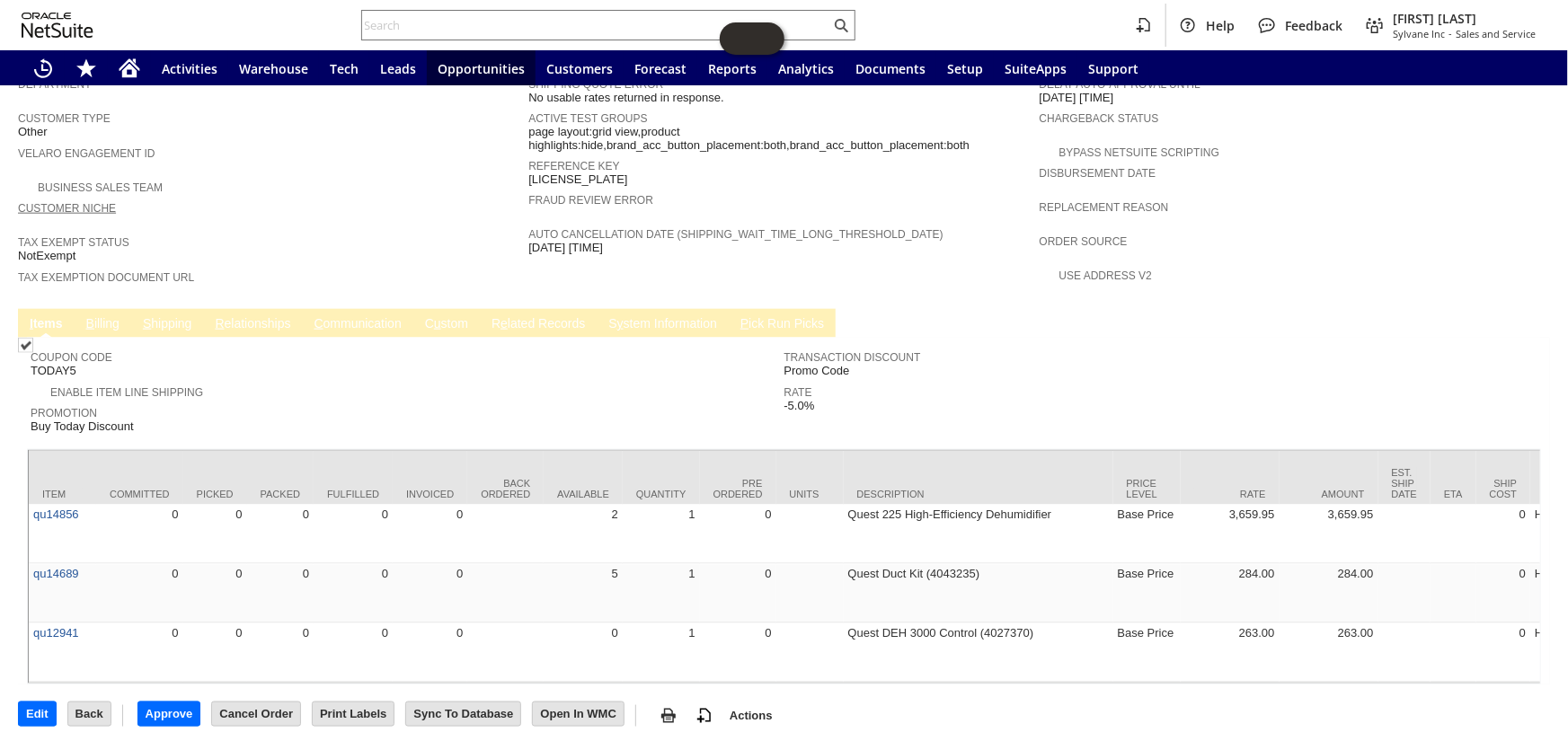 scroll, scrollTop: 979, scrollLeft: 0, axis: vertical 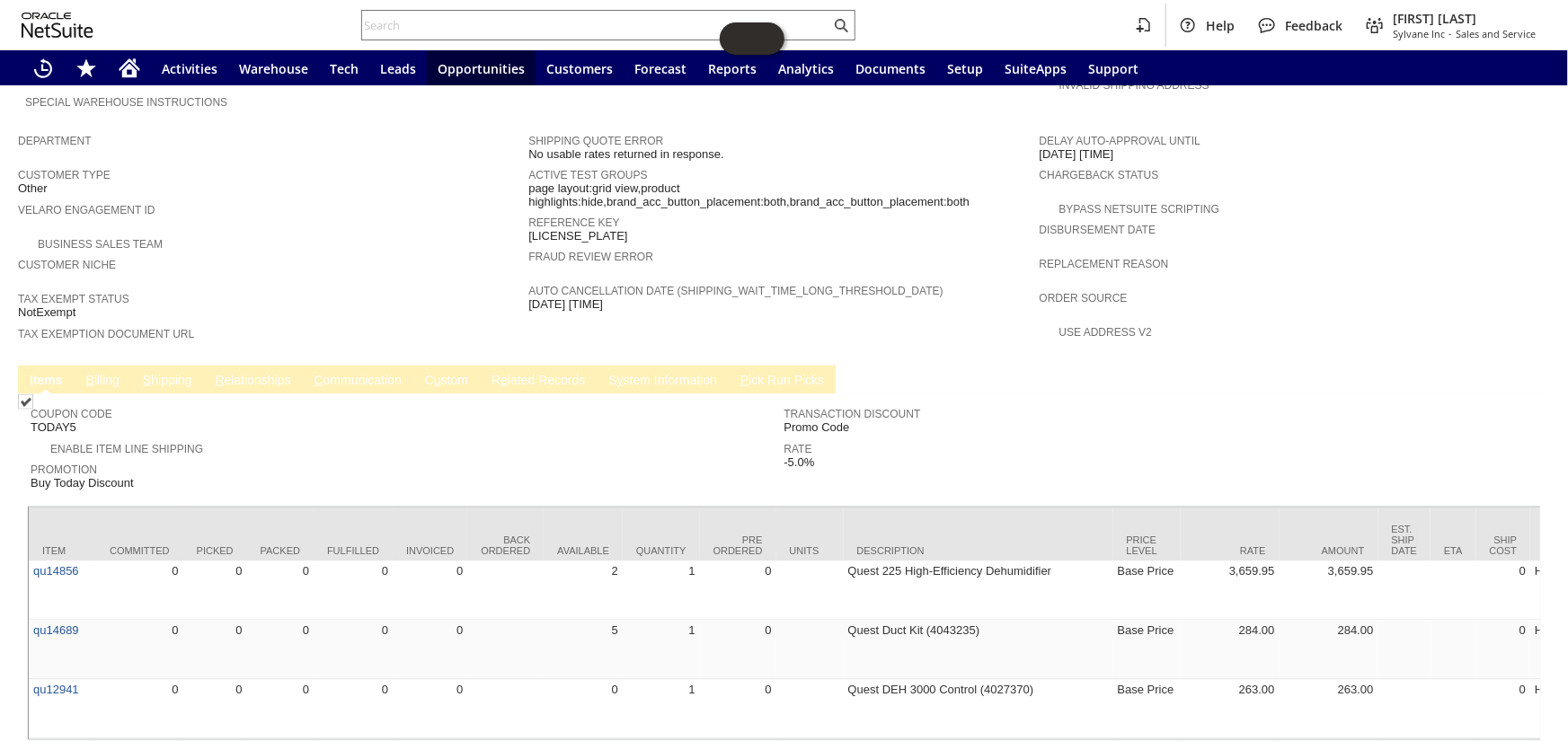 click on "B illing" at bounding box center [102, 381] 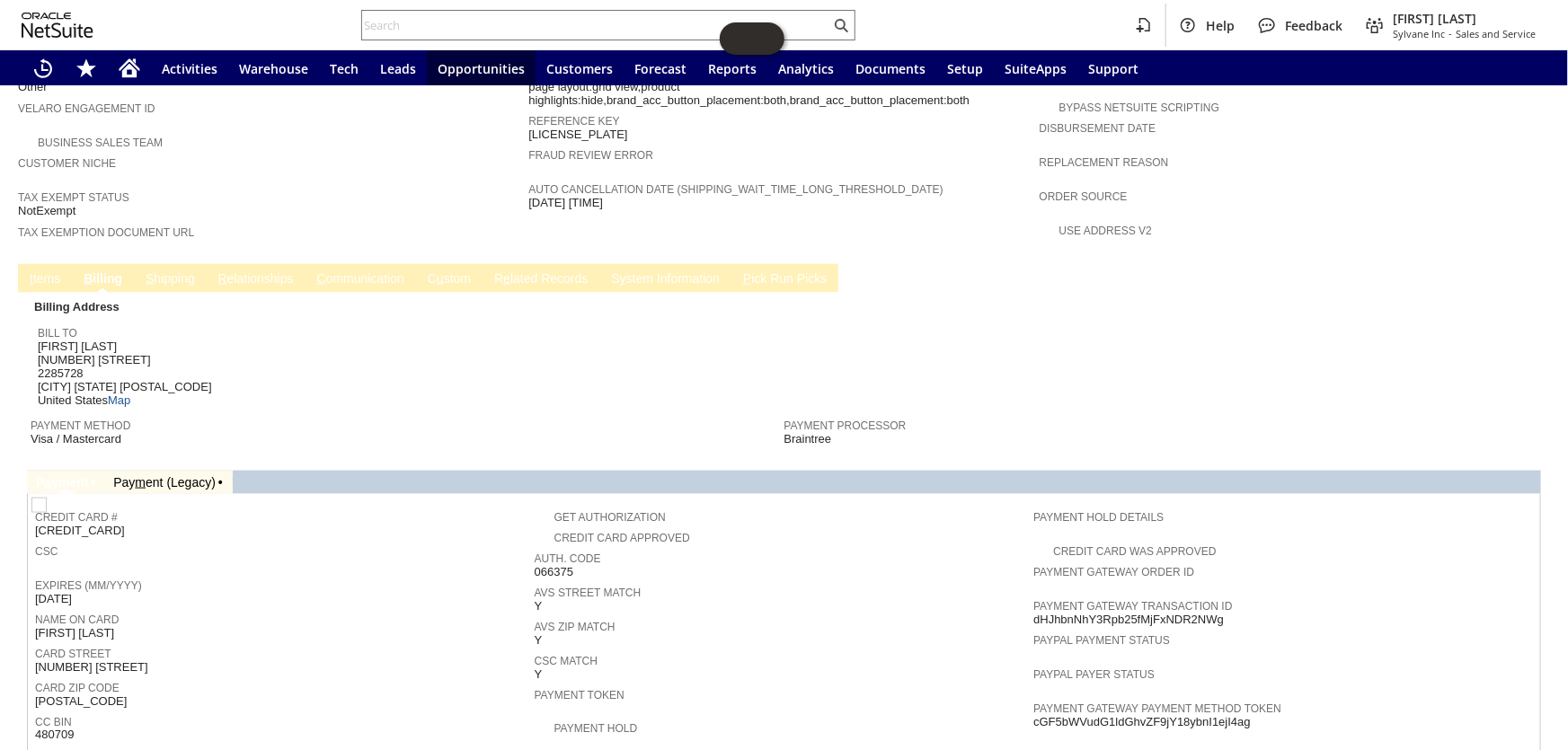 scroll, scrollTop: 850, scrollLeft: 0, axis: vertical 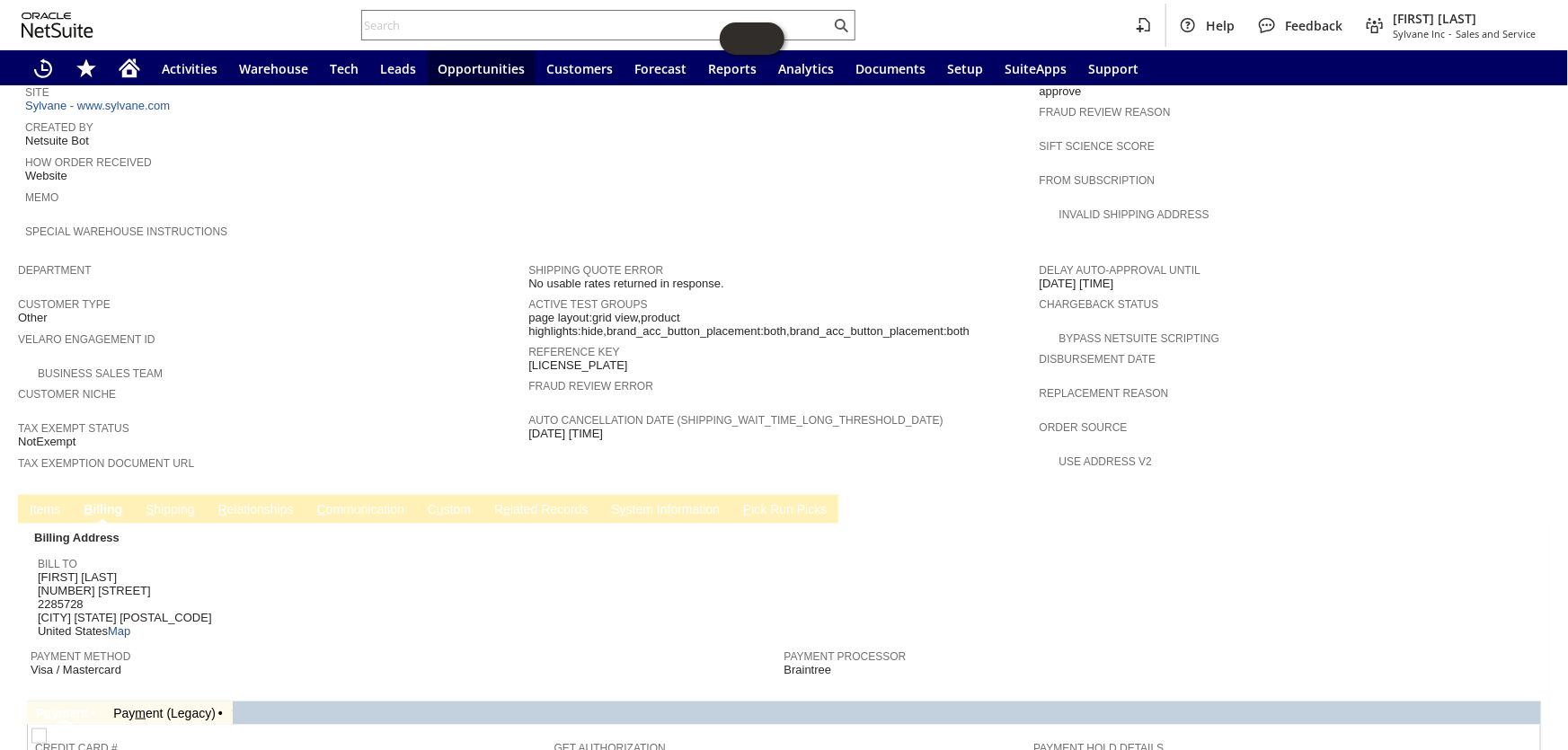 click on "S hipping" at bounding box center [170, 510] 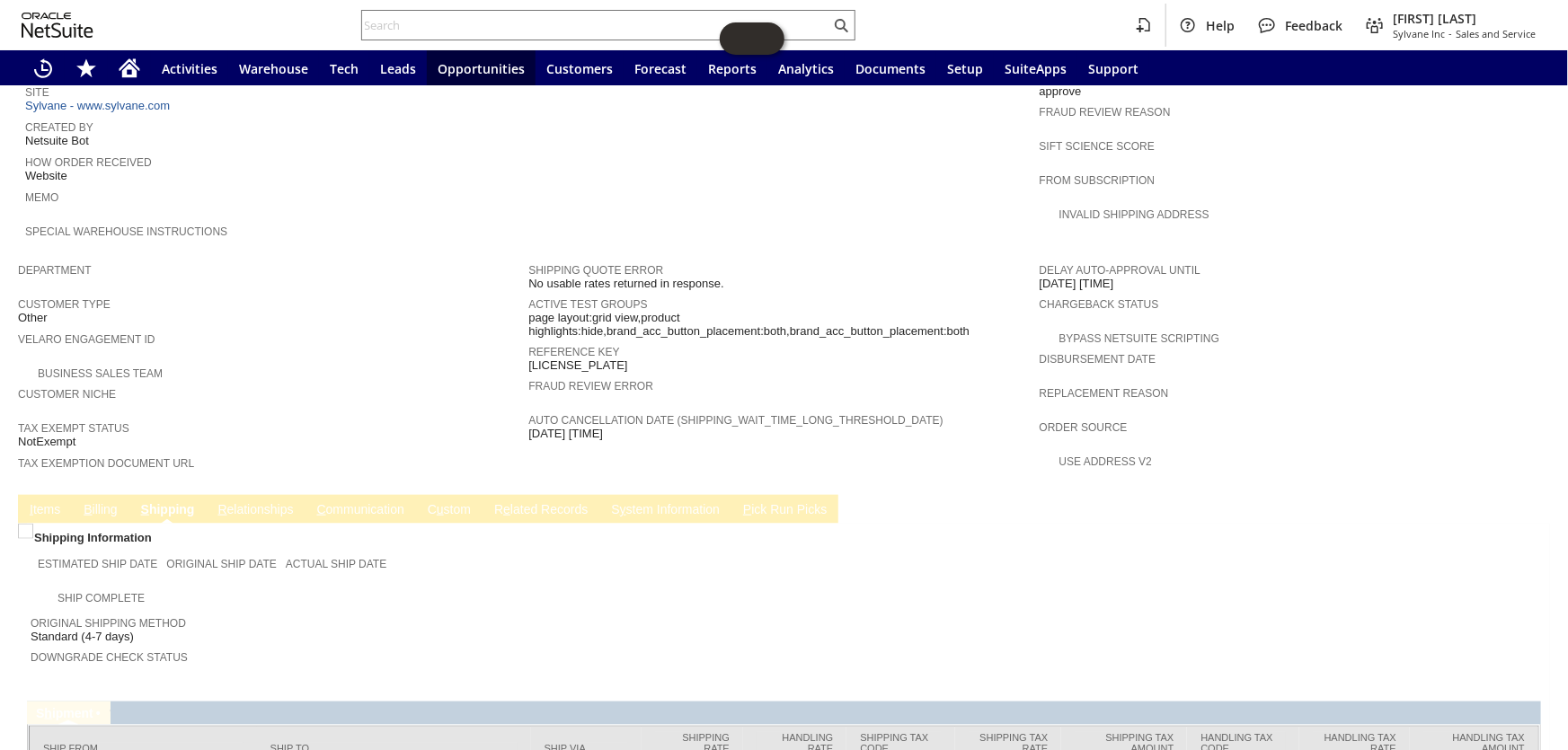 click on "C ommunication" at bounding box center [360, 510] 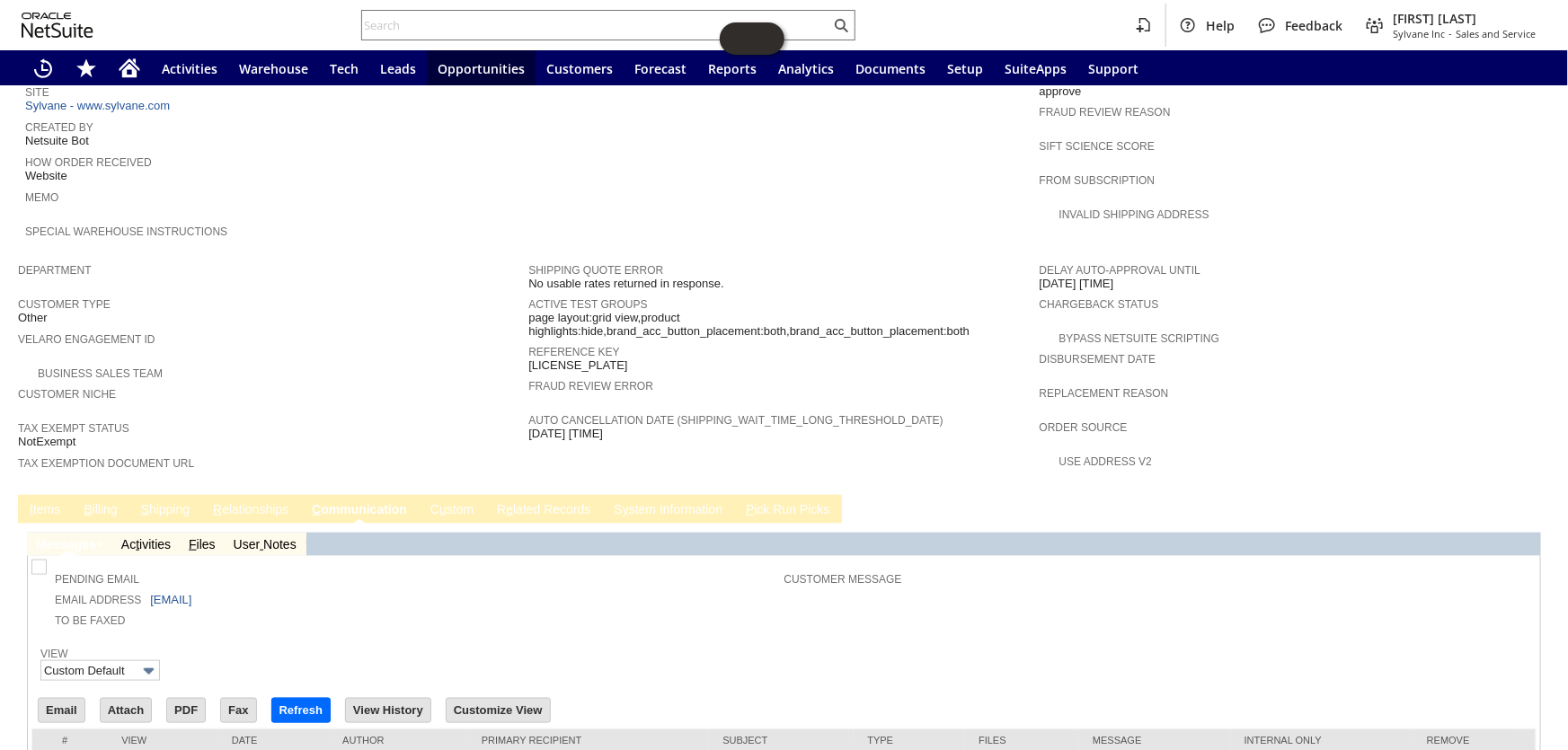 scroll, scrollTop: 0, scrollLeft: 0, axis: both 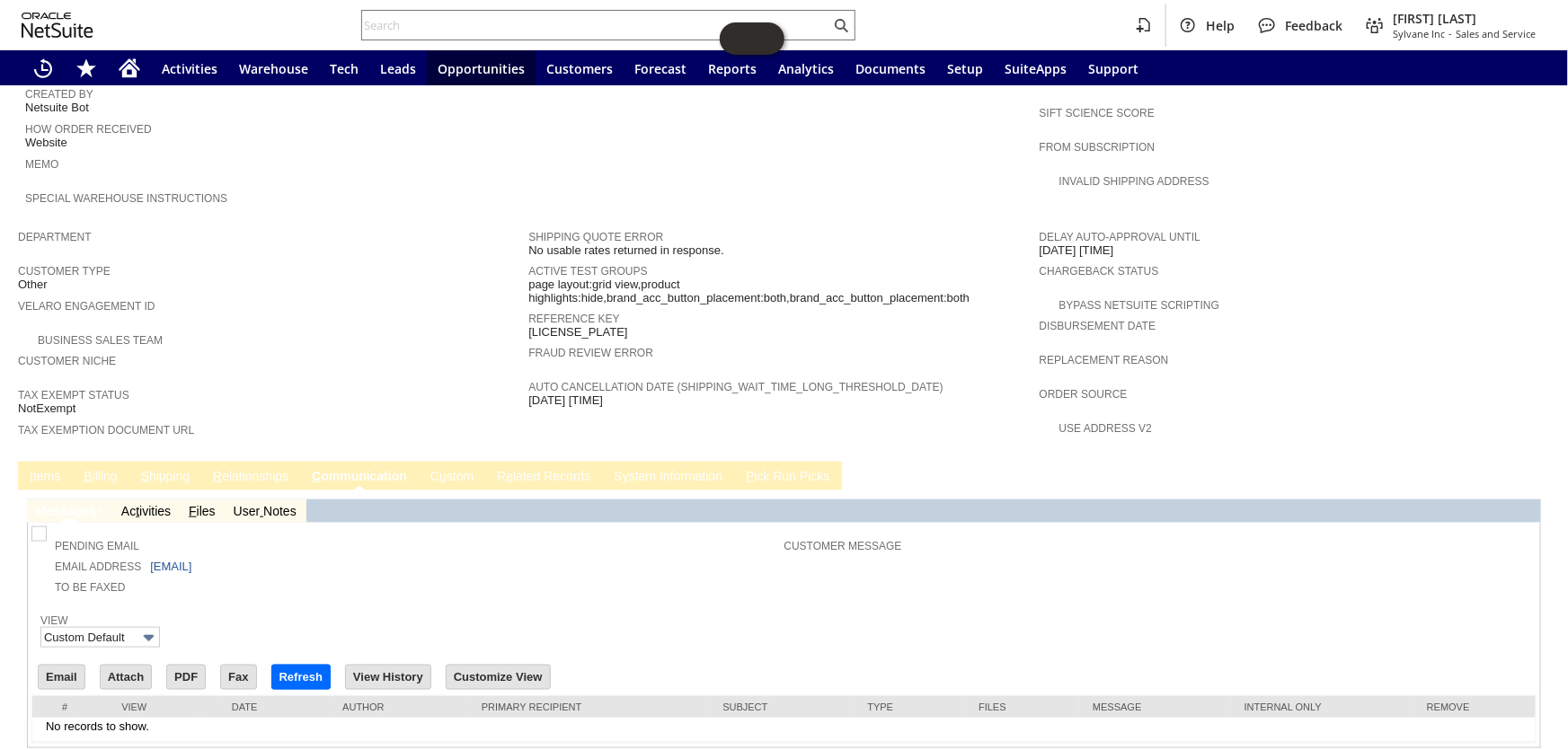 click on "S hipping" at bounding box center (165, 477) 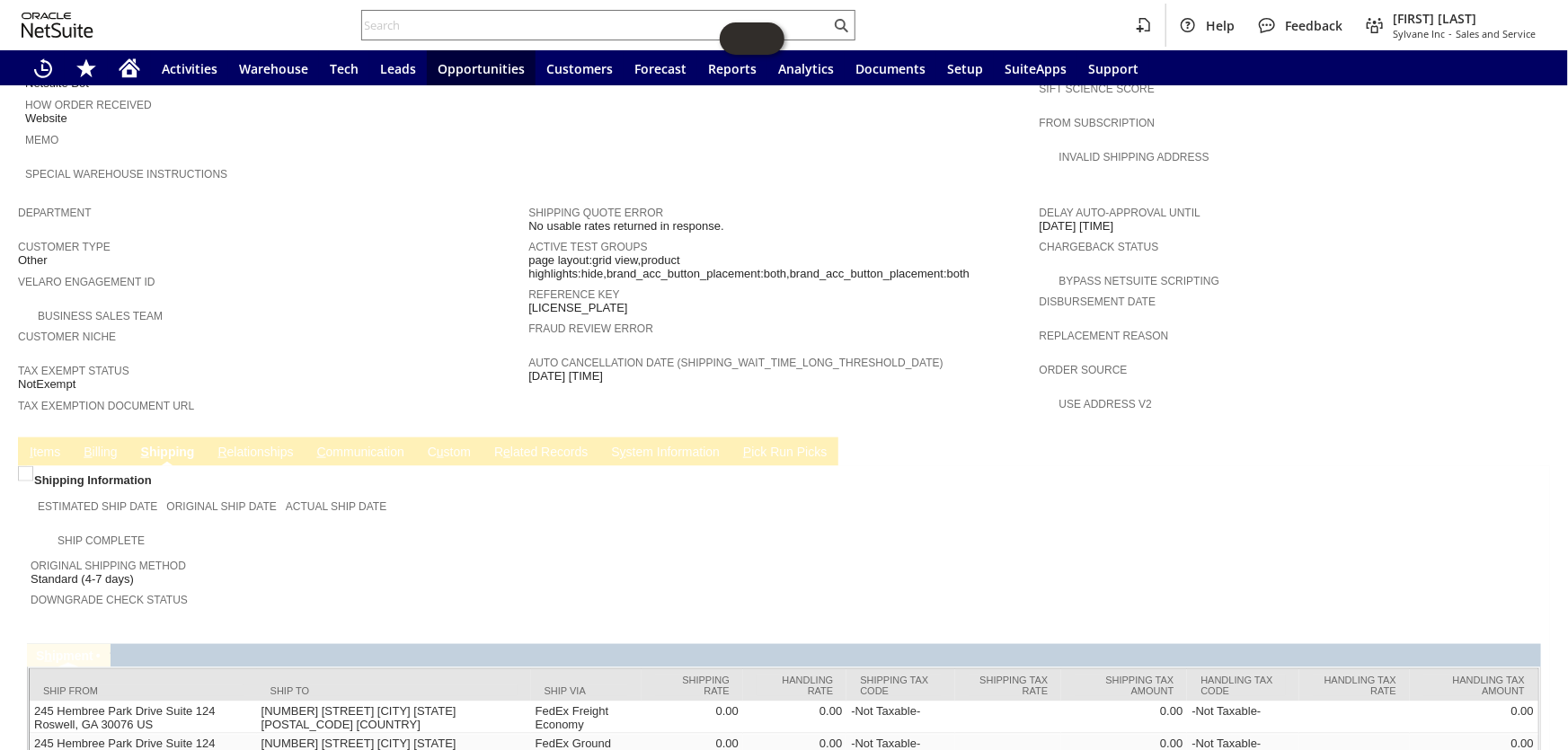 scroll, scrollTop: 925, scrollLeft: 0, axis: vertical 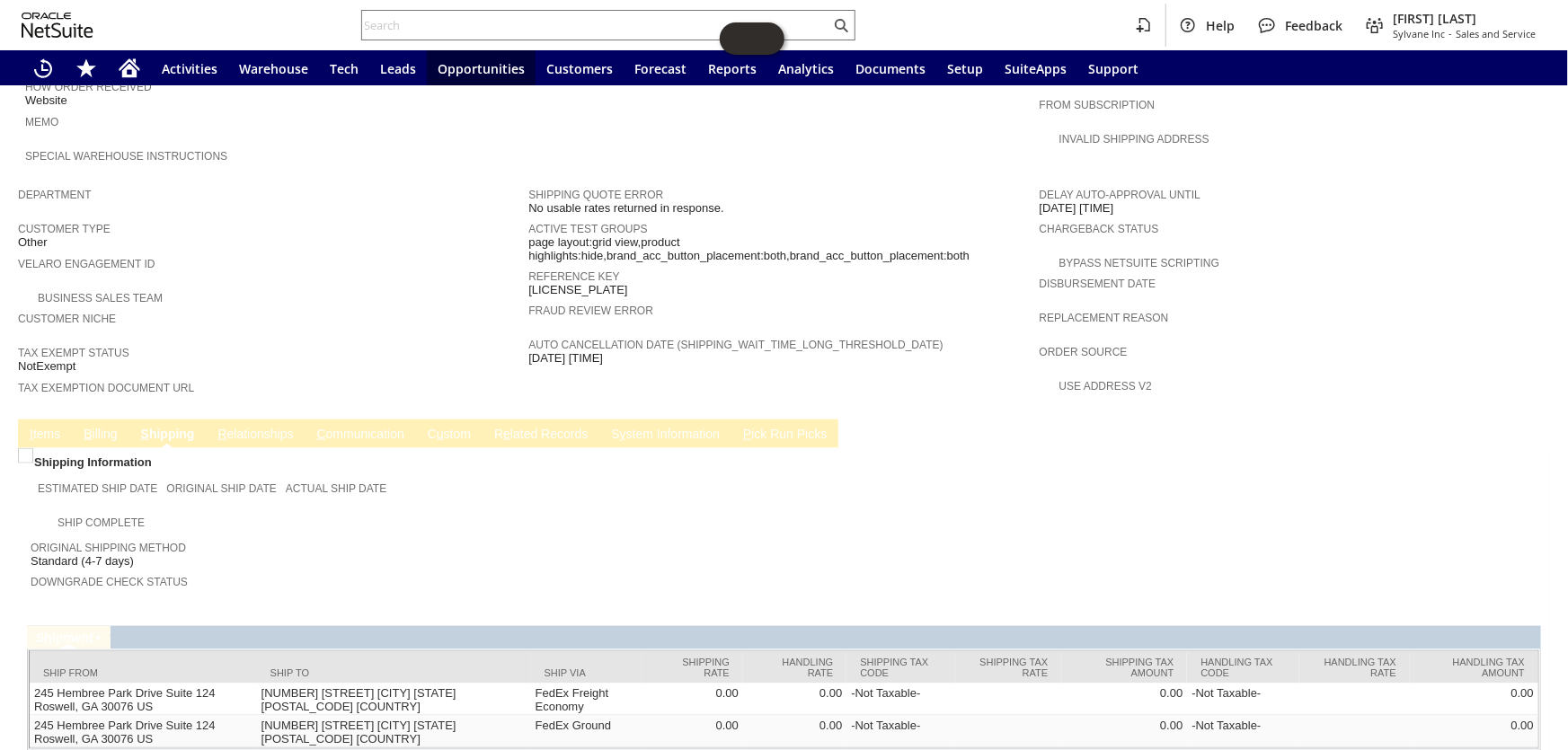 click on "B" at bounding box center (87, 434) 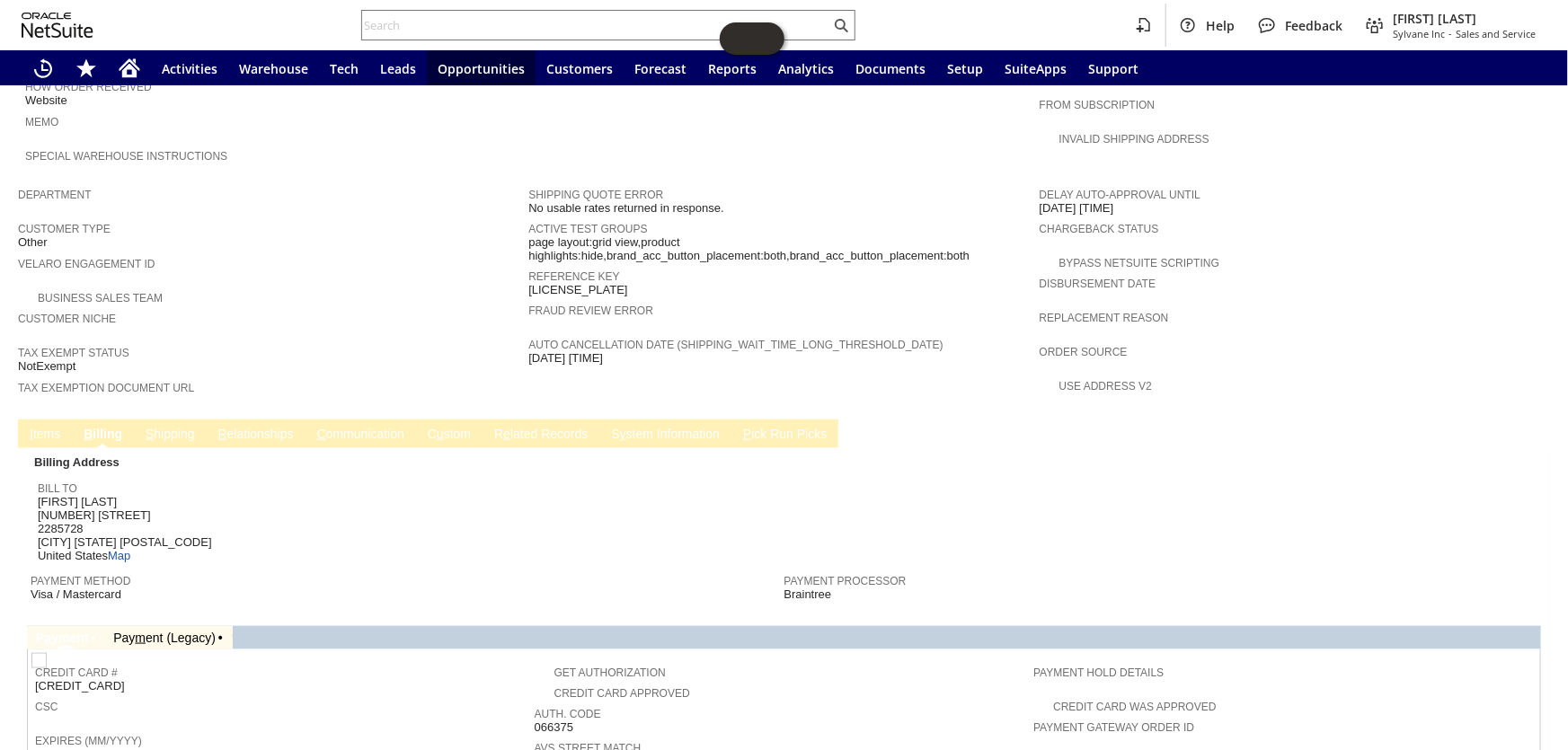 click on "I tems" at bounding box center [45, 435] 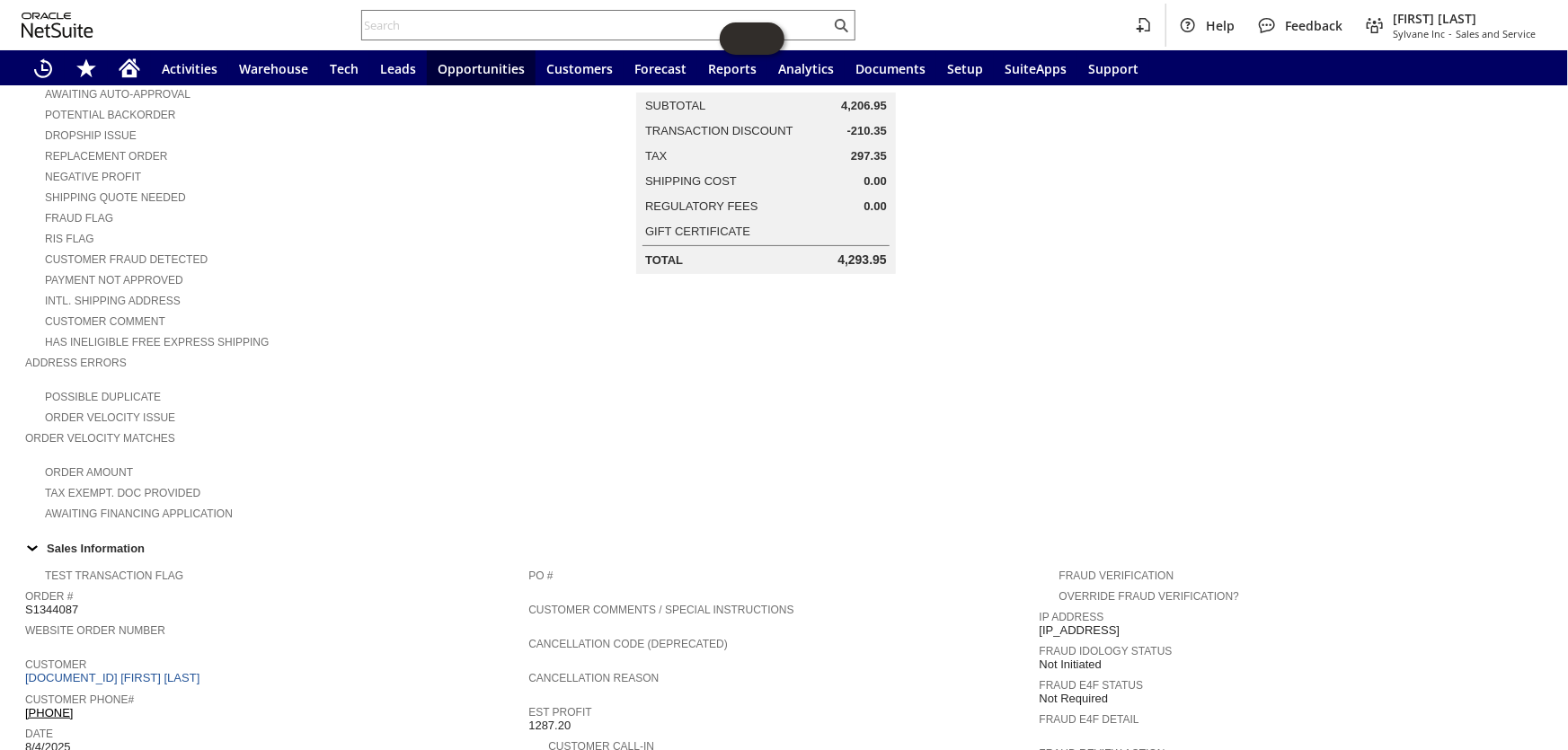 scroll, scrollTop: 0, scrollLeft: 0, axis: both 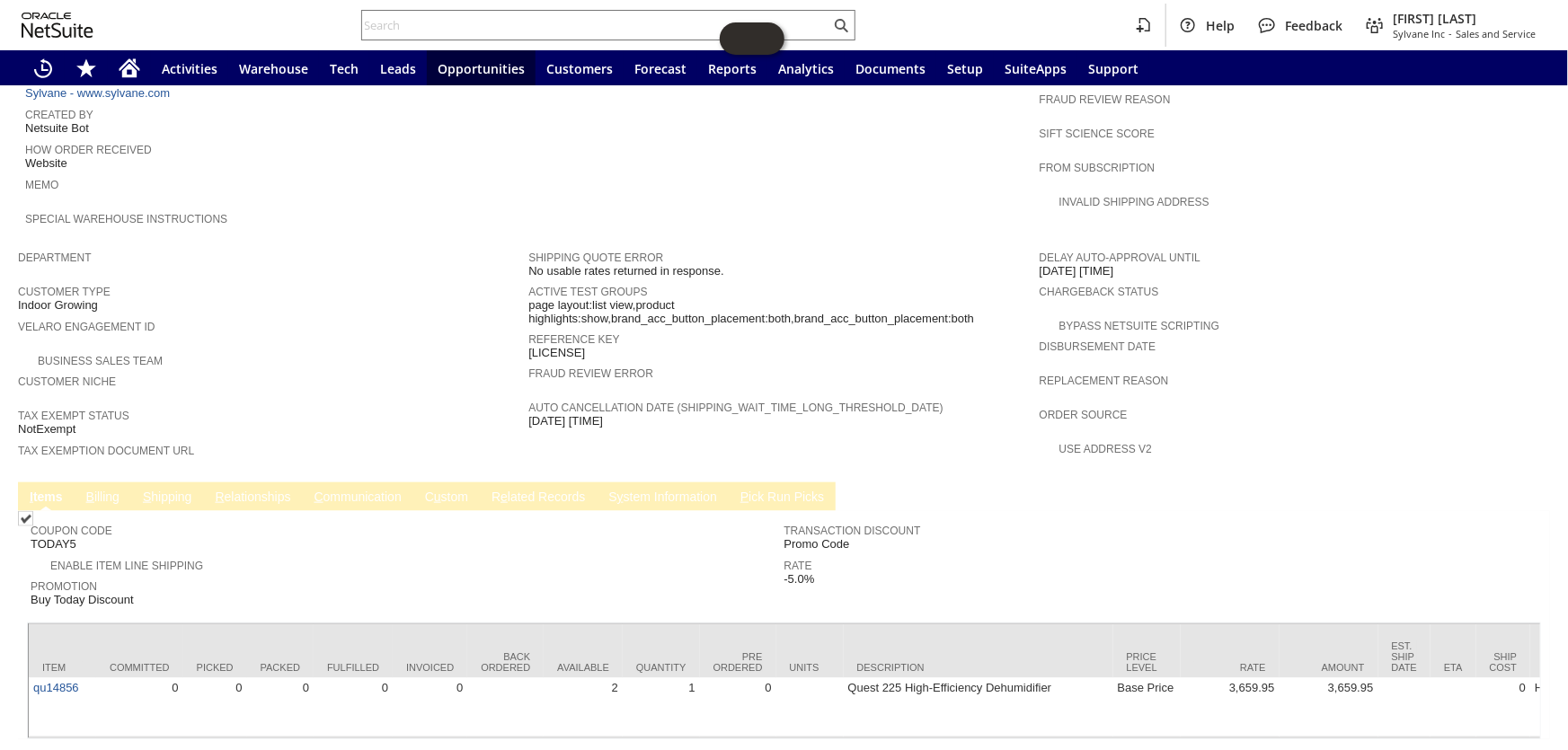 click on "B illing" at bounding box center [102, 498] 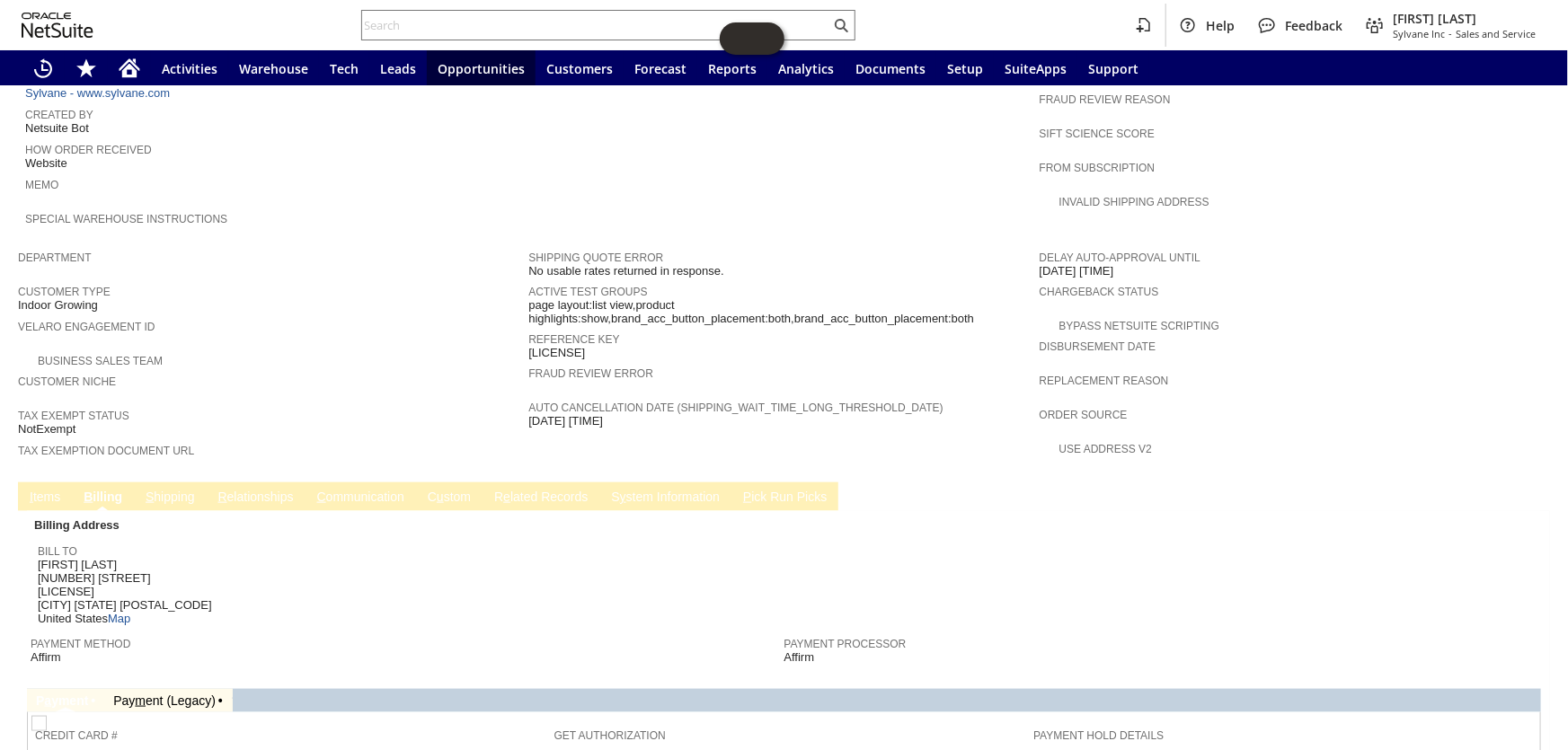 scroll, scrollTop: 944, scrollLeft: 0, axis: vertical 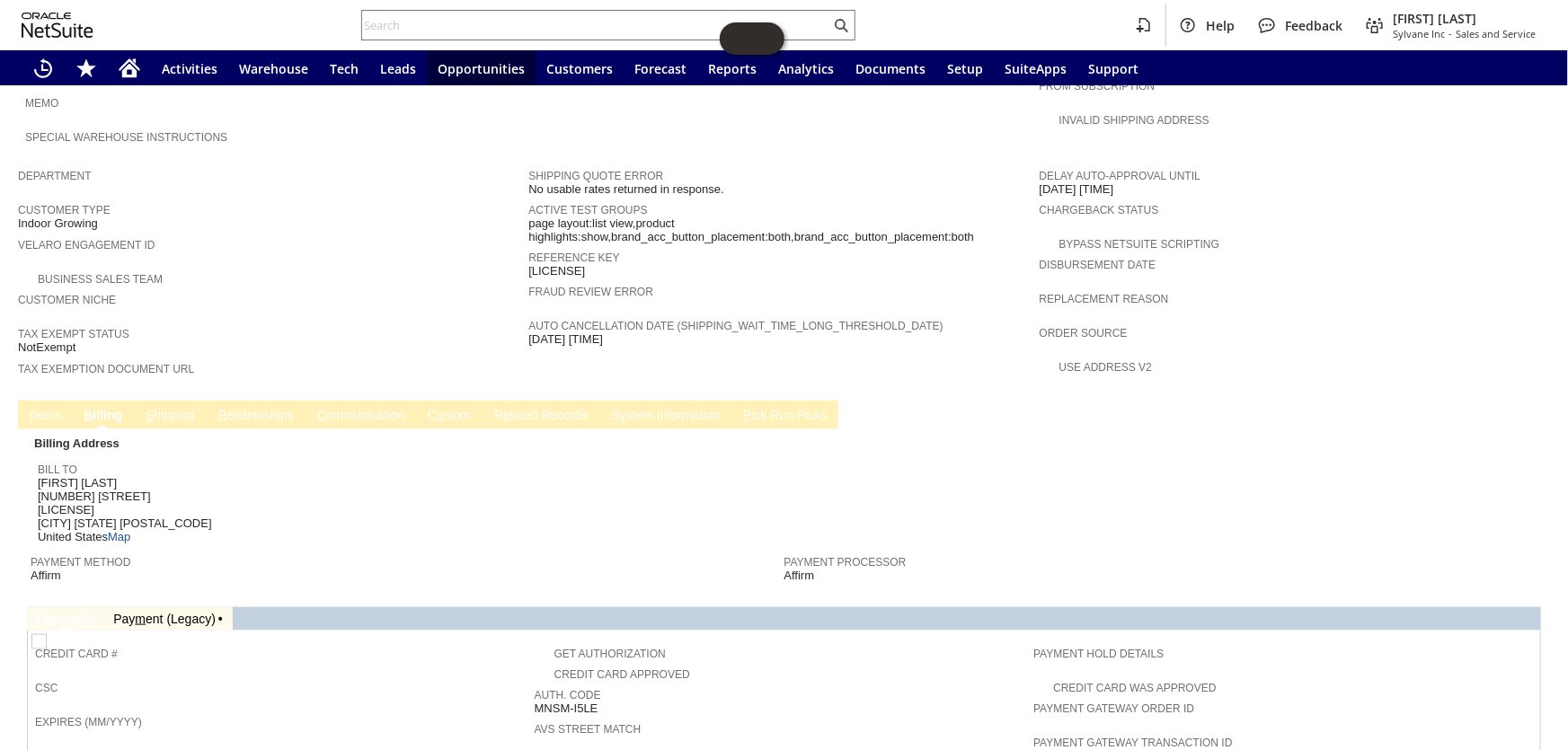 click on "I tems" at bounding box center (45, 416) 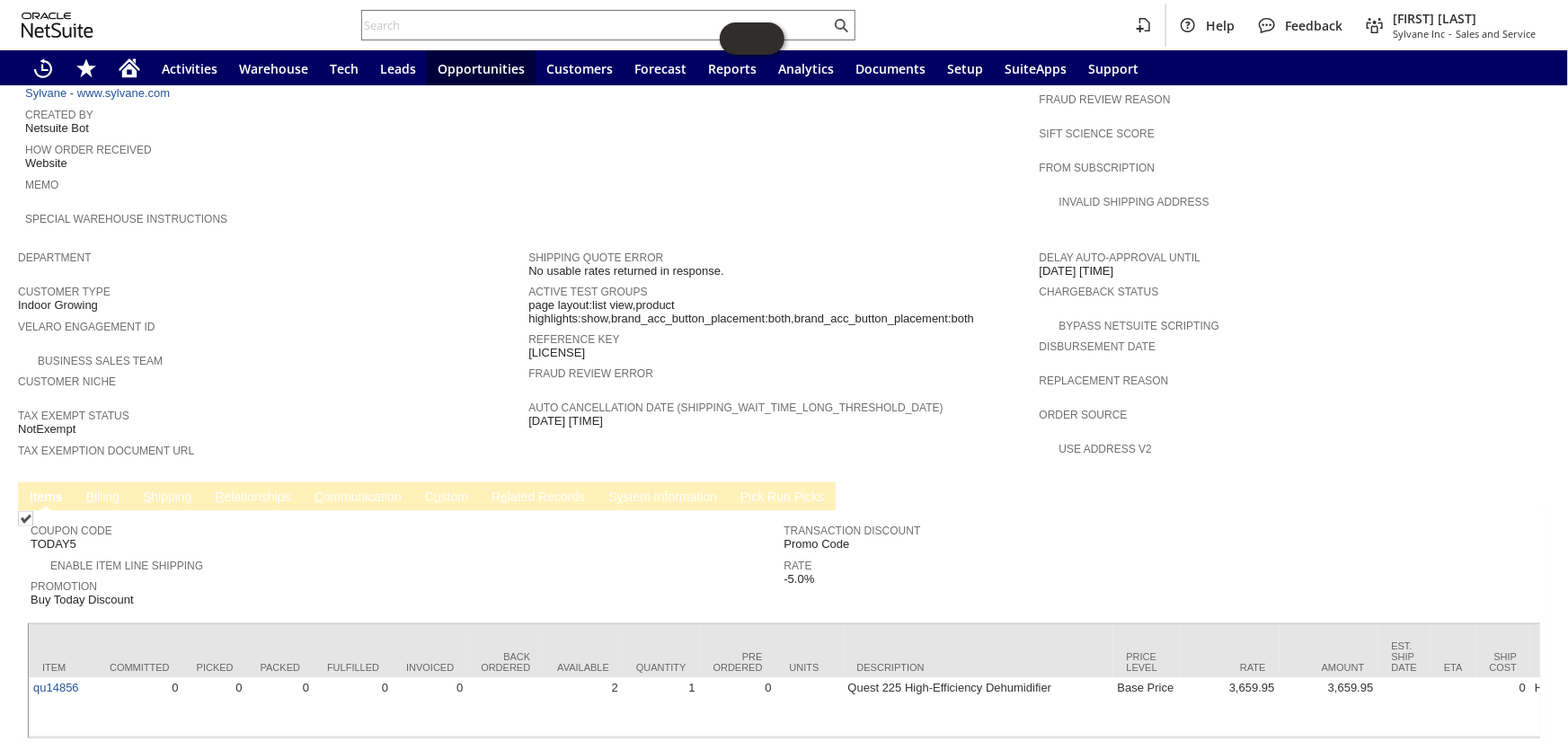 scroll, scrollTop: 862, scrollLeft: 0, axis: vertical 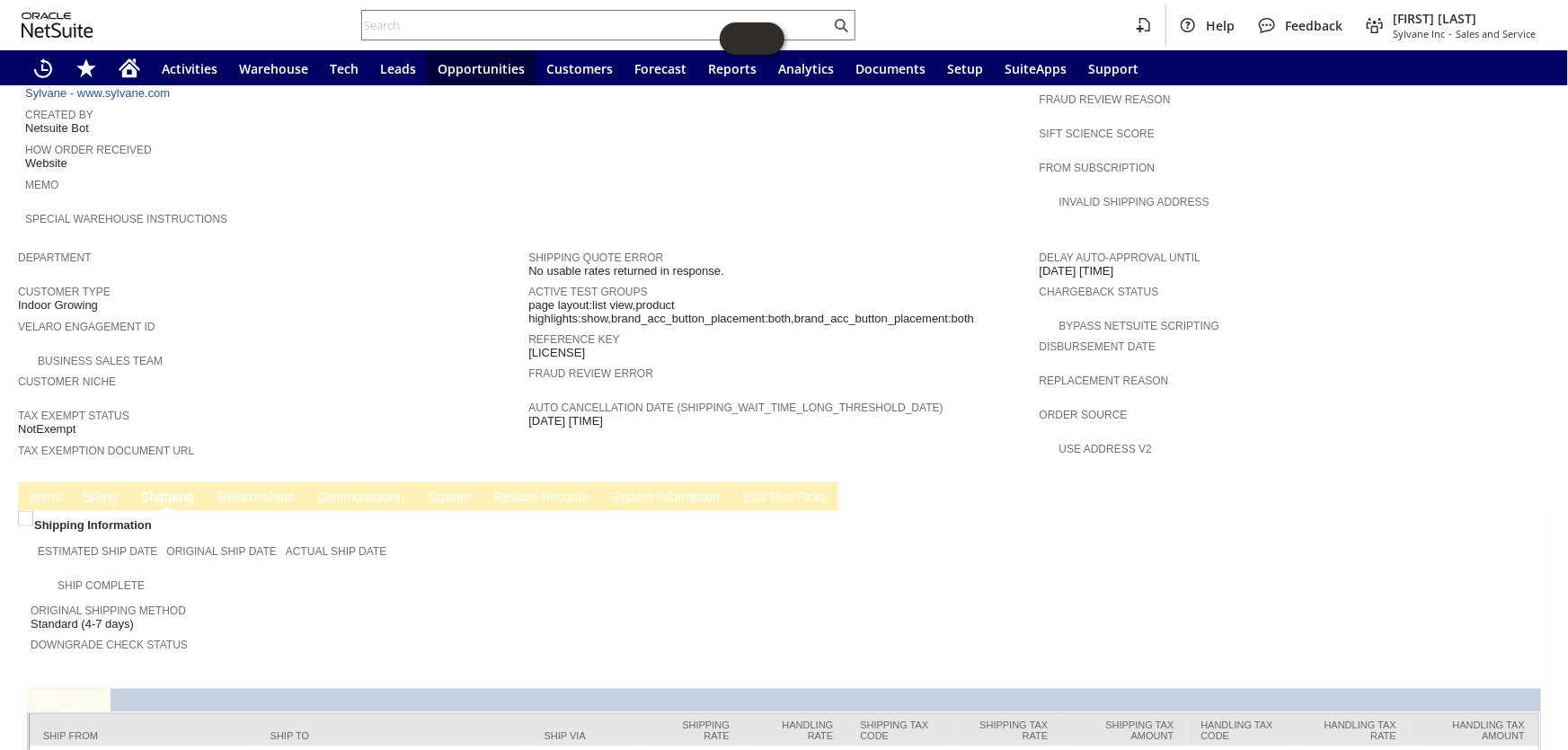 click on "B illing" at bounding box center (100, 498) 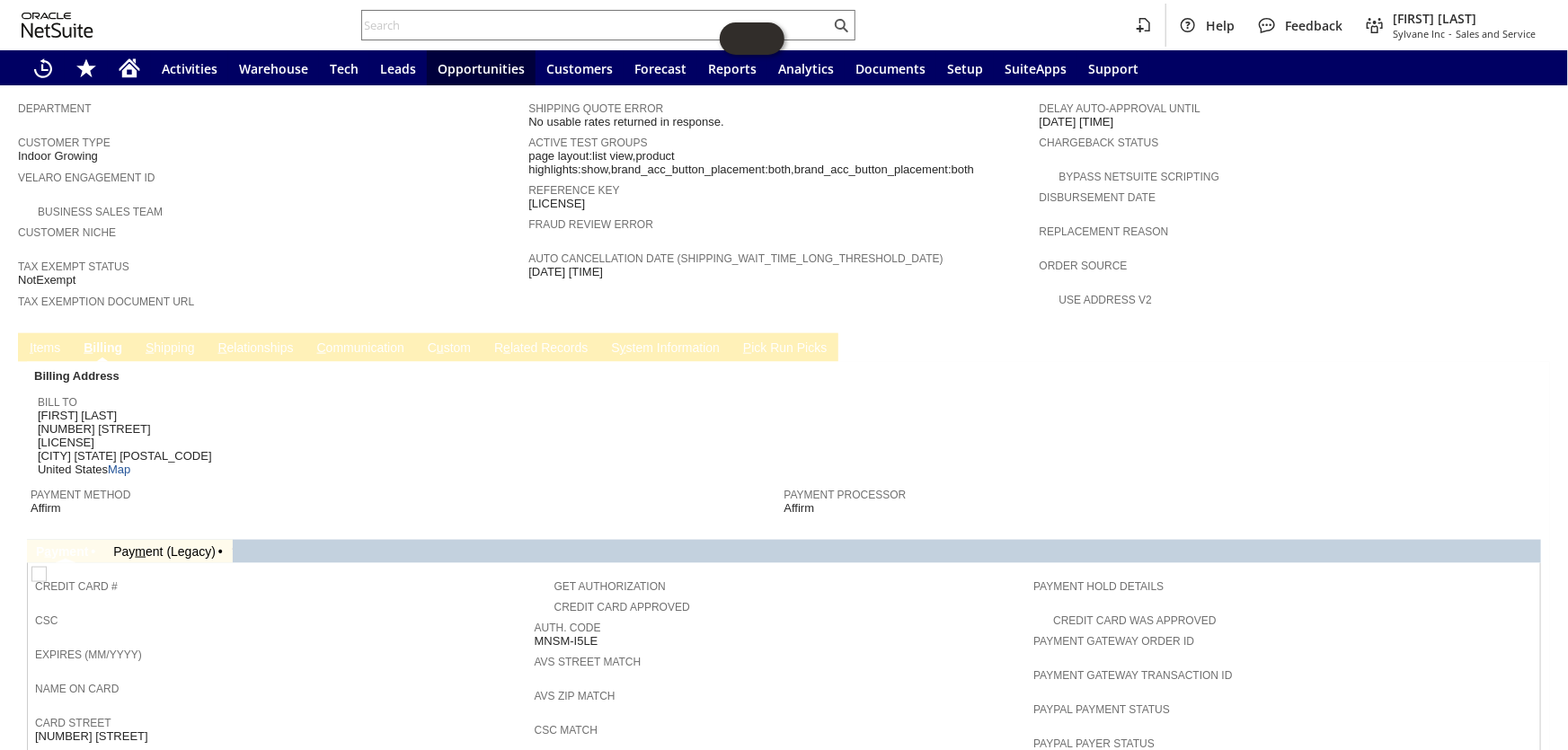 scroll, scrollTop: 1013, scrollLeft: 0, axis: vertical 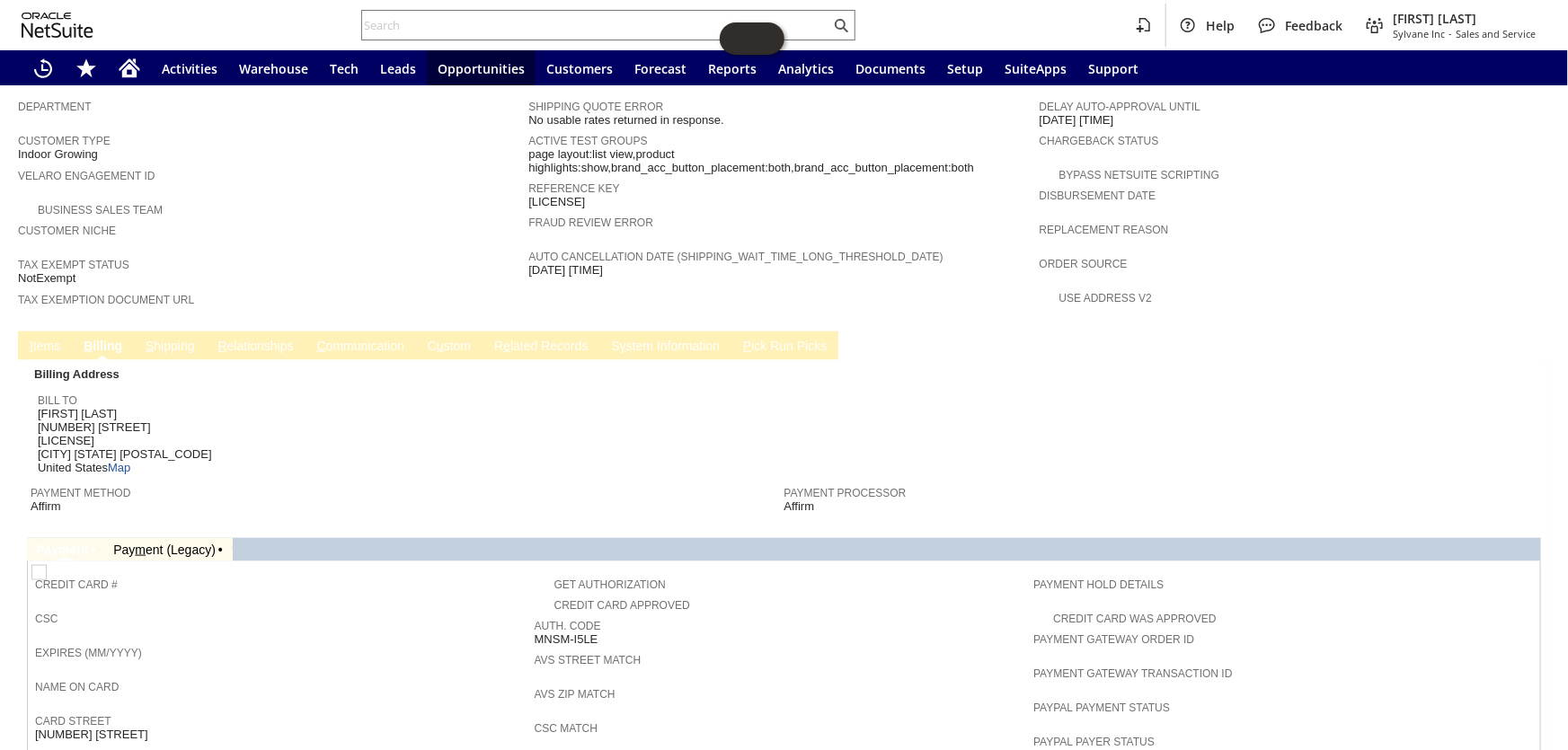 click on "S hipping" at bounding box center (170, 347) 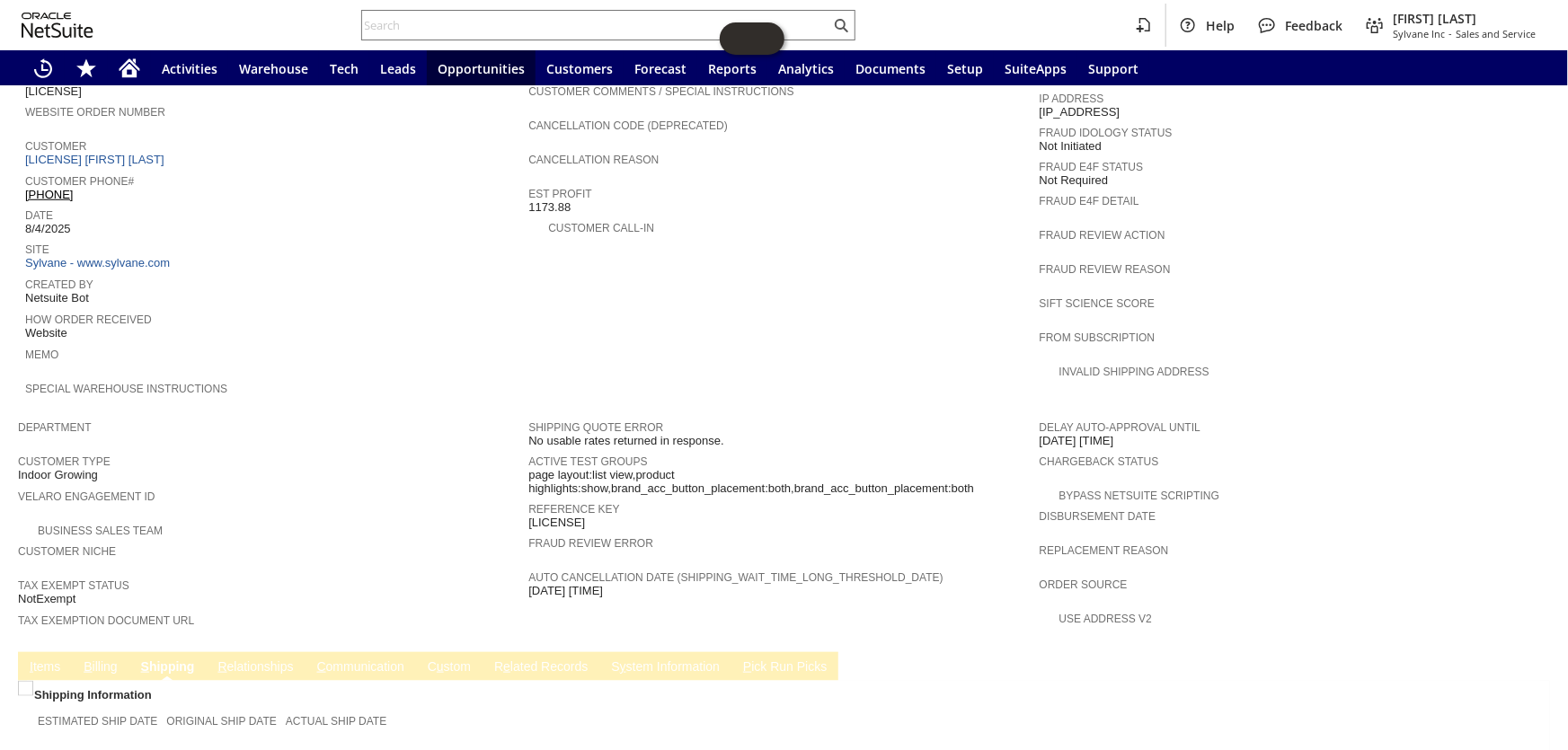 scroll, scrollTop: 893, scrollLeft: 0, axis: vertical 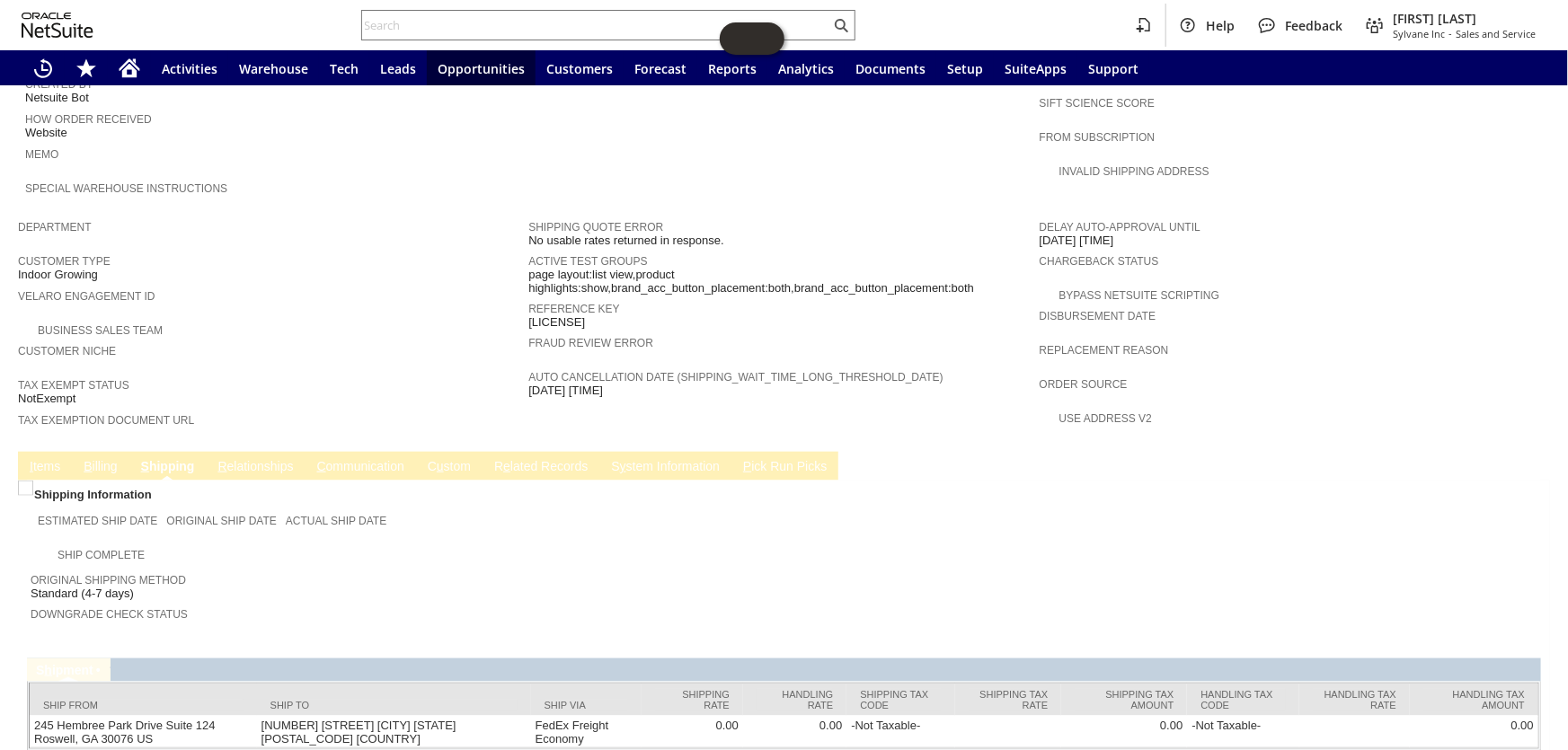 click on "B illing" at bounding box center [100, 467] 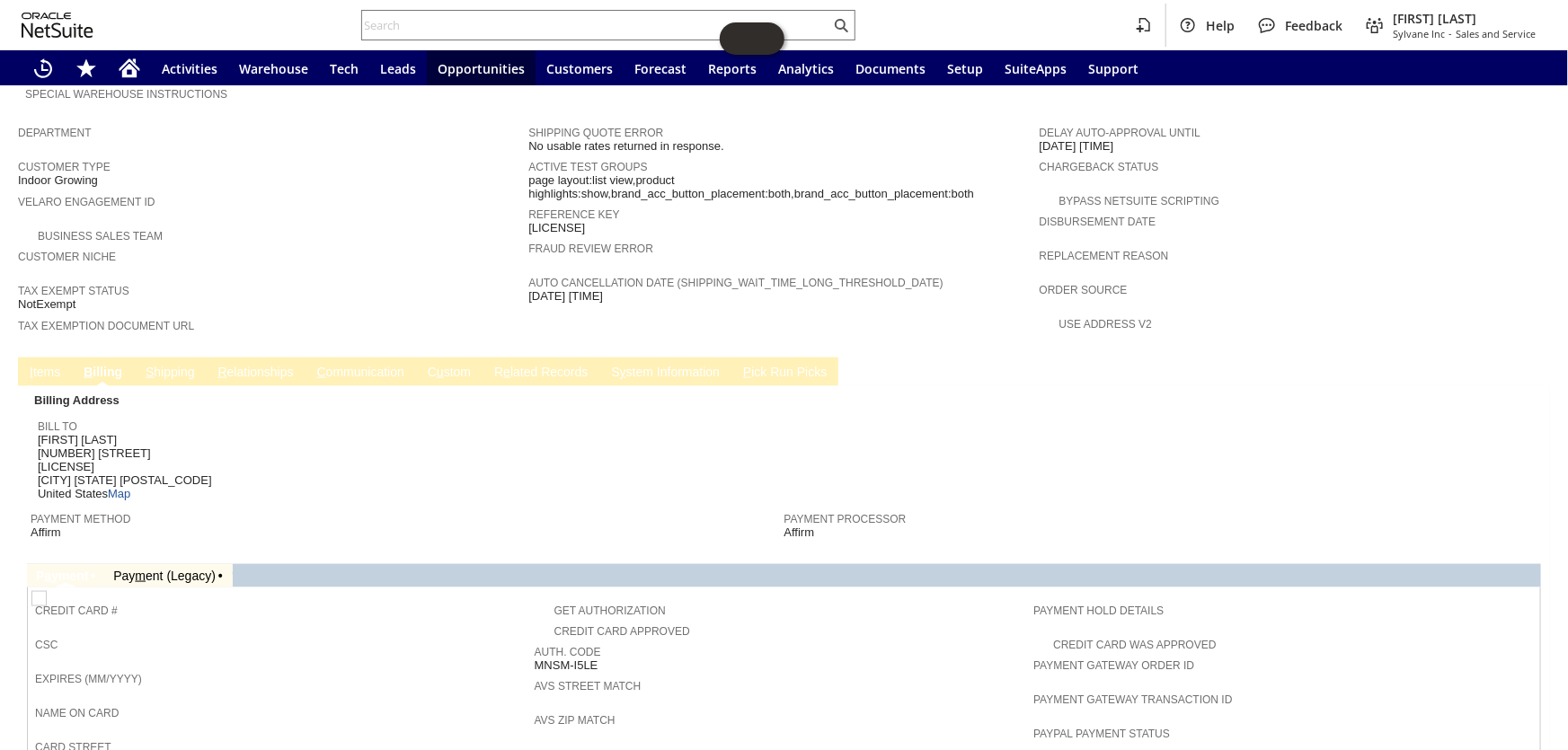 scroll, scrollTop: 686, scrollLeft: 0, axis: vertical 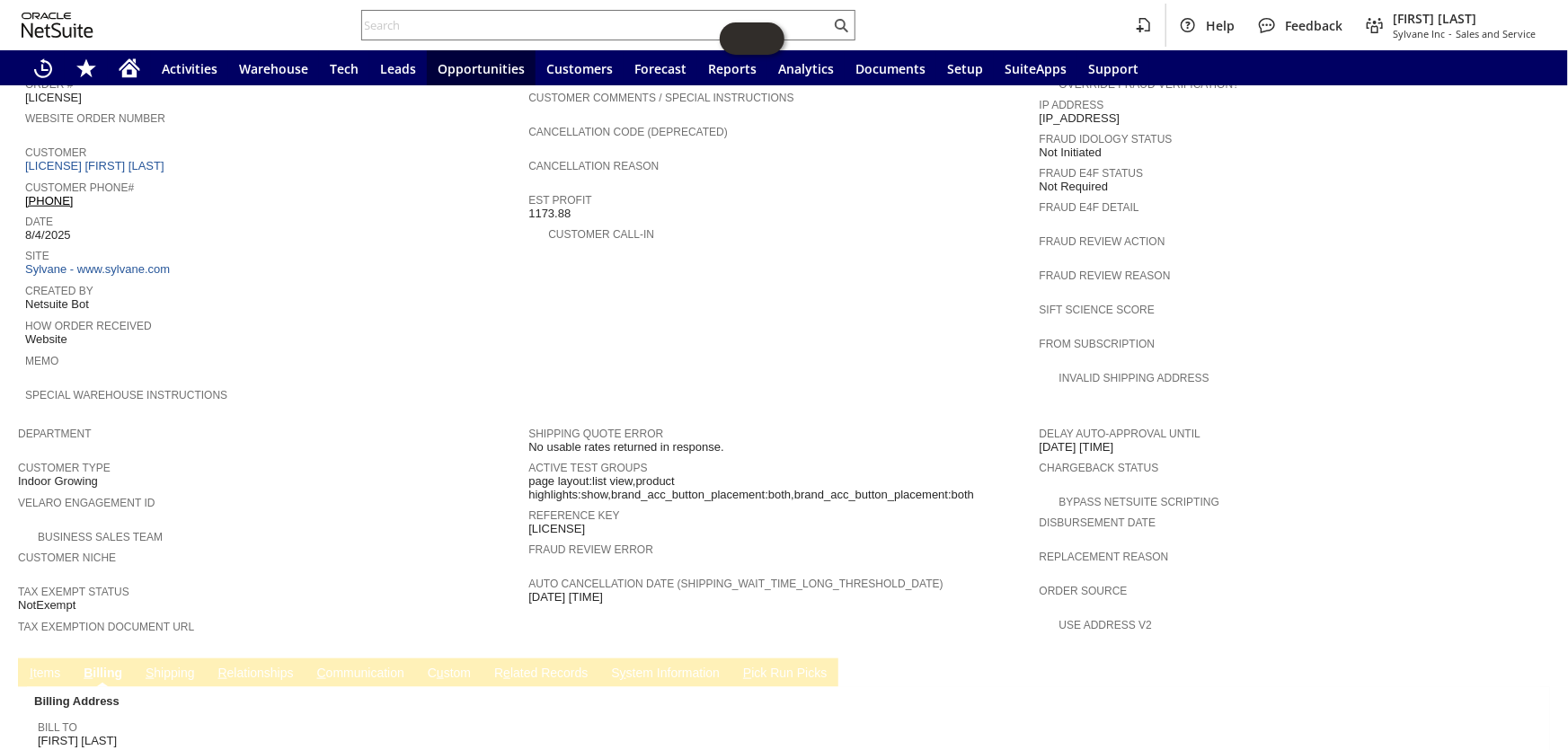 click on "S hipping" at bounding box center [170, 674] 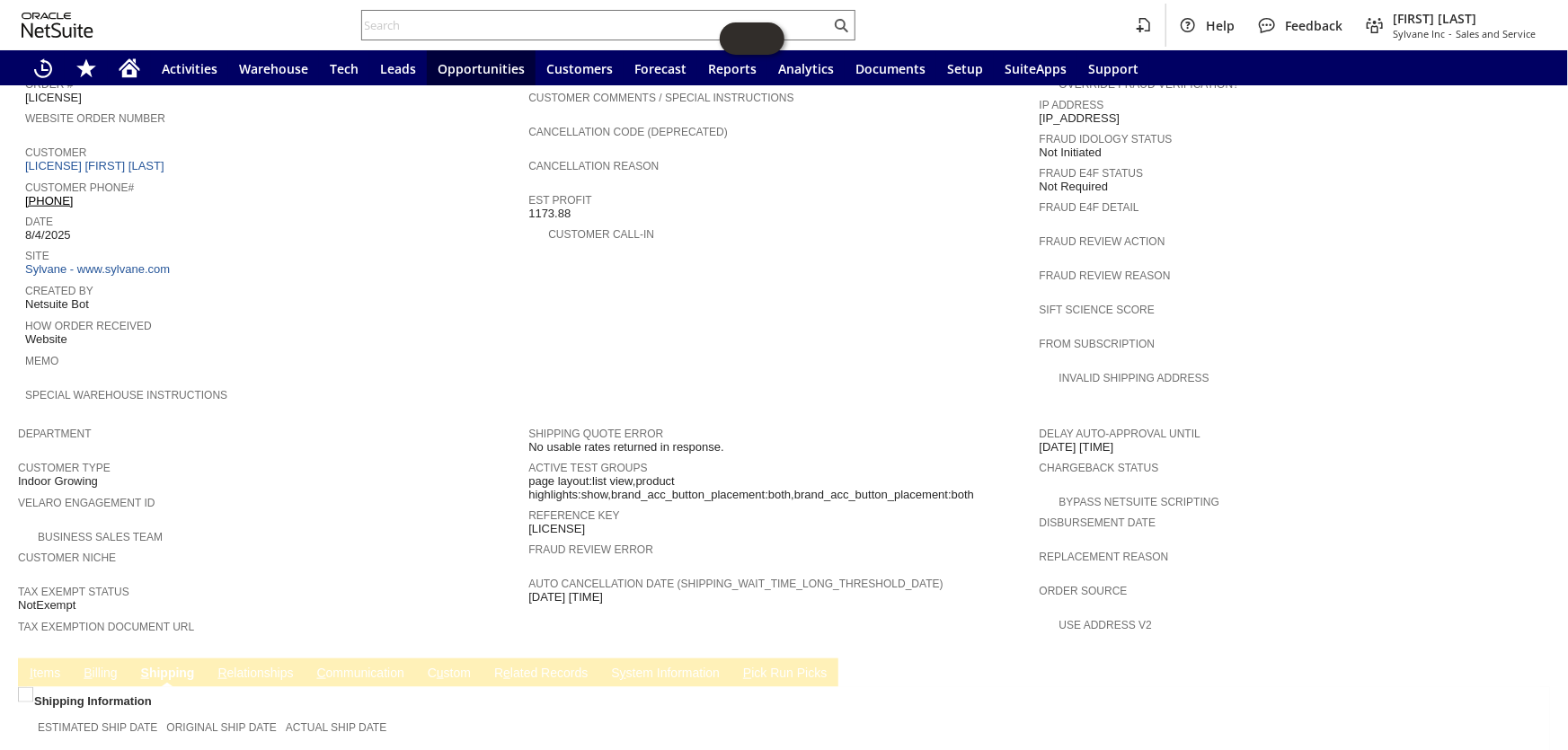 scroll, scrollTop: 893, scrollLeft: 0, axis: vertical 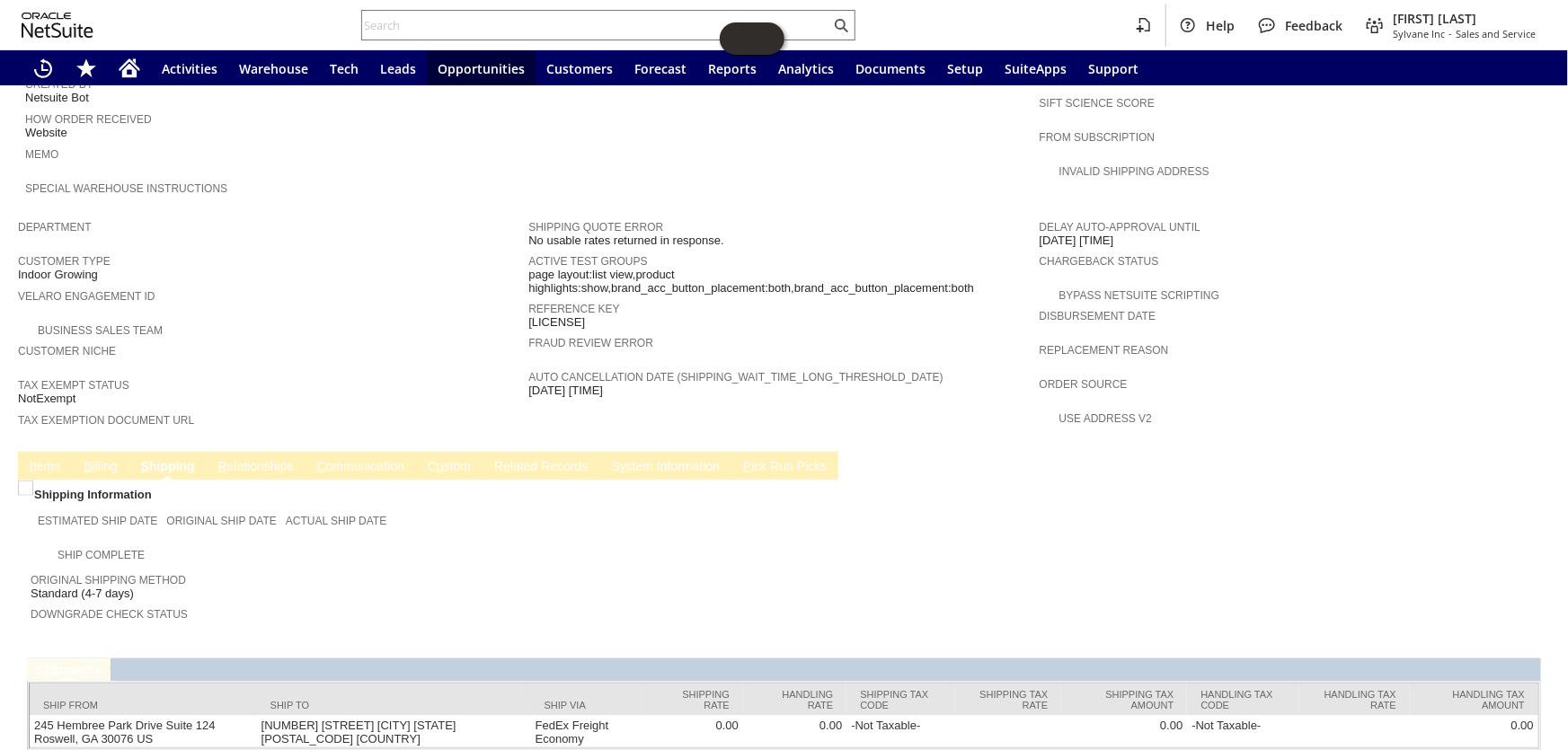 click on "R e lated Records" at bounding box center (541, 467) 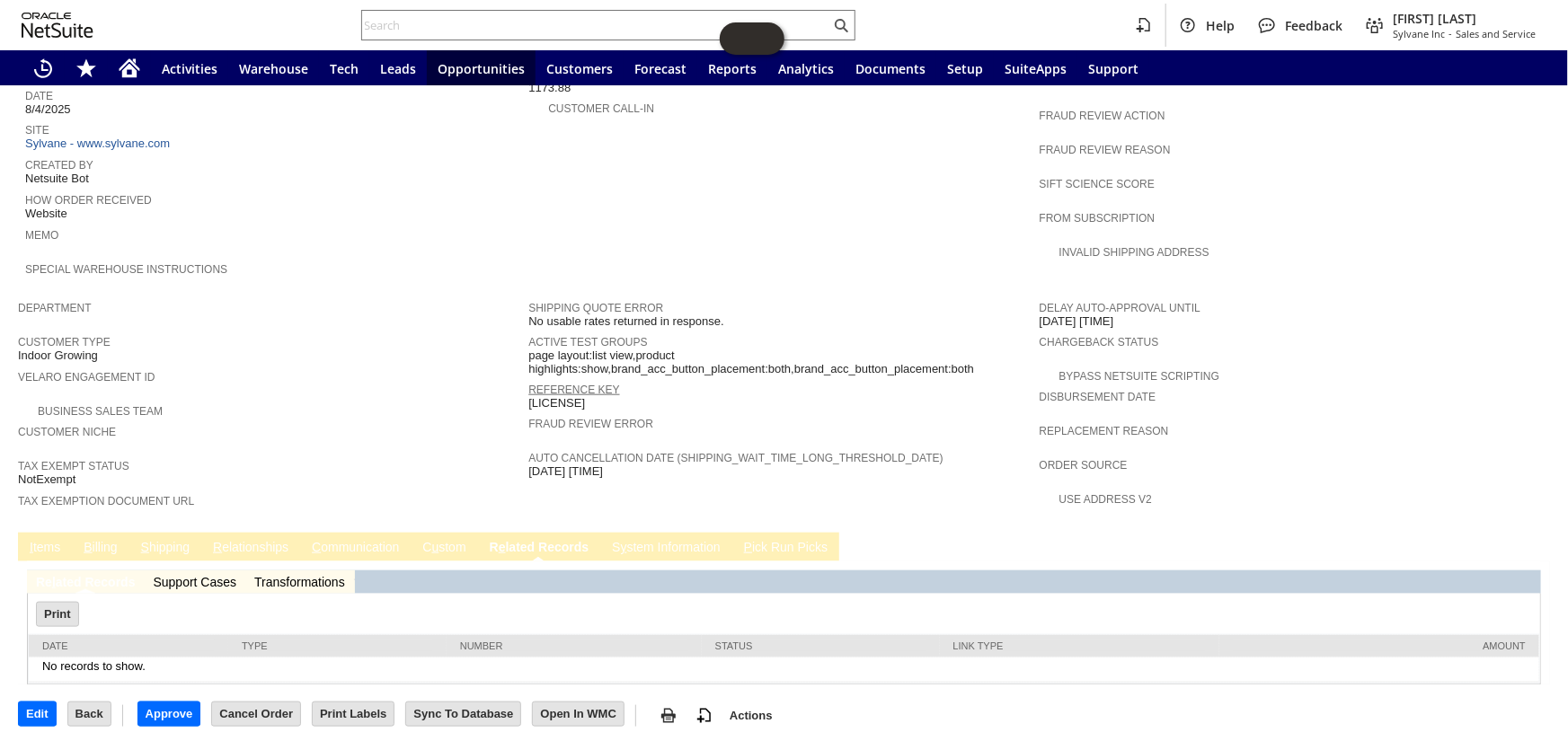 scroll, scrollTop: 754, scrollLeft: 0, axis: vertical 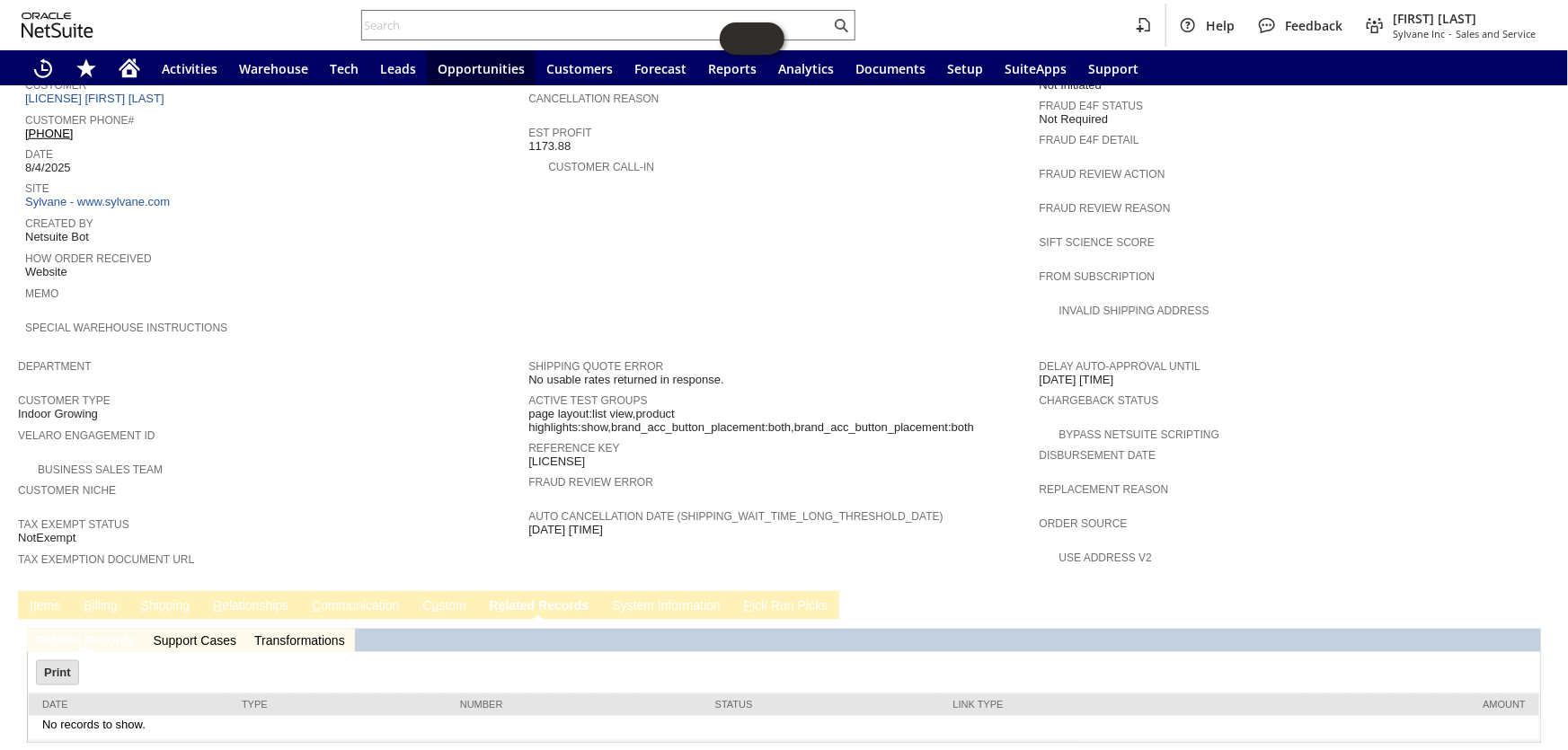 click on "B illing" at bounding box center [100, 606] 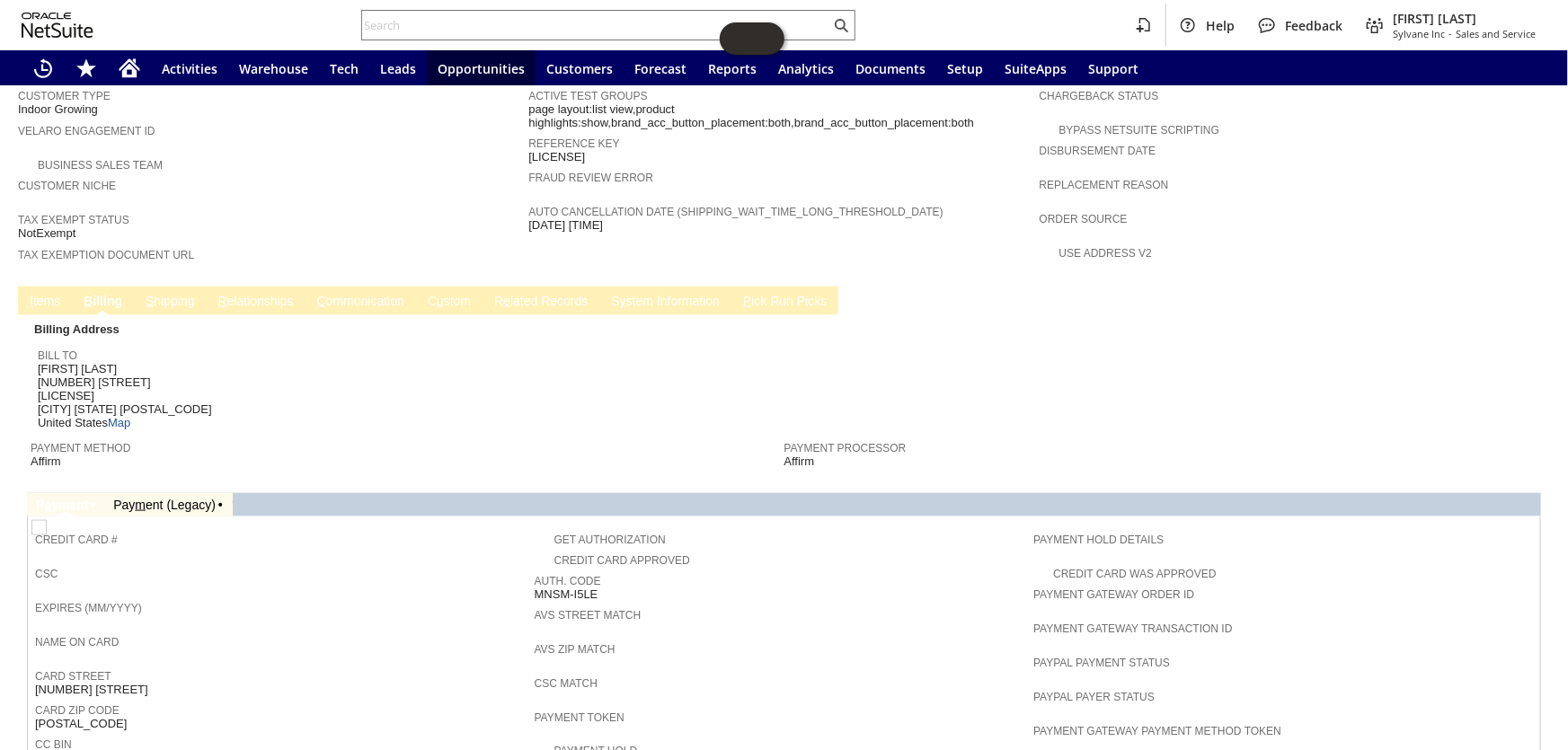 scroll, scrollTop: 1177, scrollLeft: 0, axis: vertical 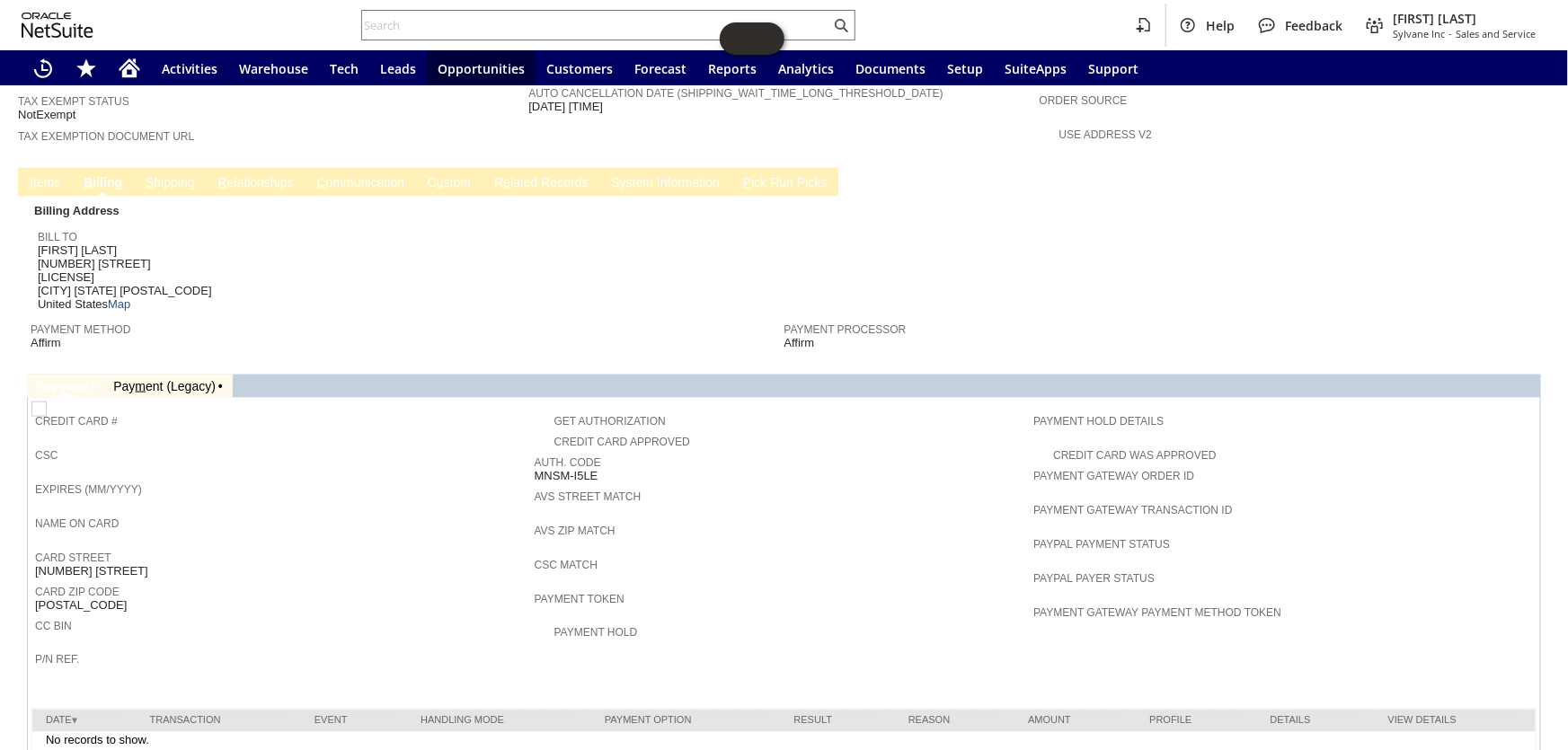 click on "Pay m ent (Legacy)" at bounding box center [164, 386] 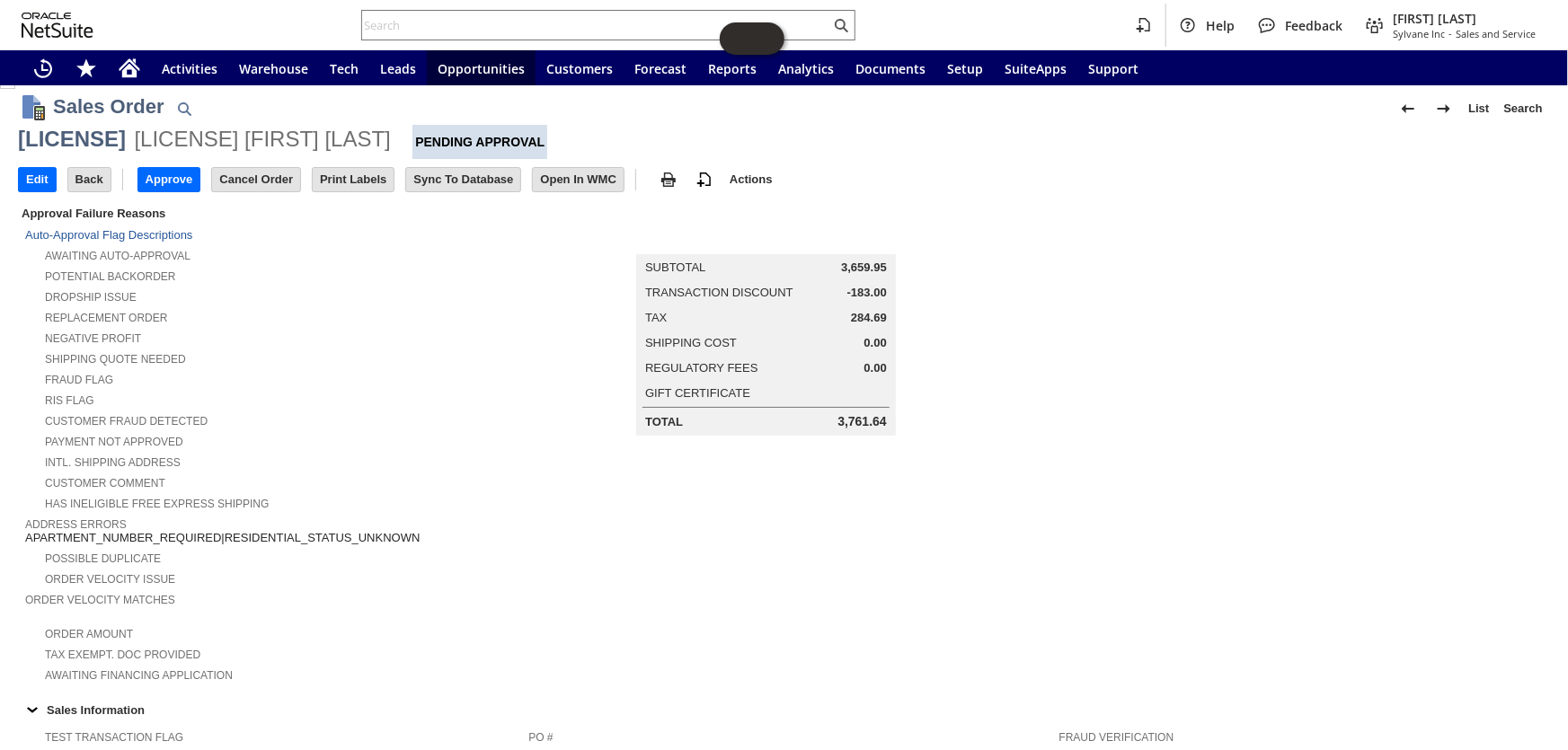 scroll, scrollTop: 0, scrollLeft: 0, axis: both 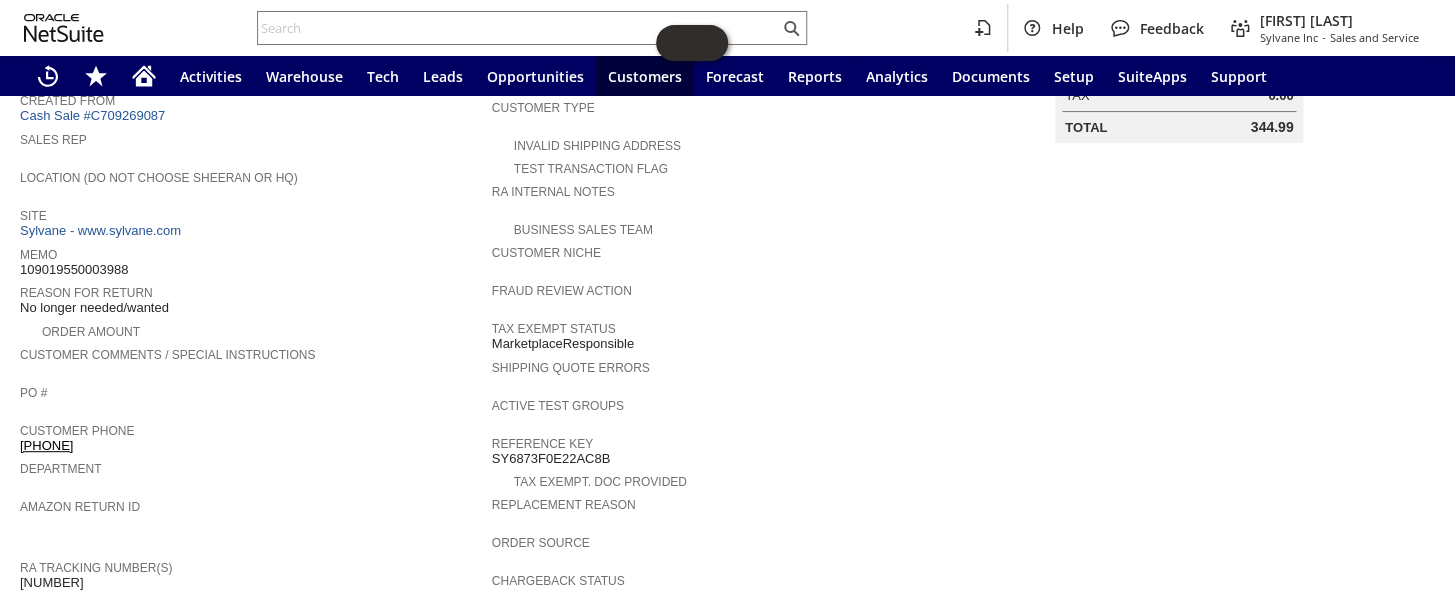 drag, startPoint x: 104, startPoint y: 259, endPoint x: 20, endPoint y: 255, distance: 84.095184 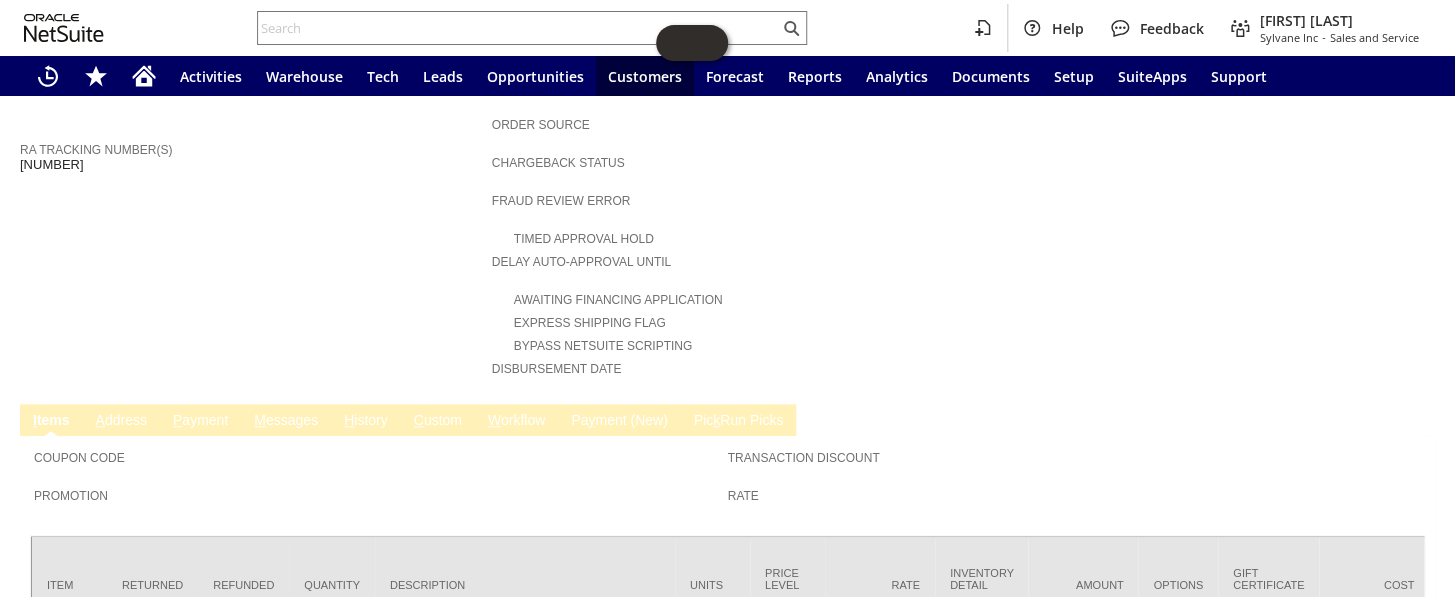 scroll, scrollTop: 636, scrollLeft: 0, axis: vertical 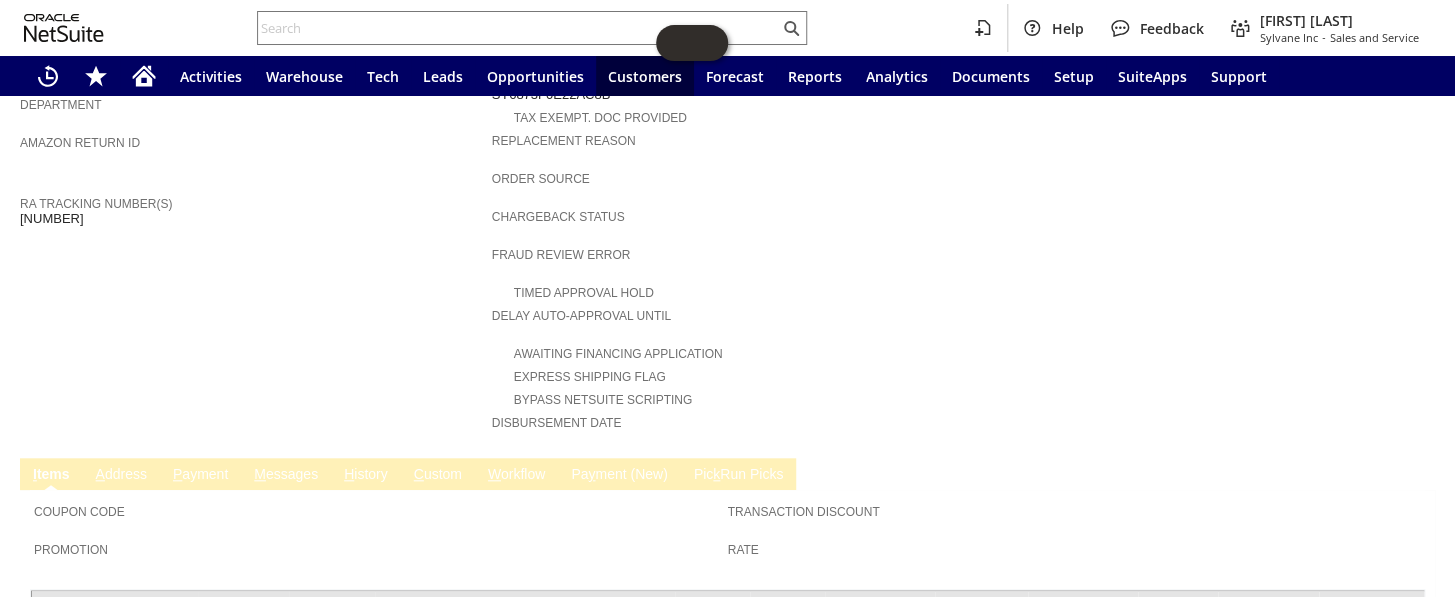 click on "C ustom" at bounding box center (438, 475) 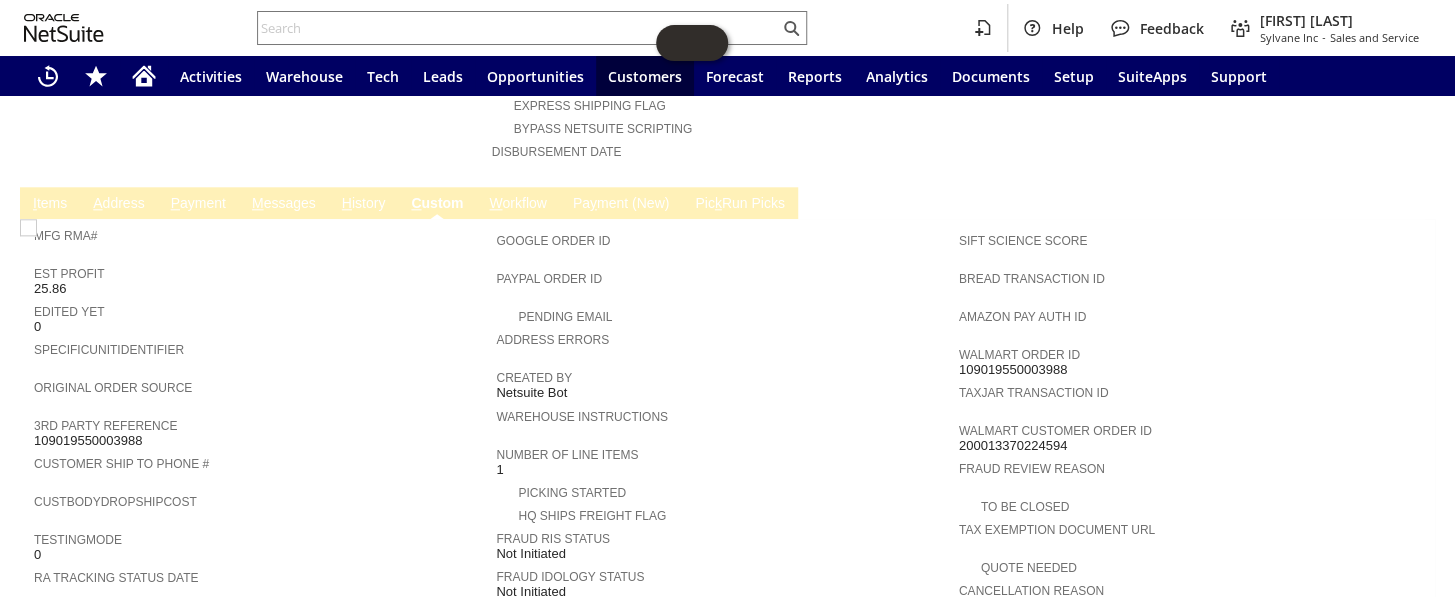 scroll, scrollTop: 909, scrollLeft: 0, axis: vertical 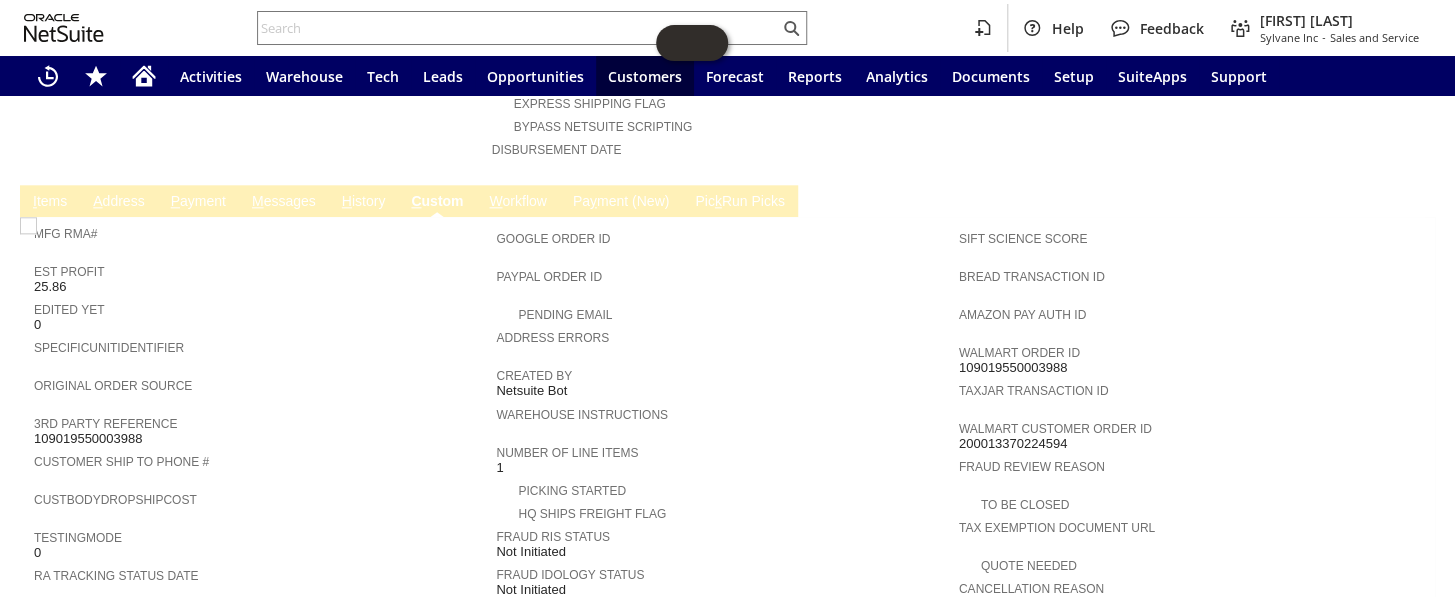 drag, startPoint x: 1068, startPoint y: 390, endPoint x: 950, endPoint y: 390, distance: 118 